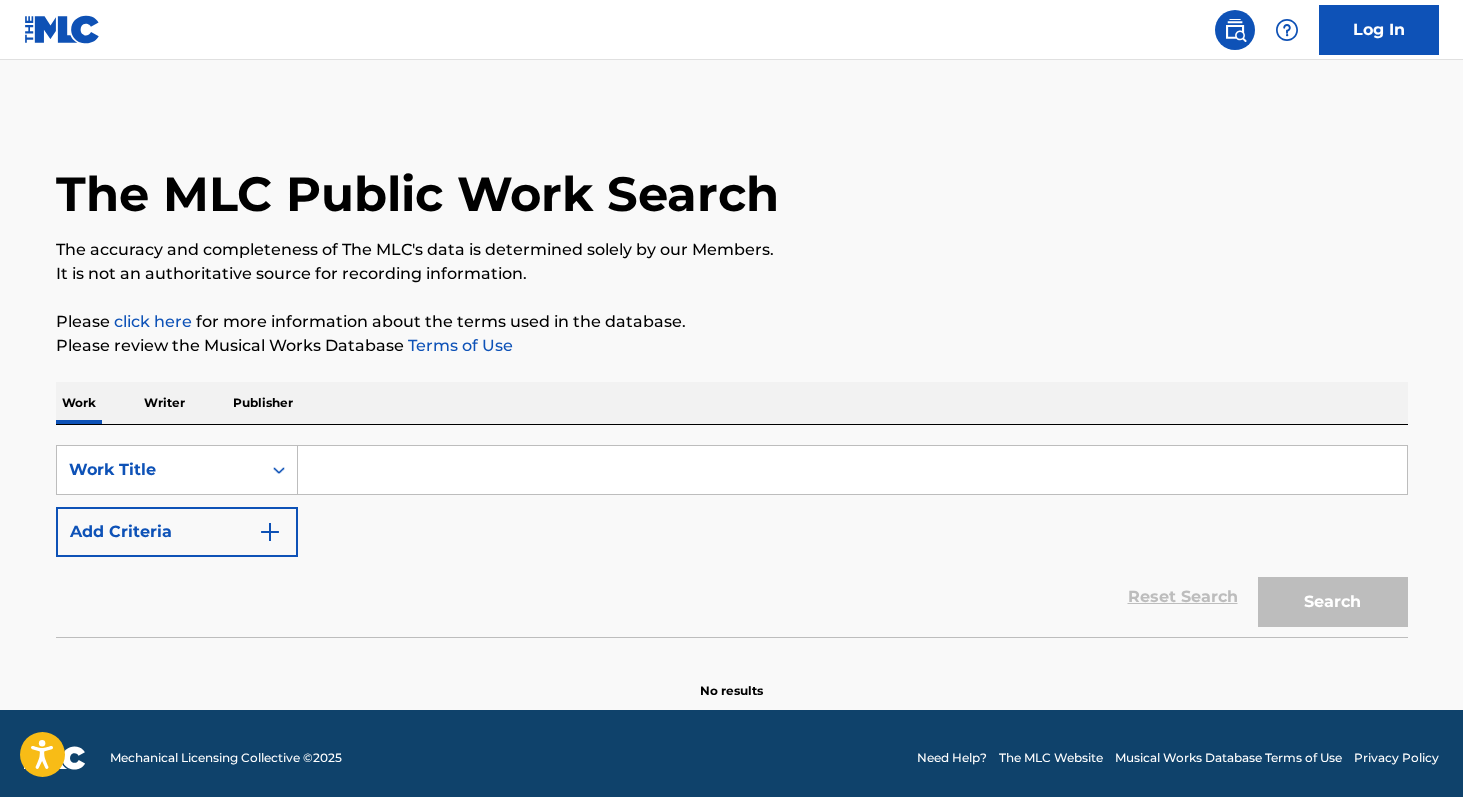 scroll, scrollTop: 0, scrollLeft: 0, axis: both 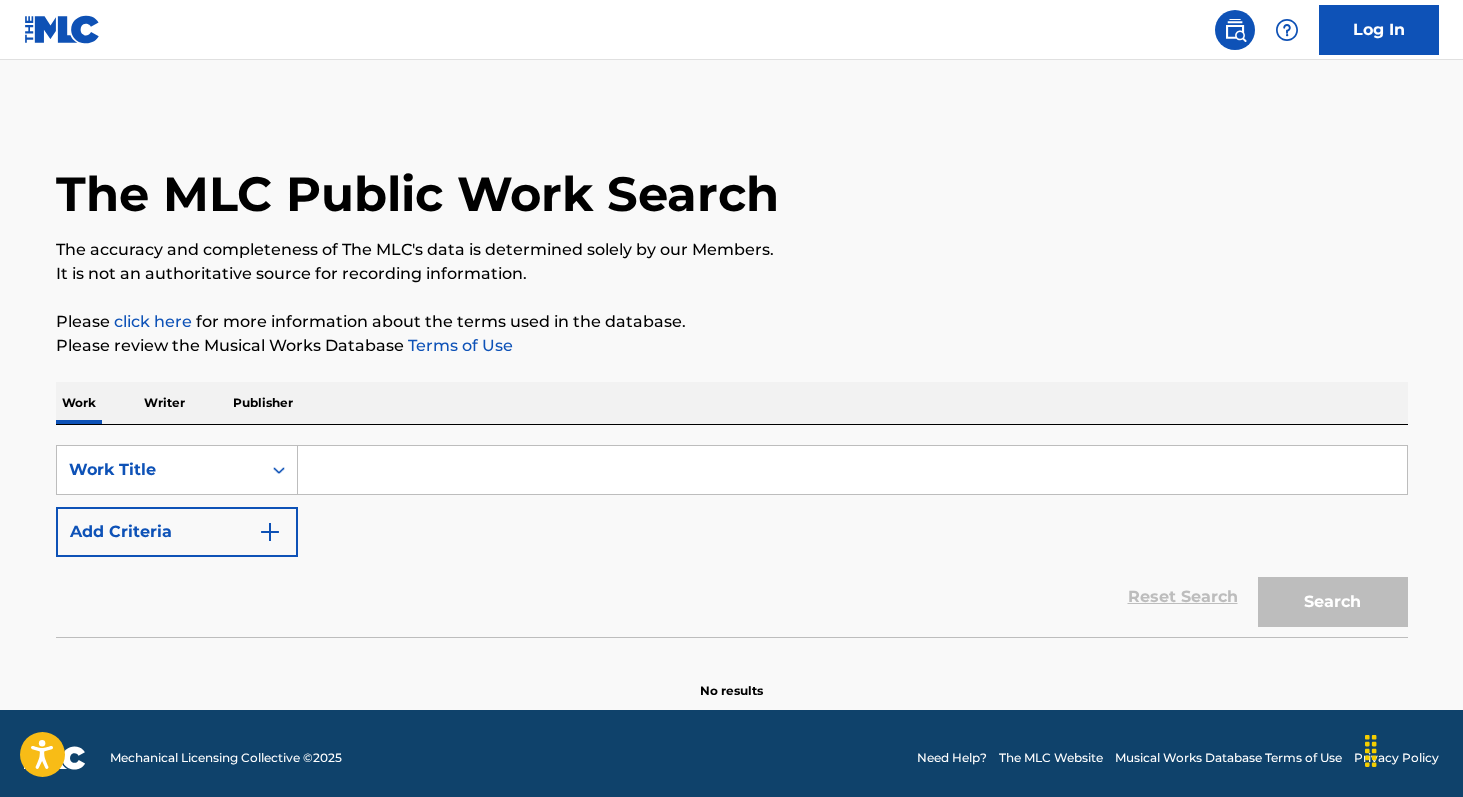 click at bounding box center (852, 470) 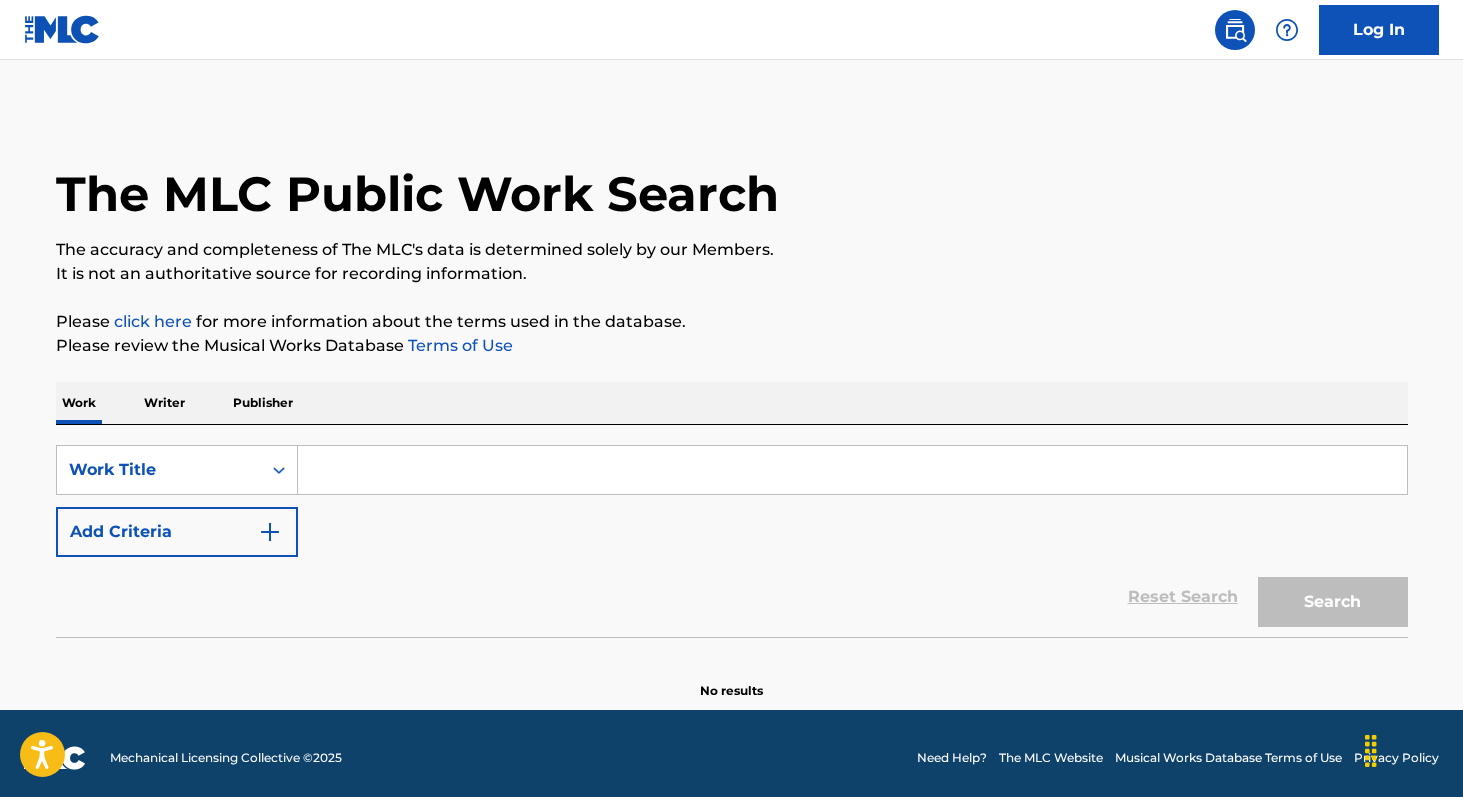 paste on "Quebra Demanda" 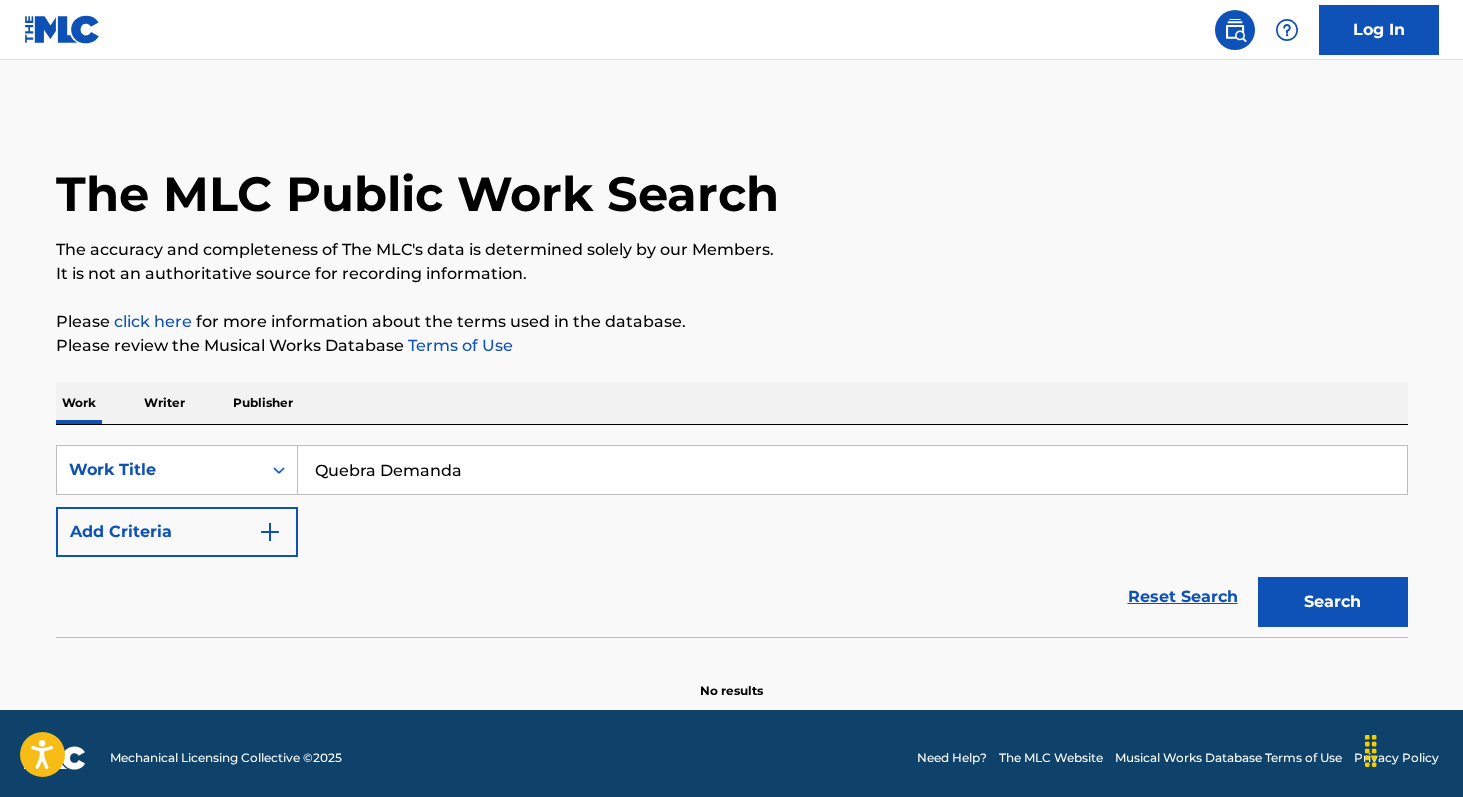 type on "Quebra Demanda" 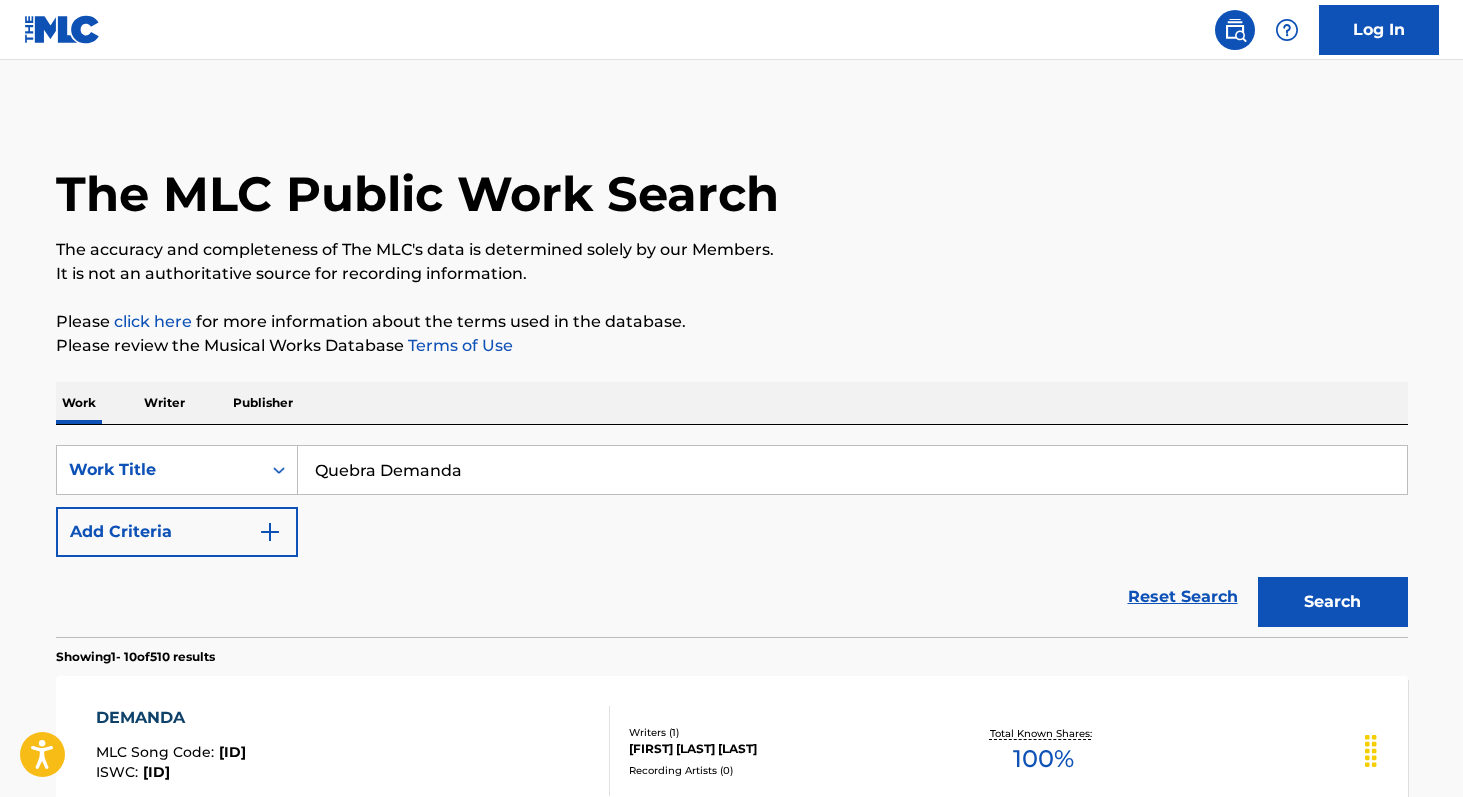 click on "Writer" at bounding box center [164, 403] 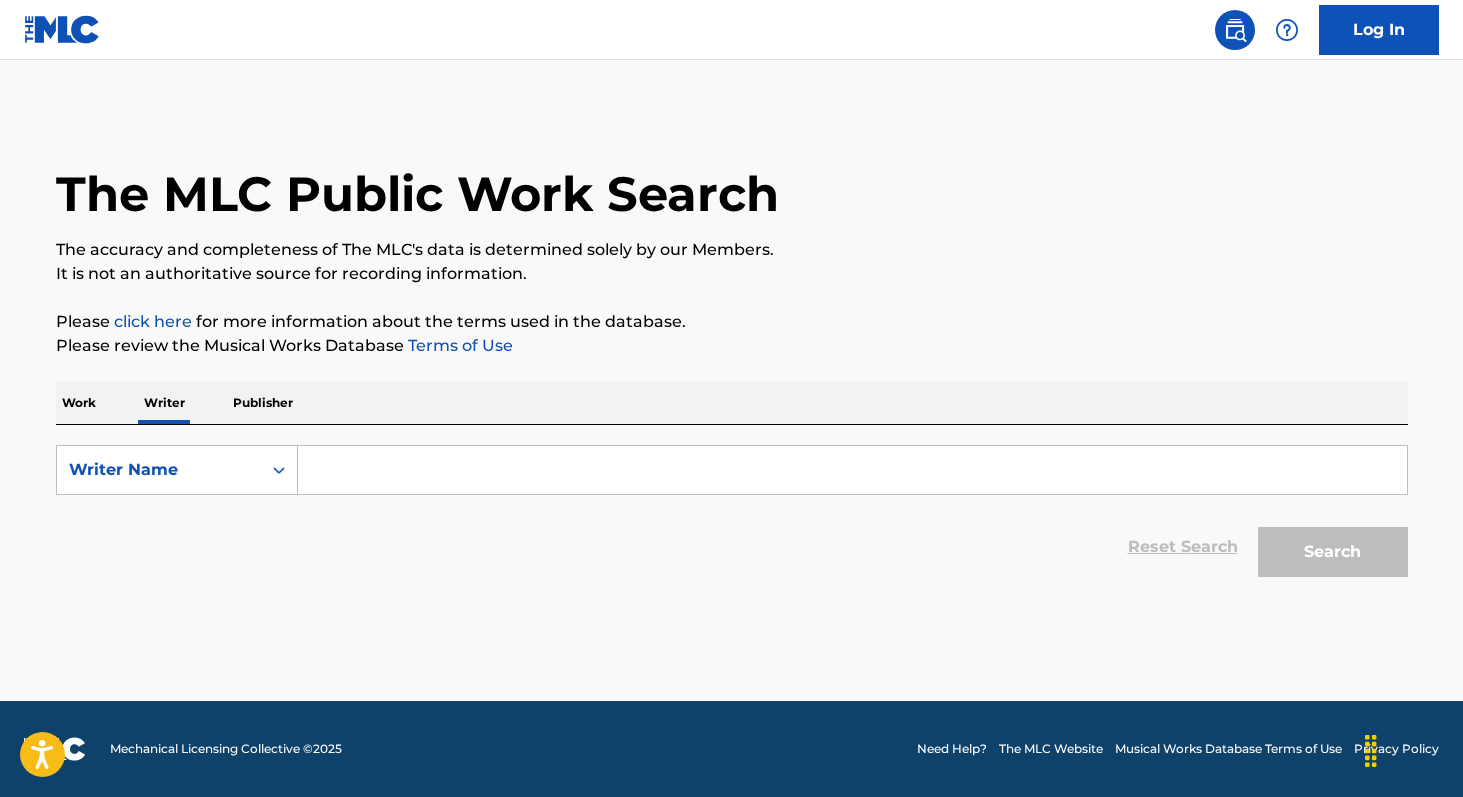 click at bounding box center (852, 470) 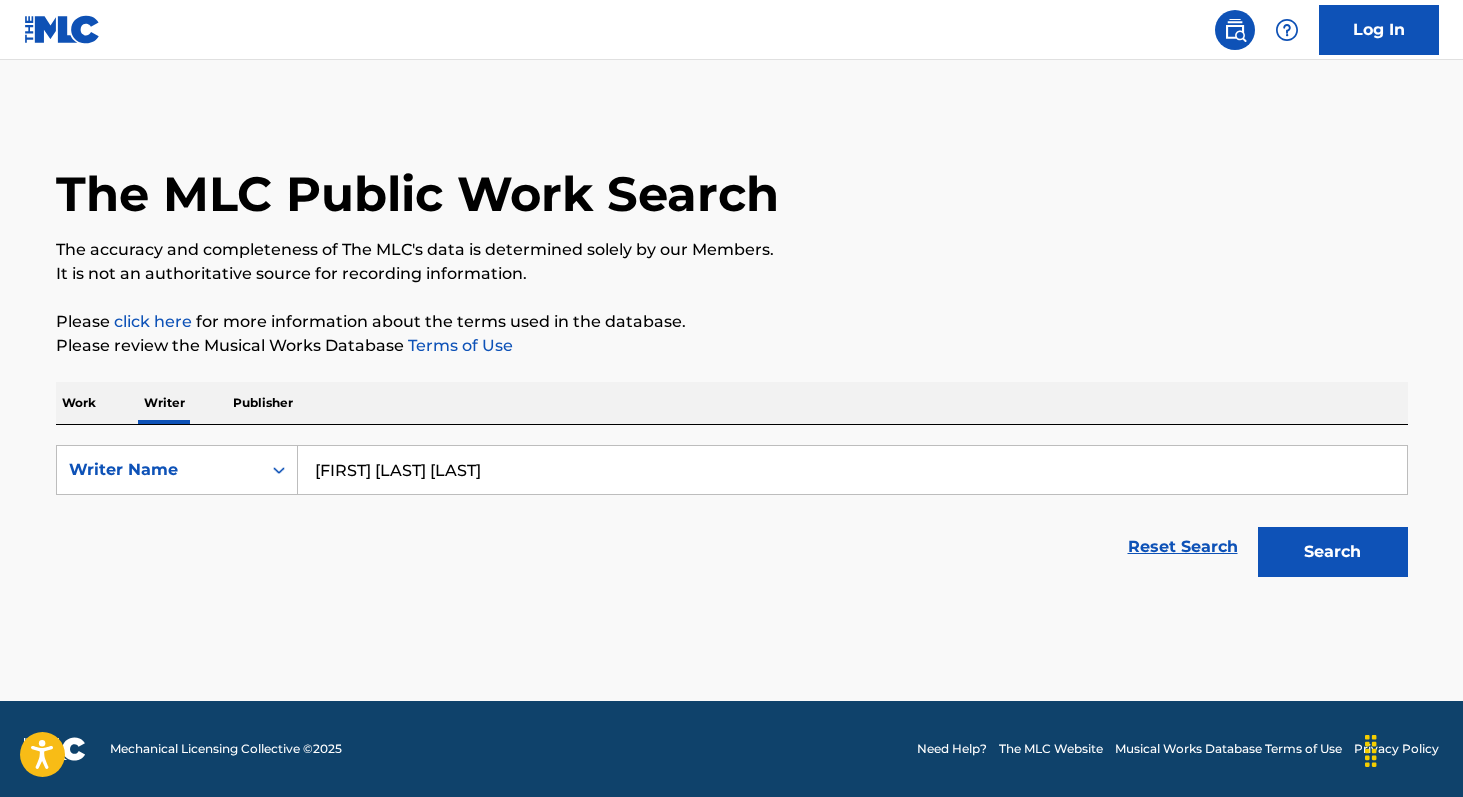 click on "Search" at bounding box center (1333, 552) 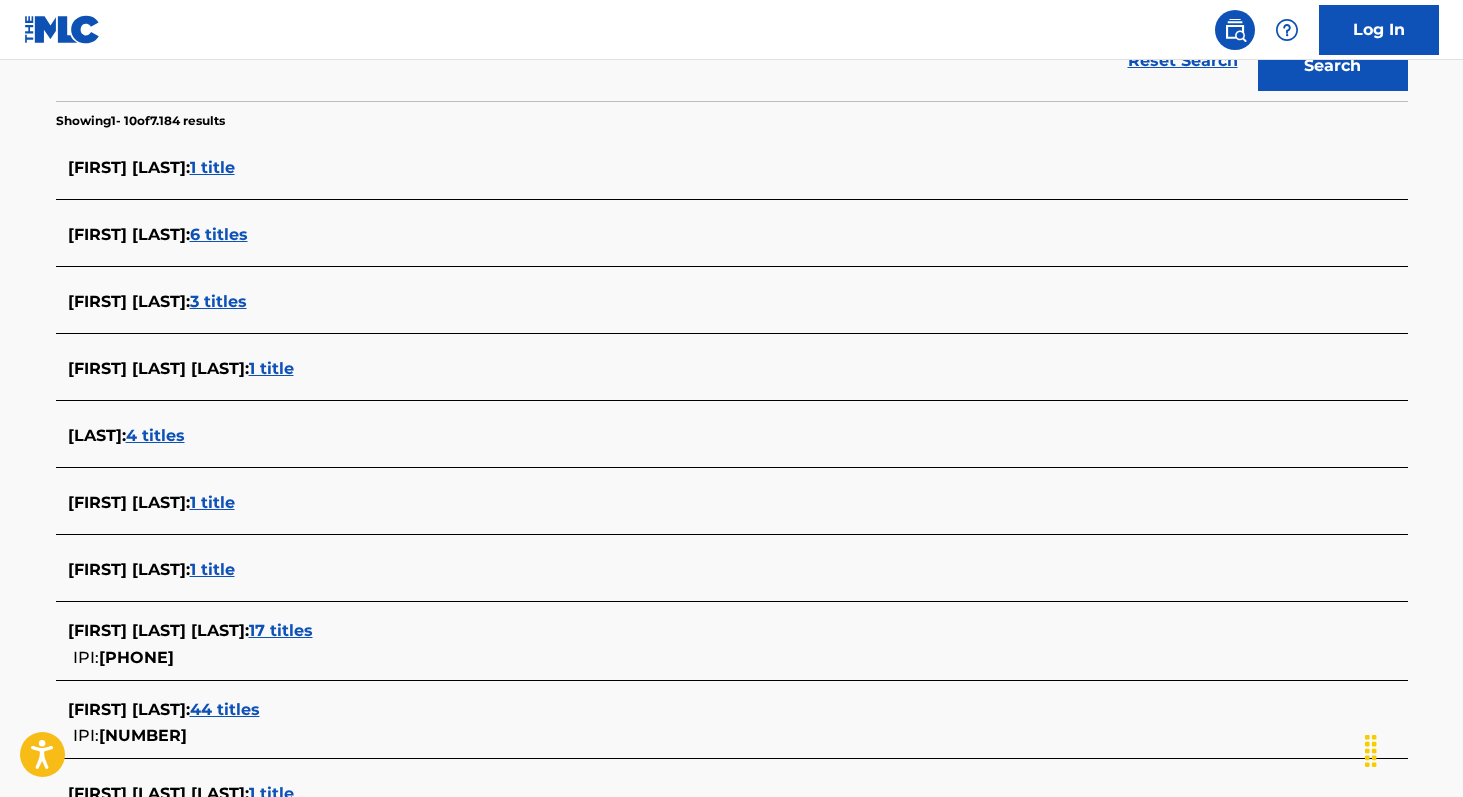 scroll, scrollTop: 491, scrollLeft: 0, axis: vertical 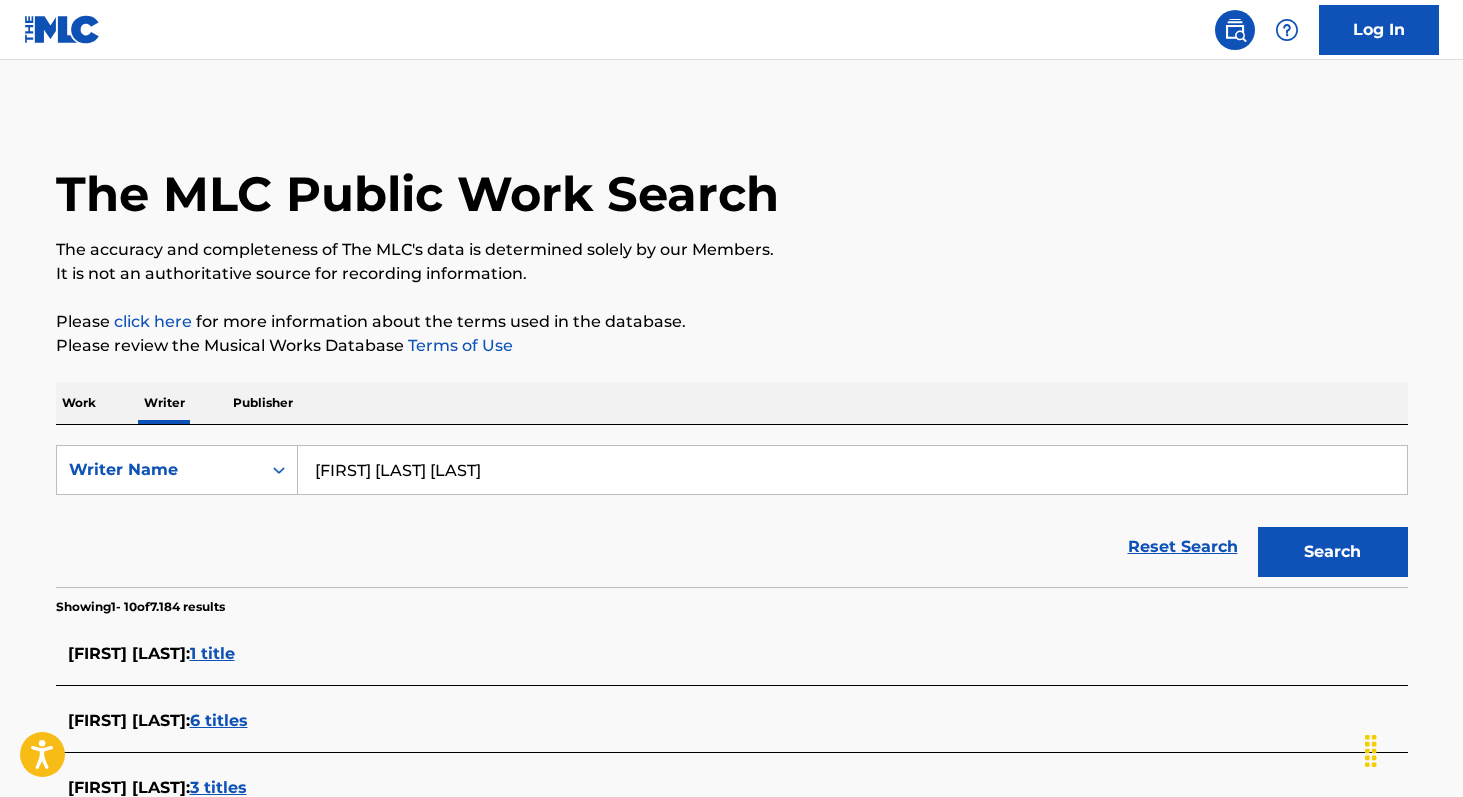 paste on "[FIRST] [LAST]" 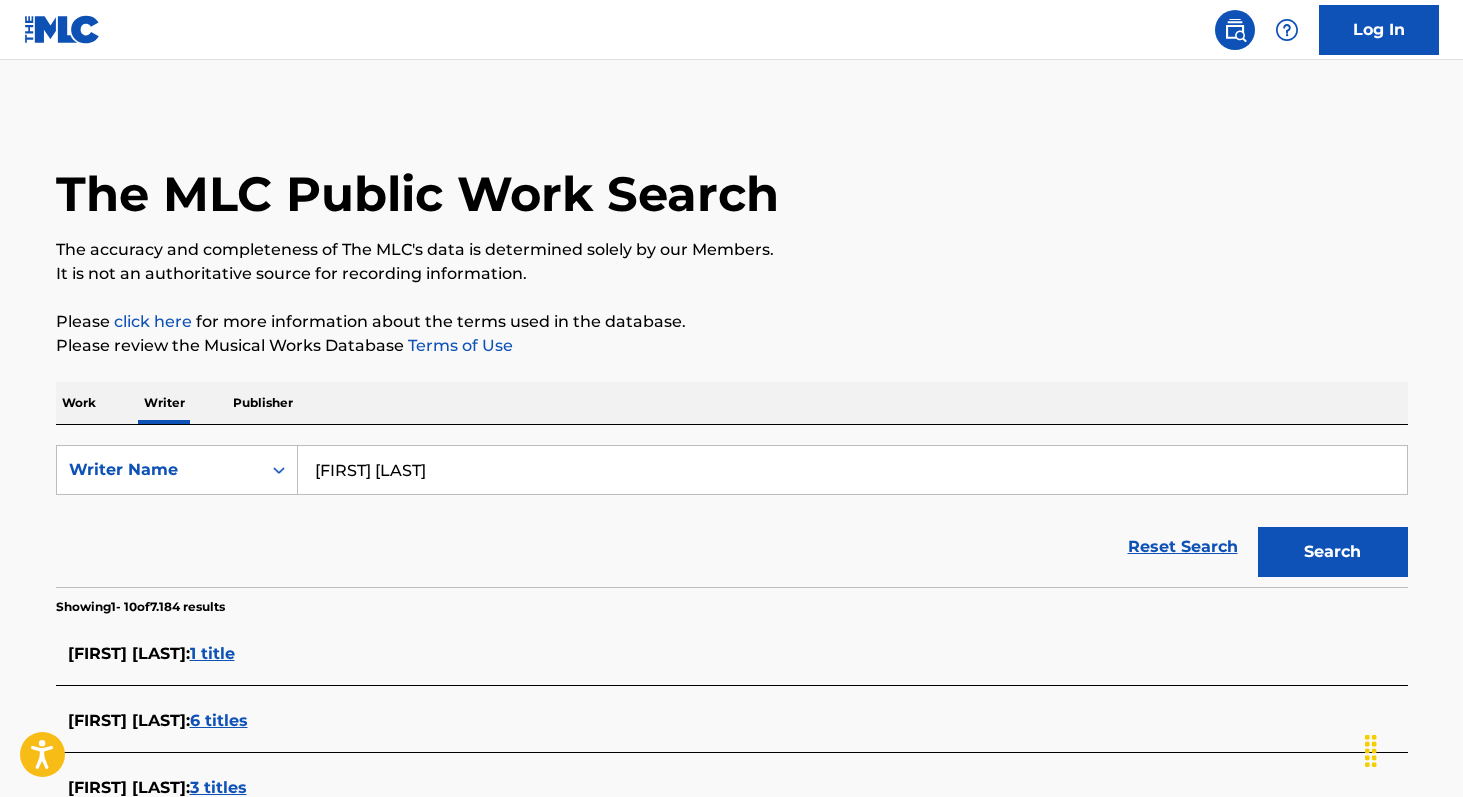 type on "[FIRST] [LAST]" 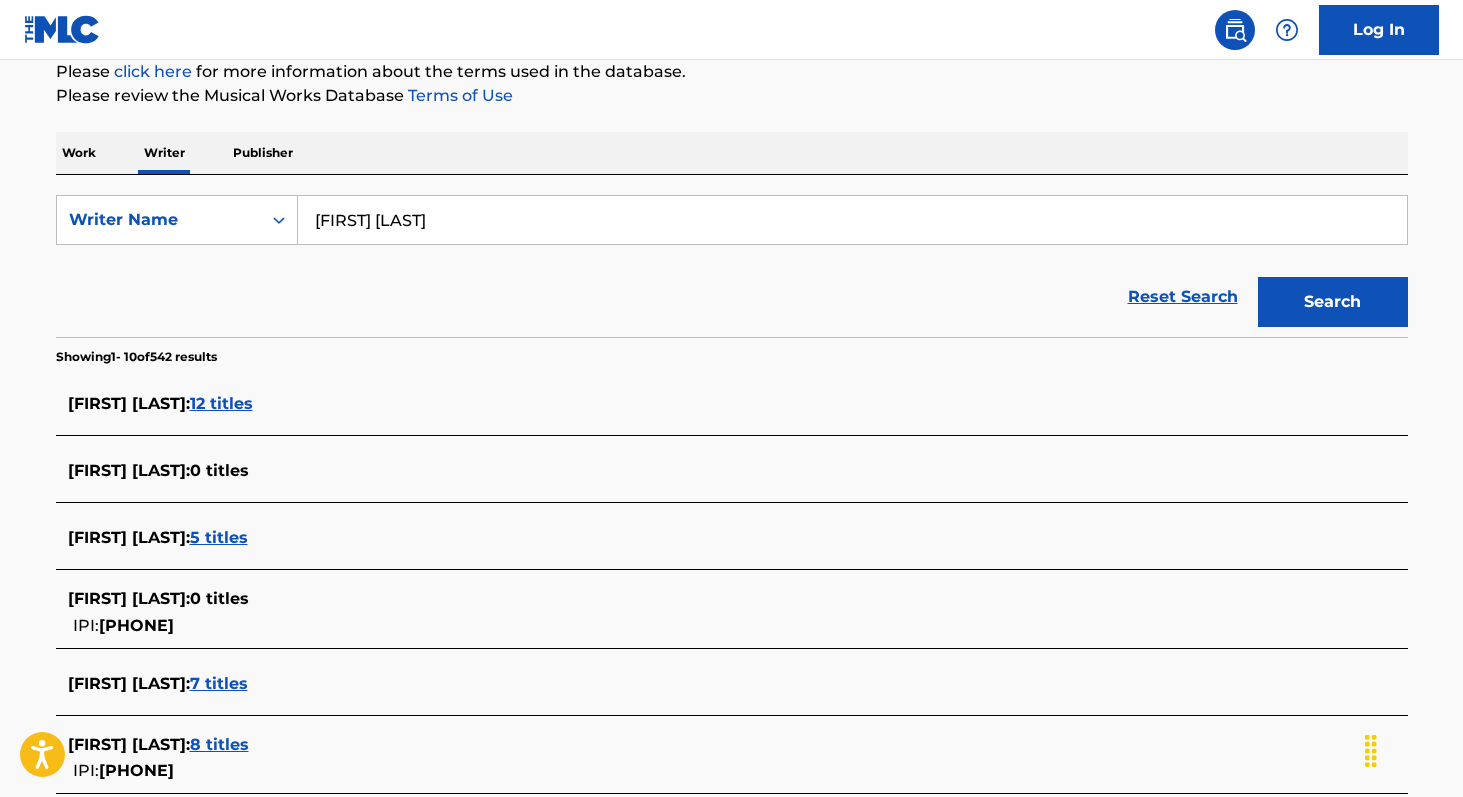 scroll, scrollTop: 248, scrollLeft: 0, axis: vertical 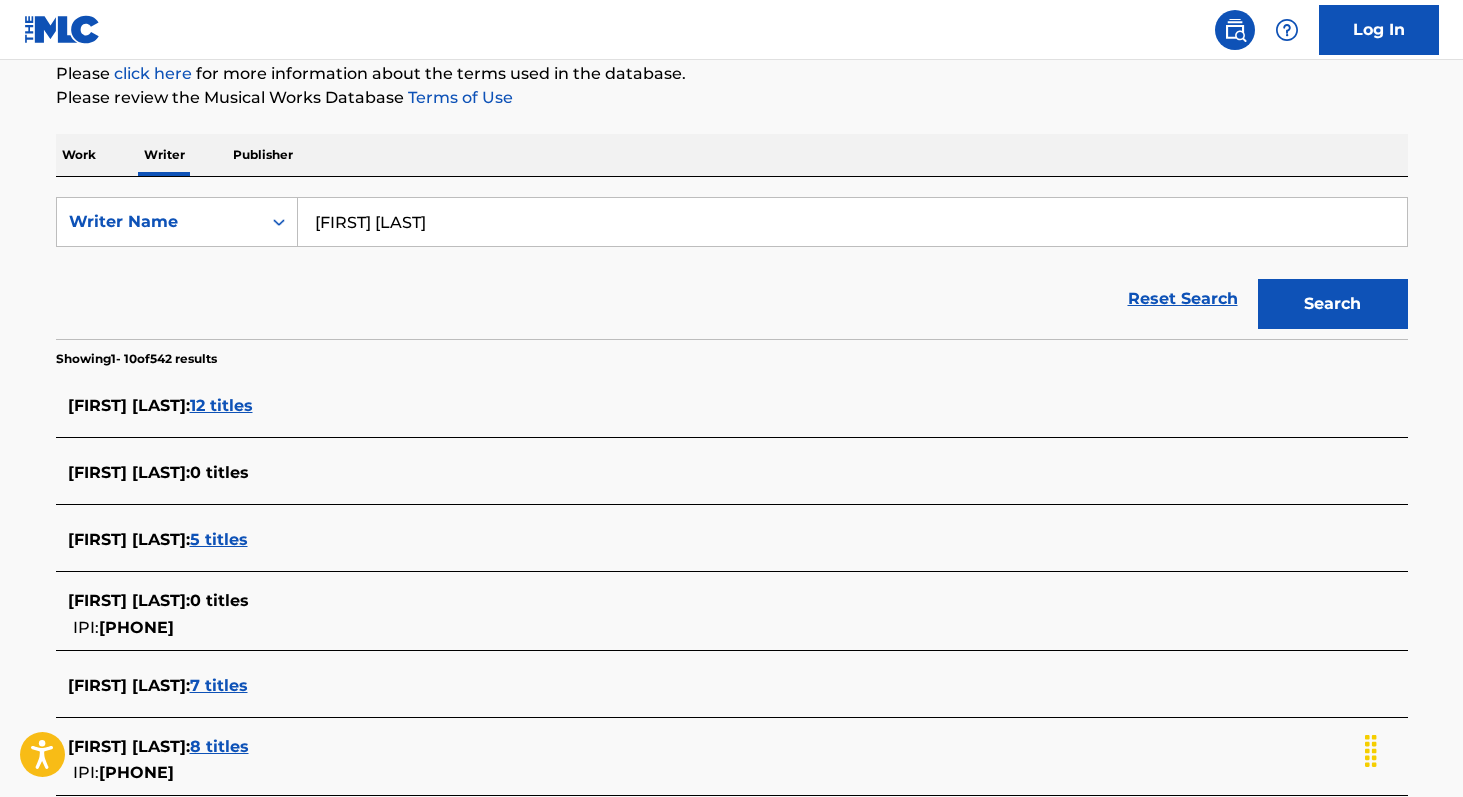 click on "Work" at bounding box center (79, 155) 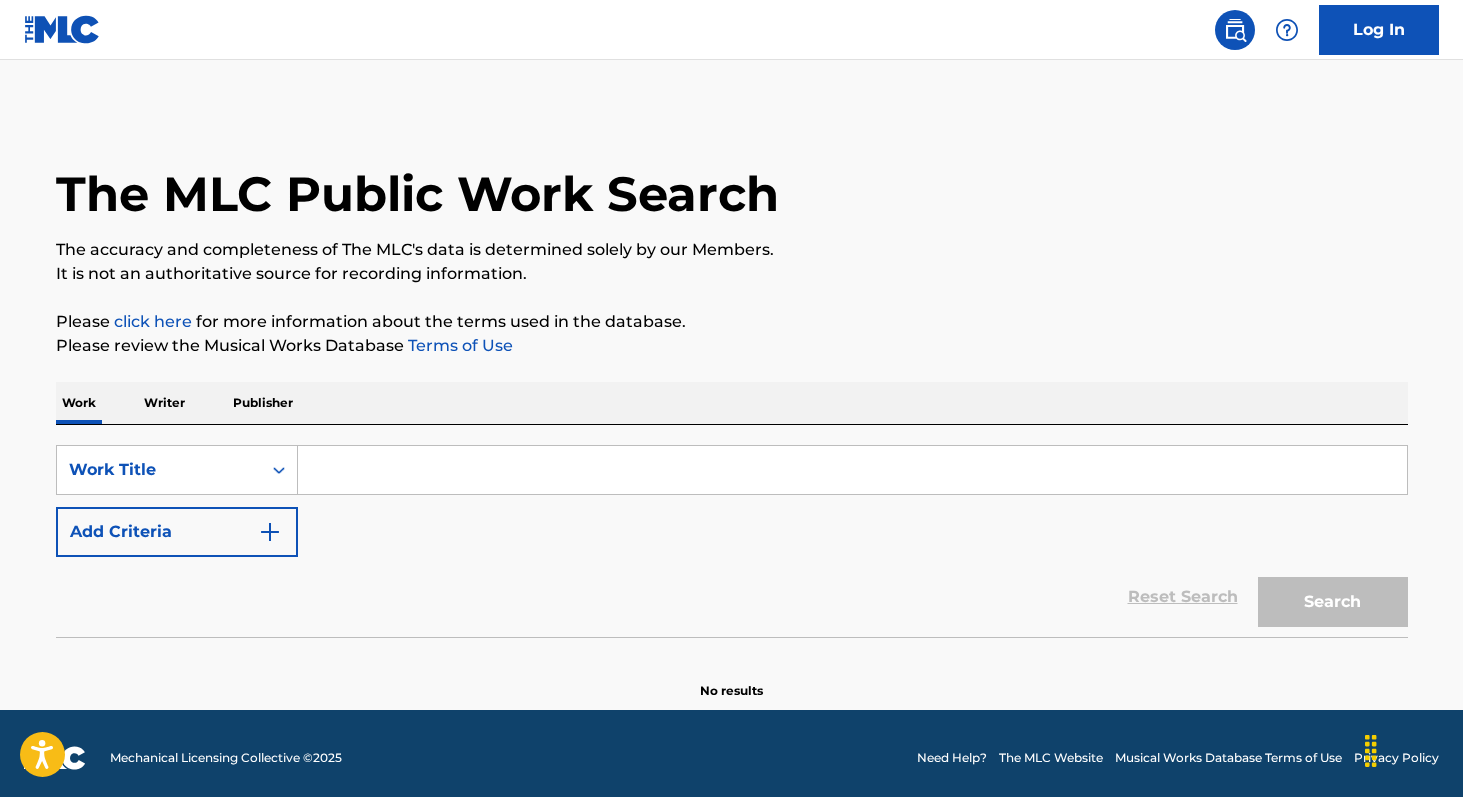 click at bounding box center [852, 470] 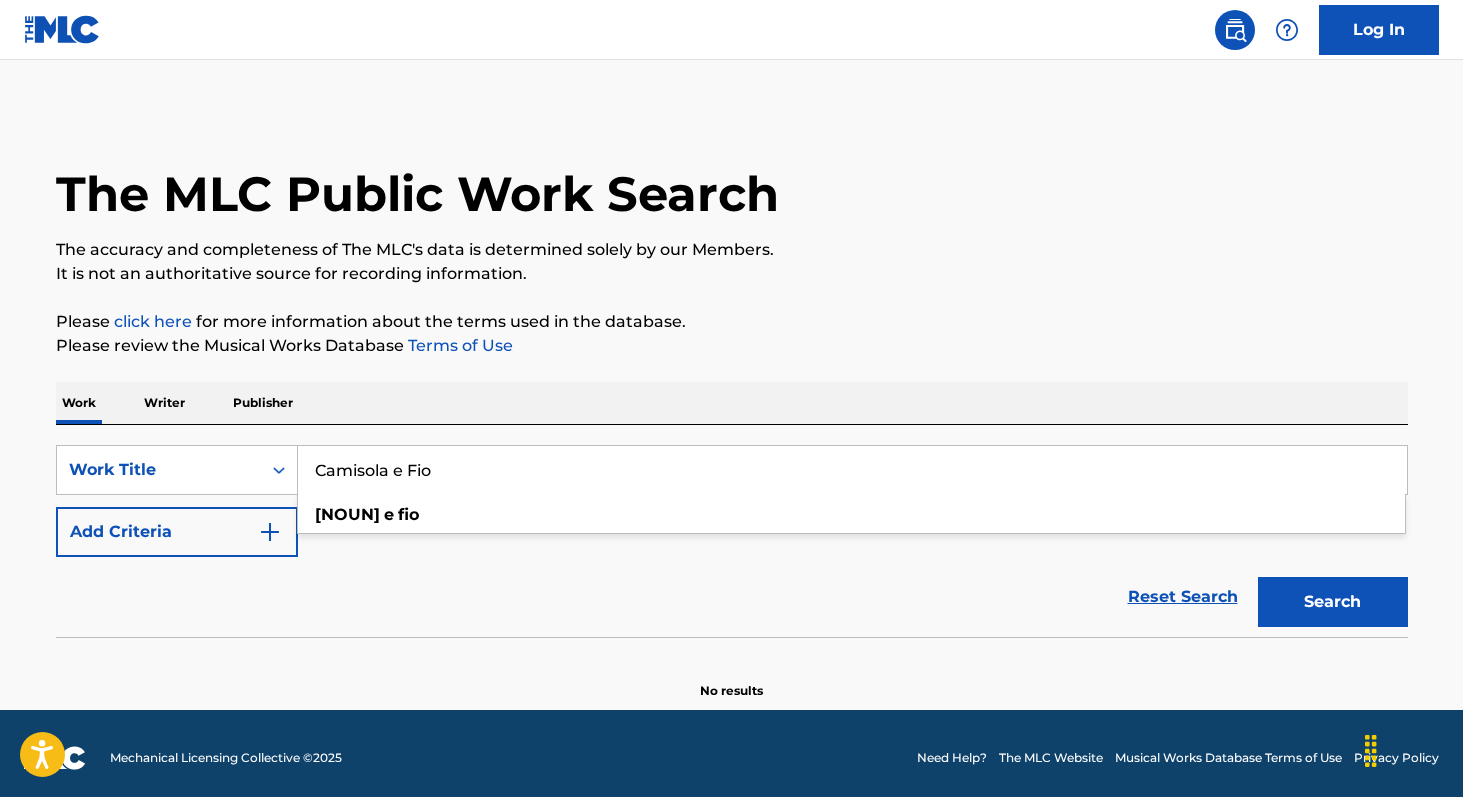 type on "Camisola e Fio" 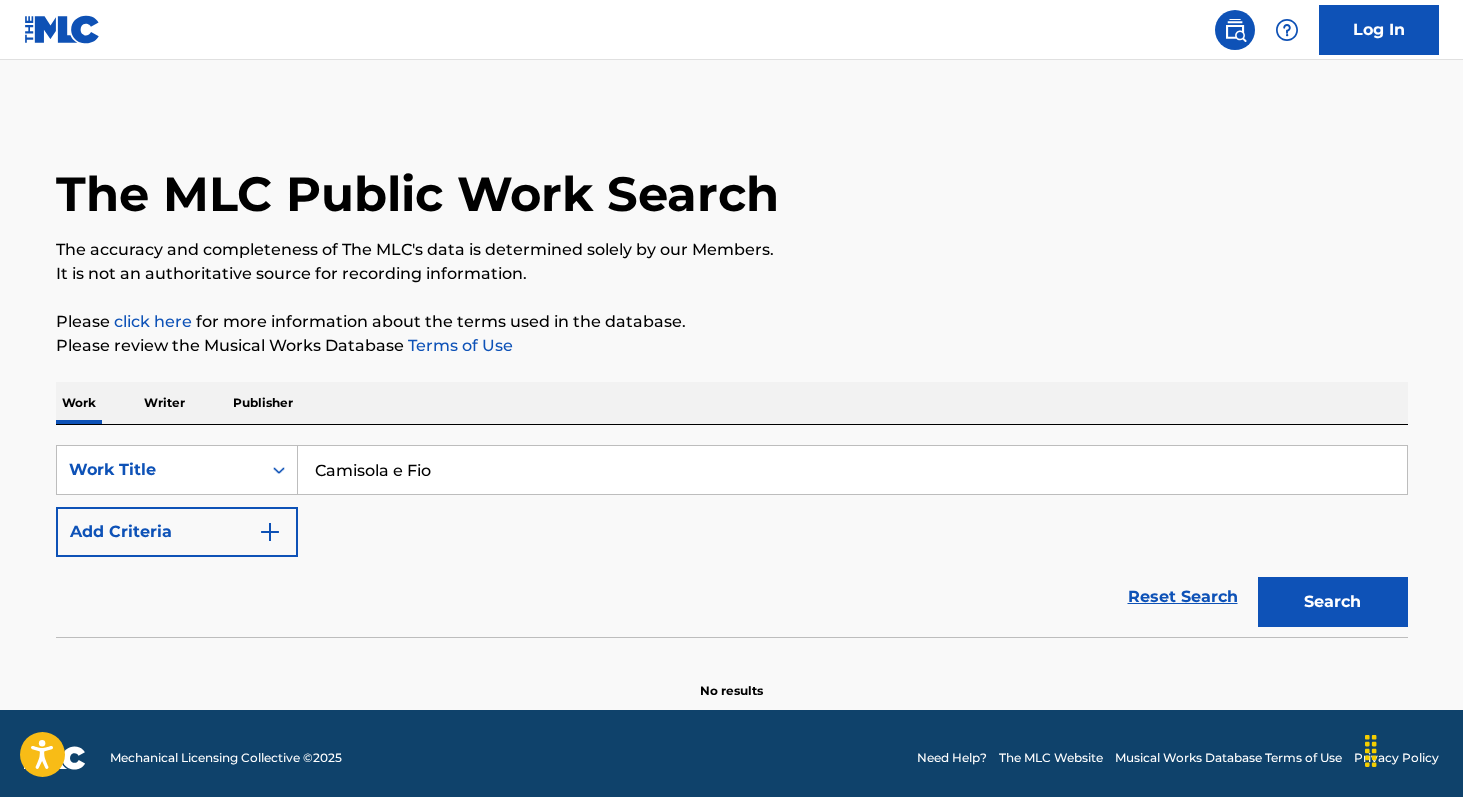 click on "Search" at bounding box center [1333, 602] 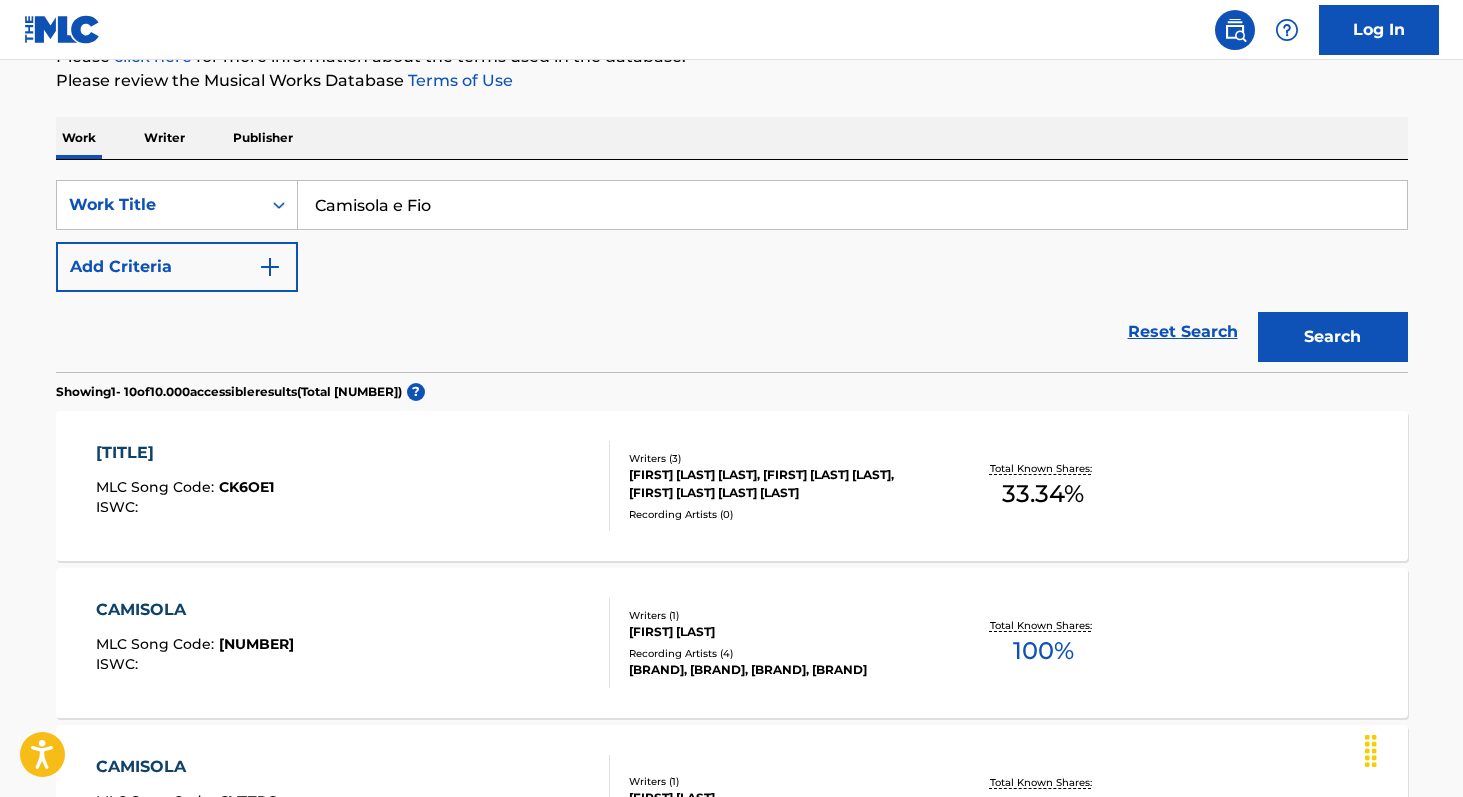 scroll, scrollTop: 277, scrollLeft: 0, axis: vertical 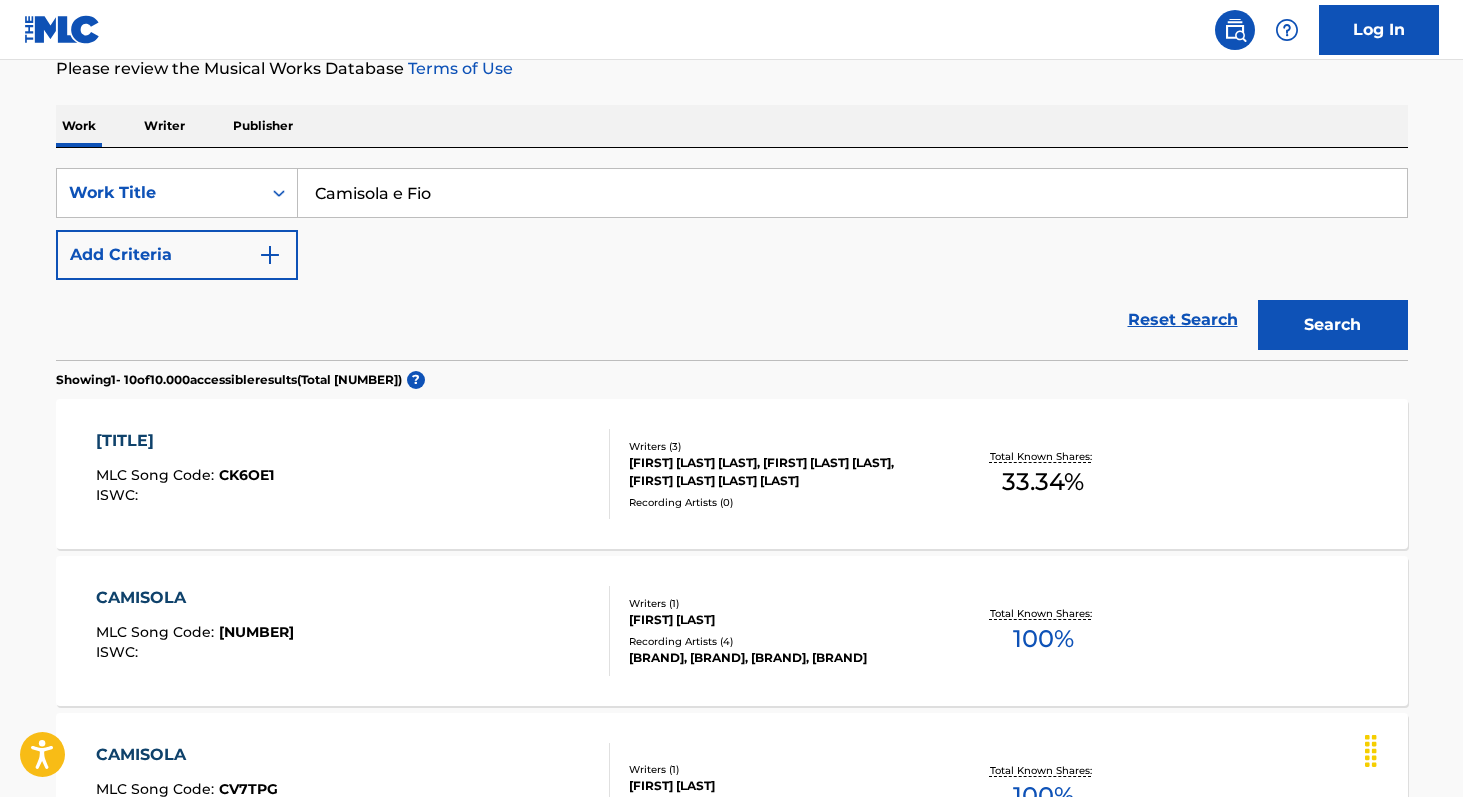 click on "33.34 %" at bounding box center (1043, 482) 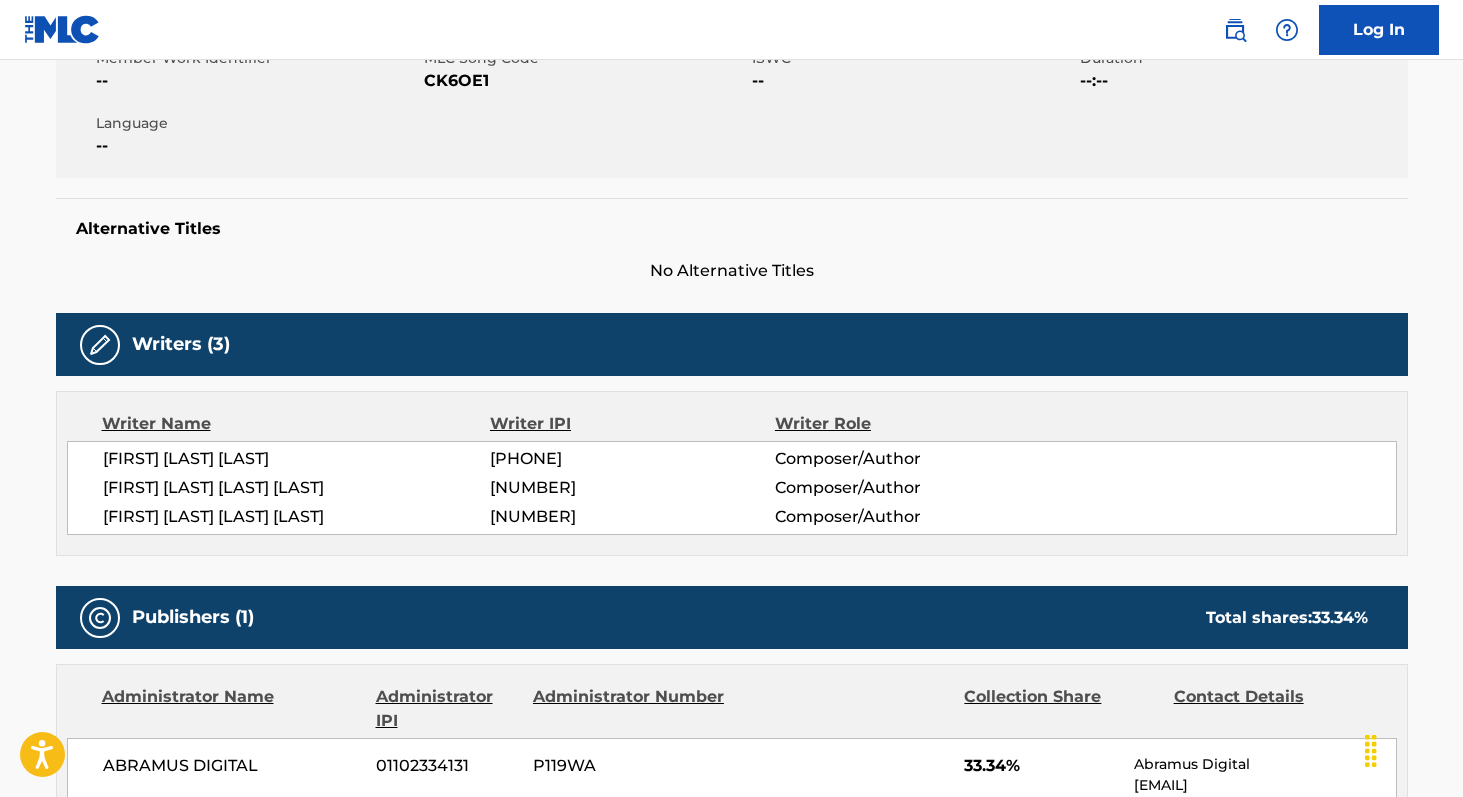 scroll, scrollTop: 392, scrollLeft: 0, axis: vertical 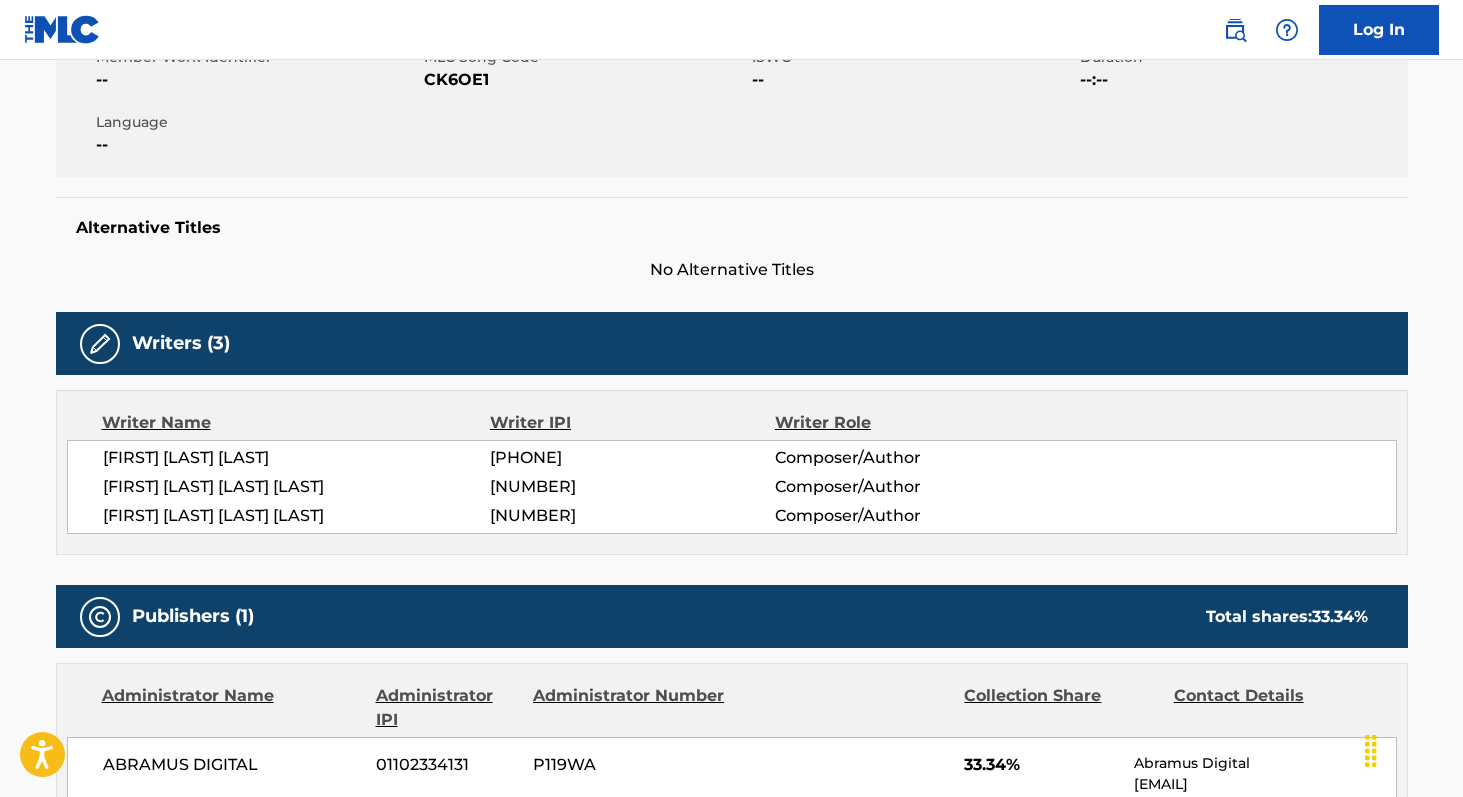 click on "[FIRST] [LAST] [LAST]" at bounding box center (297, 458) 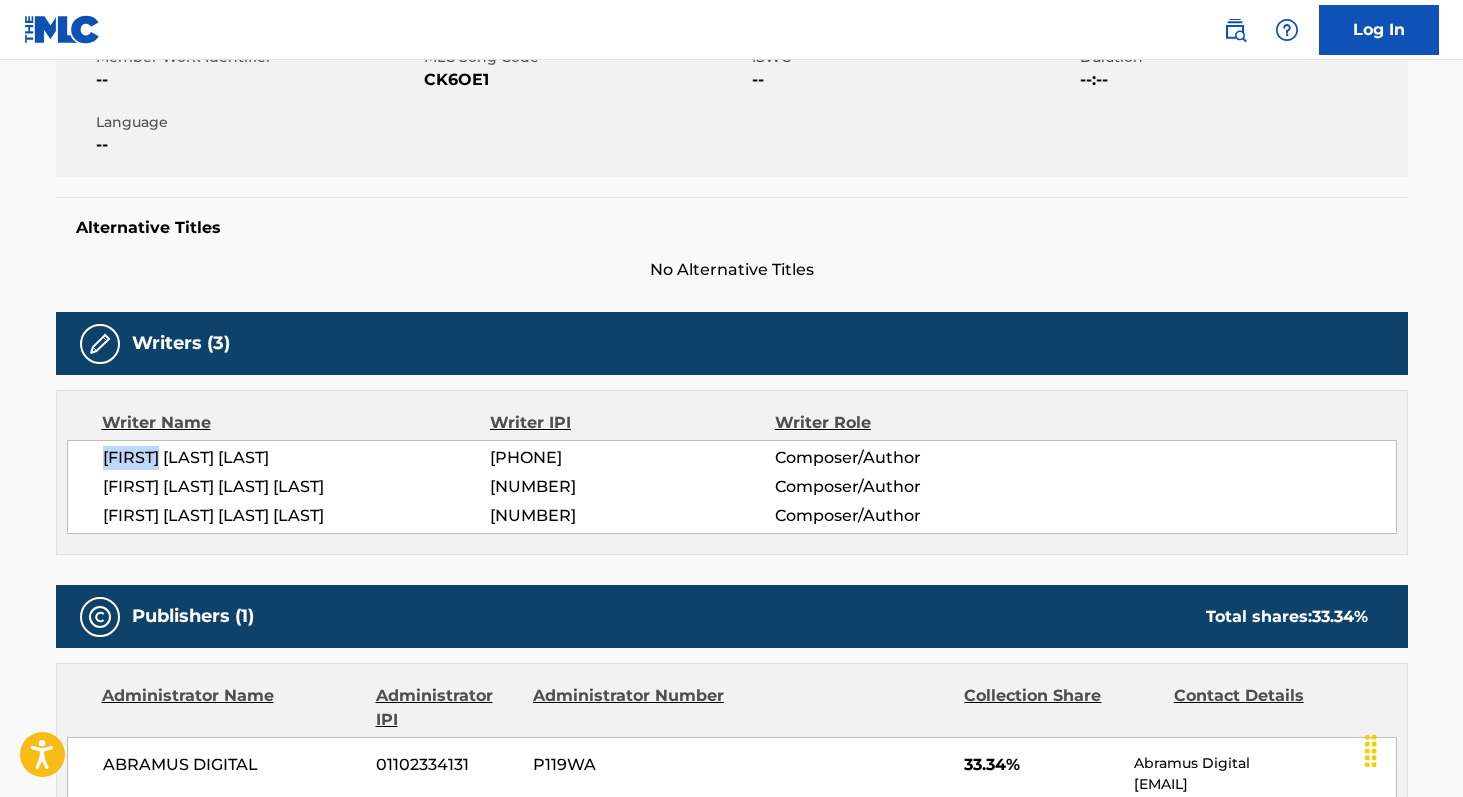 click on "[FIRST] [LAST] [LAST]" at bounding box center (297, 458) 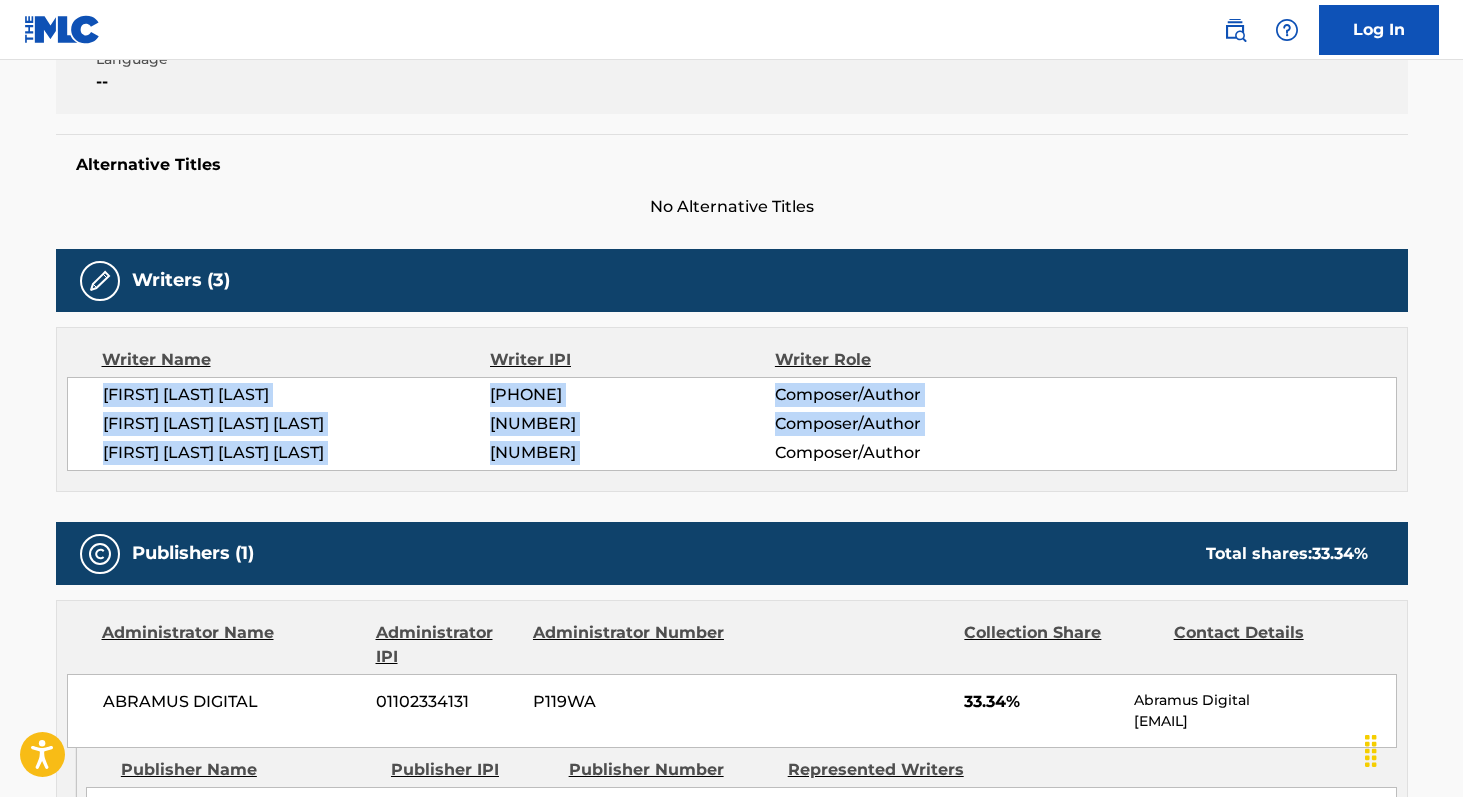 scroll, scrollTop: 459, scrollLeft: 0, axis: vertical 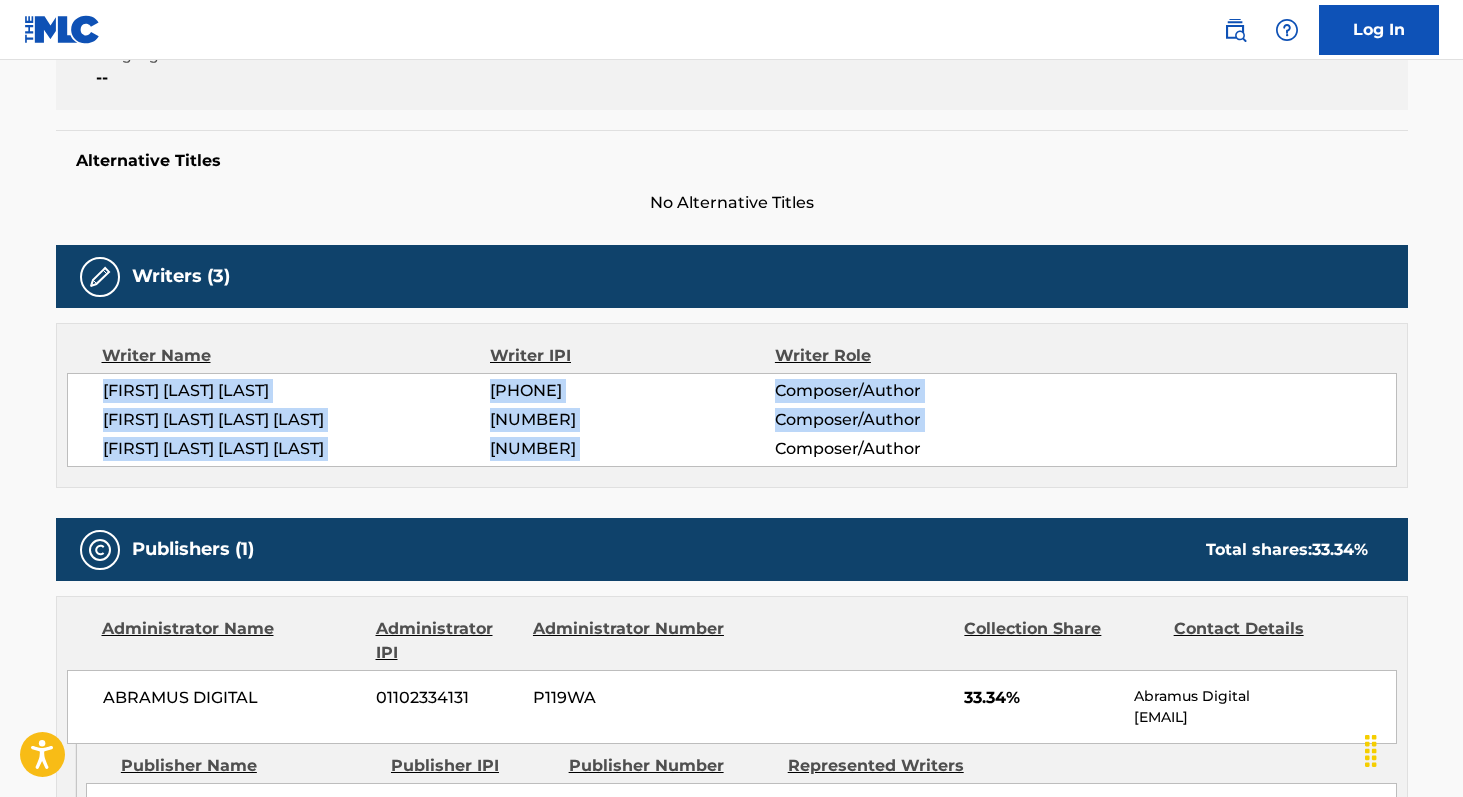 copy on "[FIRST] [LAST] [NUMBER] Composer/Author [FIRST] [LAST] [NUMBER] Composer/Author [FIRST] [LAST] [NUMBER]" 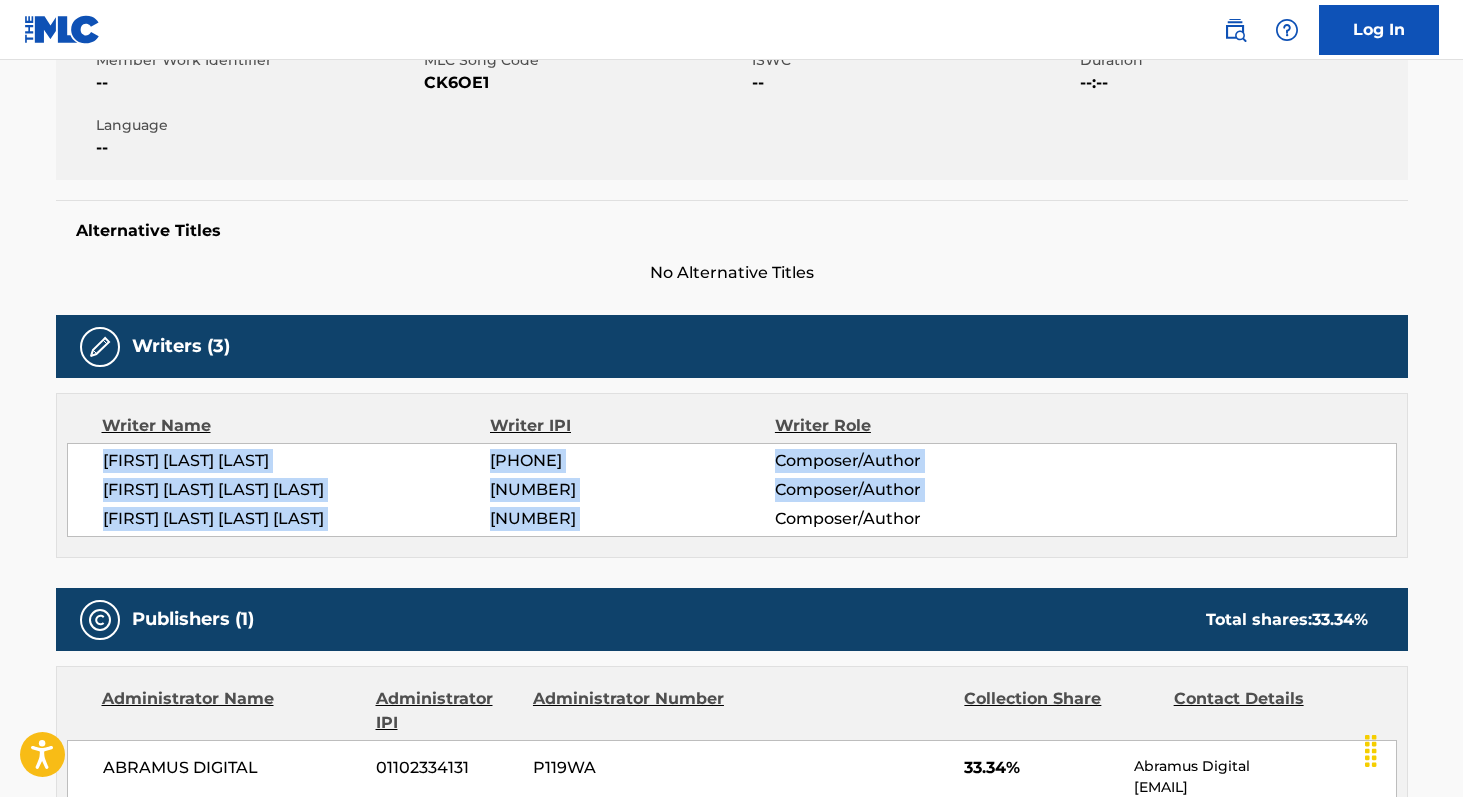 scroll, scrollTop: 379, scrollLeft: 0, axis: vertical 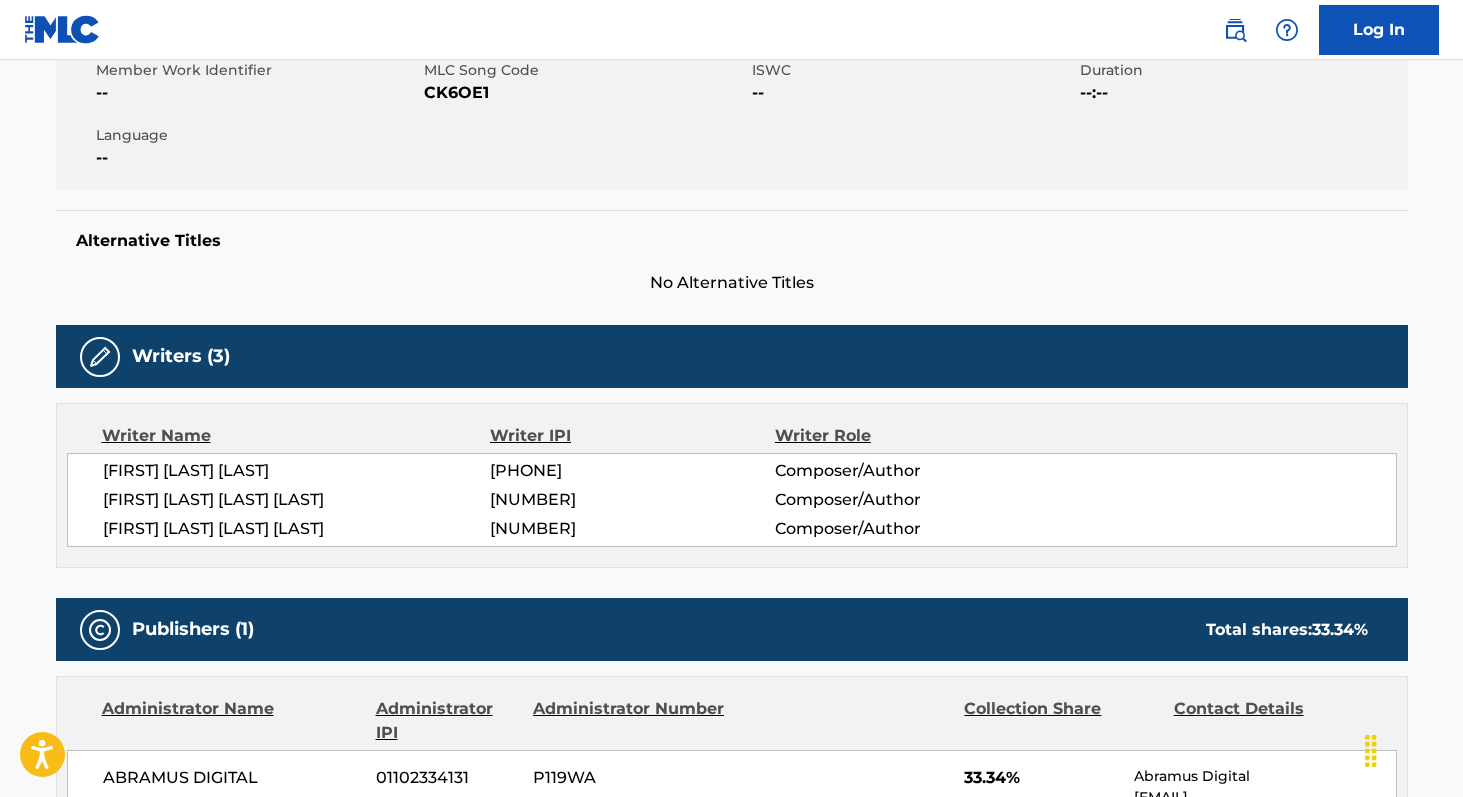 click on "CK6OE1" at bounding box center [585, 93] 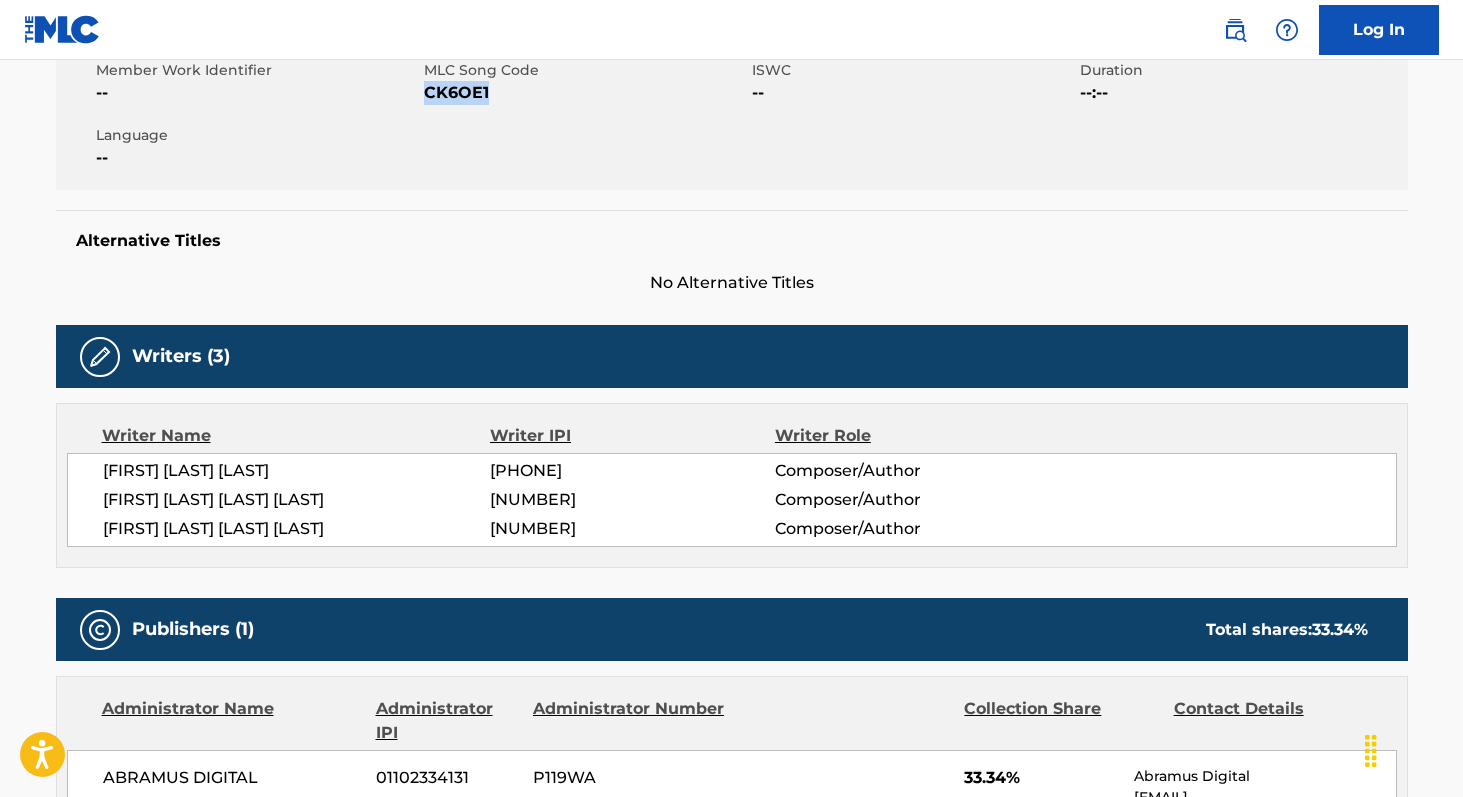 click on "CK6OE1" at bounding box center [585, 93] 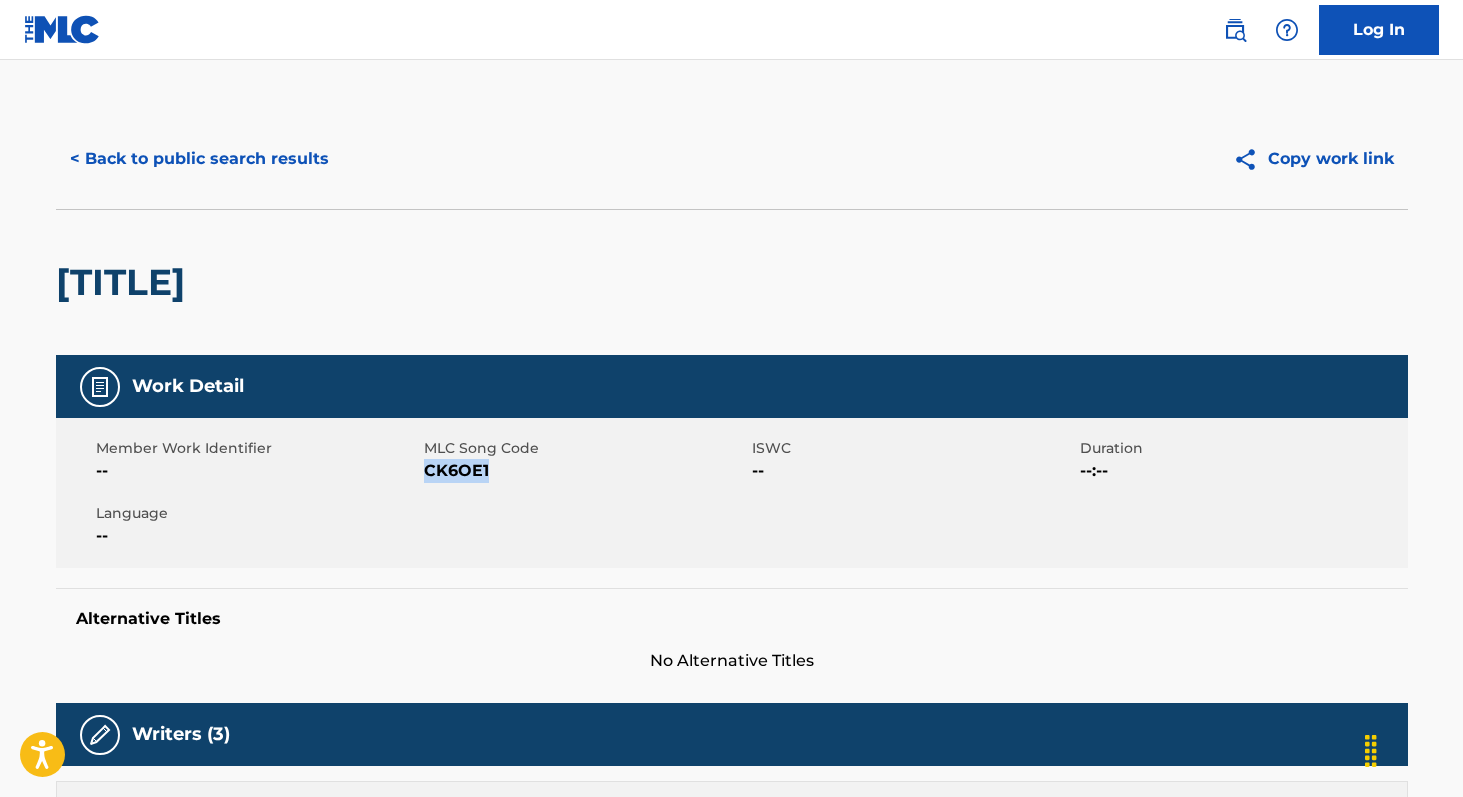 scroll, scrollTop: 0, scrollLeft: 0, axis: both 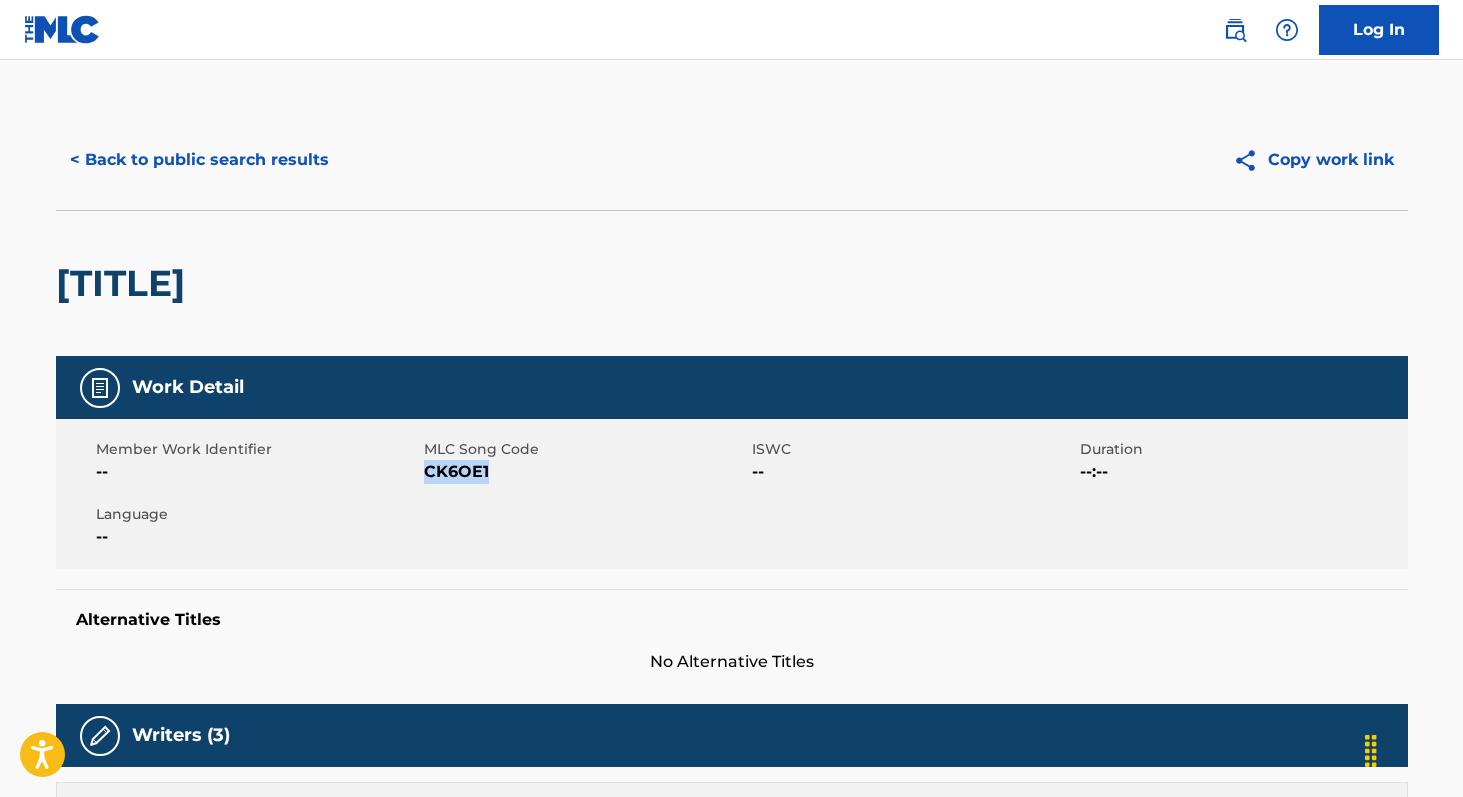 click on "< Back to public search results" at bounding box center [199, 160] 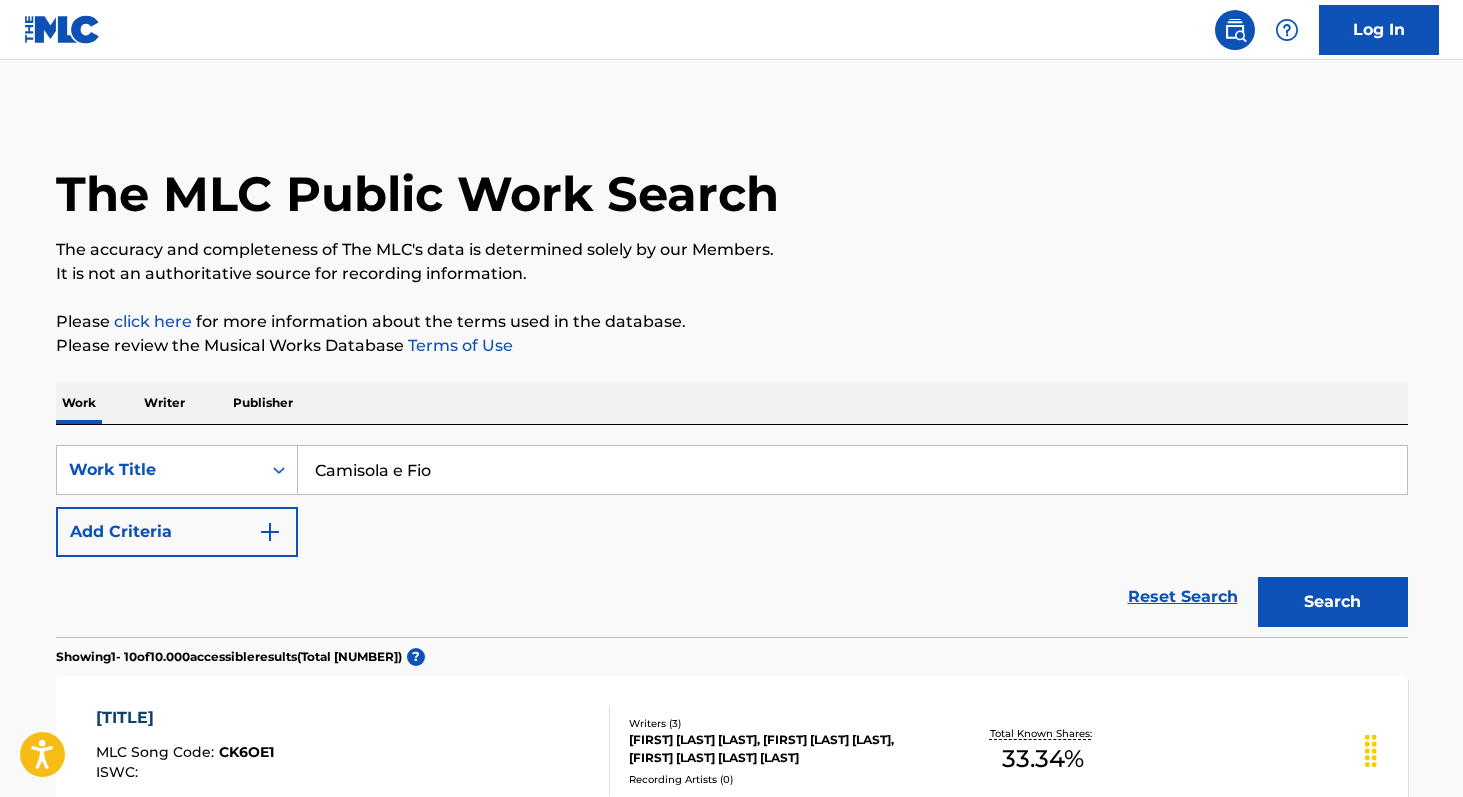 scroll, scrollTop: 277, scrollLeft: 0, axis: vertical 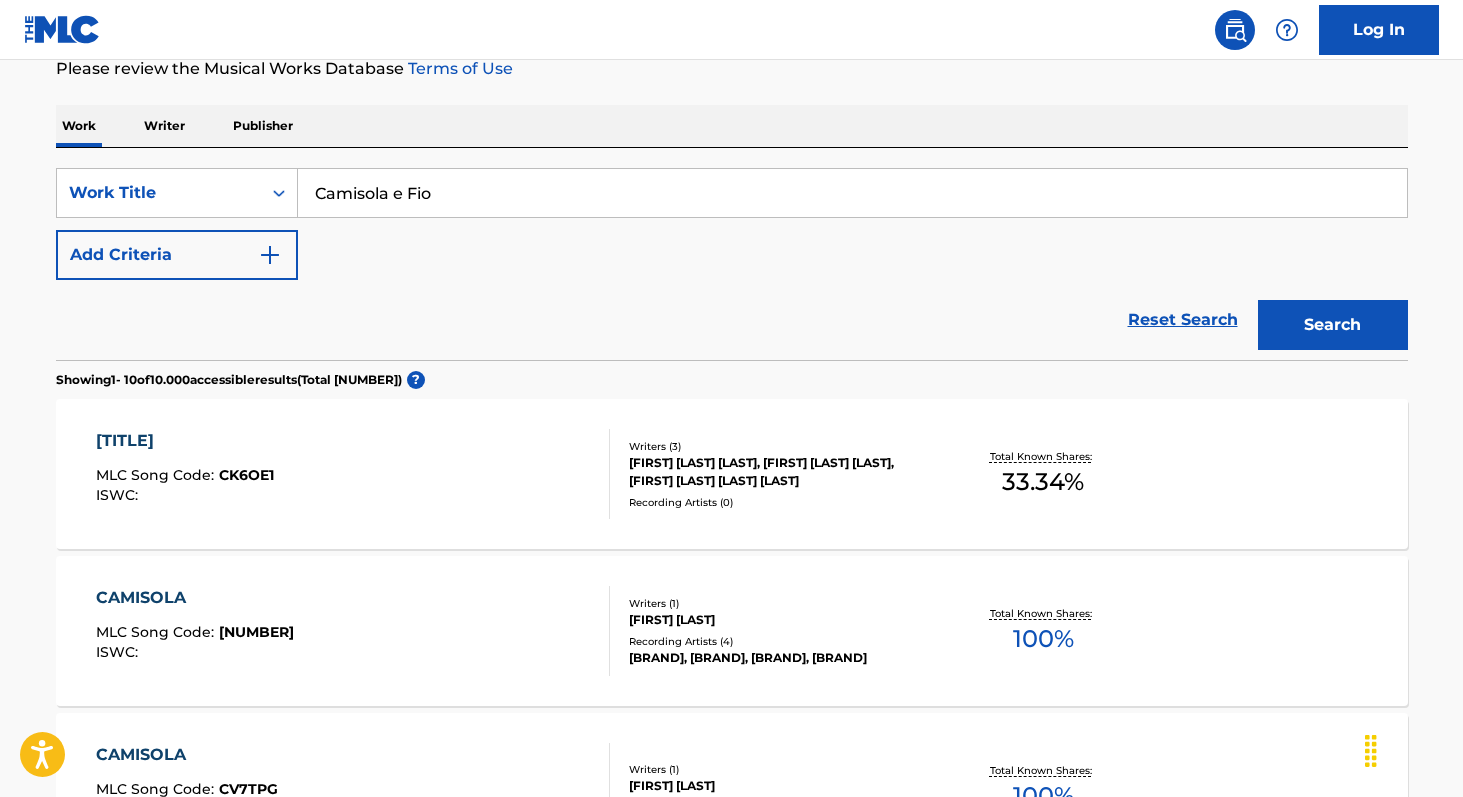 click on "Camisola e Fio" at bounding box center [852, 193] 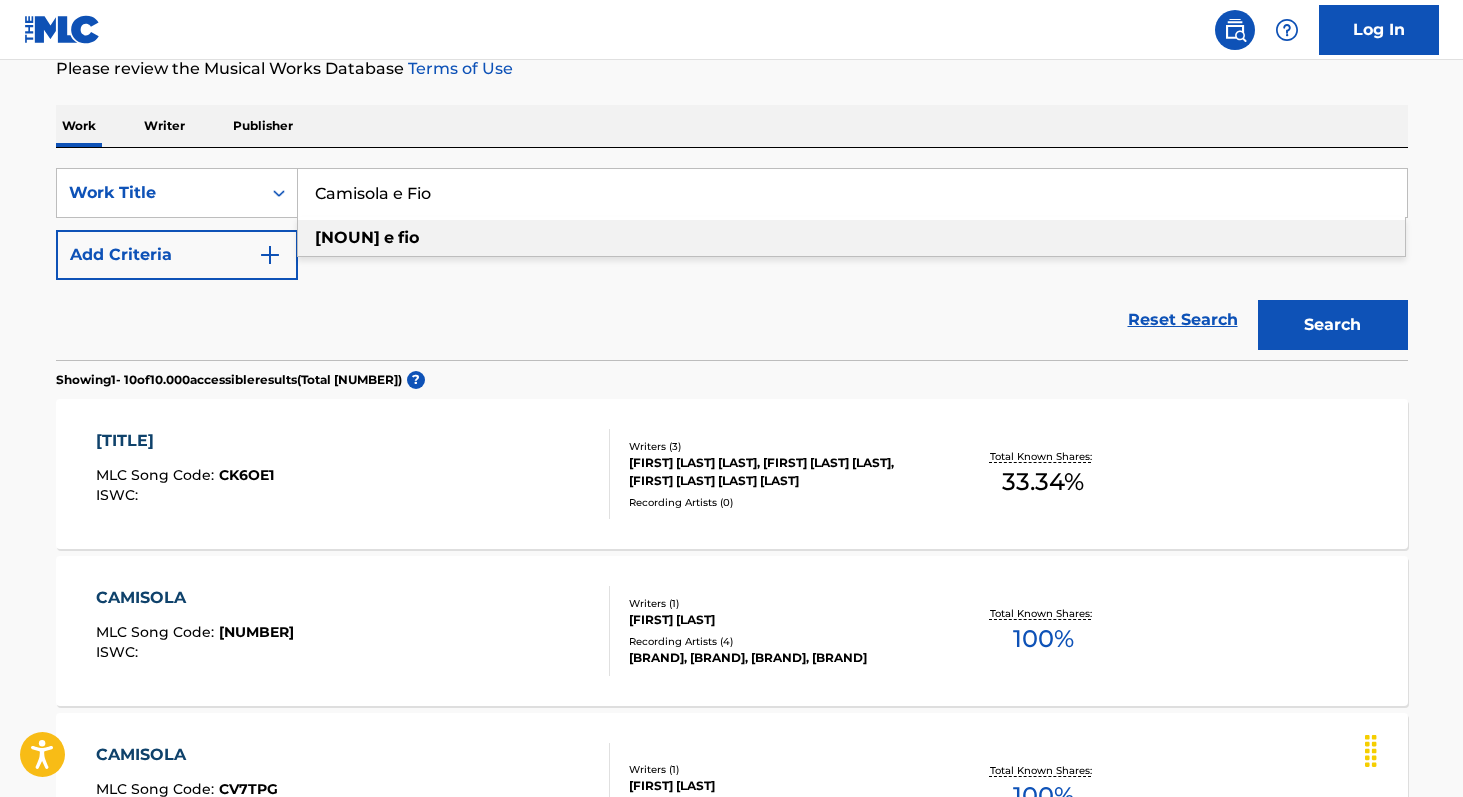 paste on "[FIRST]" 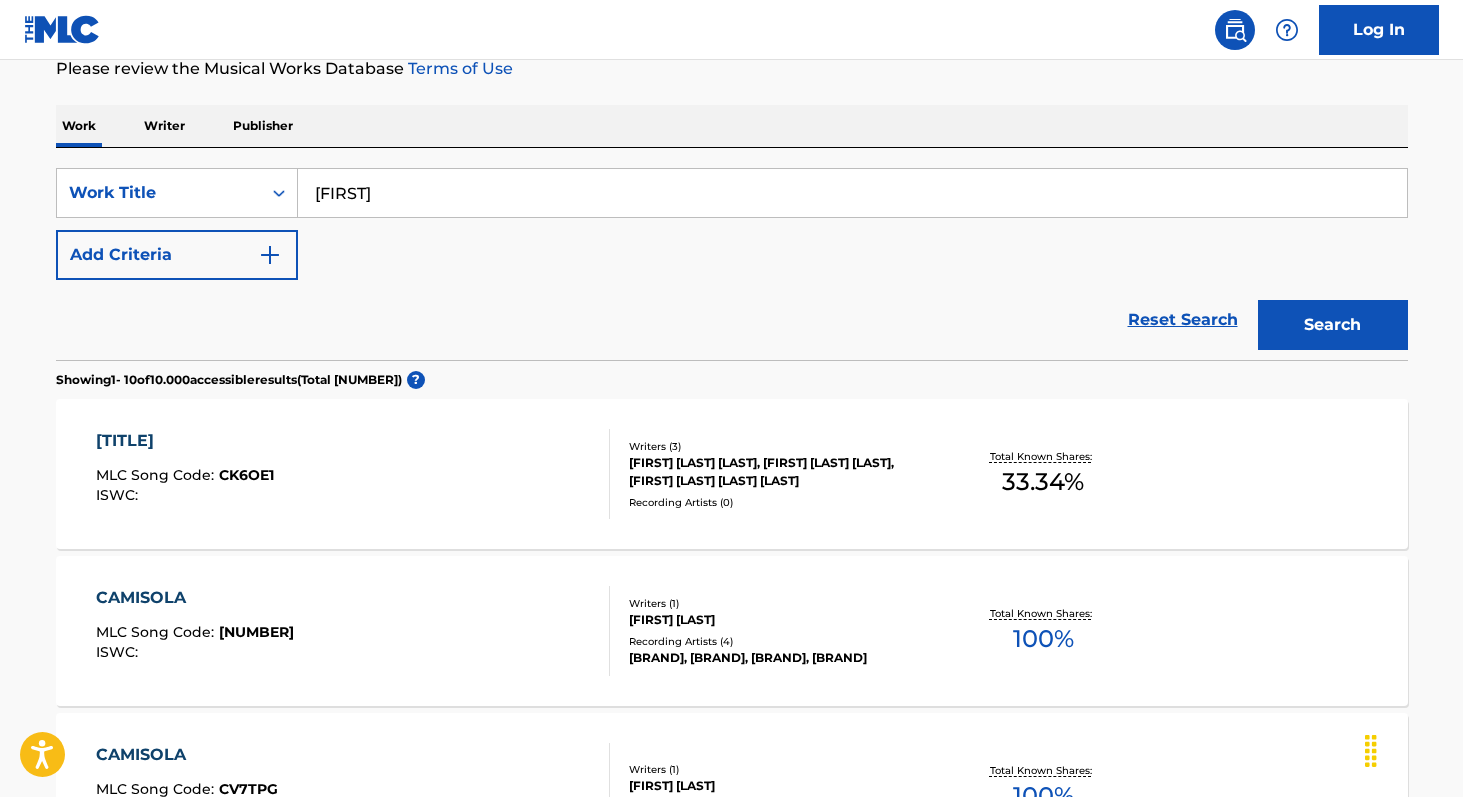 type on "[FIRST]" 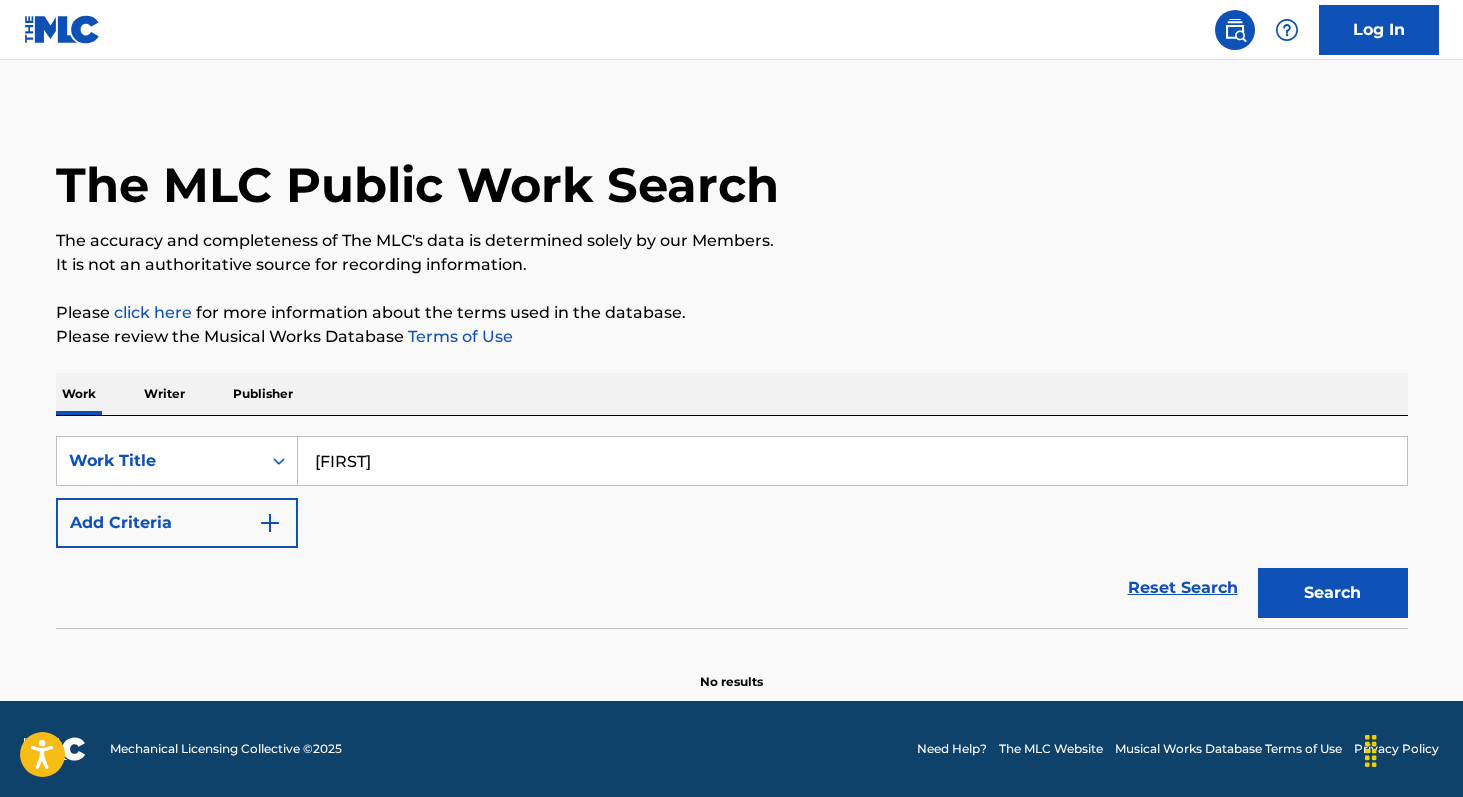 scroll, scrollTop: 9, scrollLeft: 0, axis: vertical 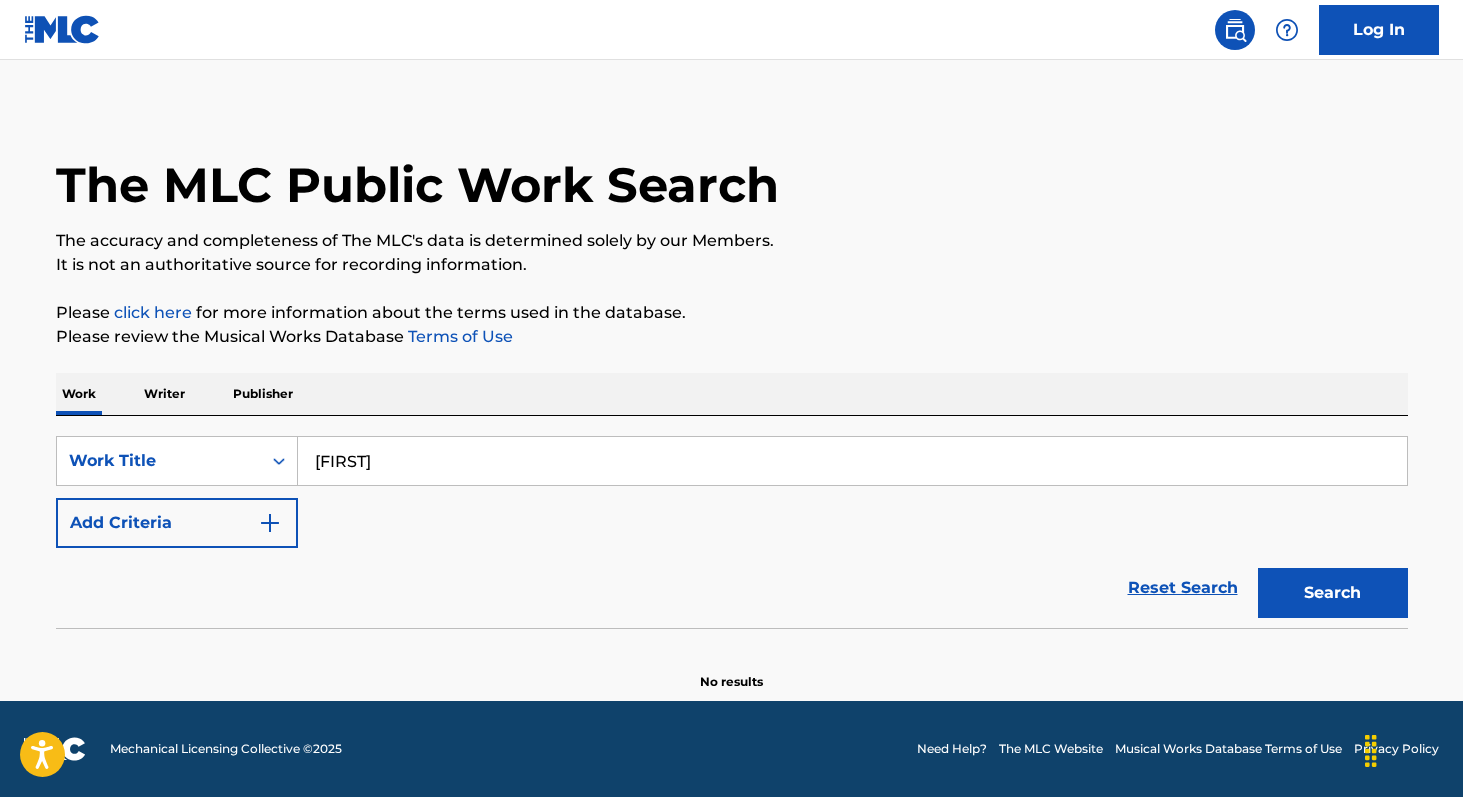 click on "Writer" at bounding box center (164, 394) 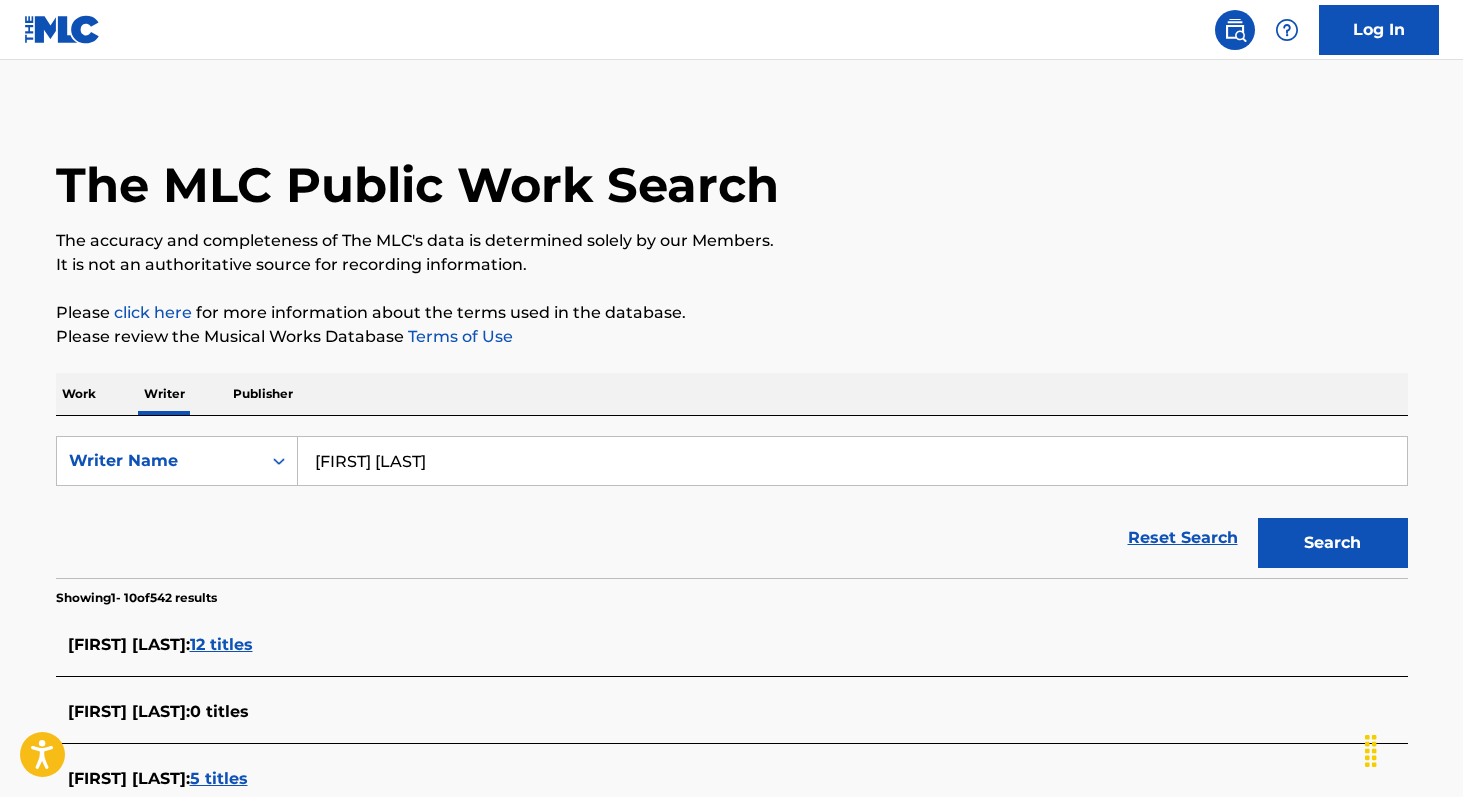scroll, scrollTop: 0, scrollLeft: 0, axis: both 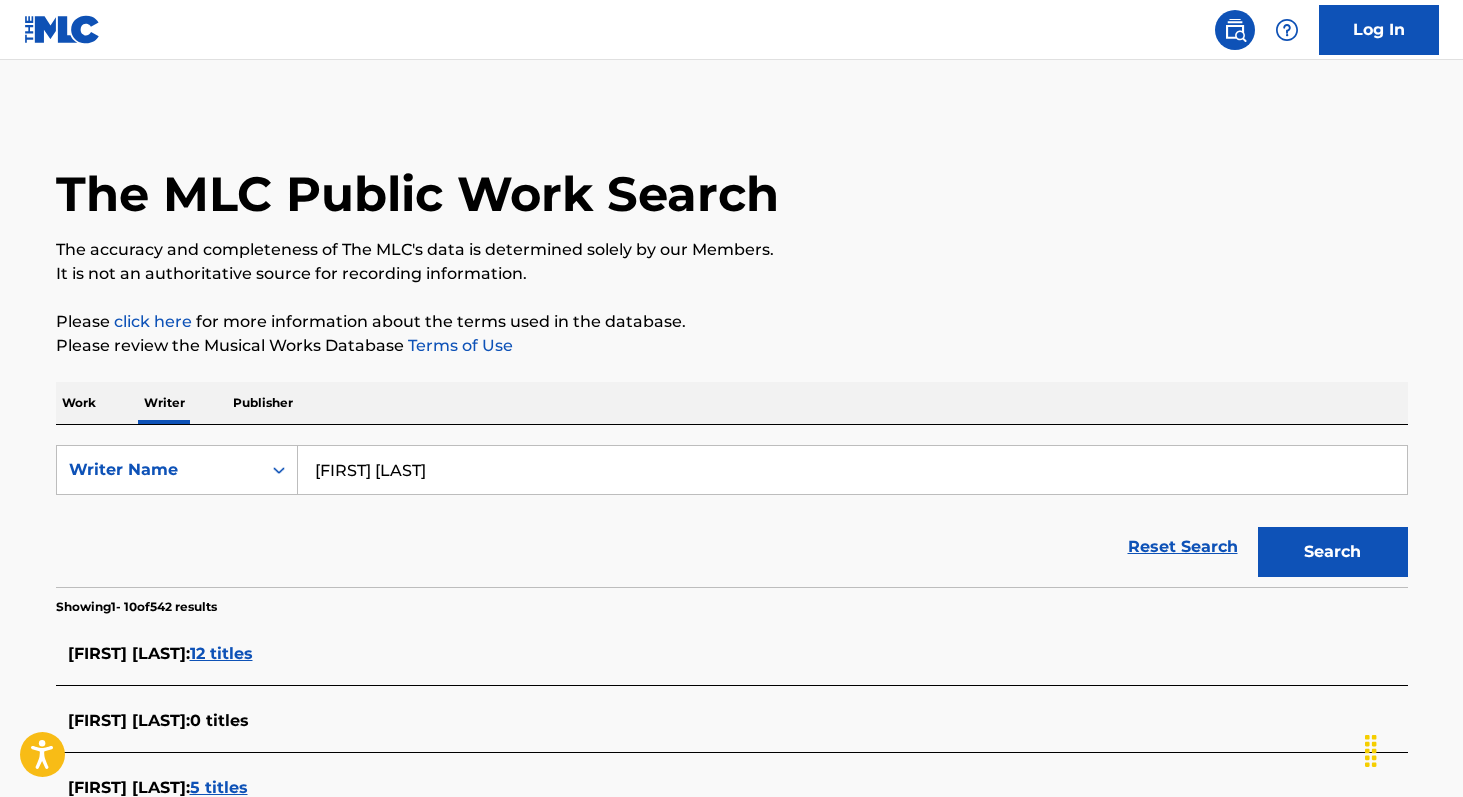 click on "[FIRST] [LAST]" at bounding box center [852, 470] 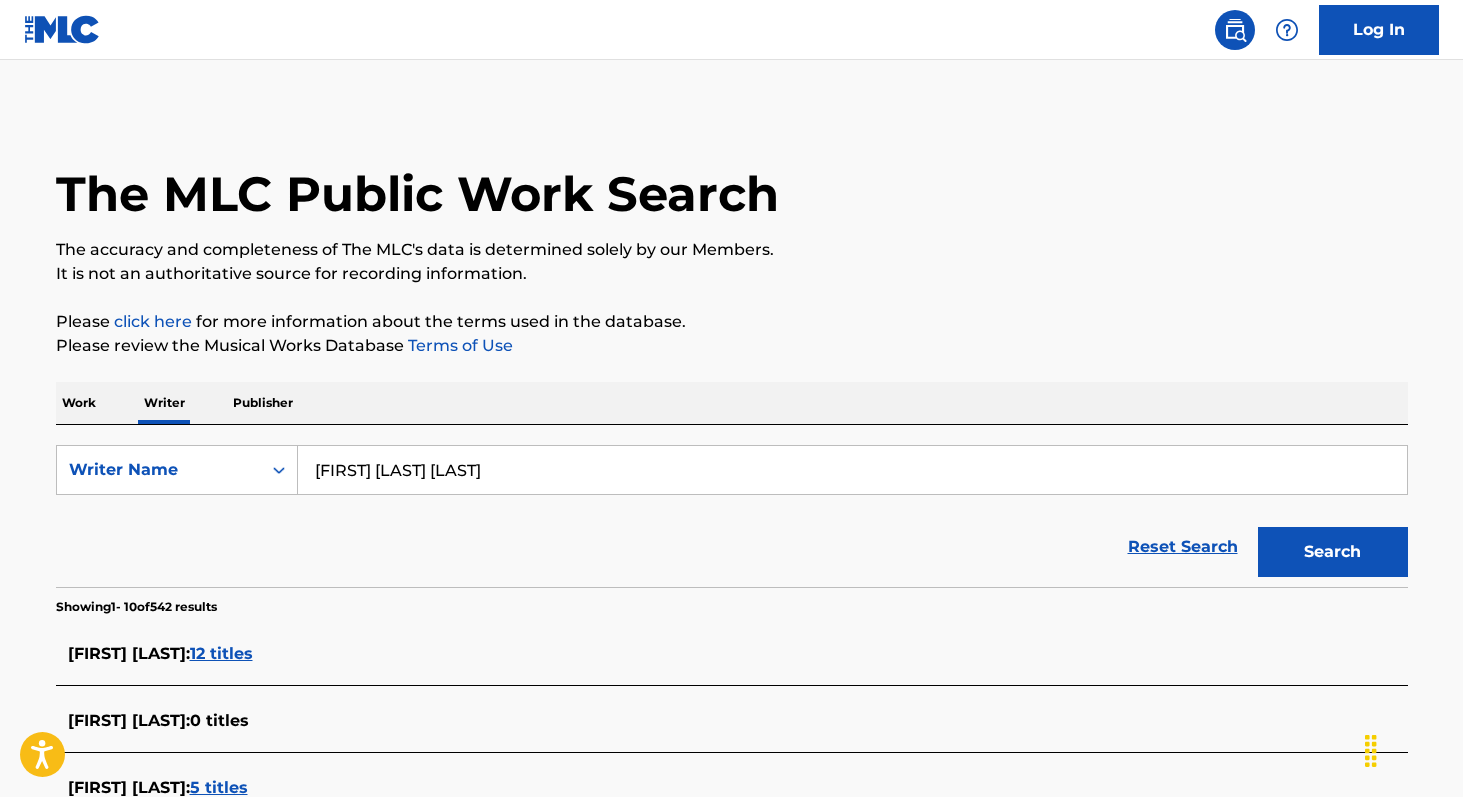 type on "[FIRST] [LAST] [LAST]" 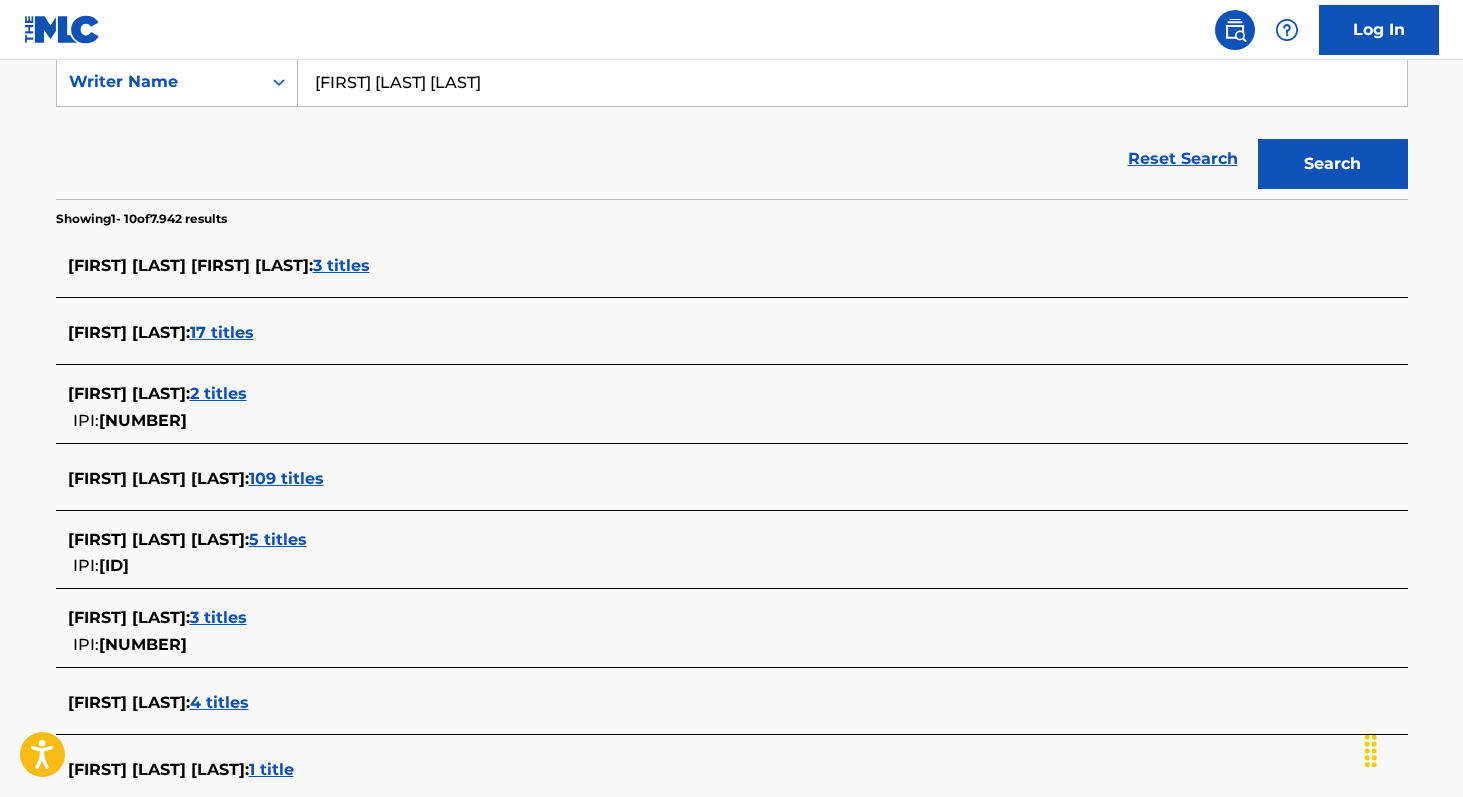 scroll, scrollTop: 392, scrollLeft: 0, axis: vertical 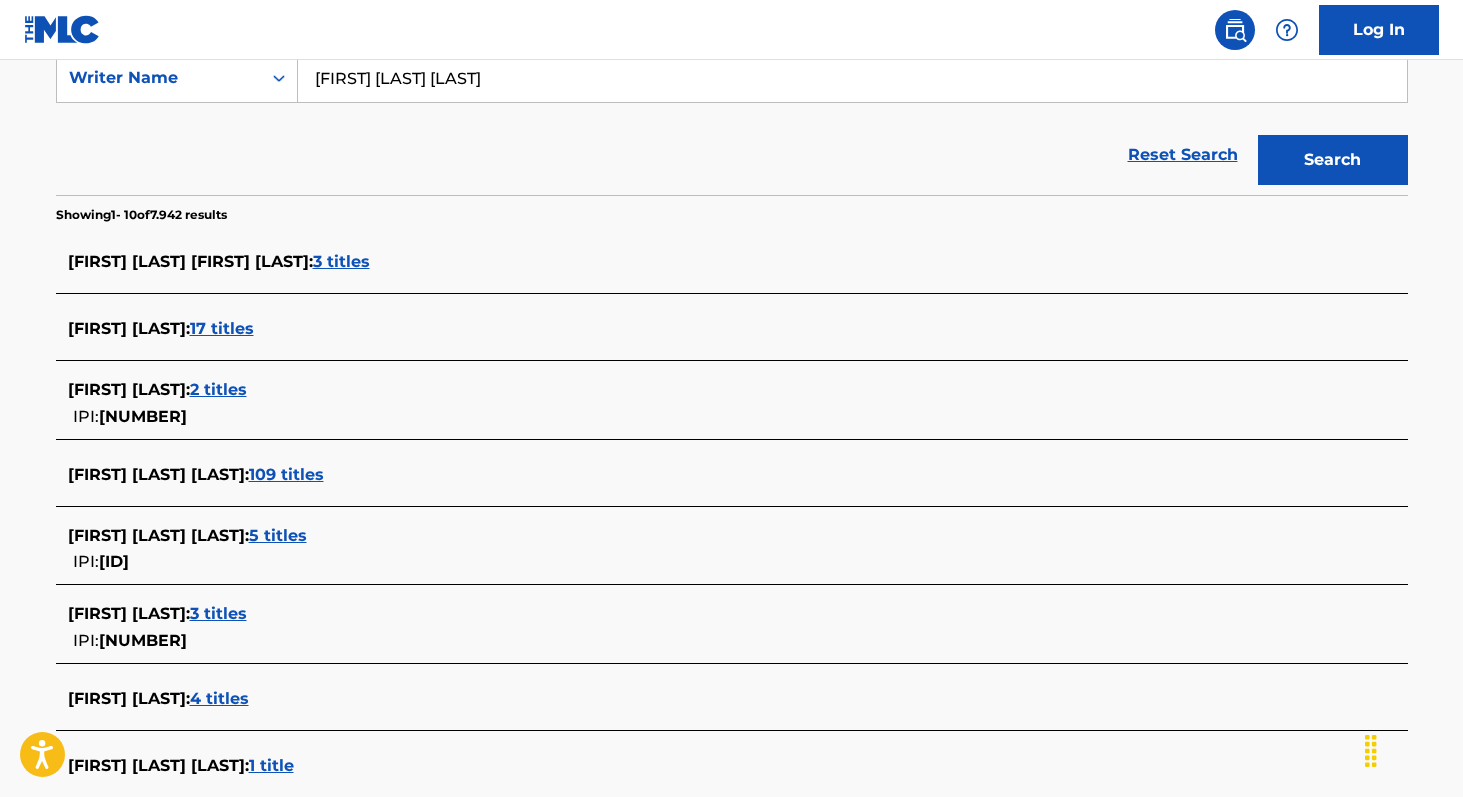 copy on "[ID]" 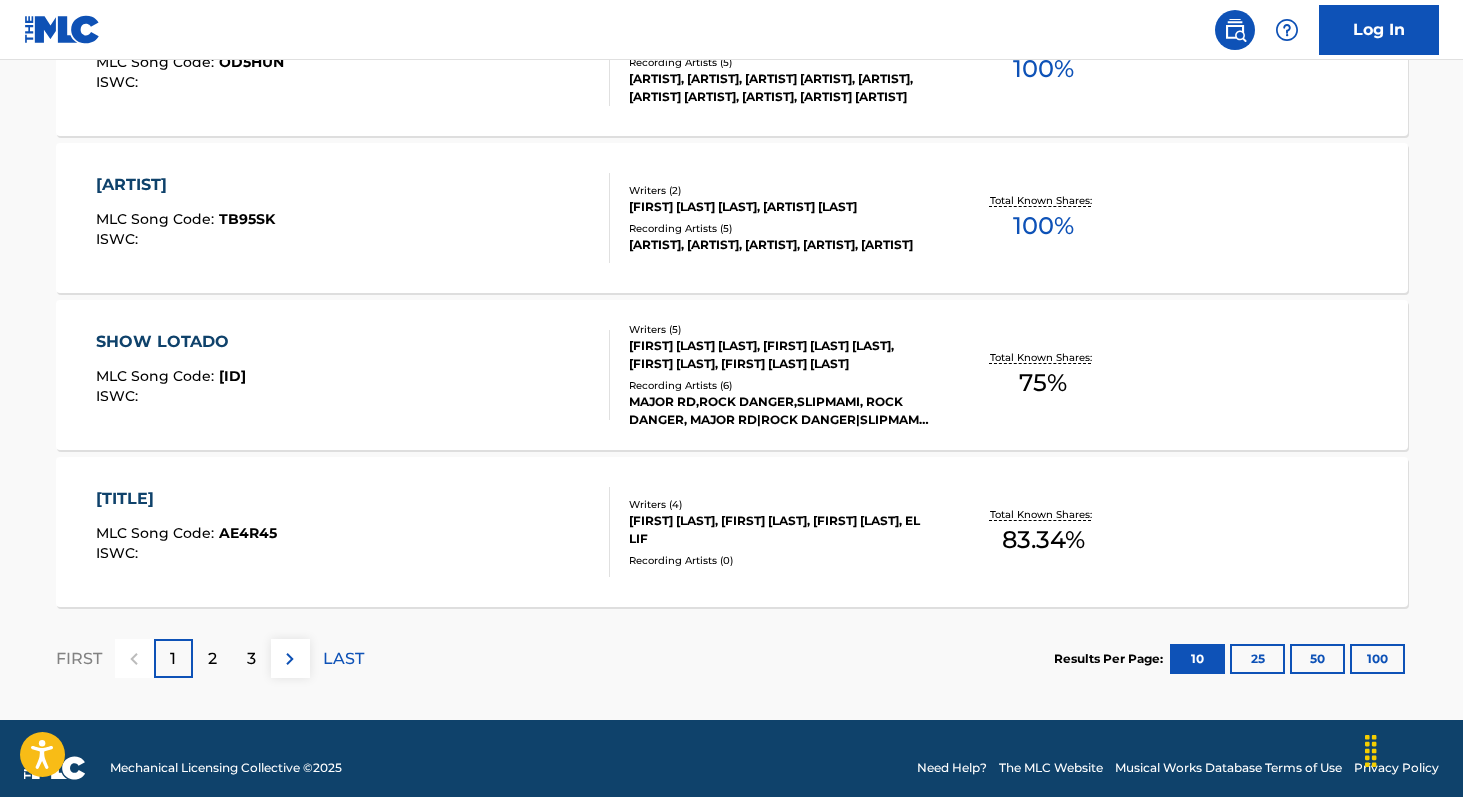 scroll, scrollTop: 1651, scrollLeft: 0, axis: vertical 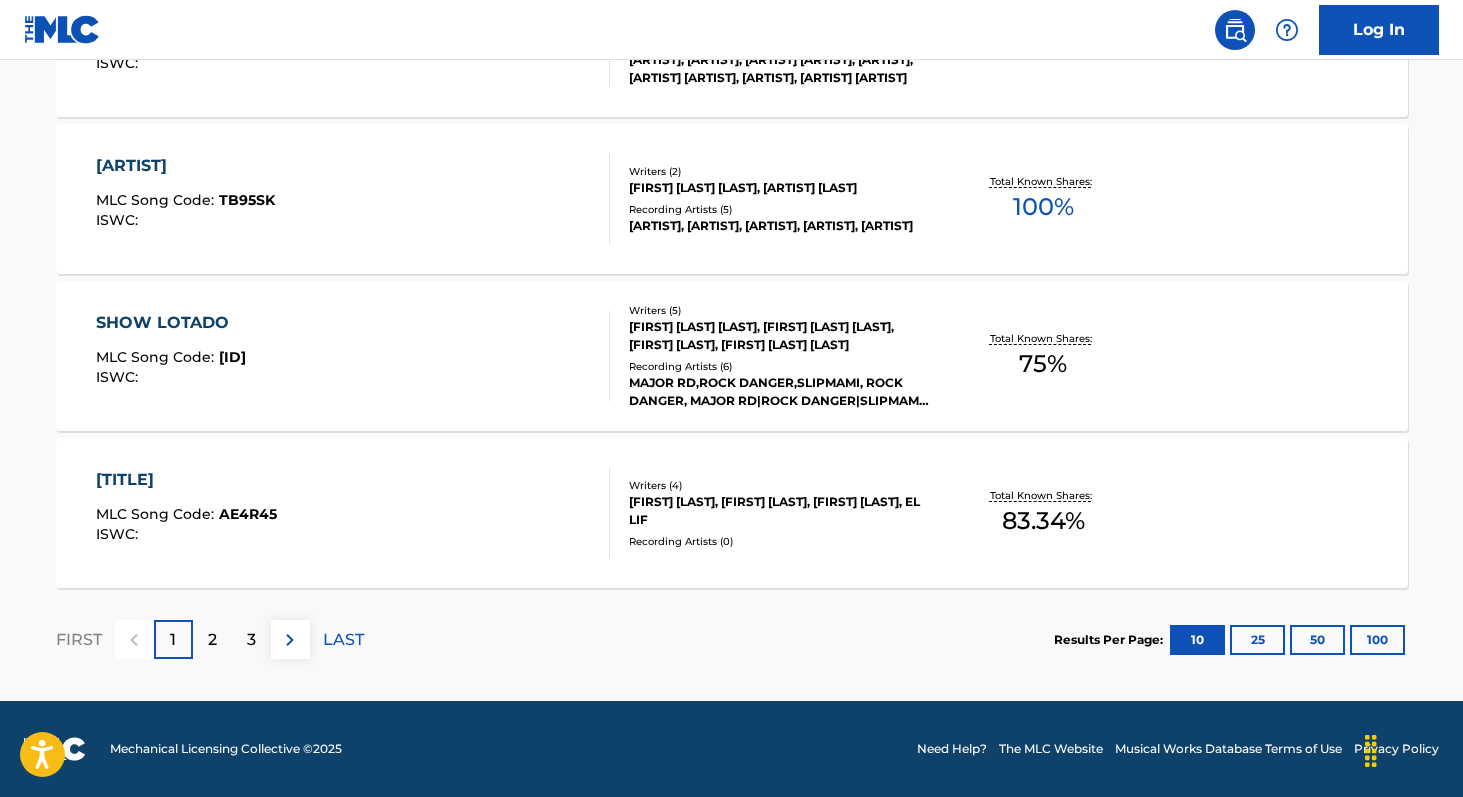 click on "100" at bounding box center (1377, 640) 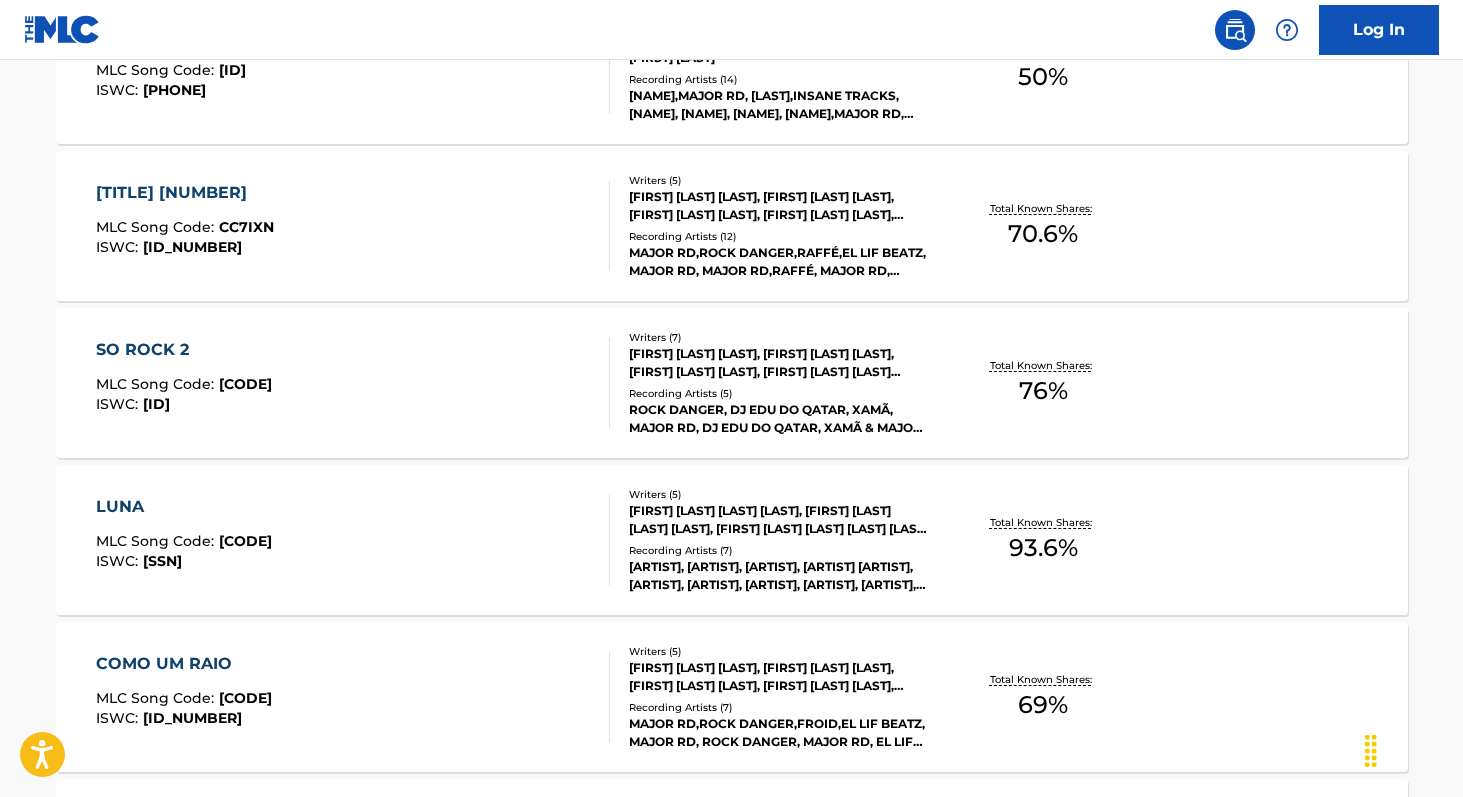 scroll, scrollTop: 12632, scrollLeft: 0, axis: vertical 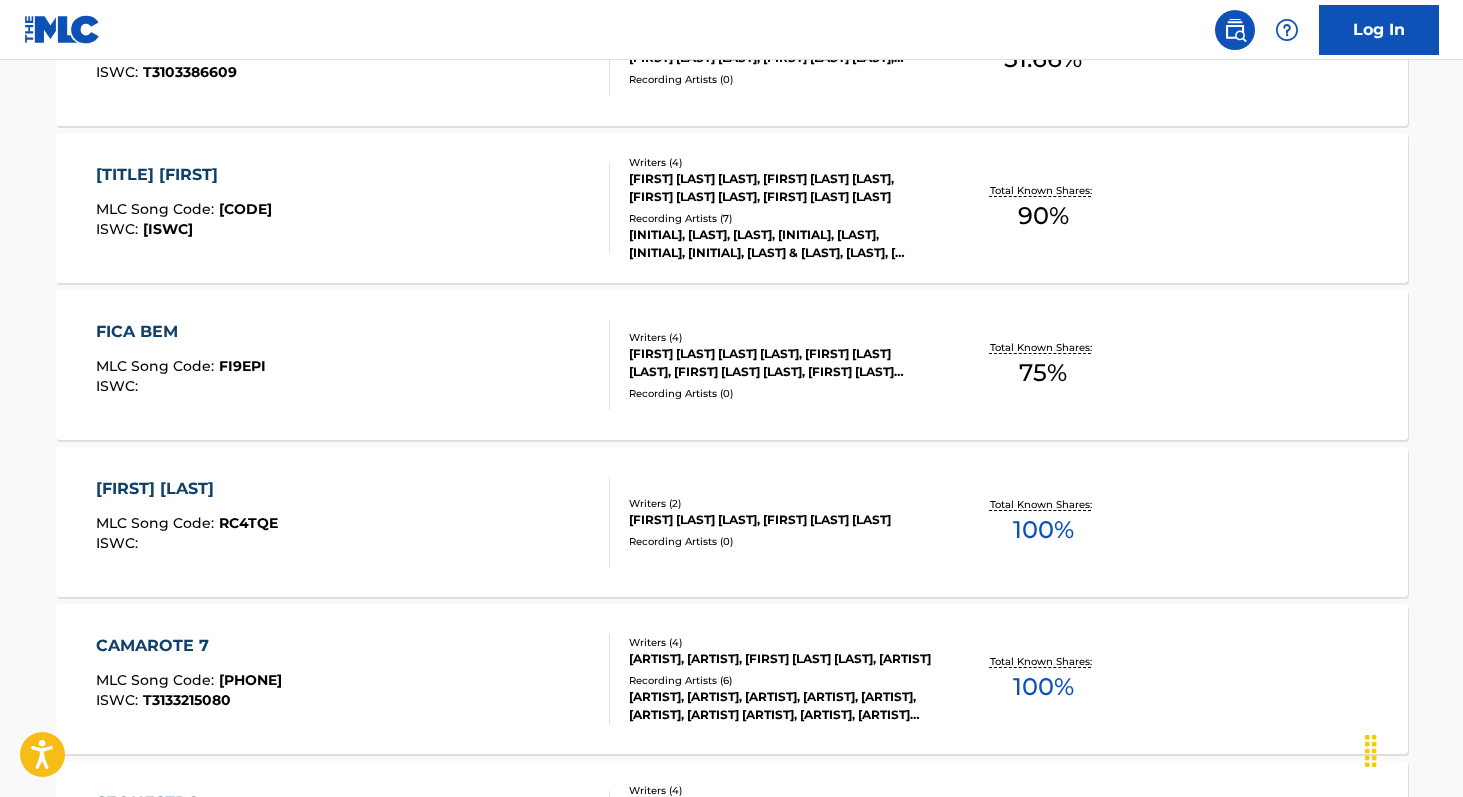 click on "100 %" at bounding box center [1043, 687] 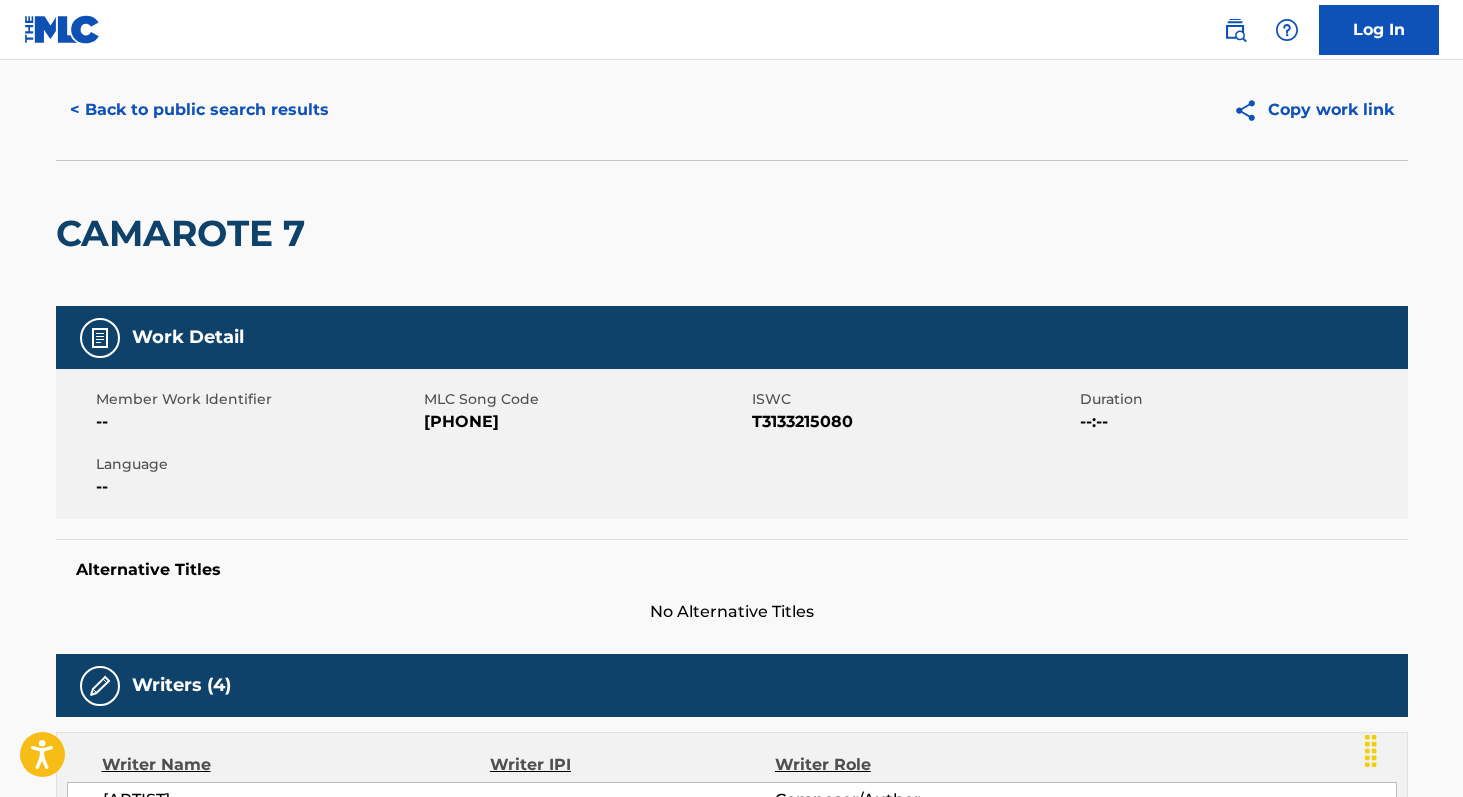 scroll, scrollTop: 0, scrollLeft: 0, axis: both 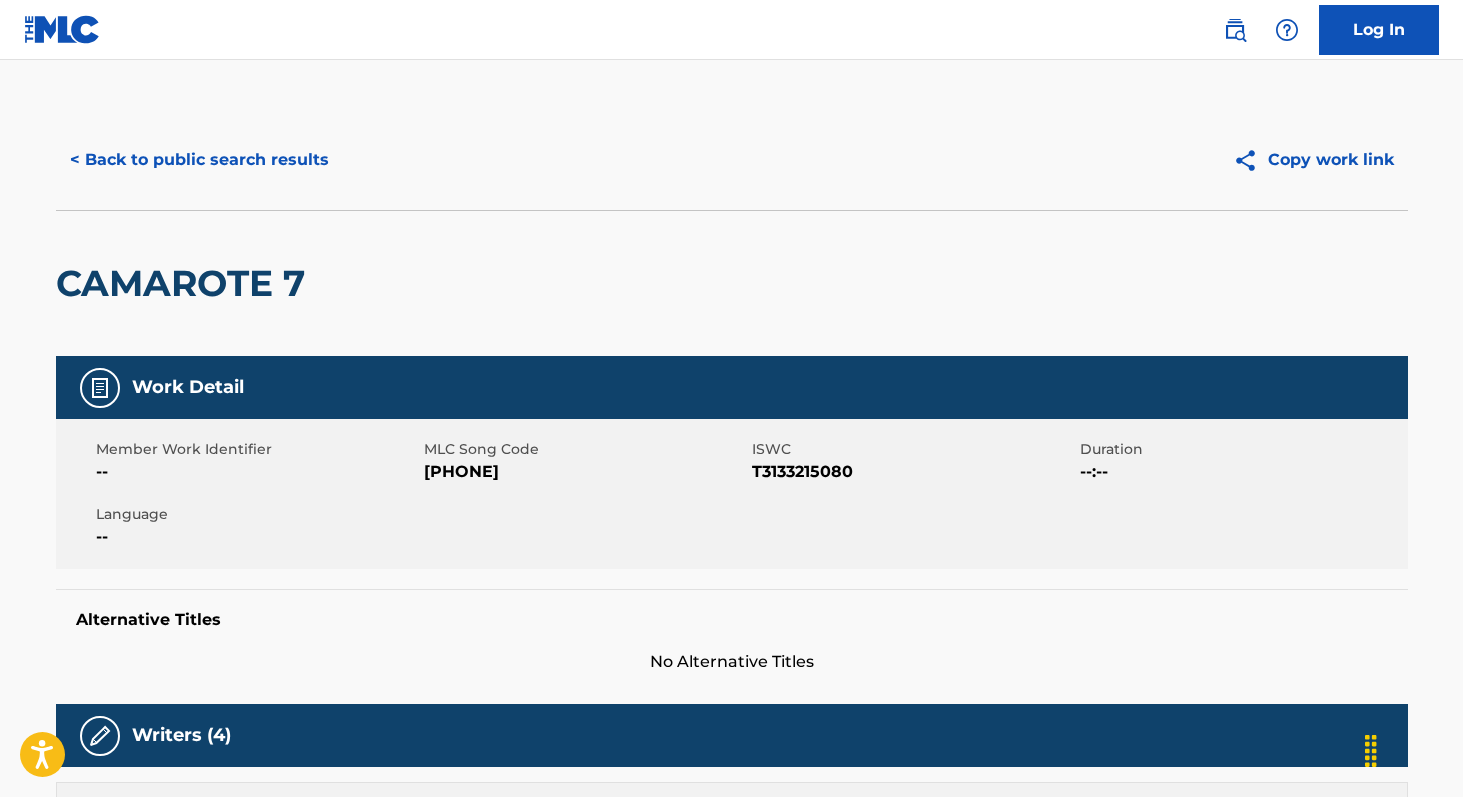 click on "< Back to public search results" at bounding box center (199, 160) 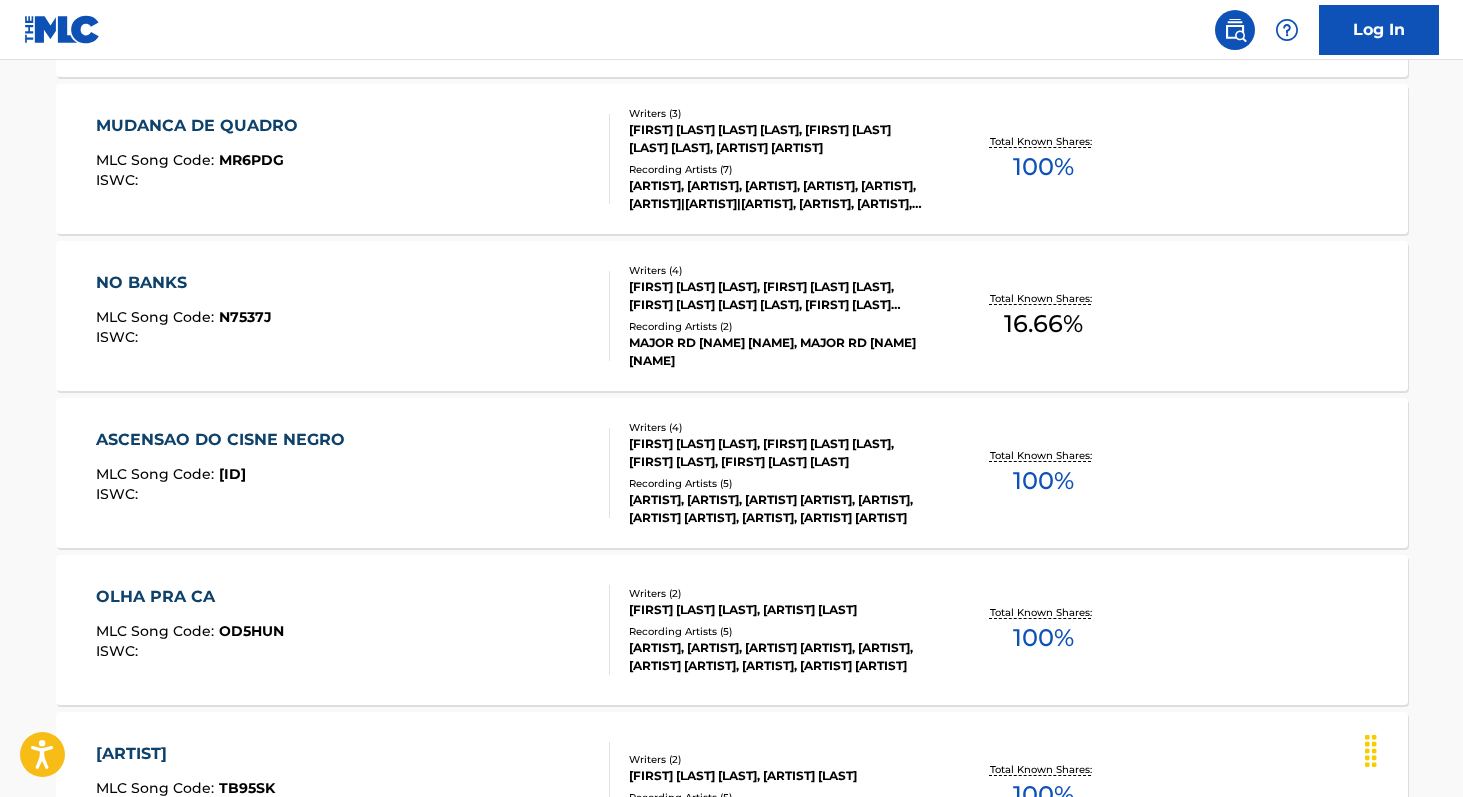 scroll, scrollTop: 1068, scrollLeft: 0, axis: vertical 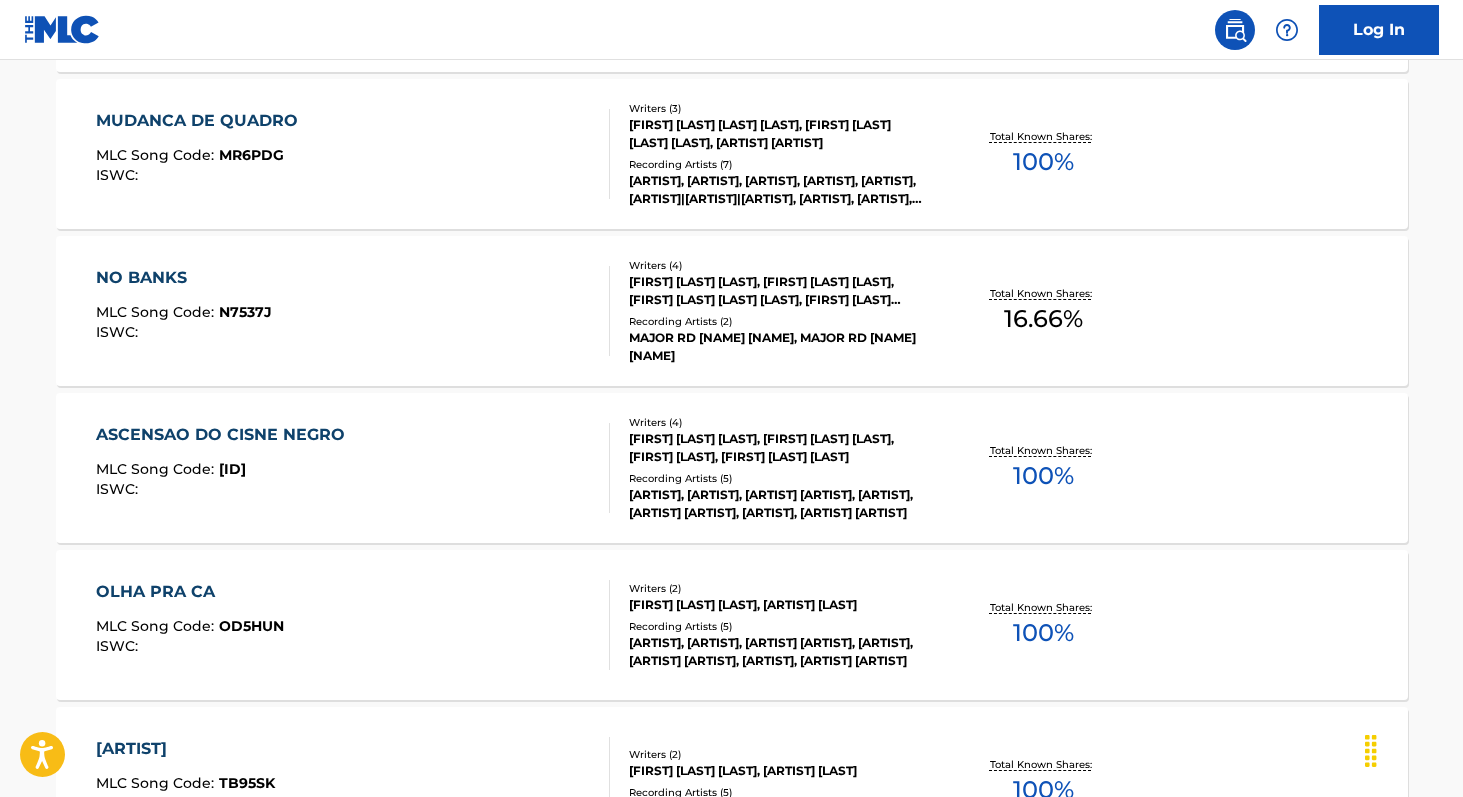 click on "100 %" at bounding box center (1043, 476) 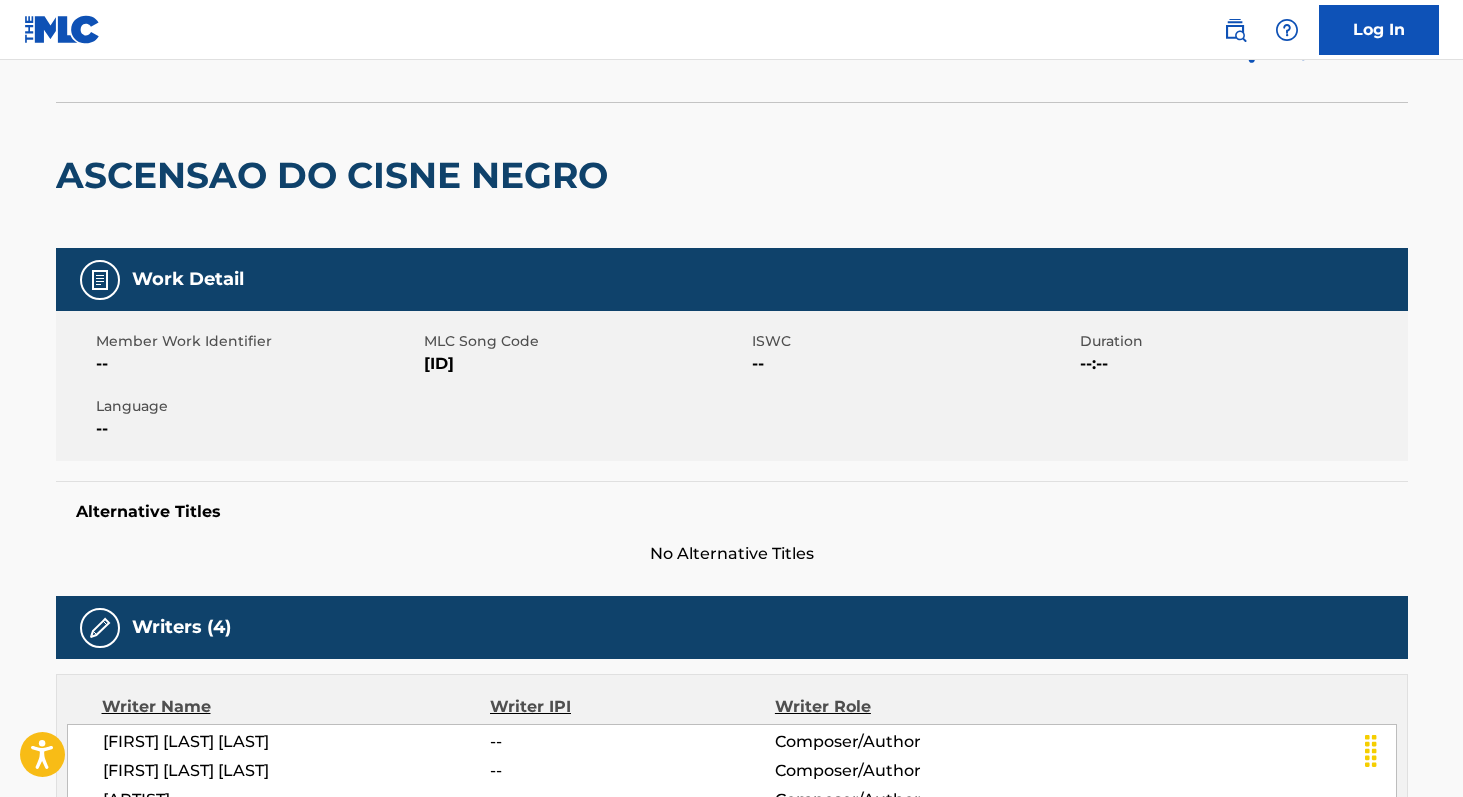 scroll, scrollTop: 0, scrollLeft: 0, axis: both 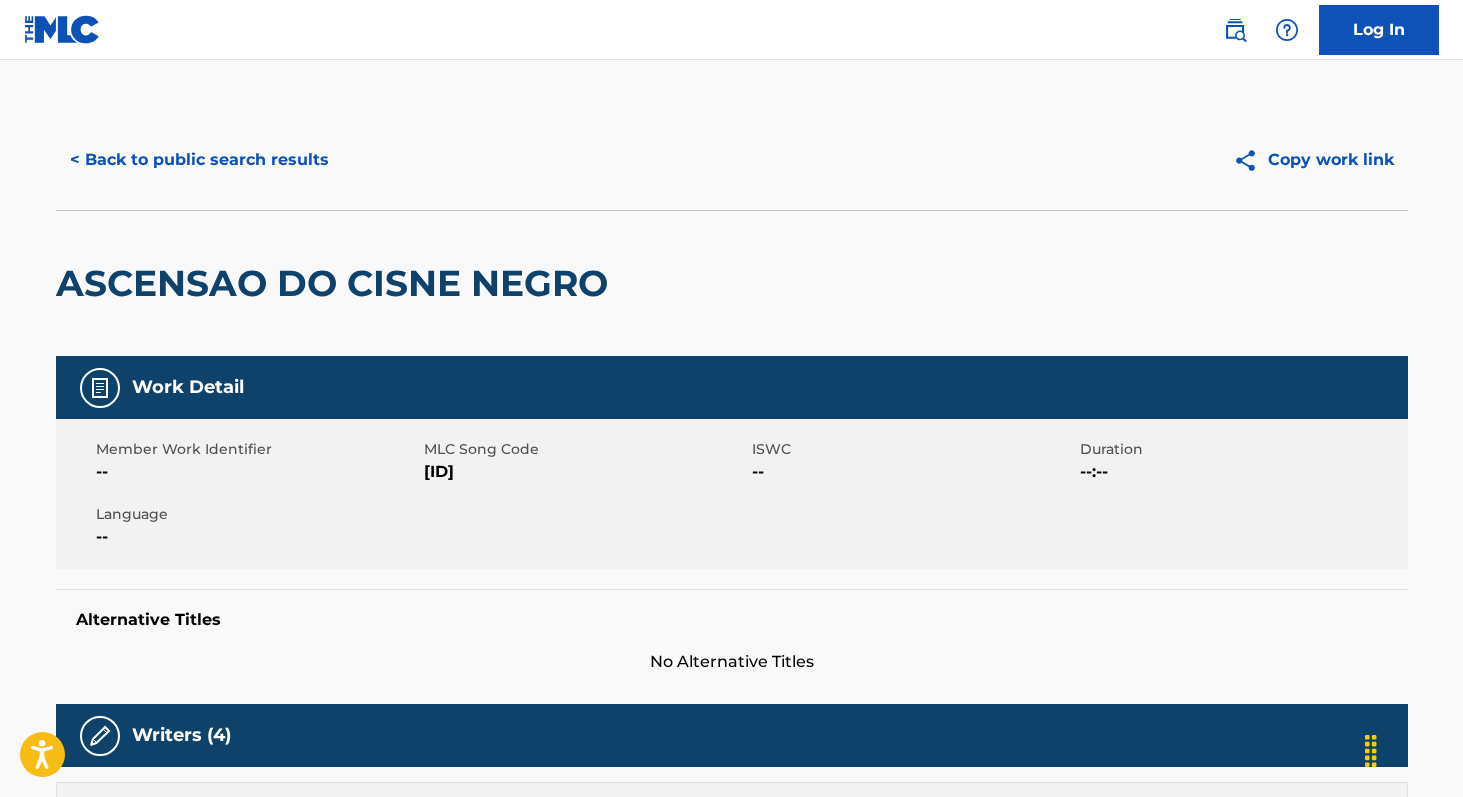 click on "< Back to public search results" at bounding box center [199, 160] 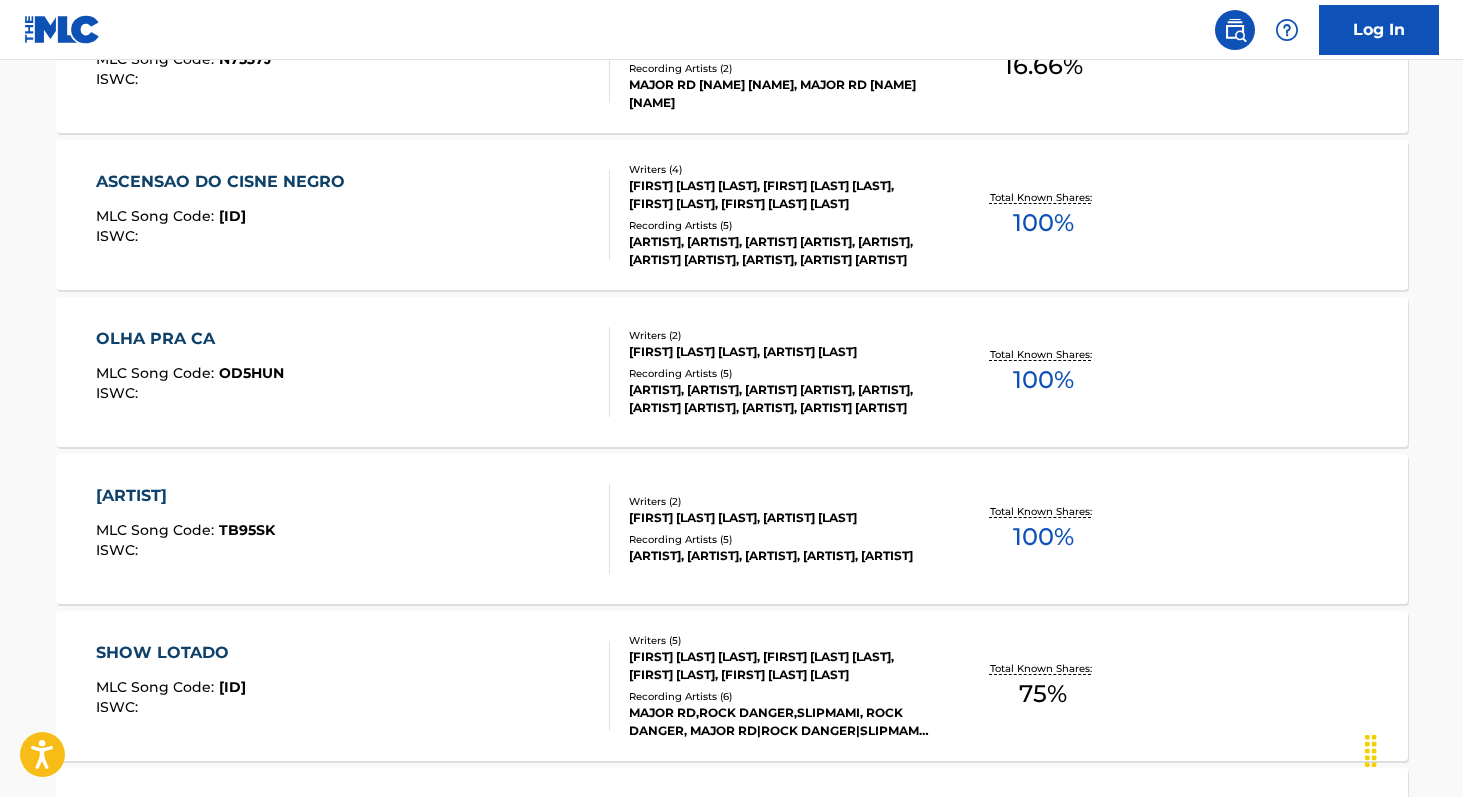 scroll, scrollTop: 1325, scrollLeft: 0, axis: vertical 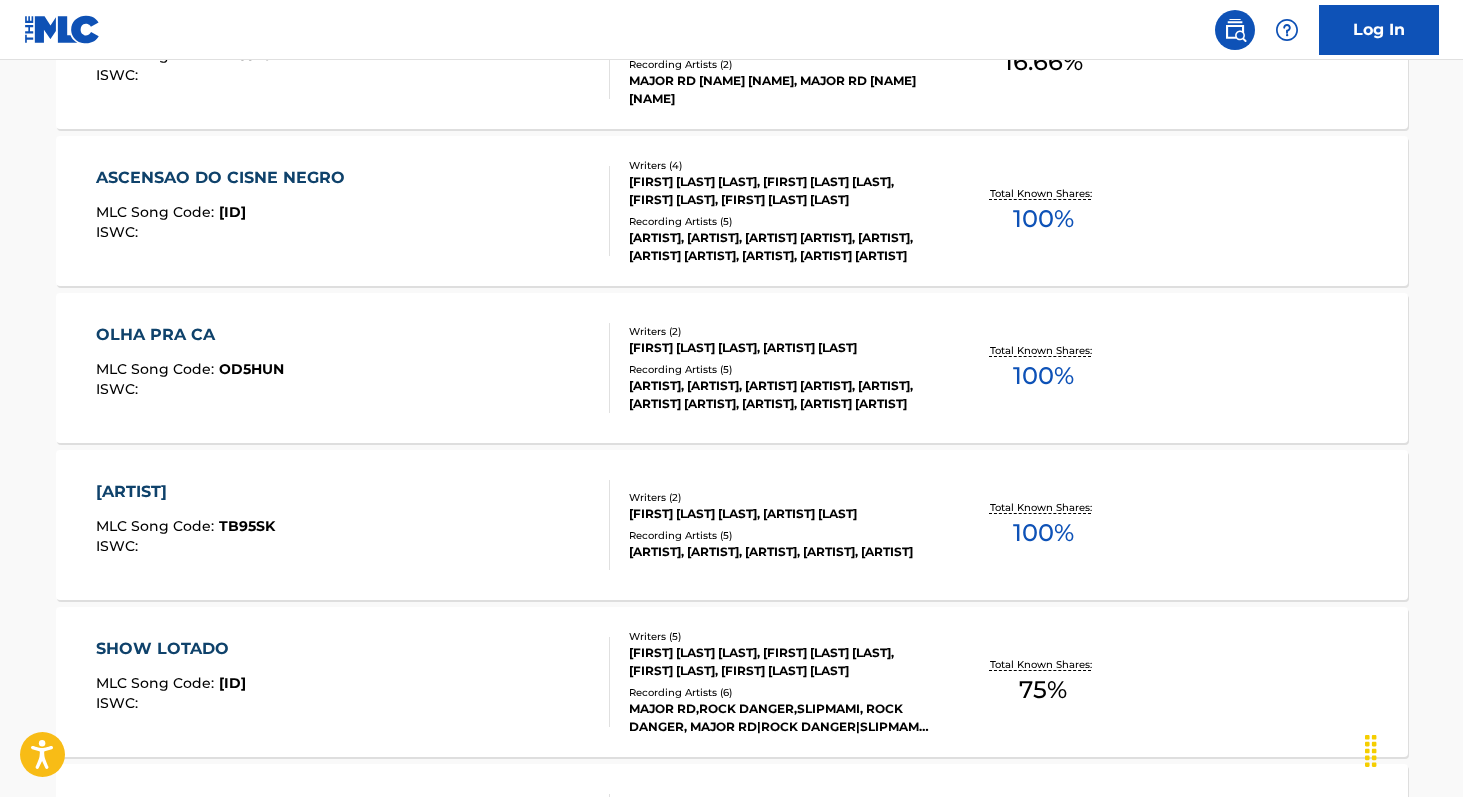 click on "100 %" at bounding box center (1043, 533) 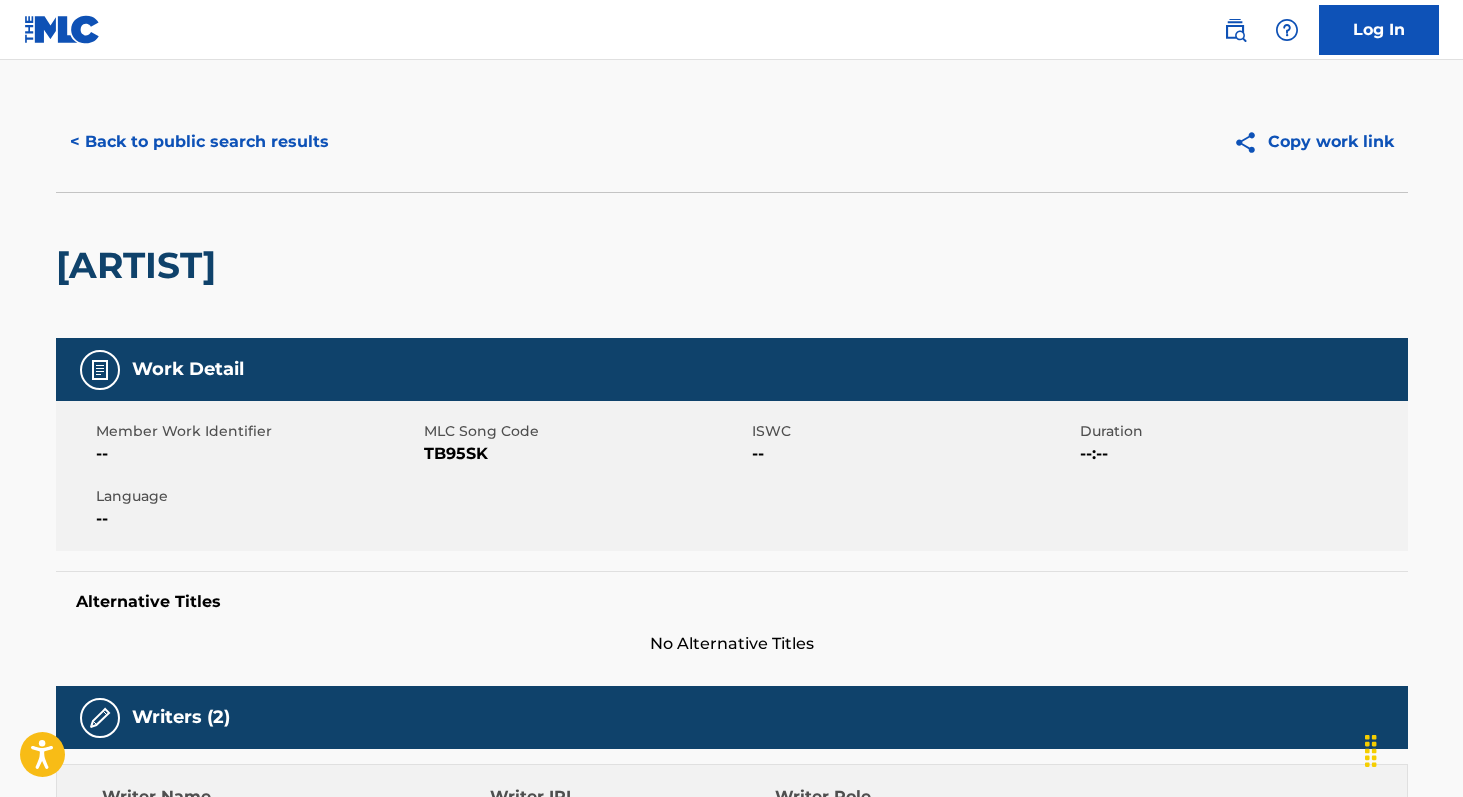 scroll, scrollTop: 17, scrollLeft: 0, axis: vertical 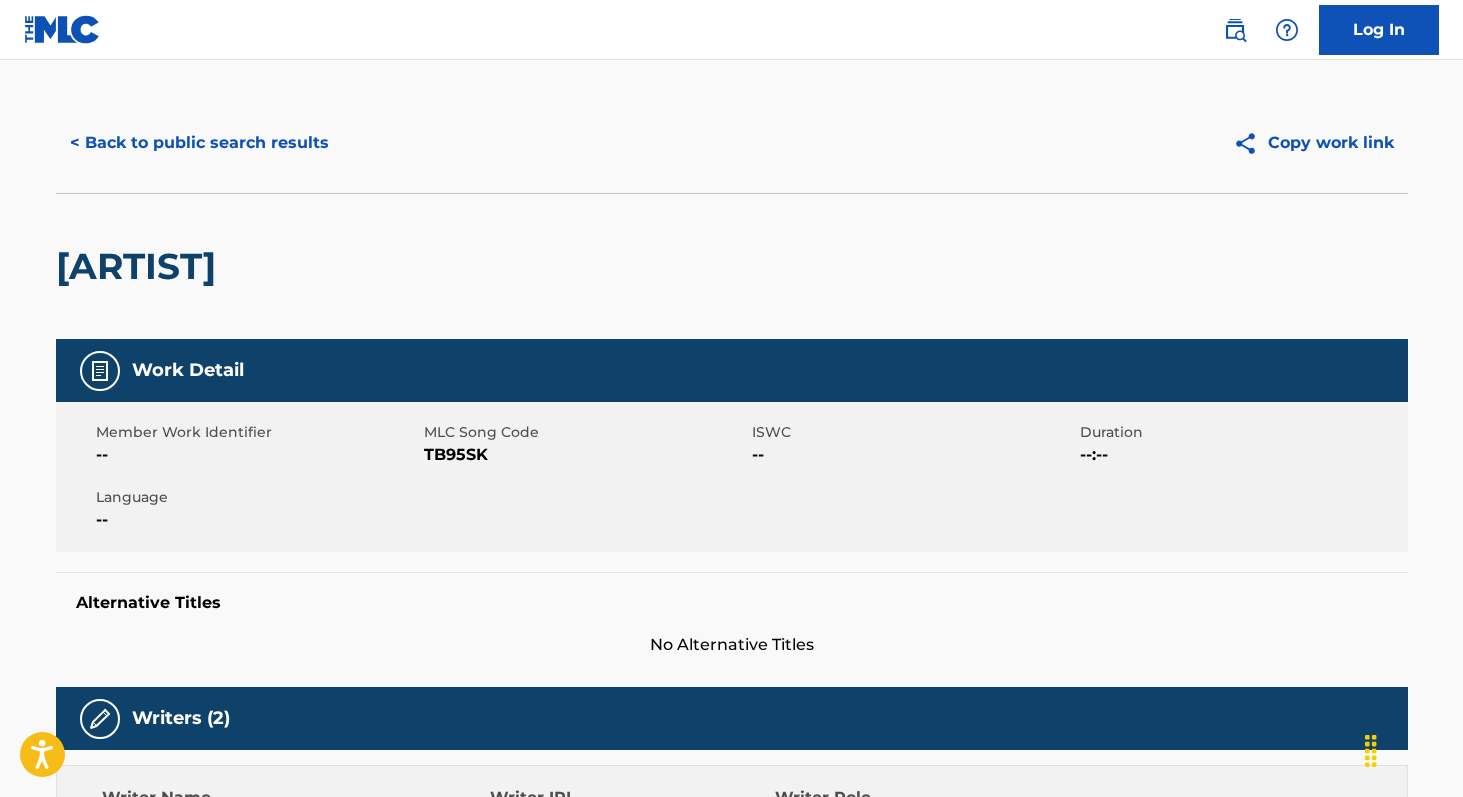 click on "TB95SK" at bounding box center [585, 455] 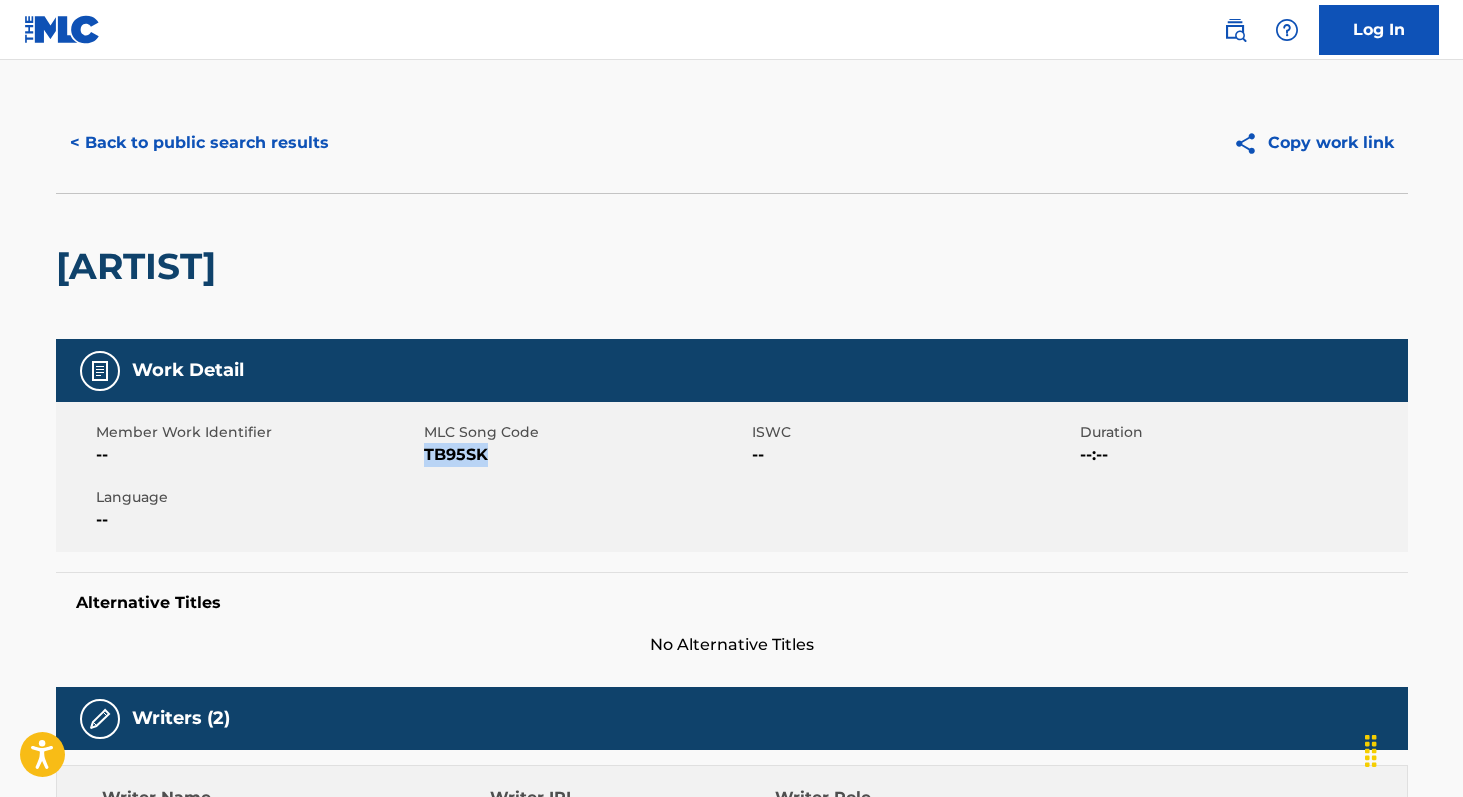 click on "TB95SK" at bounding box center [585, 455] 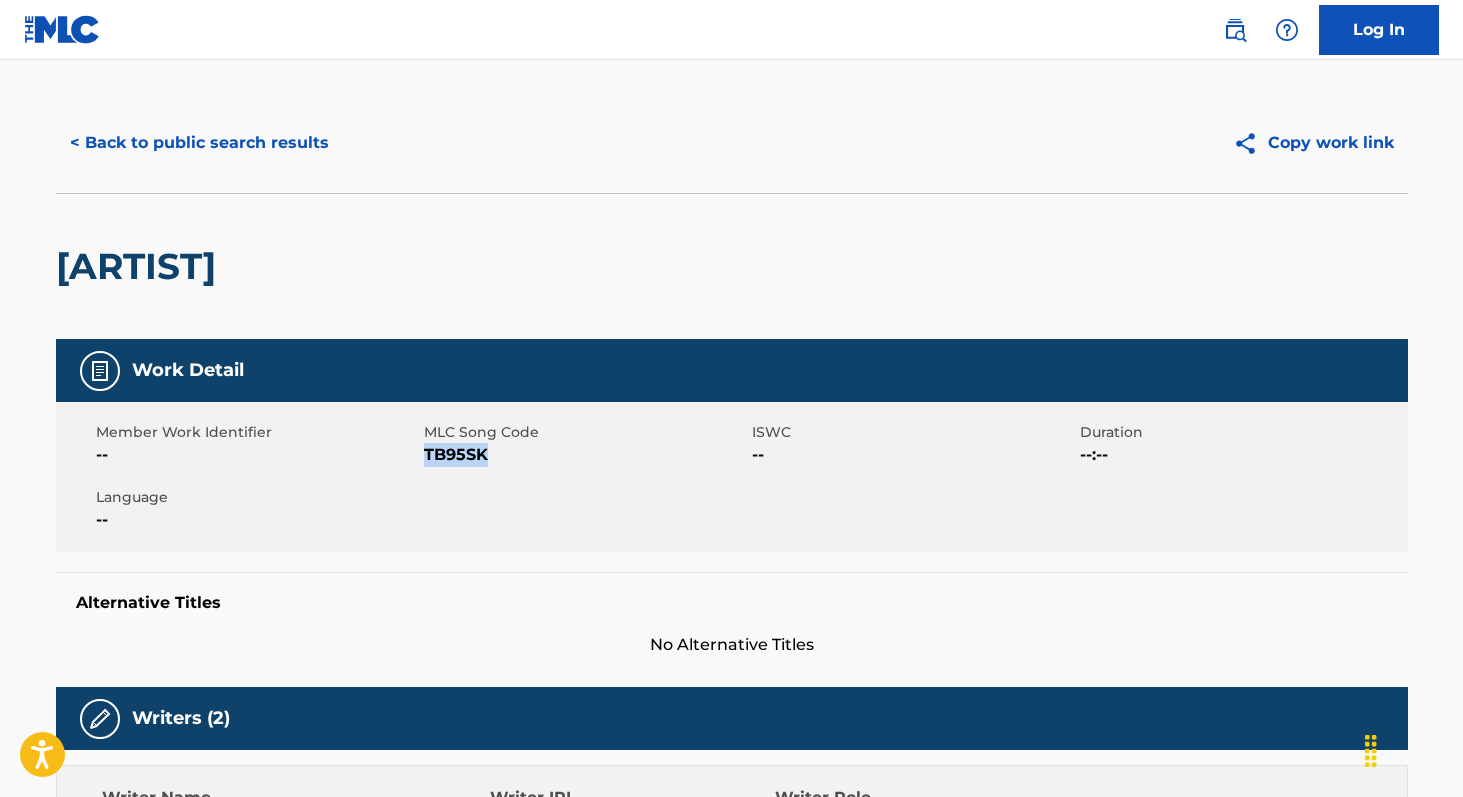 click on "< Back to public search results" at bounding box center [199, 143] 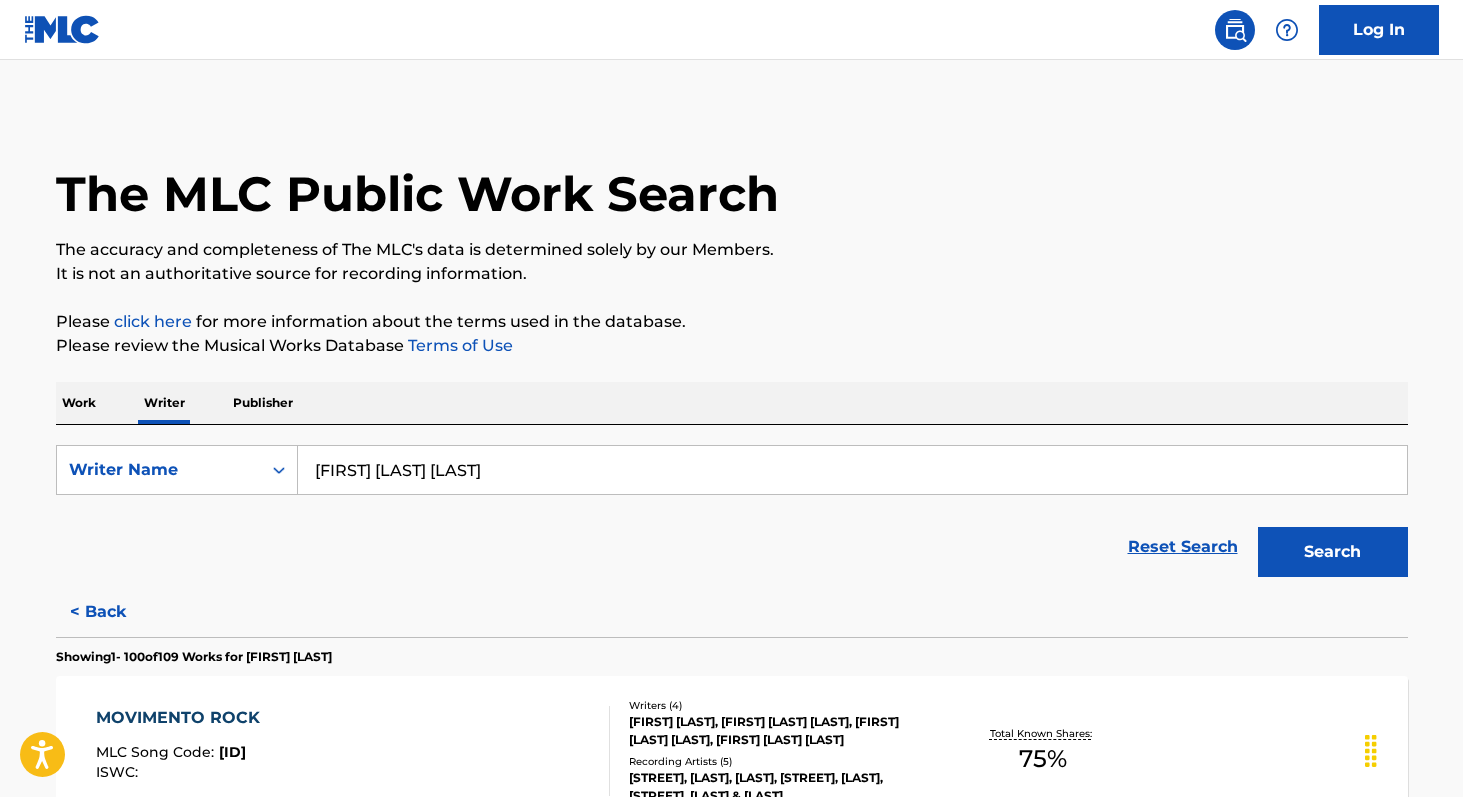 click on "[FIRST] [LAST] [LAST]" at bounding box center [852, 470] 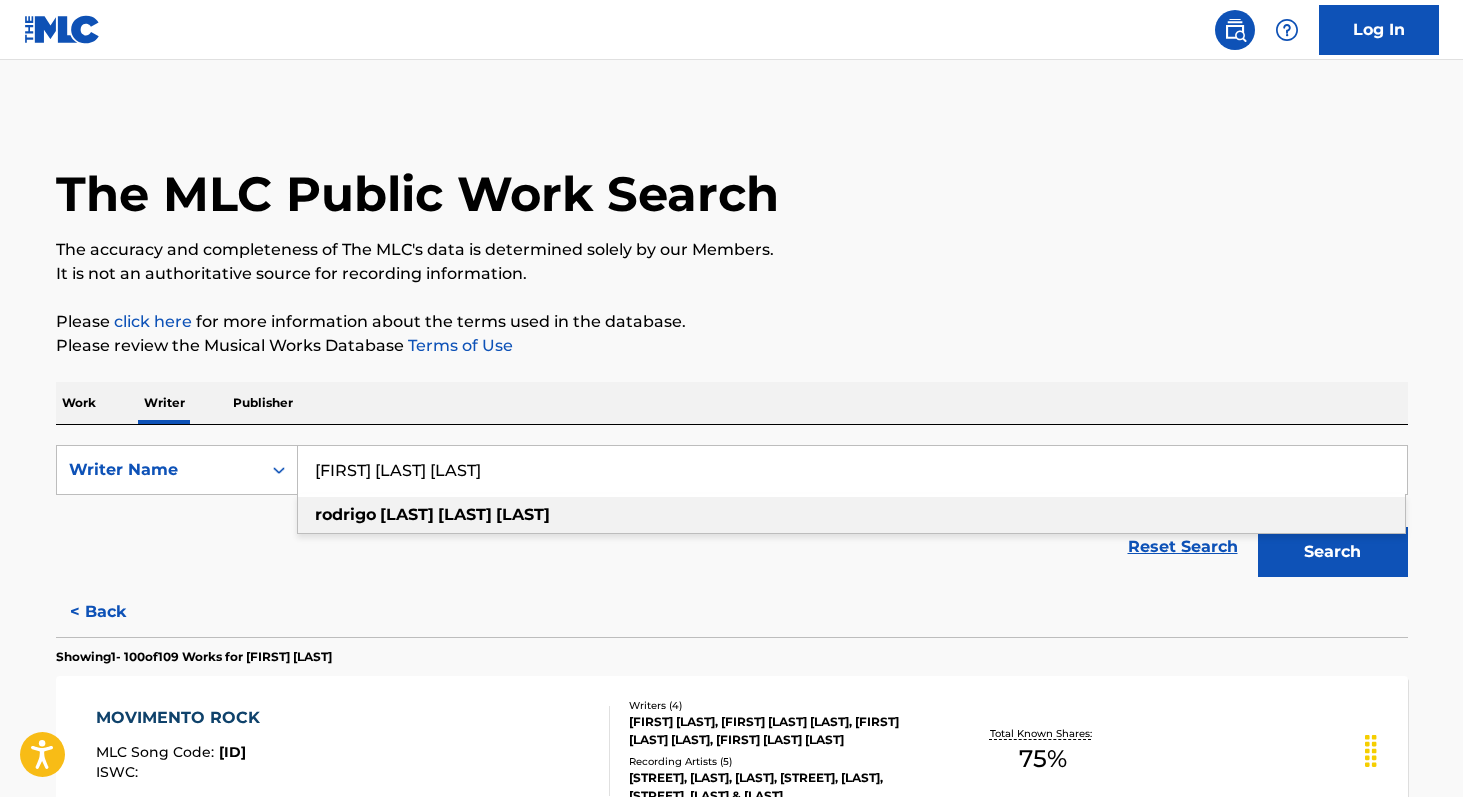 paste on "[FIRST] [LAST] [LAST] [LAST]" 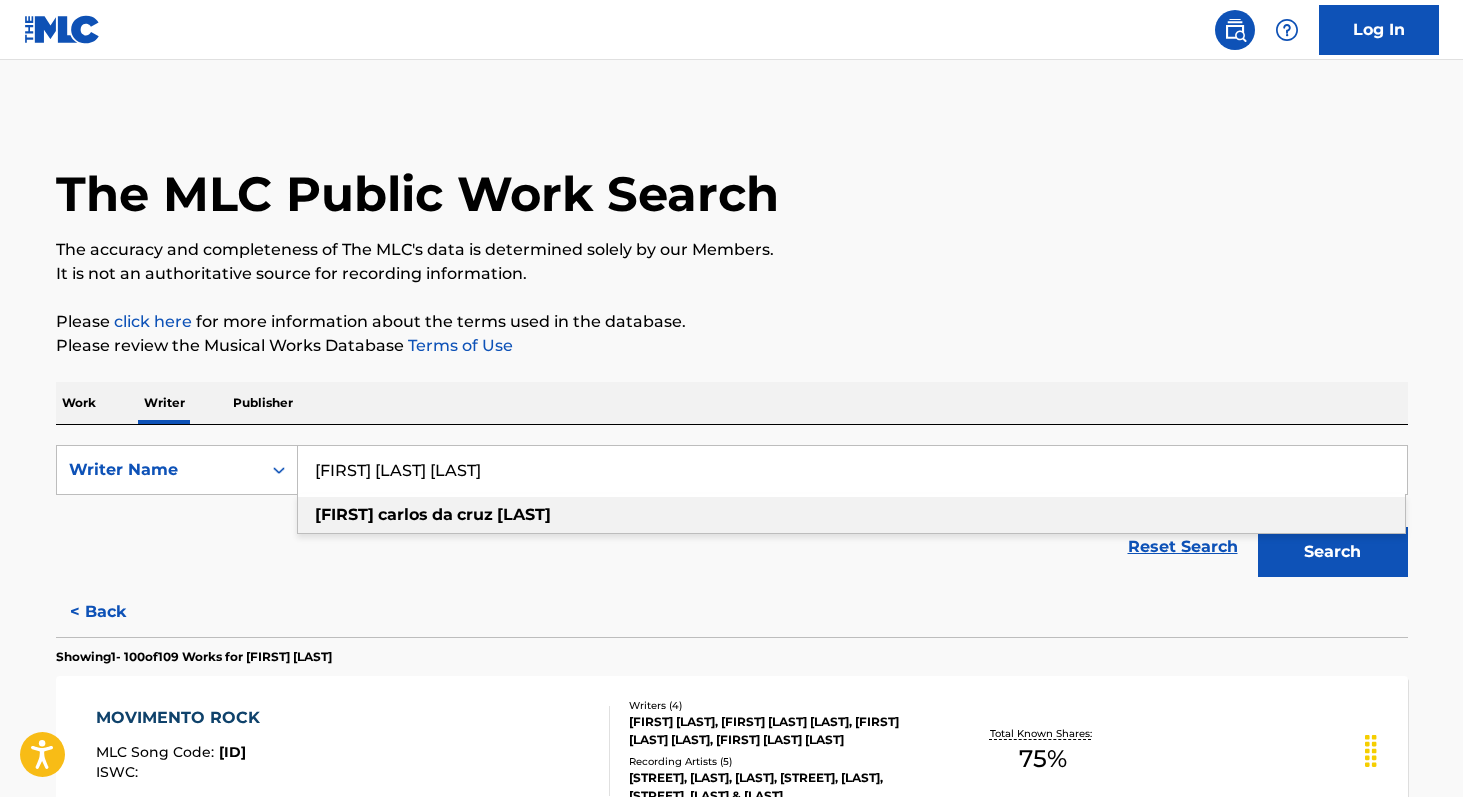 click on "[FIRST] [LAST] [LAST]" at bounding box center (851, 515) 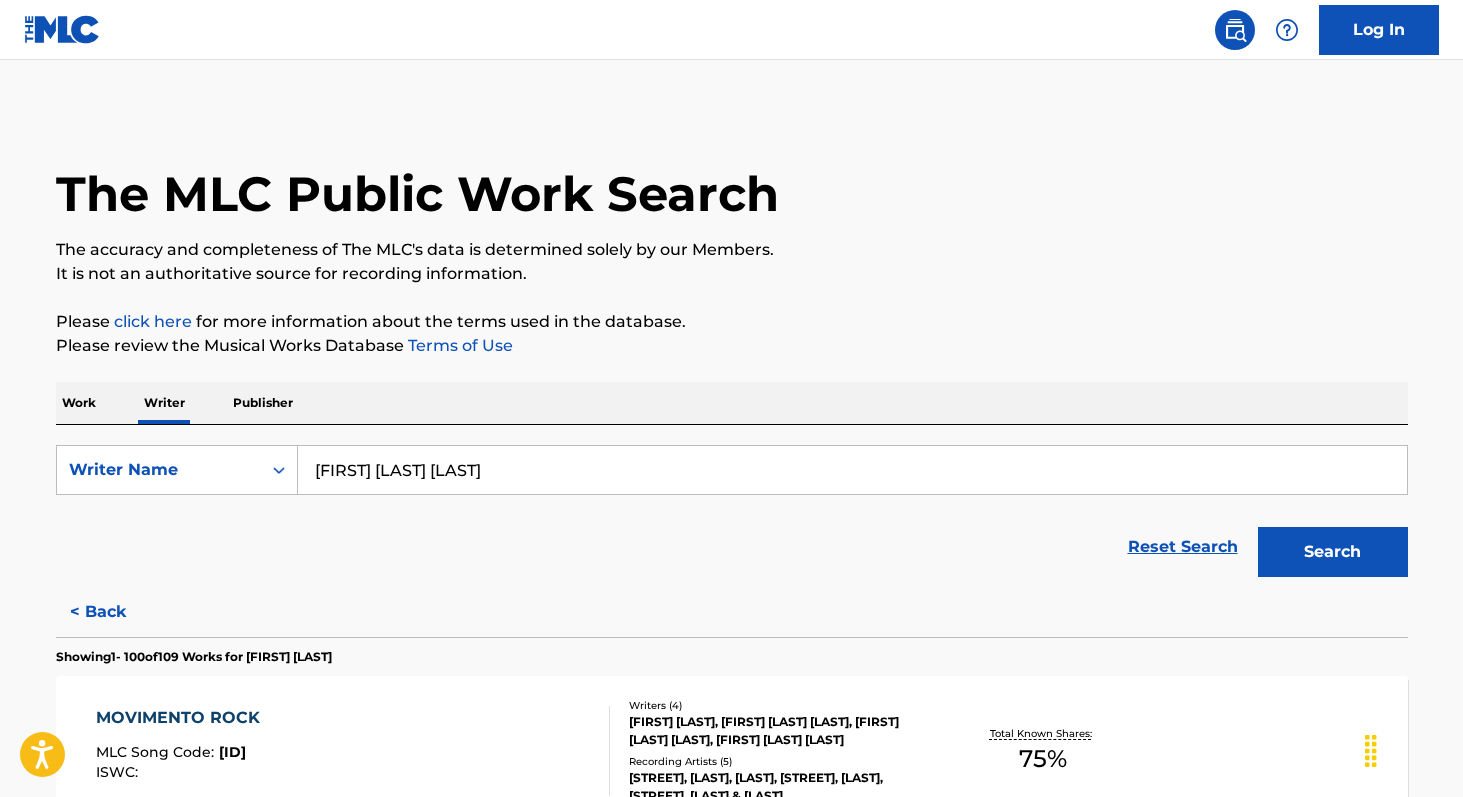 click on "Search" at bounding box center [1333, 552] 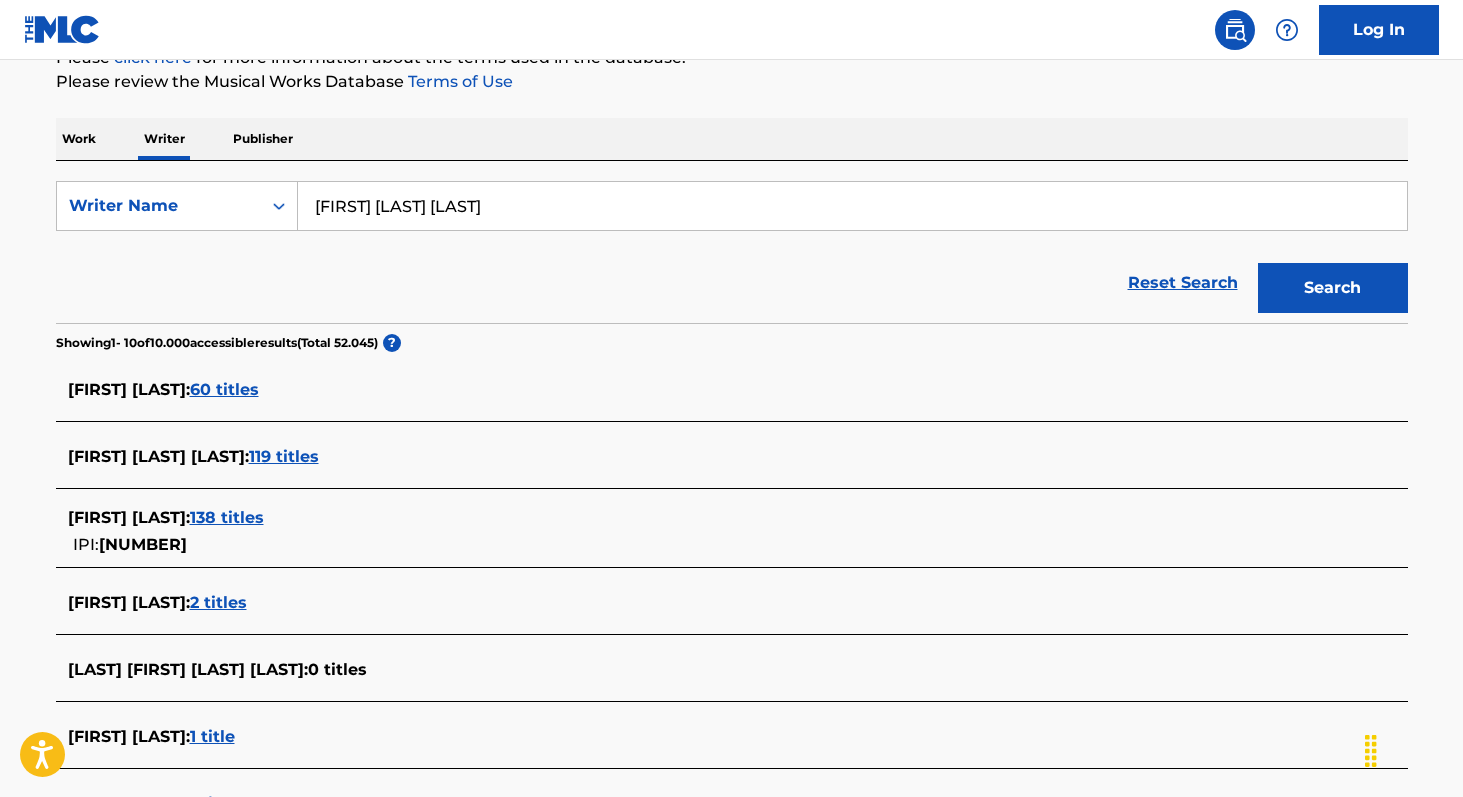 scroll, scrollTop: 267, scrollLeft: 0, axis: vertical 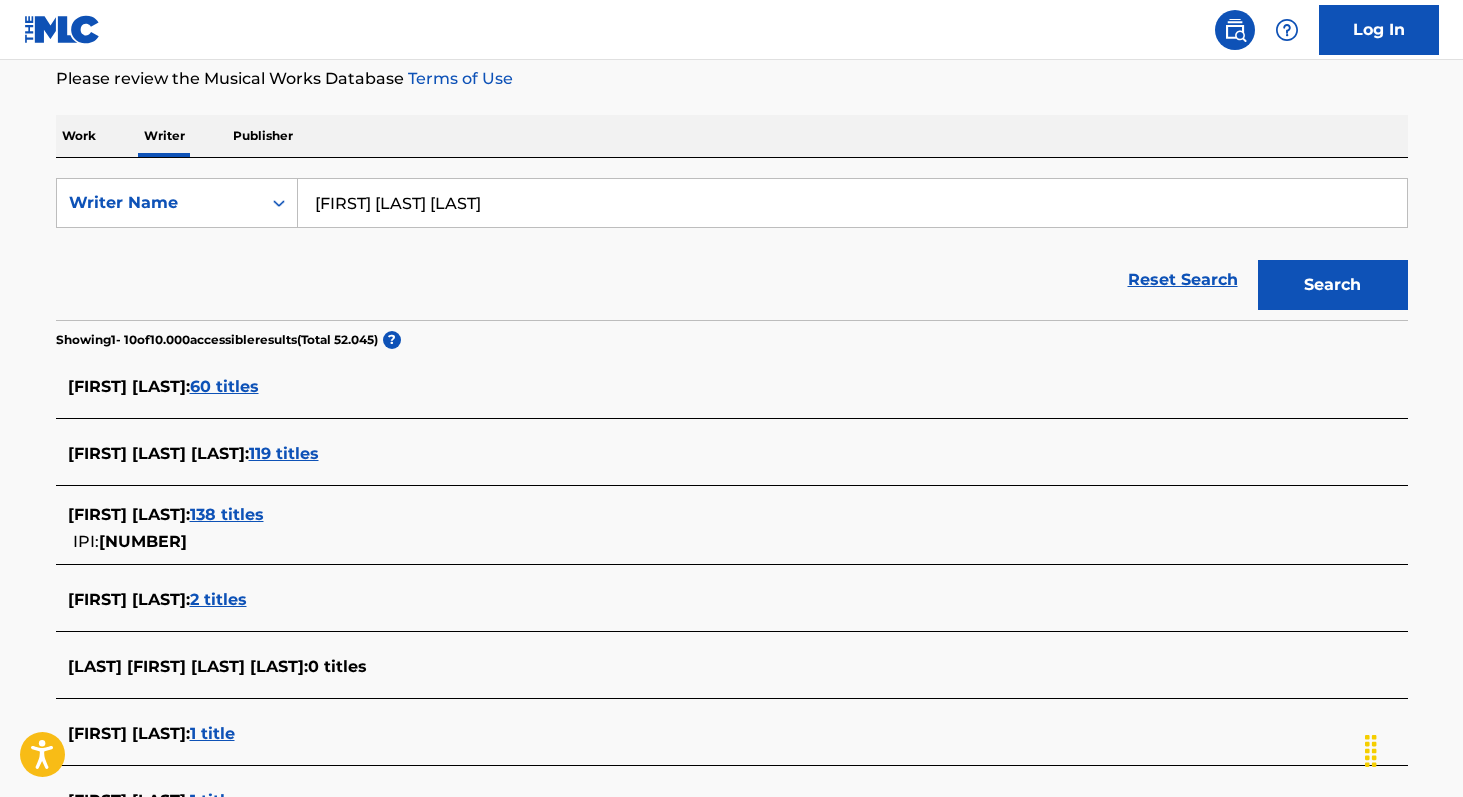 copy on "[NUMBER]" 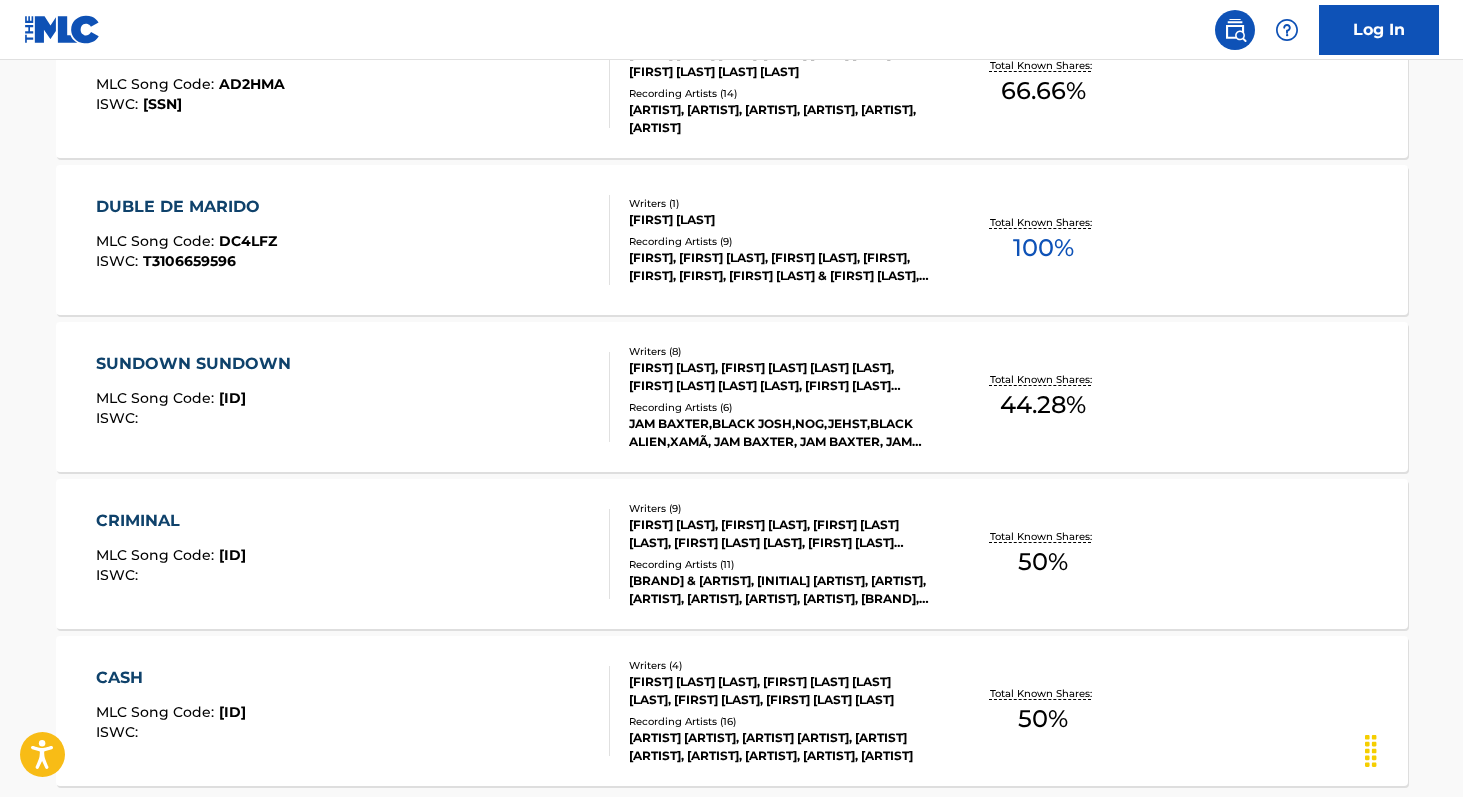 scroll, scrollTop: 1651, scrollLeft: 0, axis: vertical 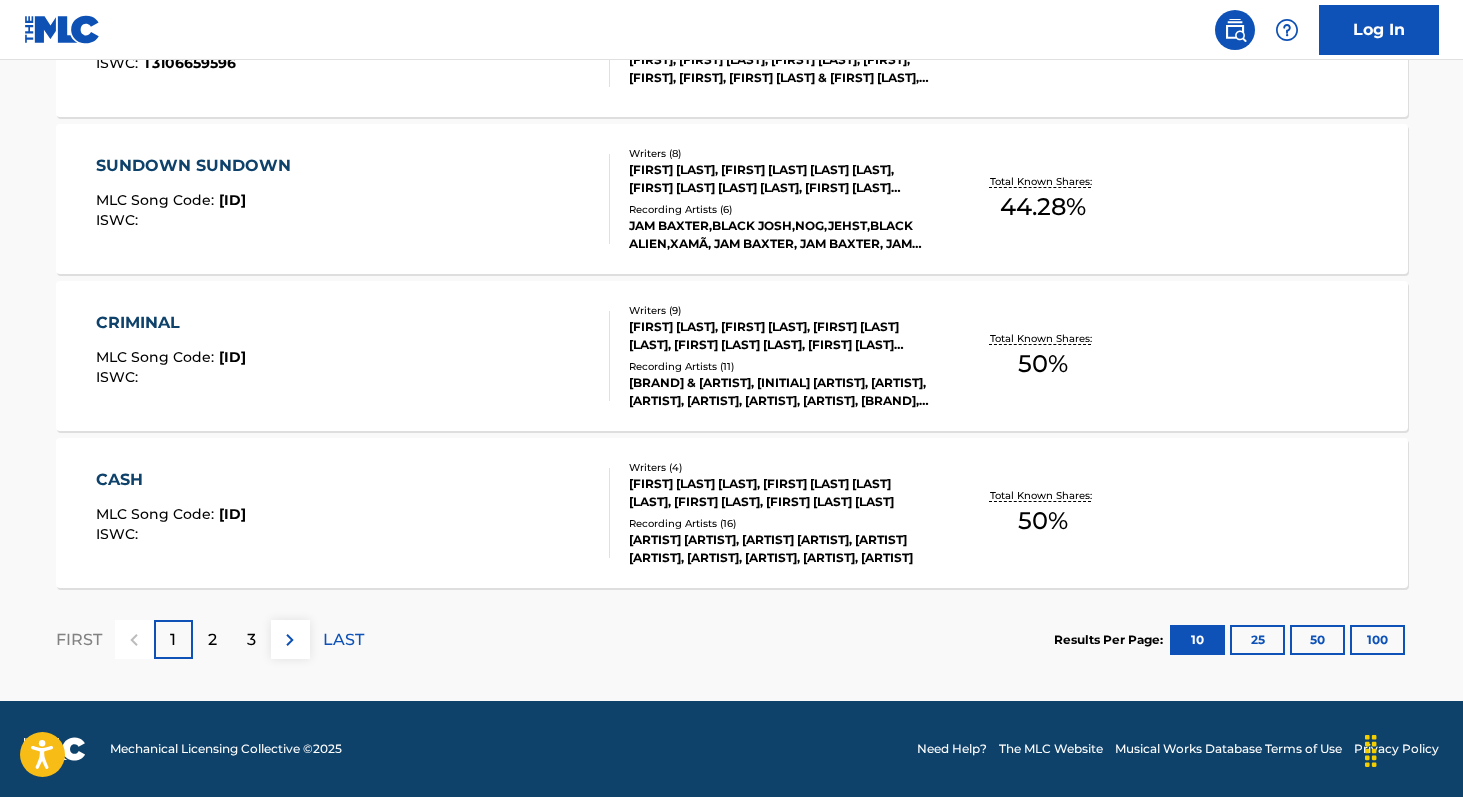 click on "100" at bounding box center (1377, 640) 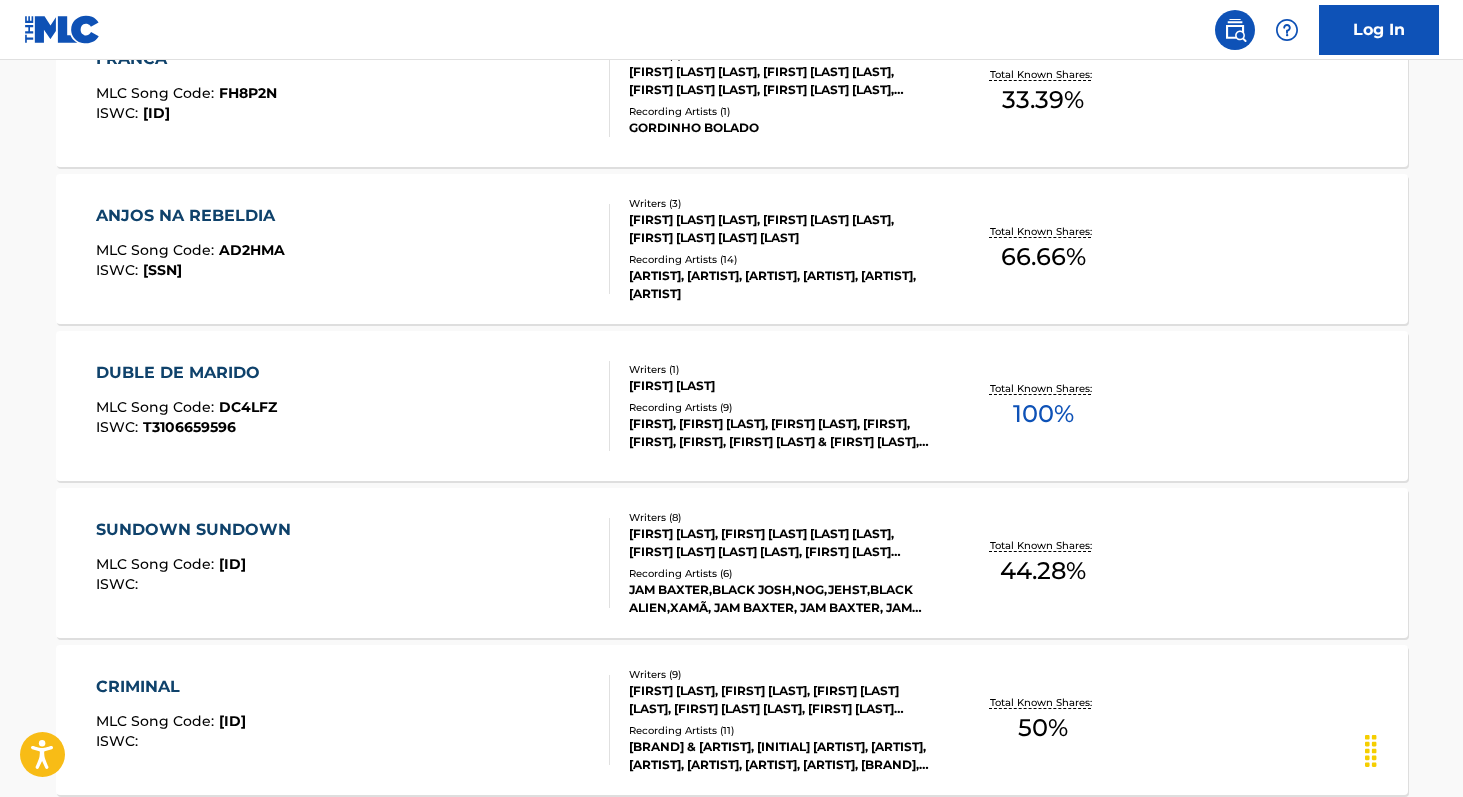 scroll, scrollTop: 1280, scrollLeft: 0, axis: vertical 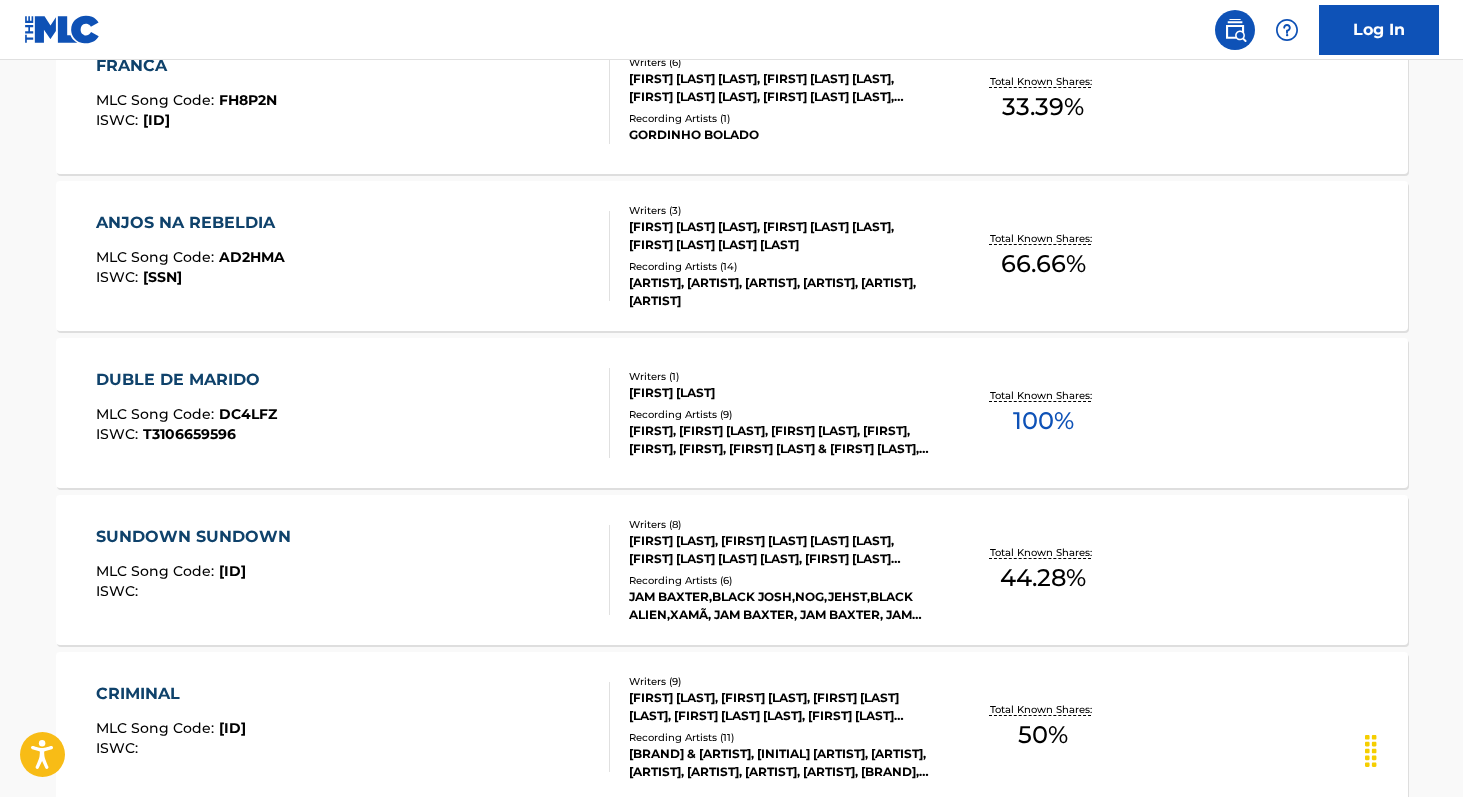 click on "100 %" at bounding box center (1043, 421) 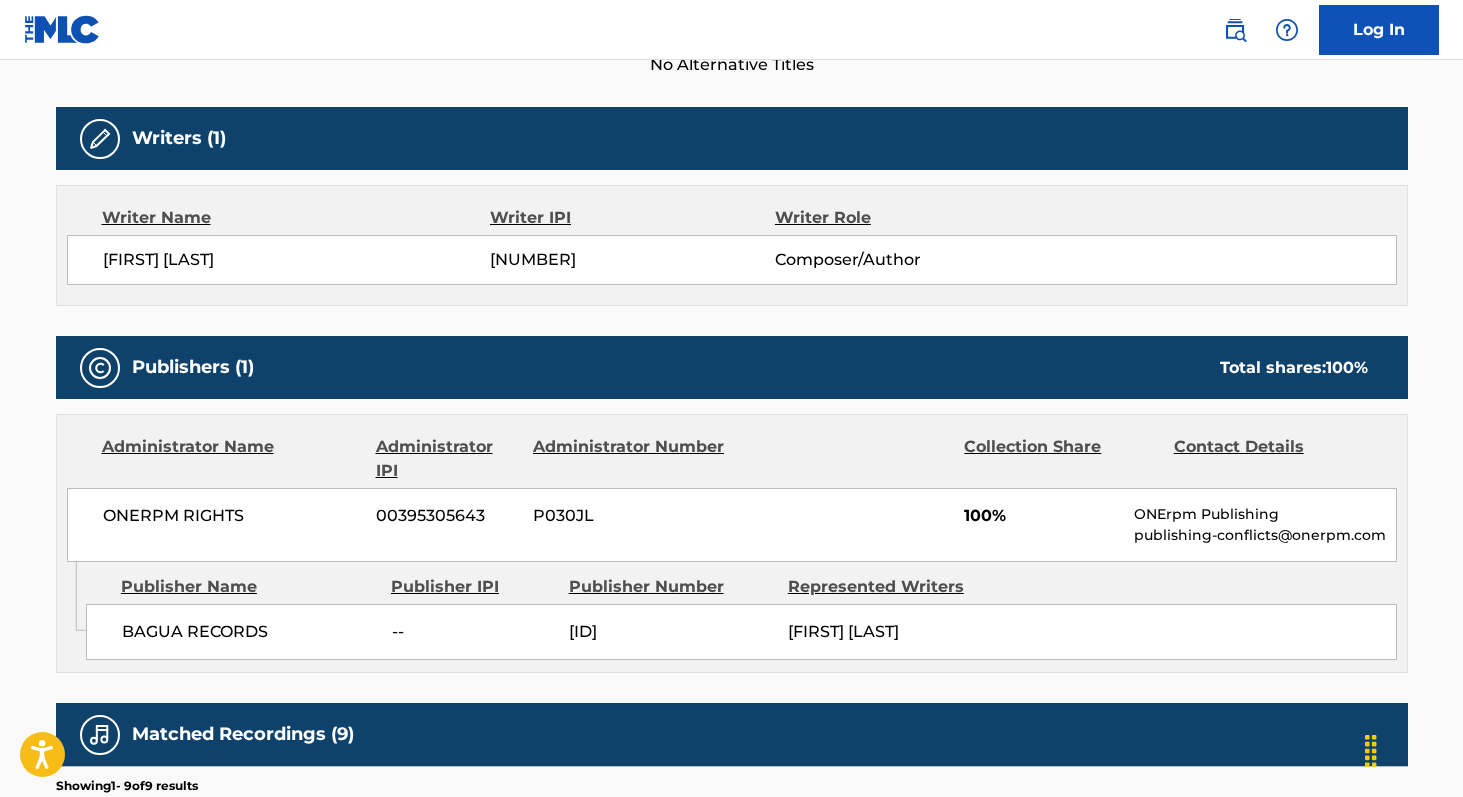 scroll, scrollTop: 599, scrollLeft: 0, axis: vertical 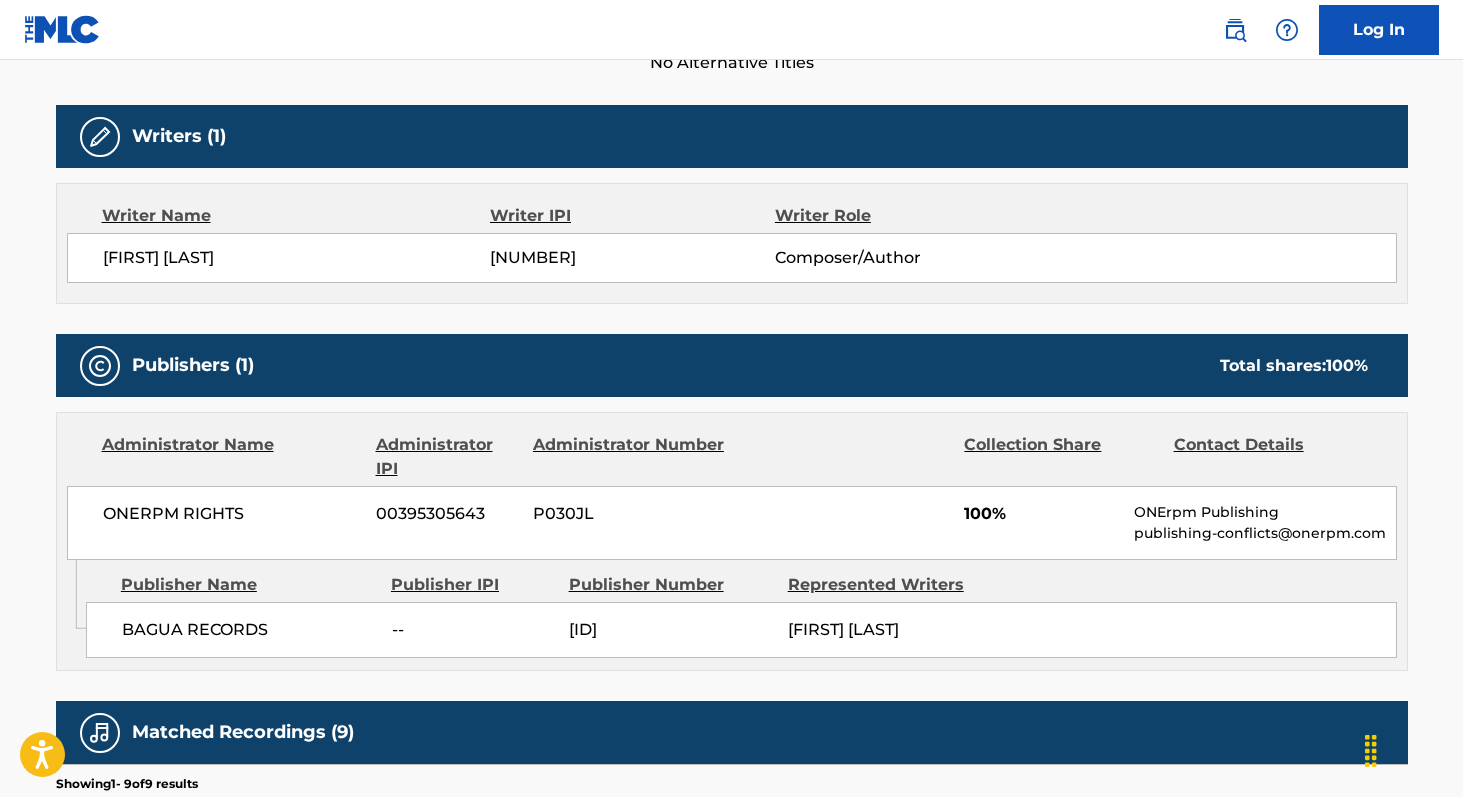 click on "ONERPM RIGHTS" at bounding box center (232, 514) 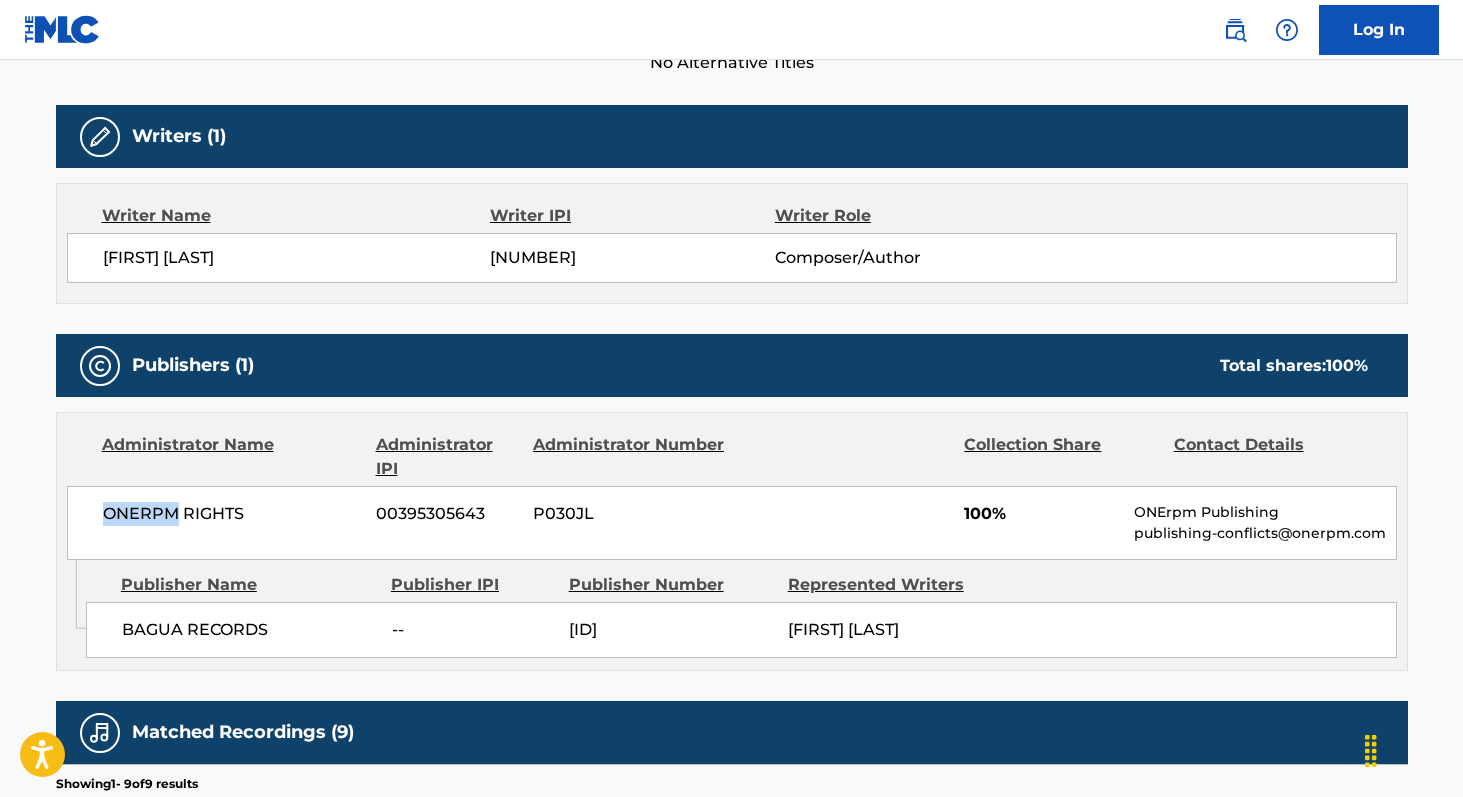 click on "ONERPM RIGHTS" at bounding box center (232, 514) 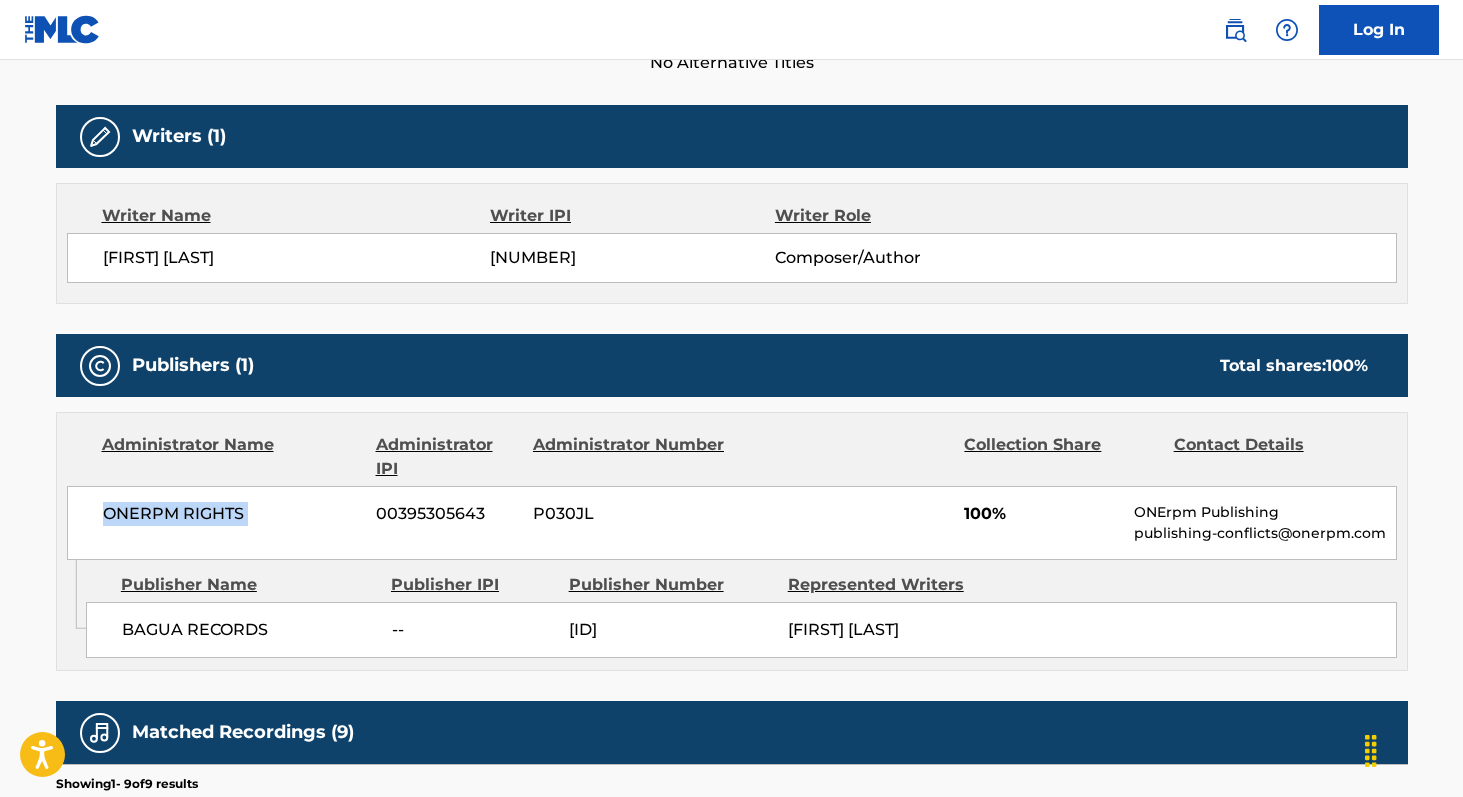 click on "ONERPM RIGHTS" at bounding box center (232, 514) 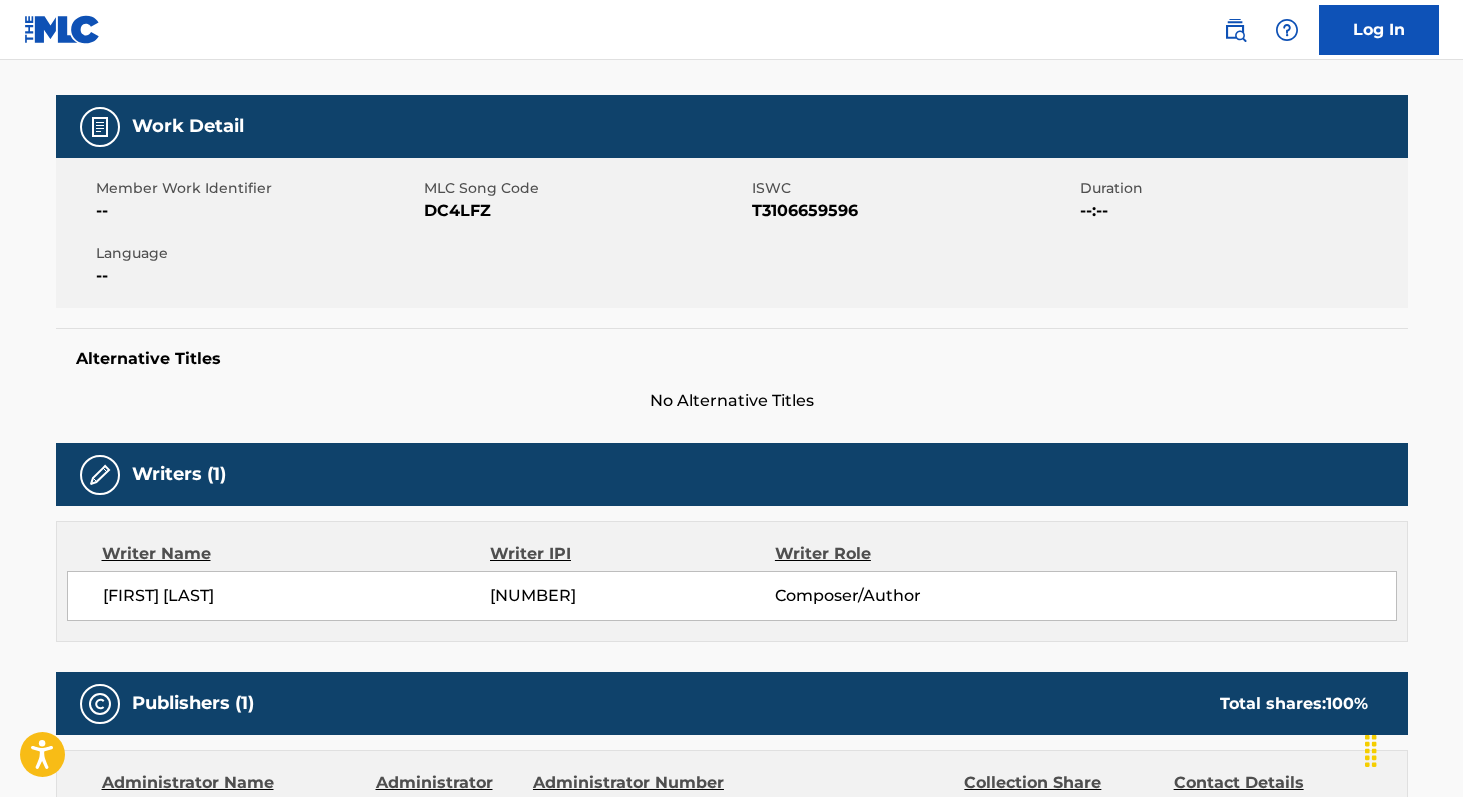 scroll, scrollTop: 238, scrollLeft: 0, axis: vertical 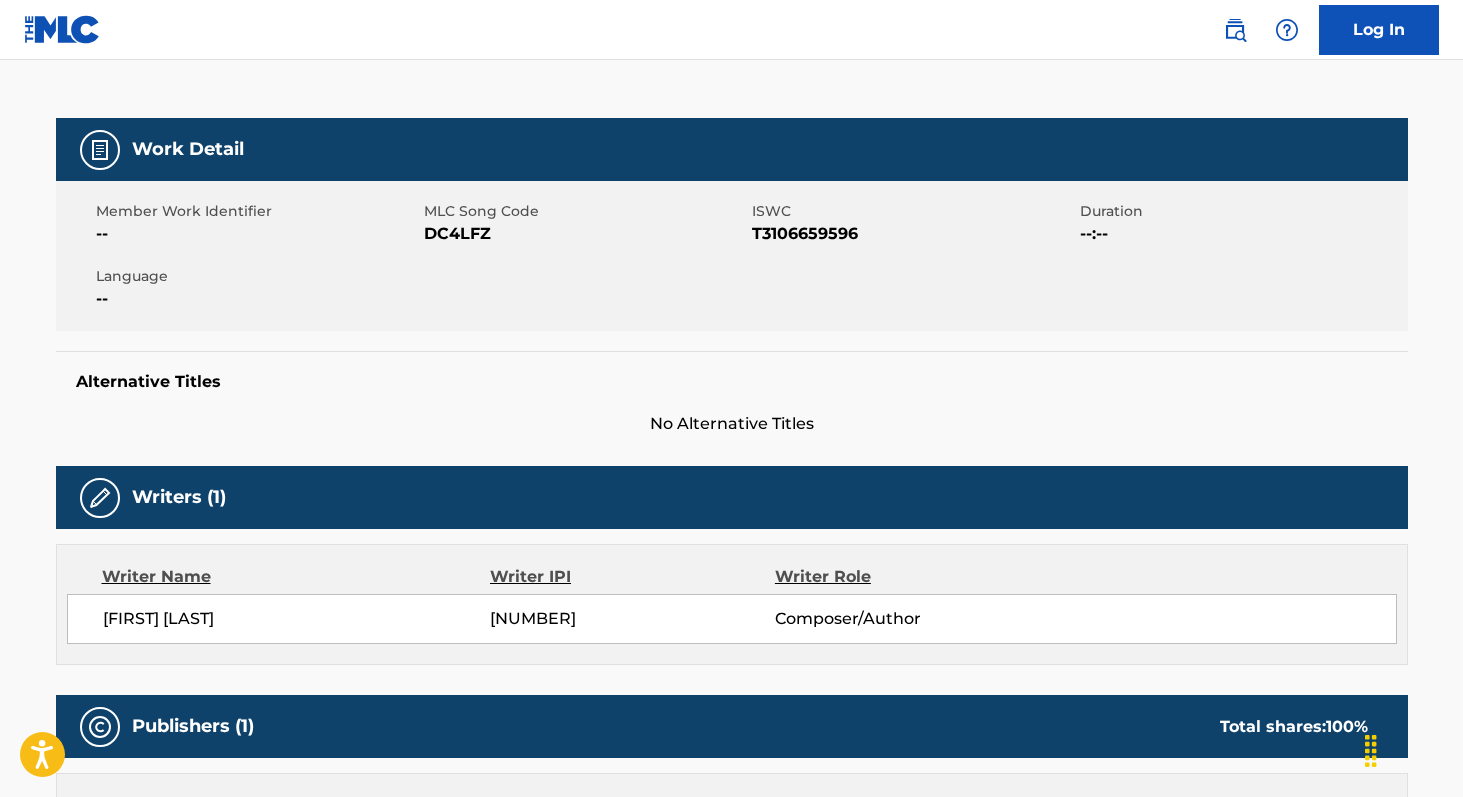 click on "DC4LFZ" at bounding box center [585, 234] 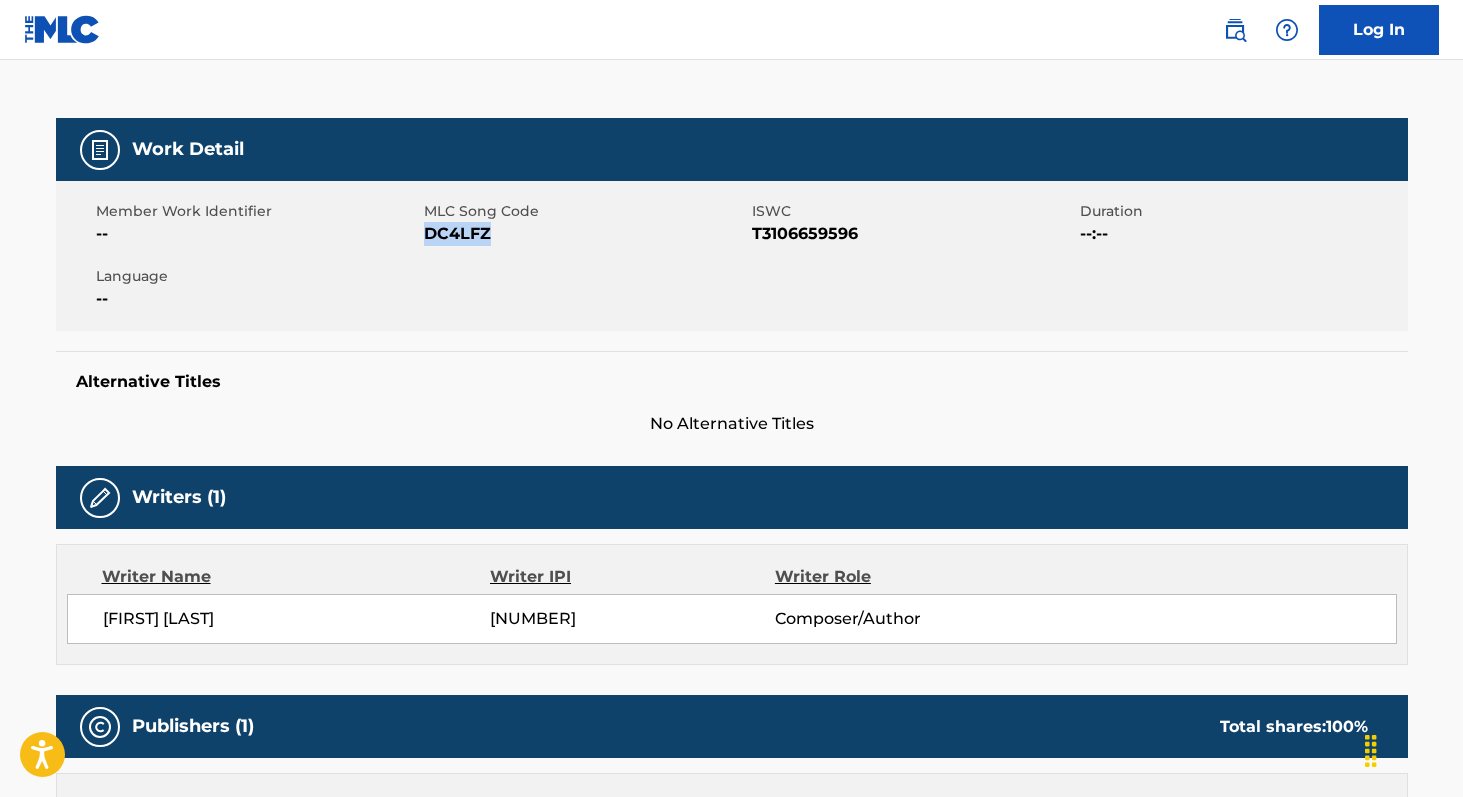 click on "DC4LFZ" at bounding box center (585, 234) 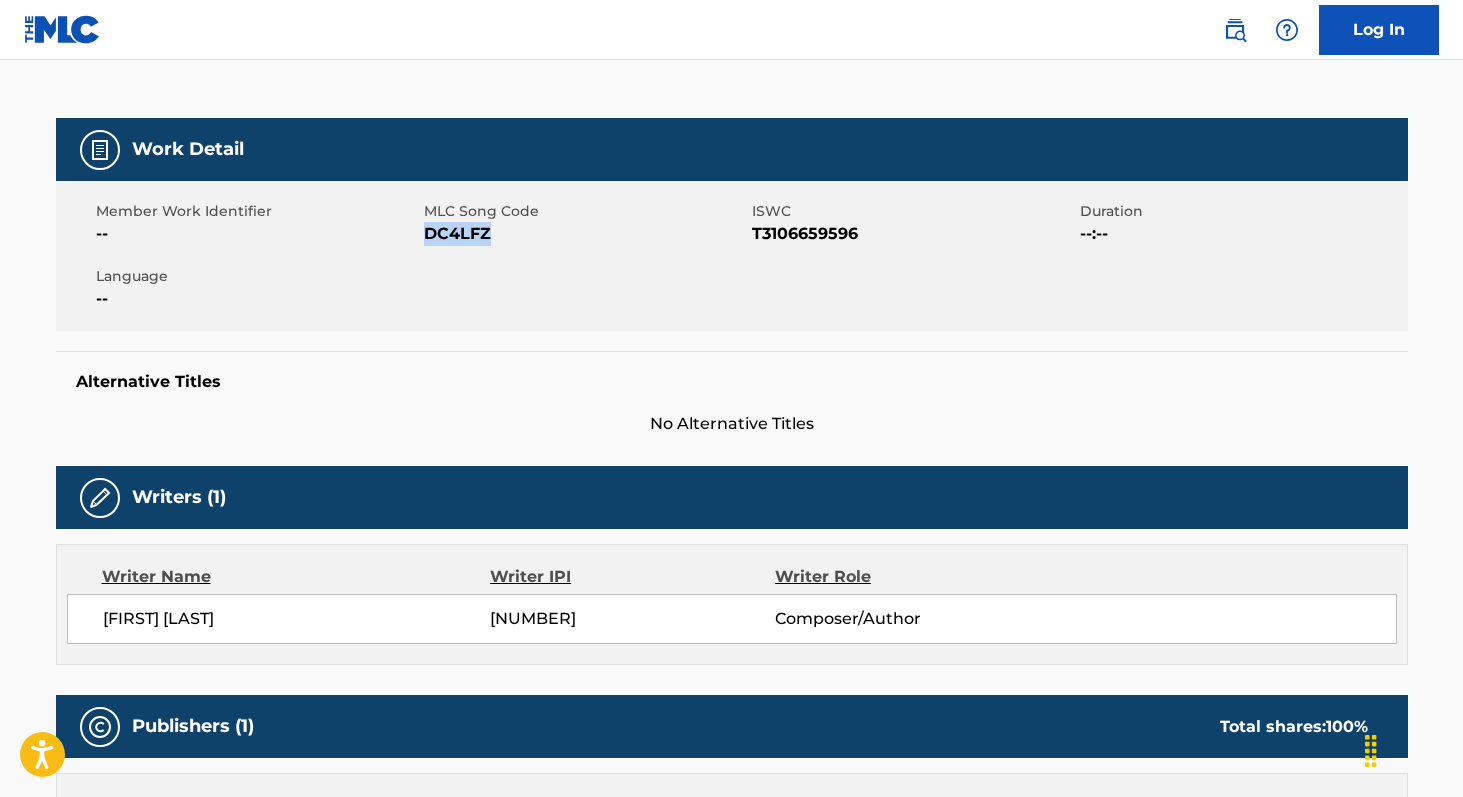 copy on "DC4LFZ" 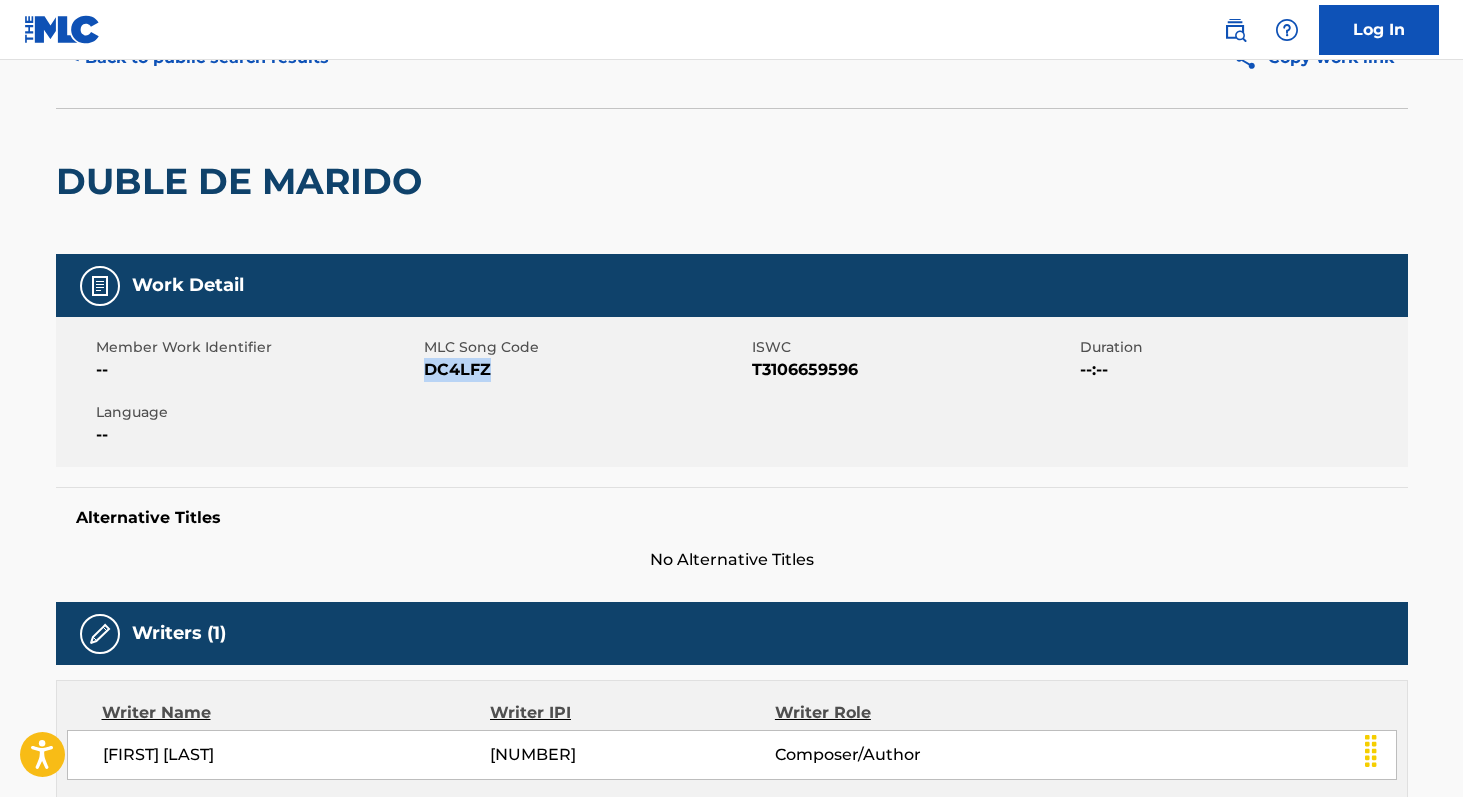 scroll, scrollTop: 0, scrollLeft: 0, axis: both 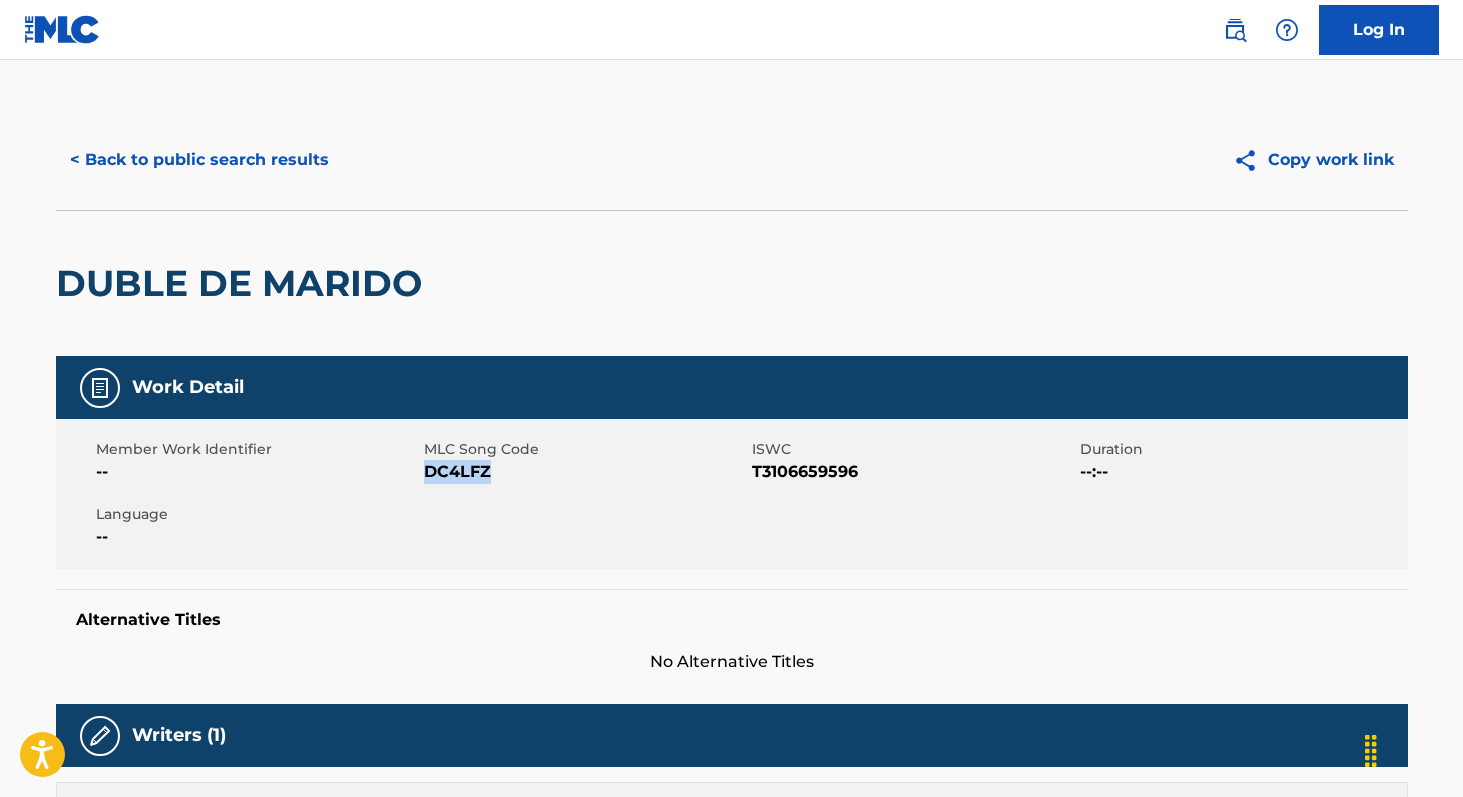 click on "< Back to public search results" at bounding box center (199, 160) 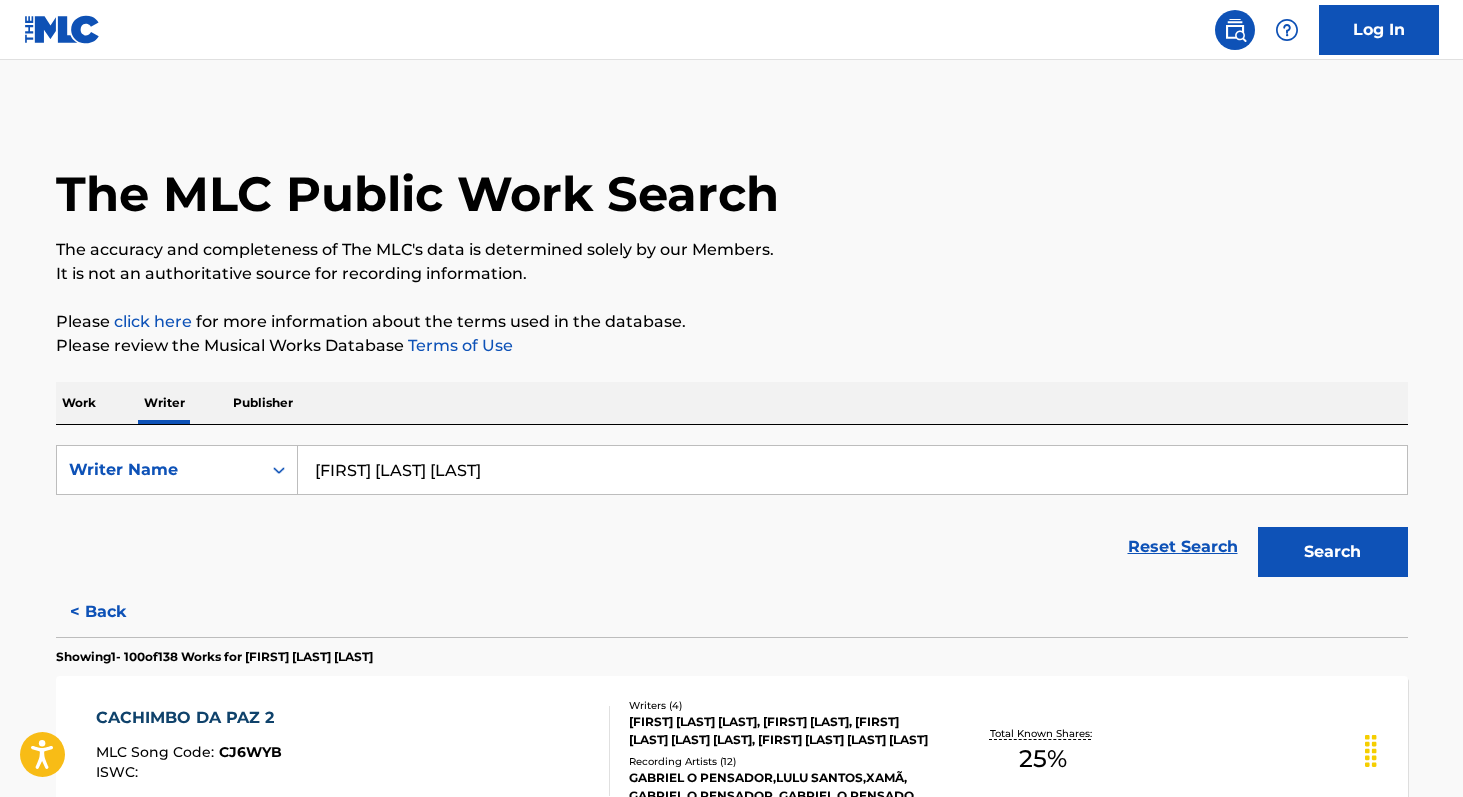 click on "[FIRST] [LAST] [LAST]" at bounding box center (852, 470) 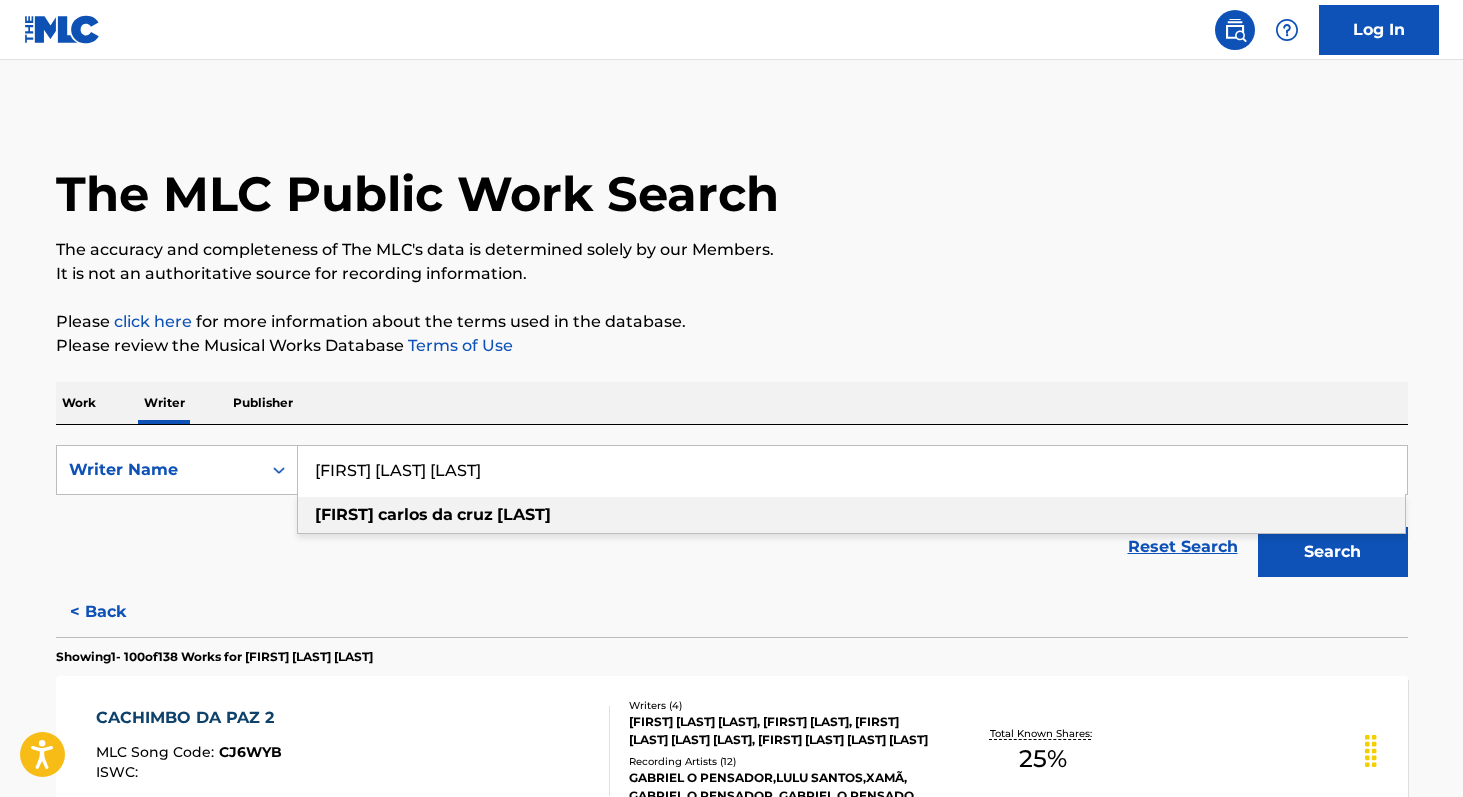 paste on "[FIRST] [LAST] [LAST] [LAST]" 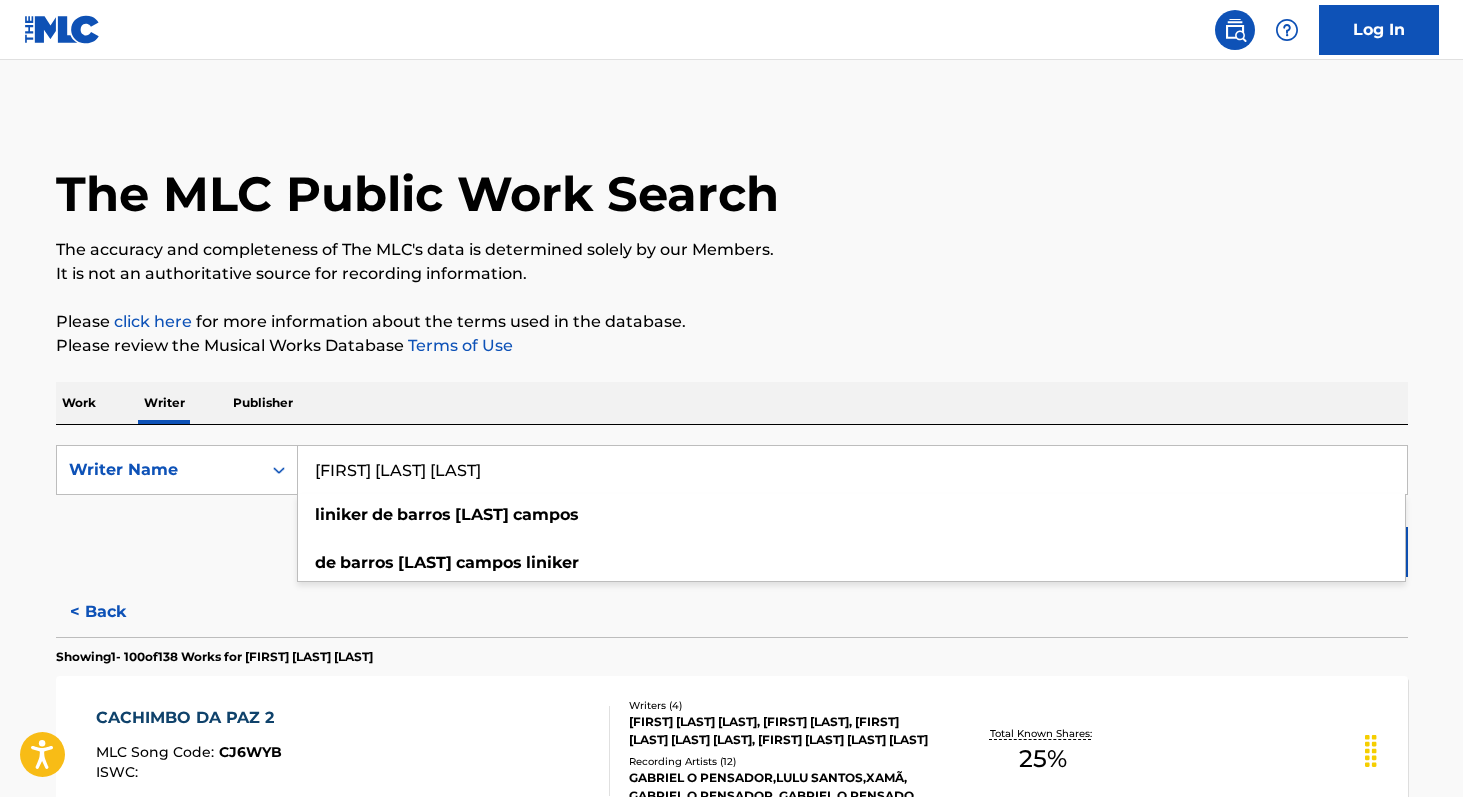 type on "[FIRST] [LAST] [LAST]" 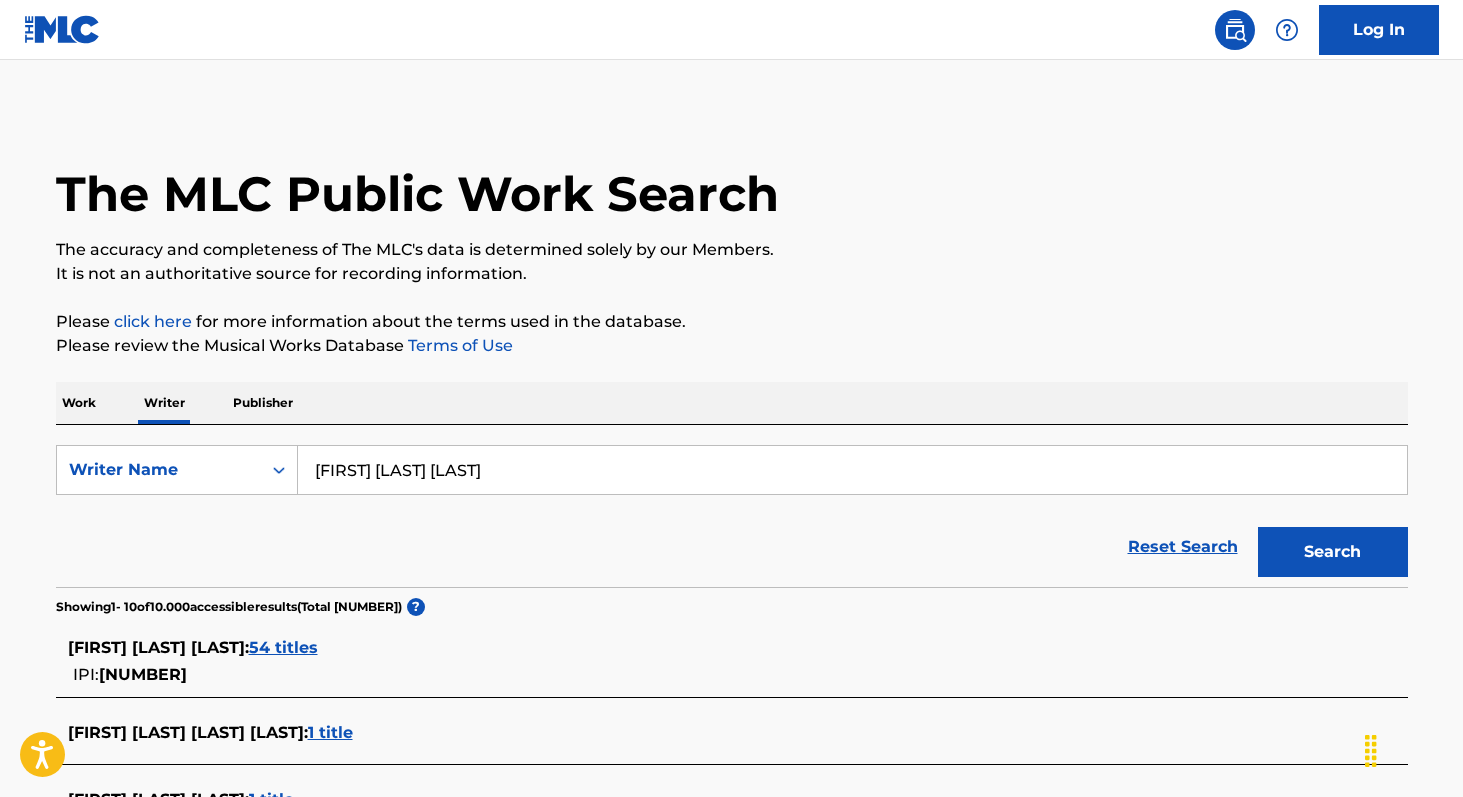 click on "[NUMBER]" at bounding box center (143, 674) 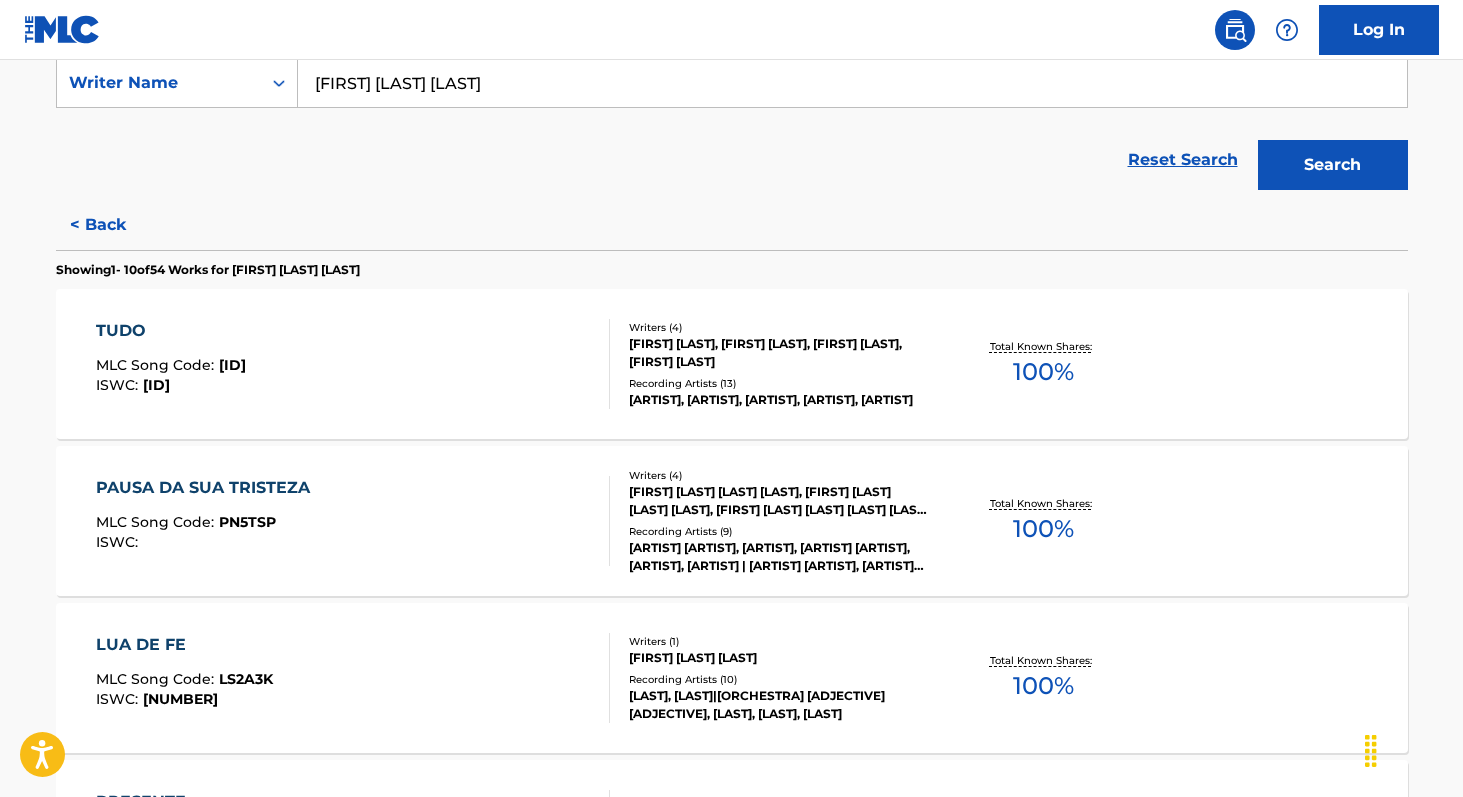 scroll, scrollTop: 388, scrollLeft: 0, axis: vertical 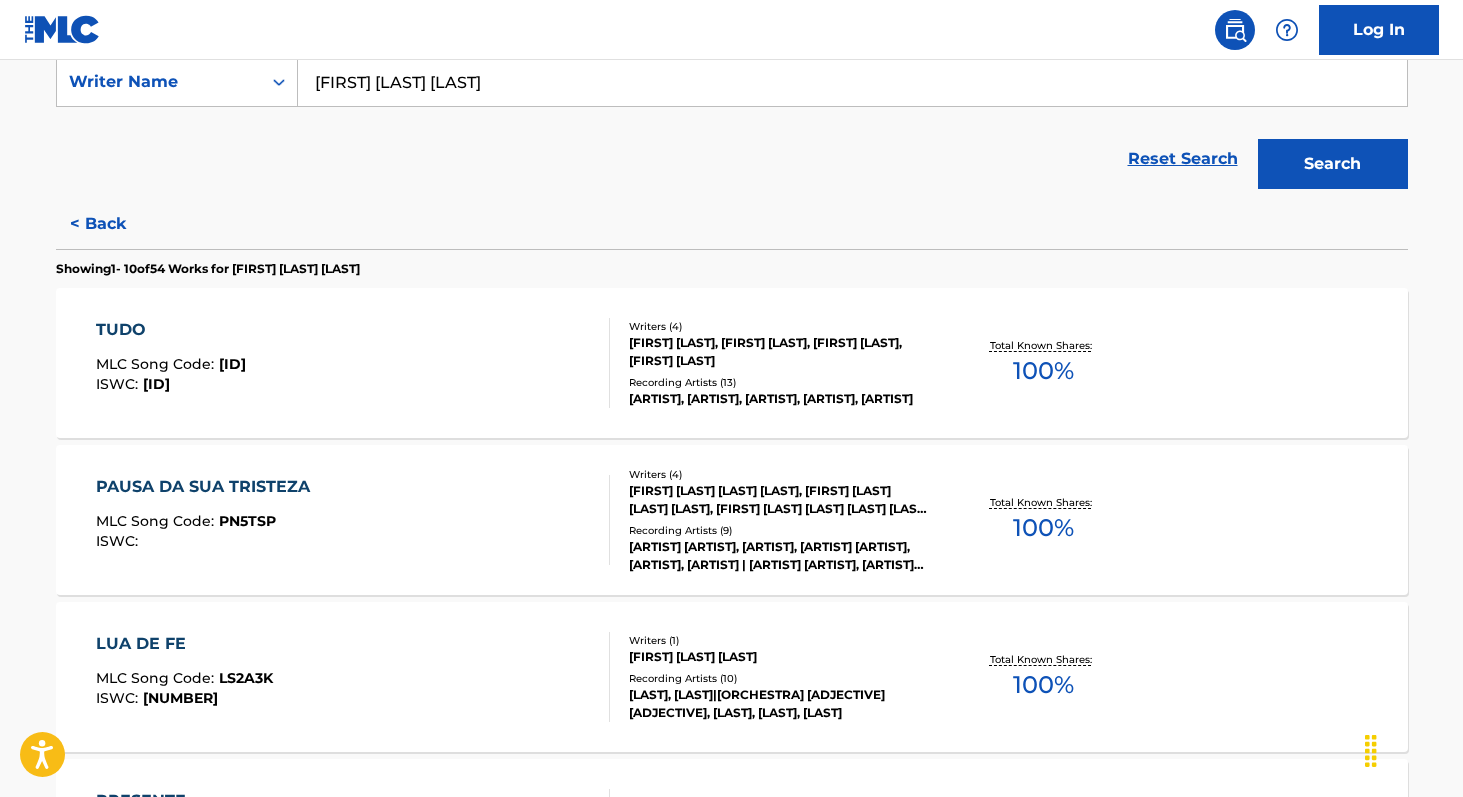 click on "100 %" at bounding box center (1043, 685) 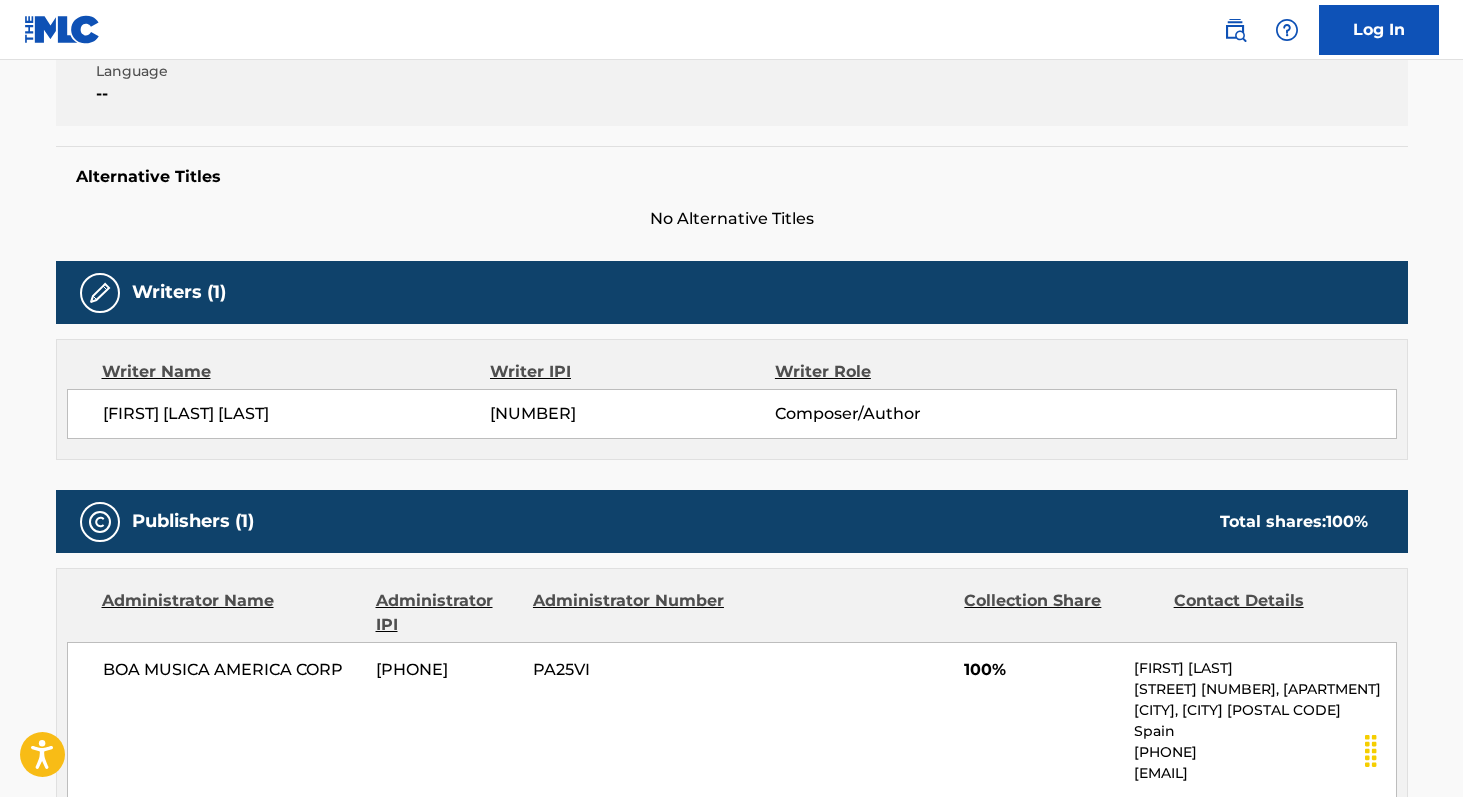 scroll, scrollTop: 445, scrollLeft: 0, axis: vertical 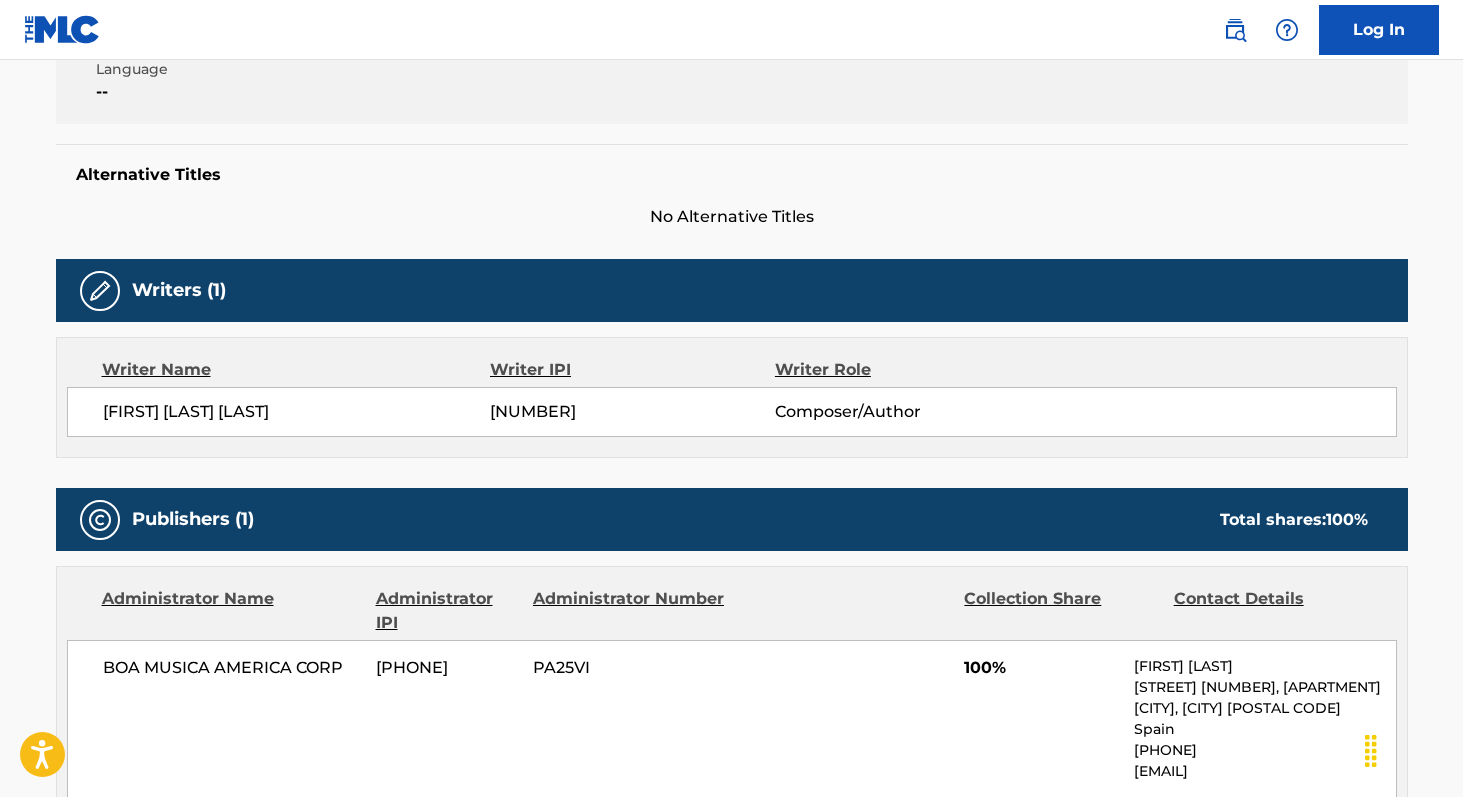 click on "[NUMBER]" at bounding box center [632, 412] 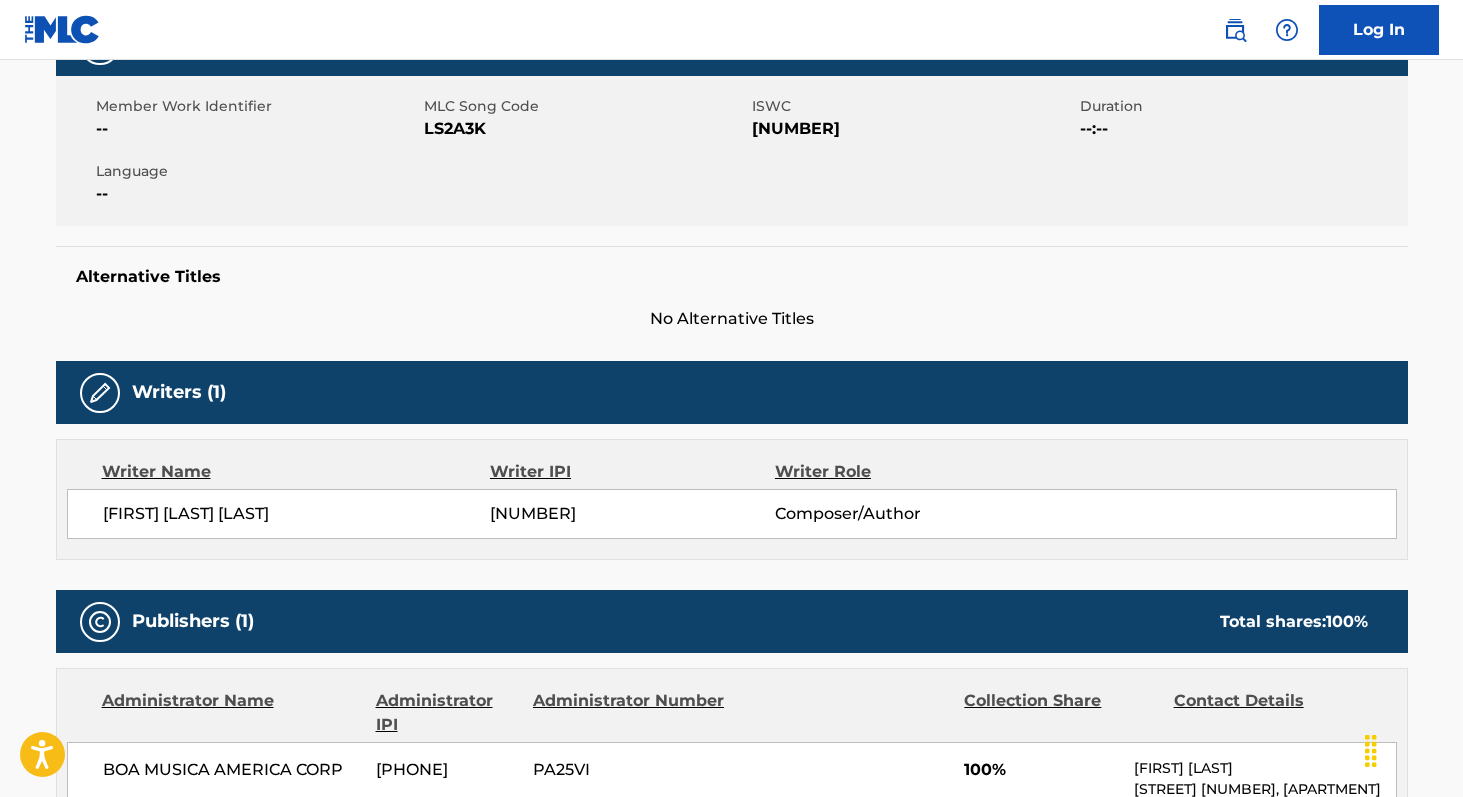 scroll, scrollTop: 342, scrollLeft: 0, axis: vertical 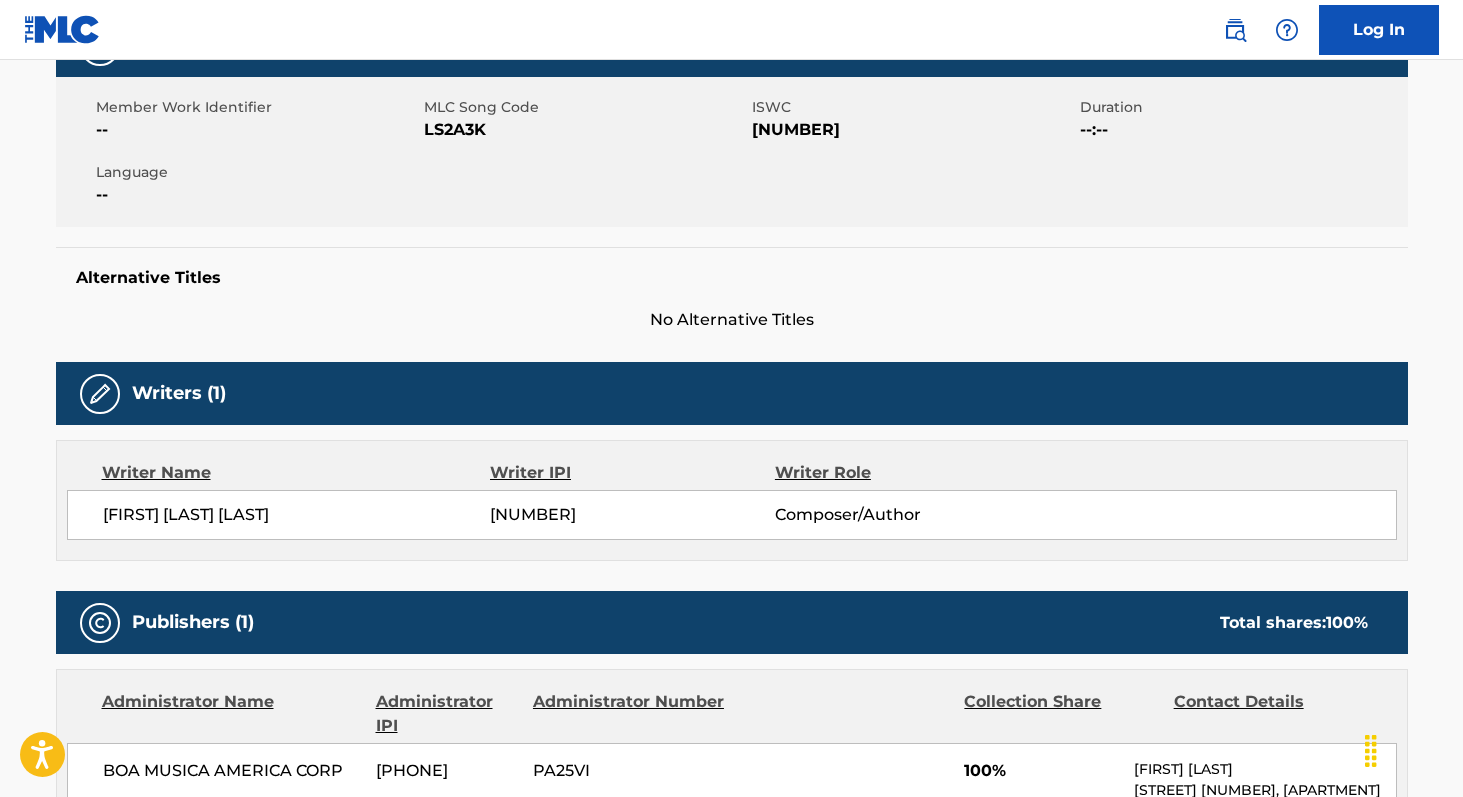 click on "LS2A3K" at bounding box center (585, 130) 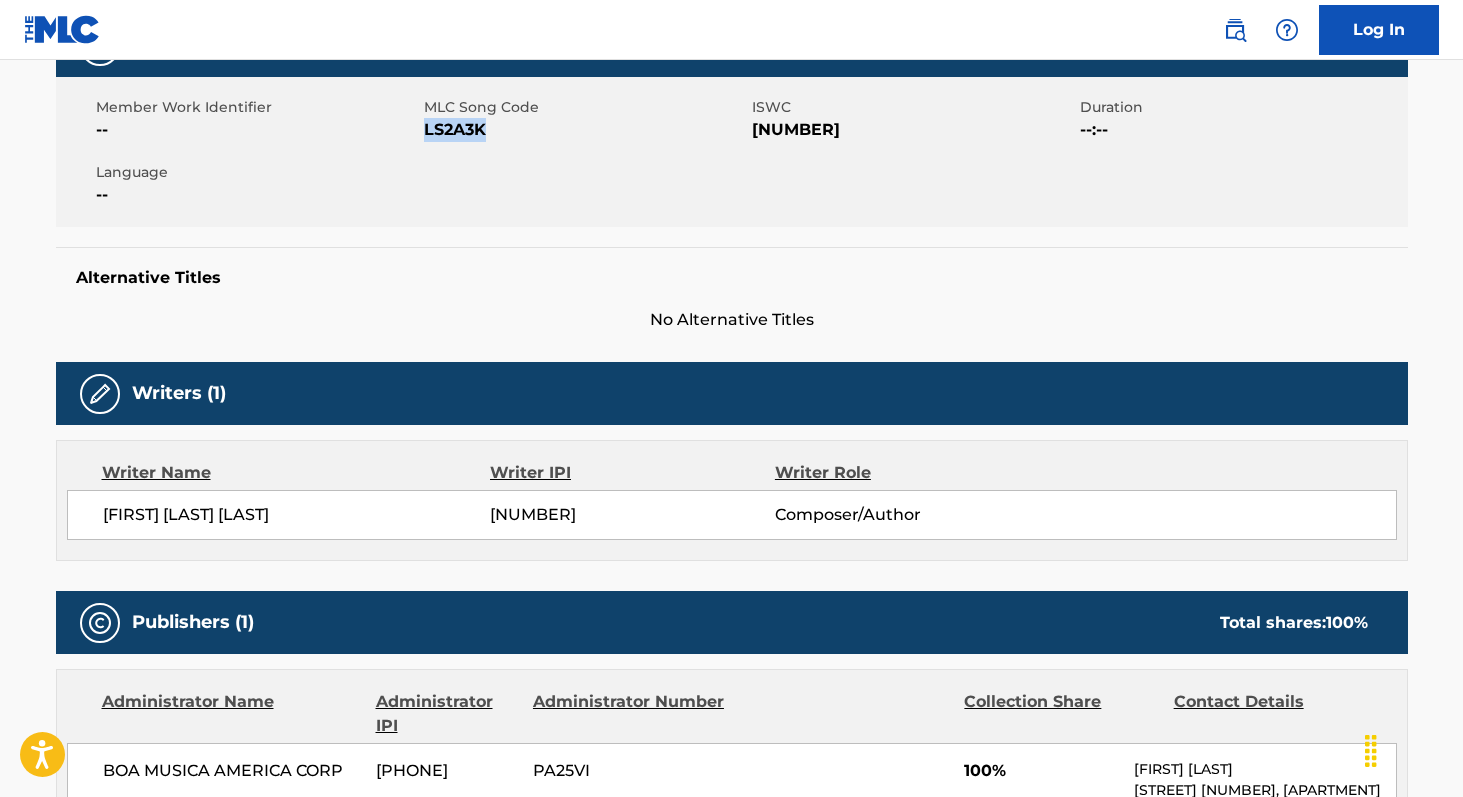 click on "LS2A3K" at bounding box center (585, 130) 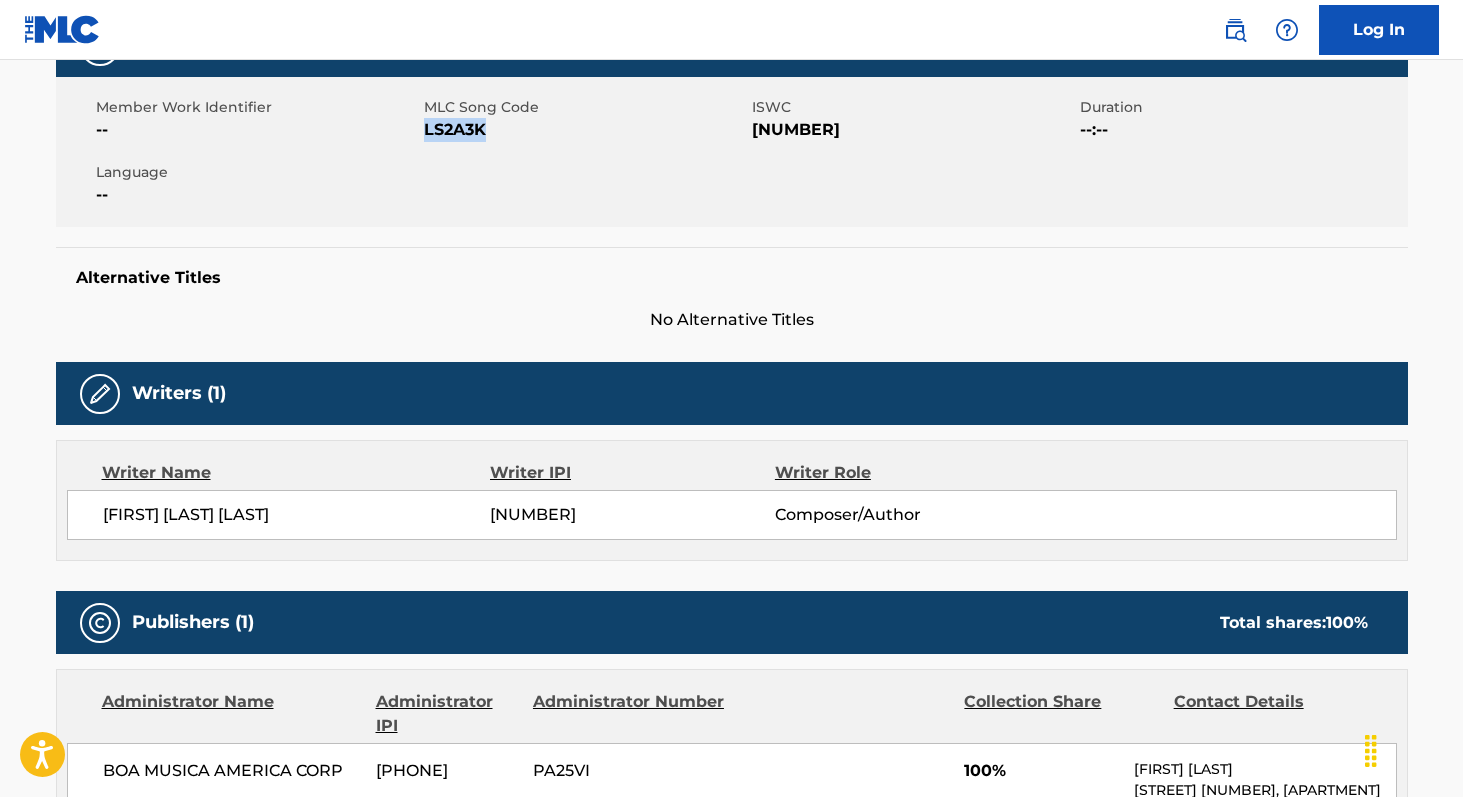 copy on "LS2A3K" 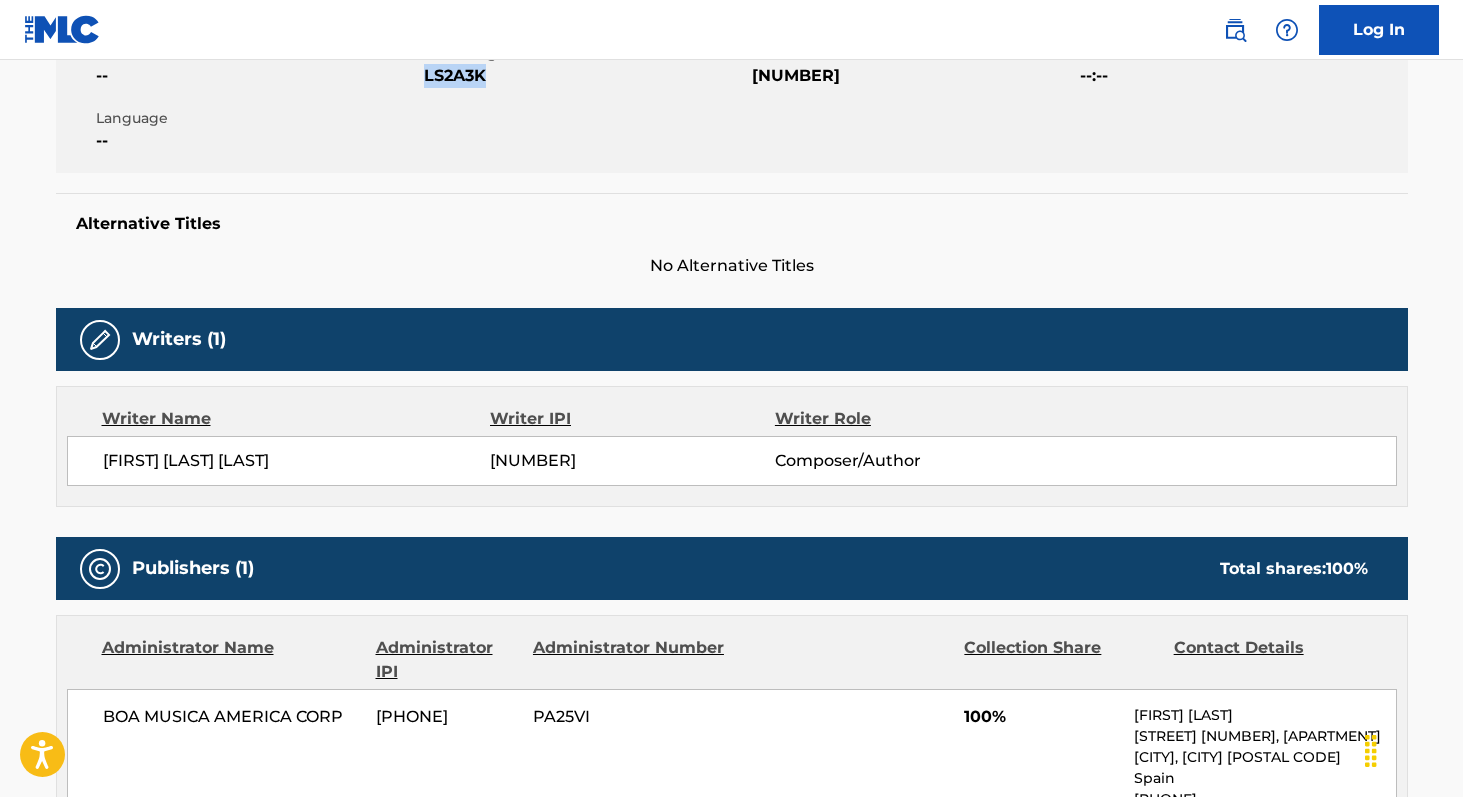 scroll, scrollTop: 402, scrollLeft: 0, axis: vertical 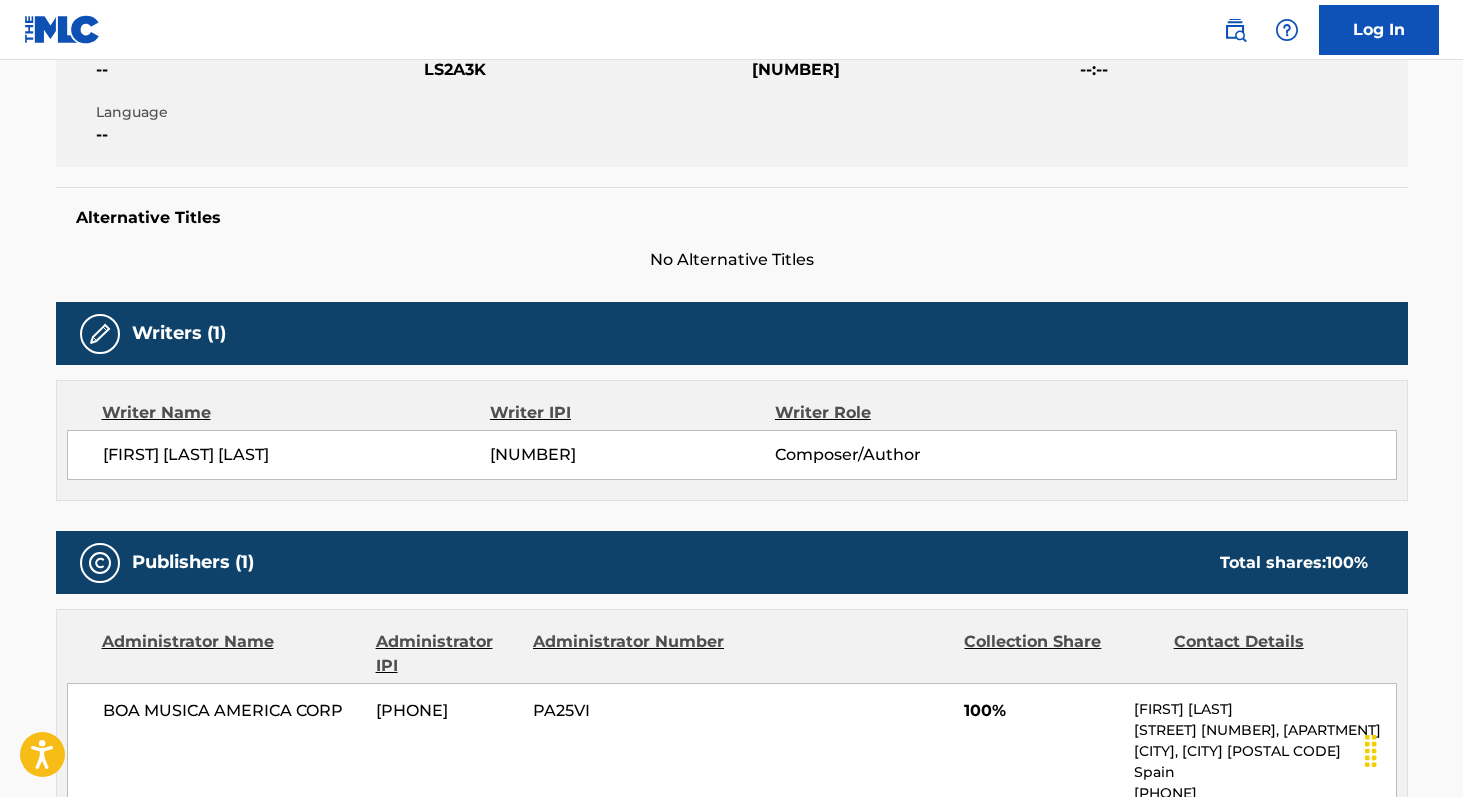 click on "BOA MUSICA AMERICA CORP" at bounding box center [232, 711] 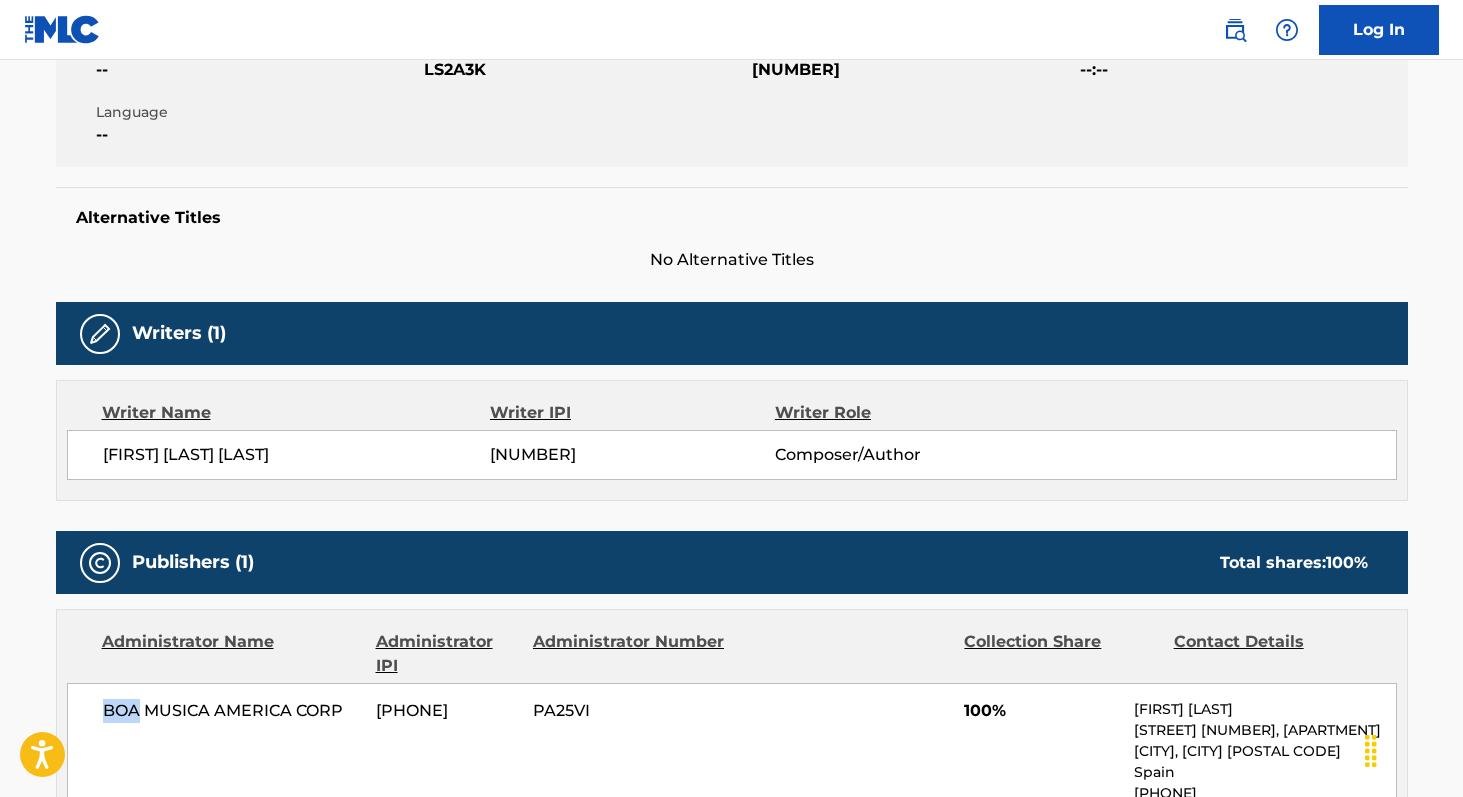 click on "BOA MUSICA AMERICA CORP" at bounding box center [232, 711] 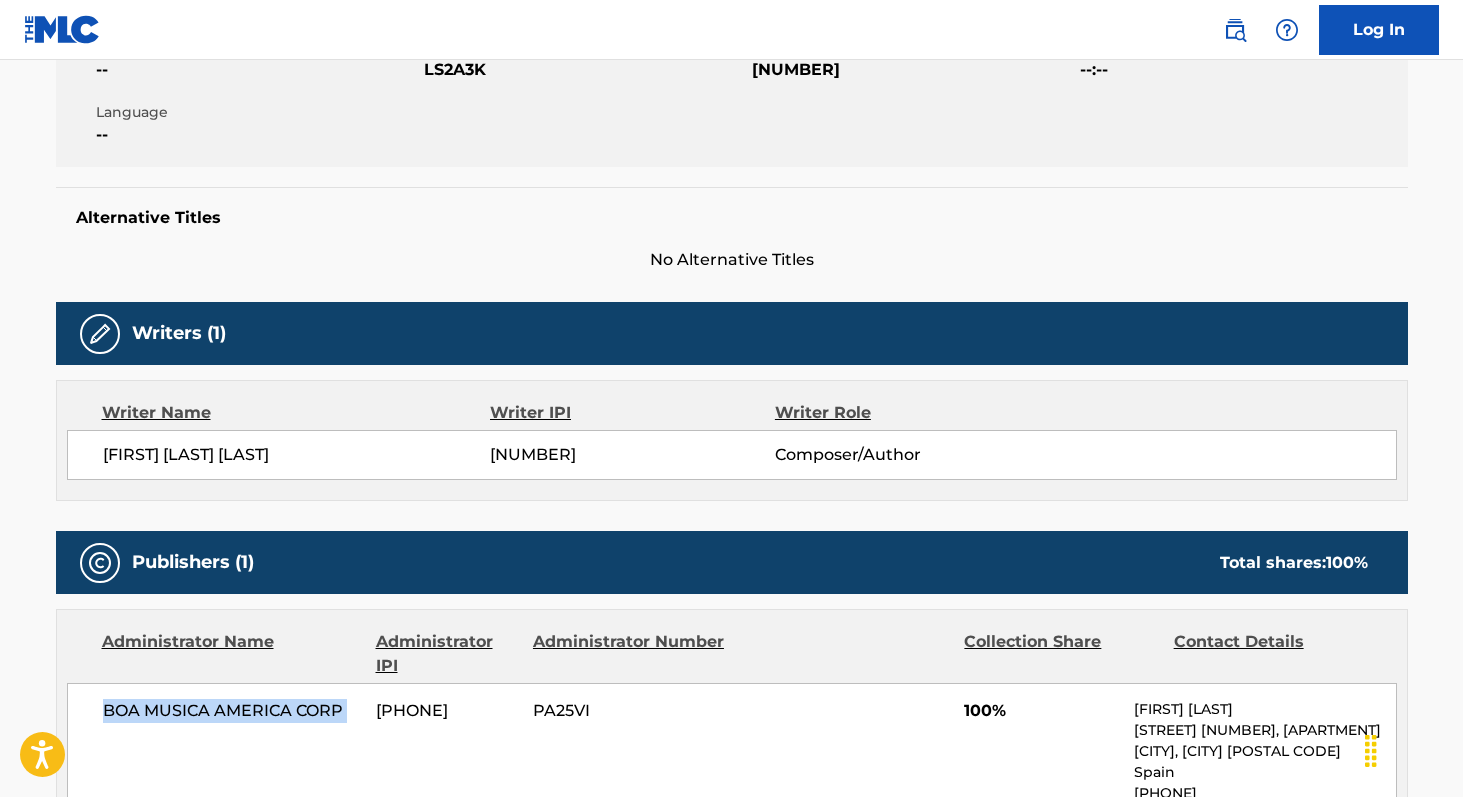 click on "BOA MUSICA AMERICA CORP" at bounding box center (232, 711) 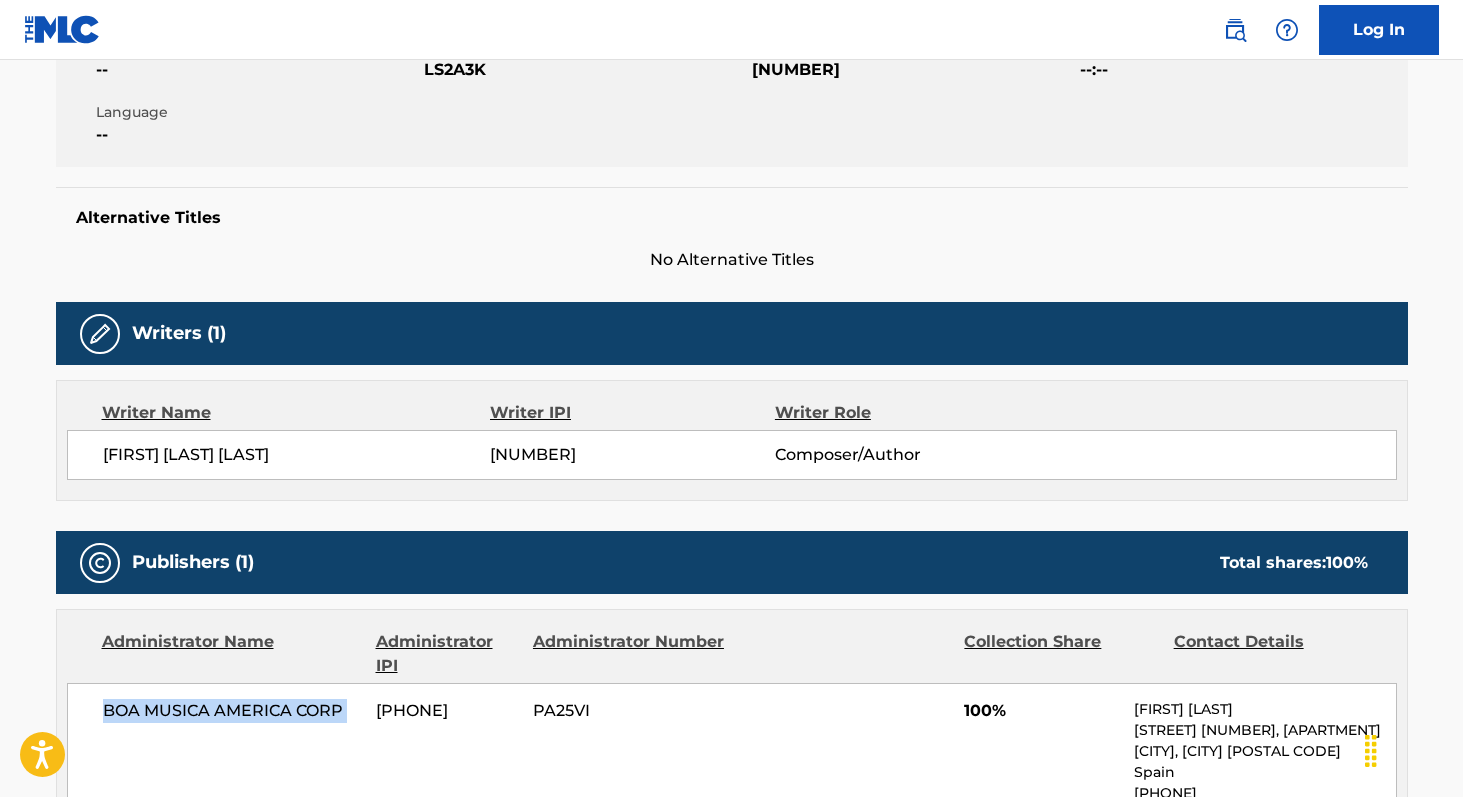 copy on "BOA MUSICA AMERICA CORP" 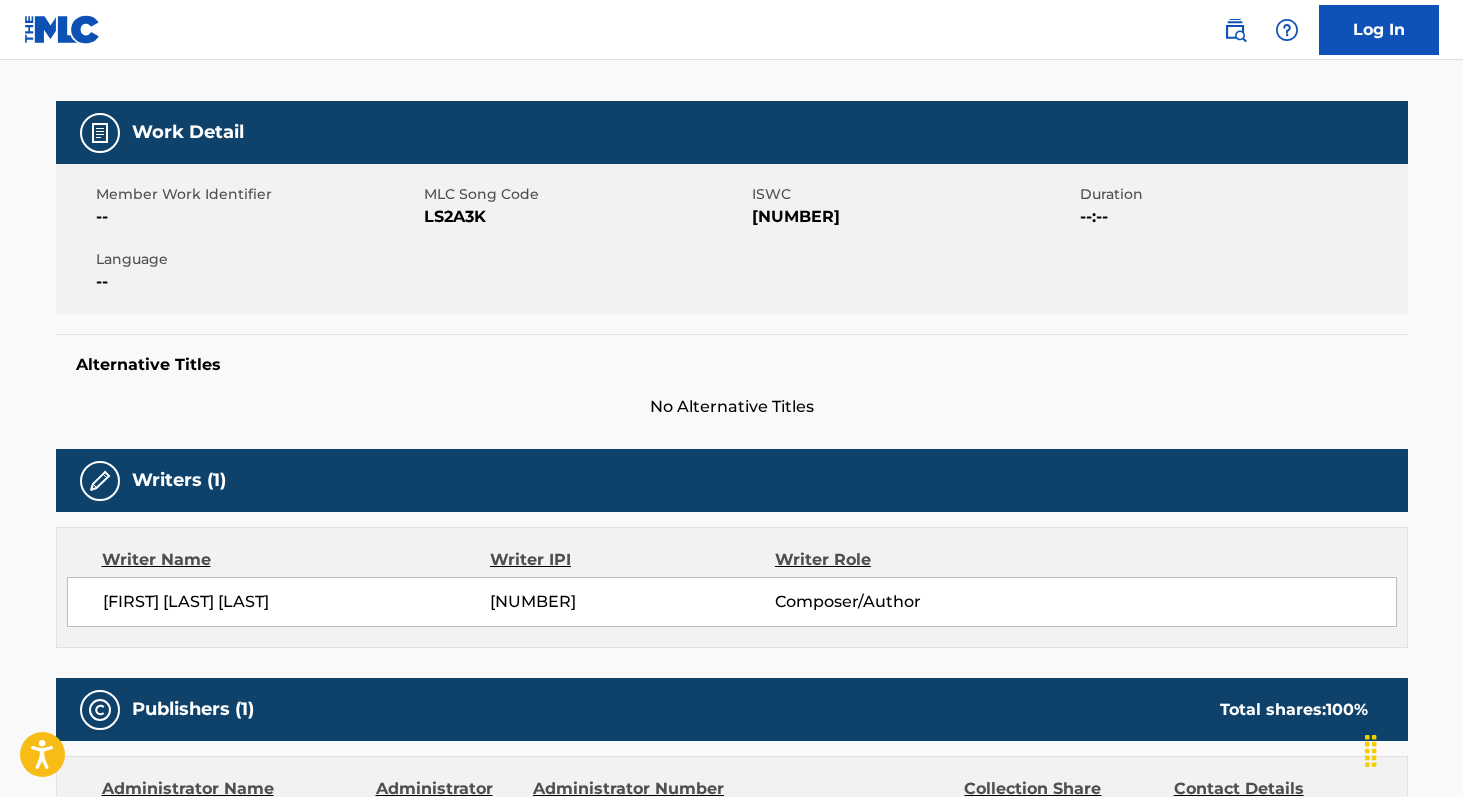 scroll, scrollTop: 0, scrollLeft: 0, axis: both 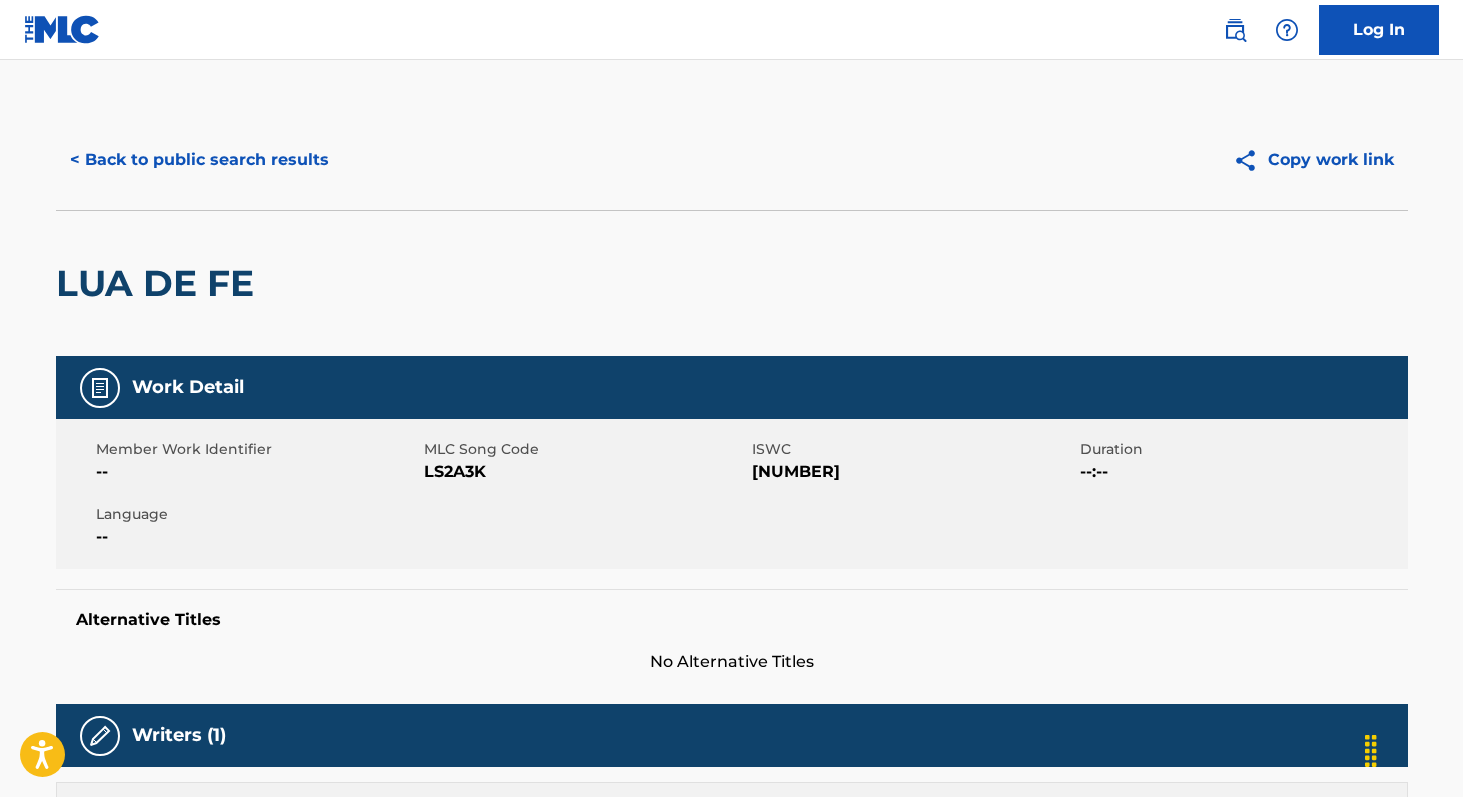 click on "< Back to public search results" at bounding box center [199, 160] 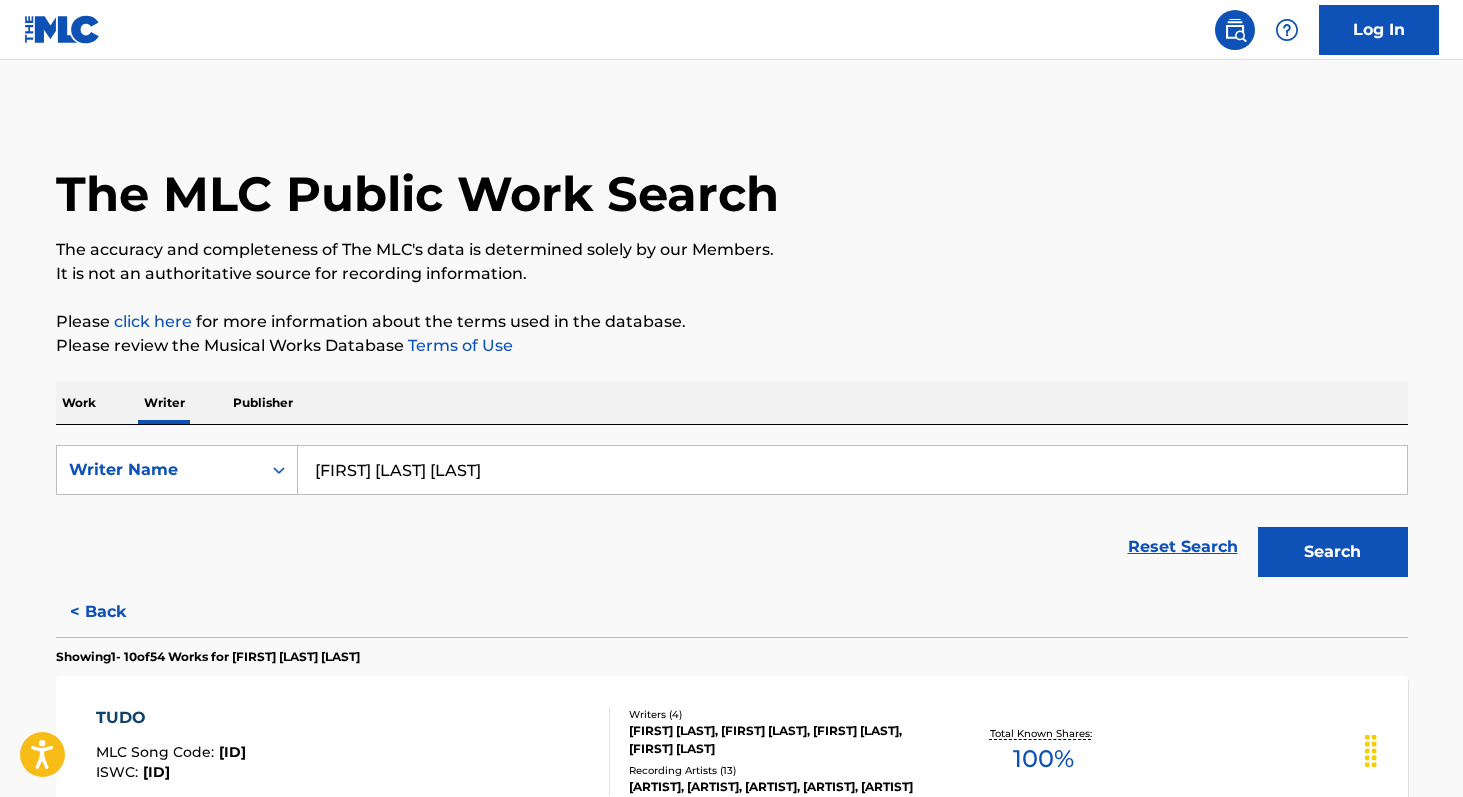 click on "Work" at bounding box center [79, 403] 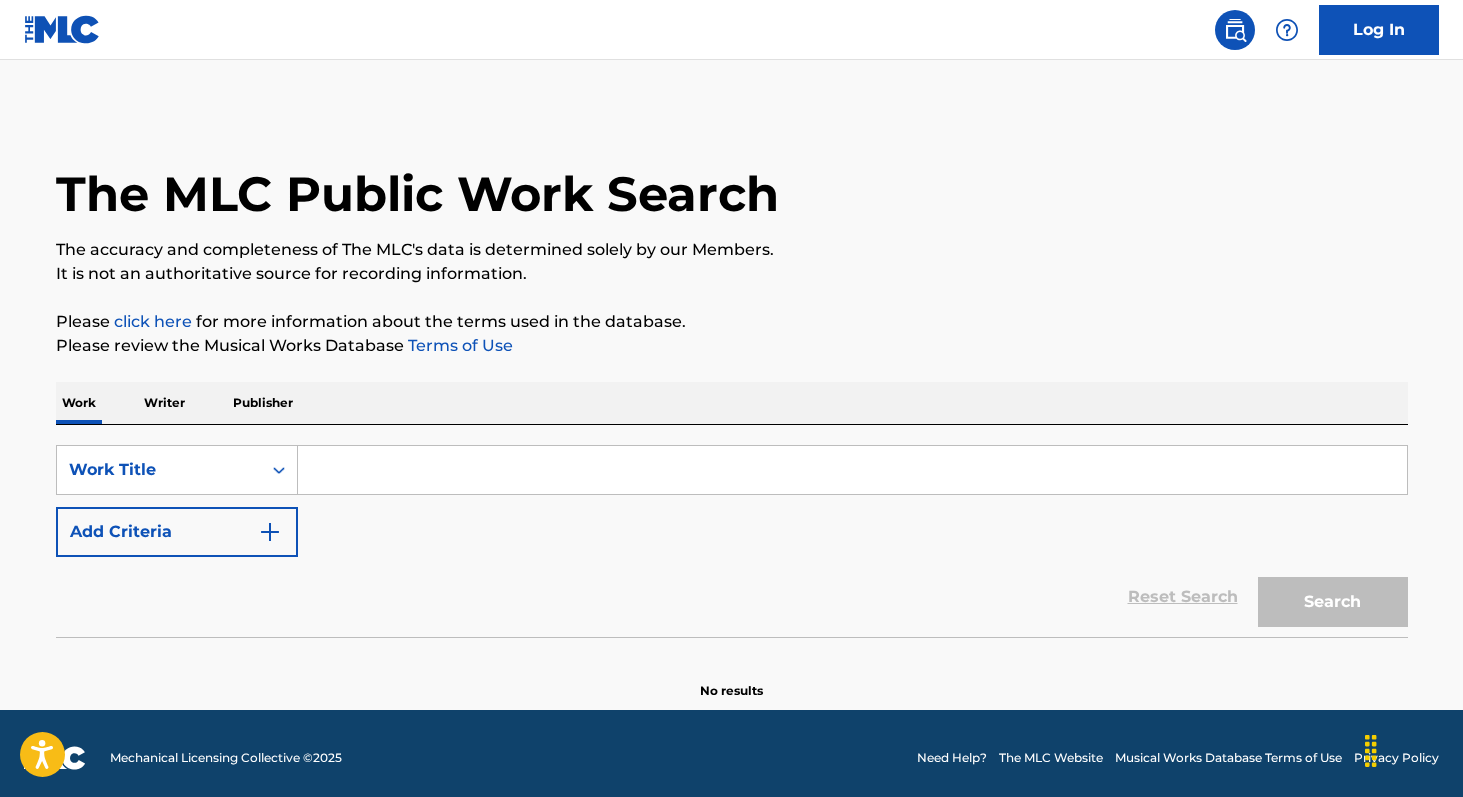 click at bounding box center (852, 470) 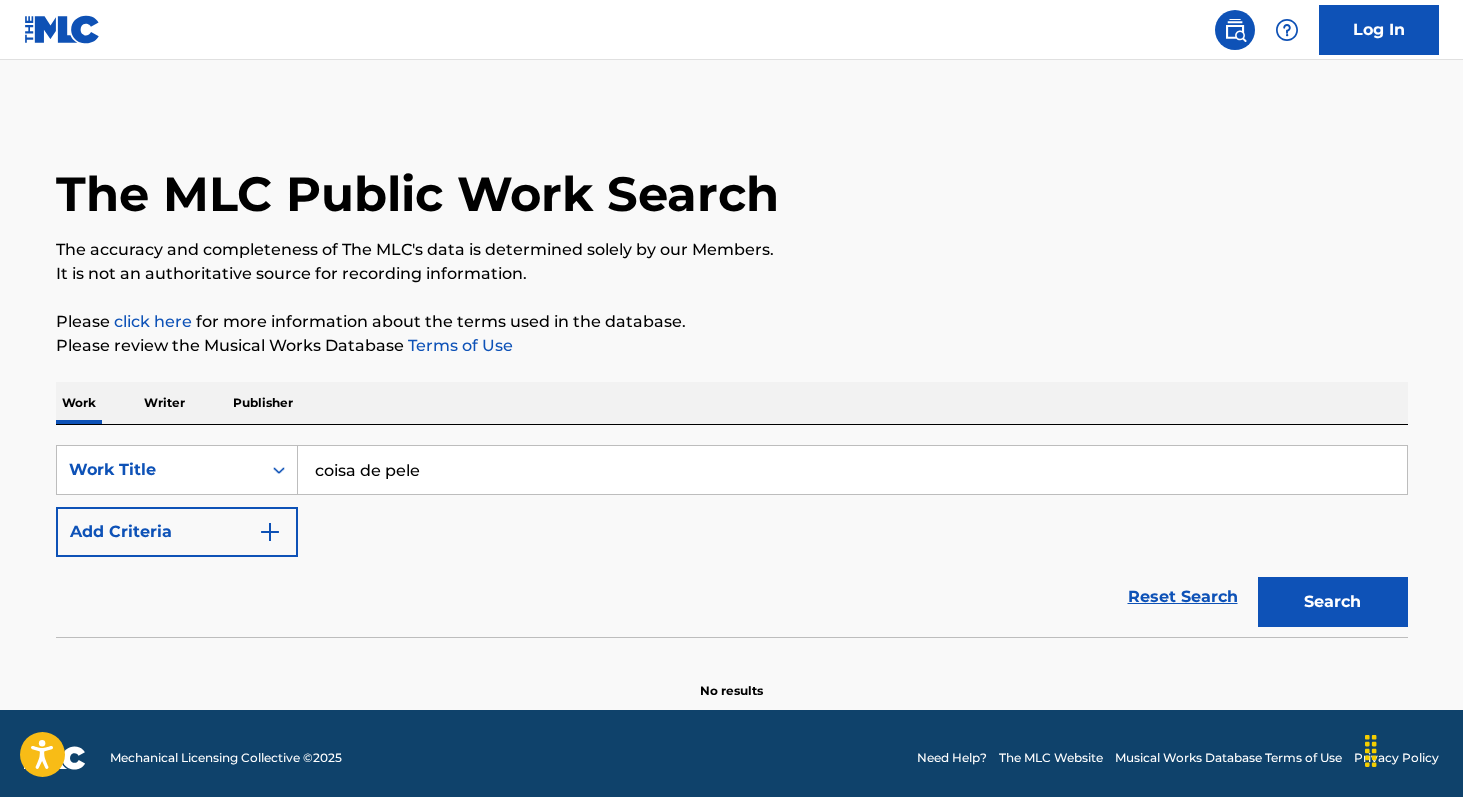 type on "coisa de pele" 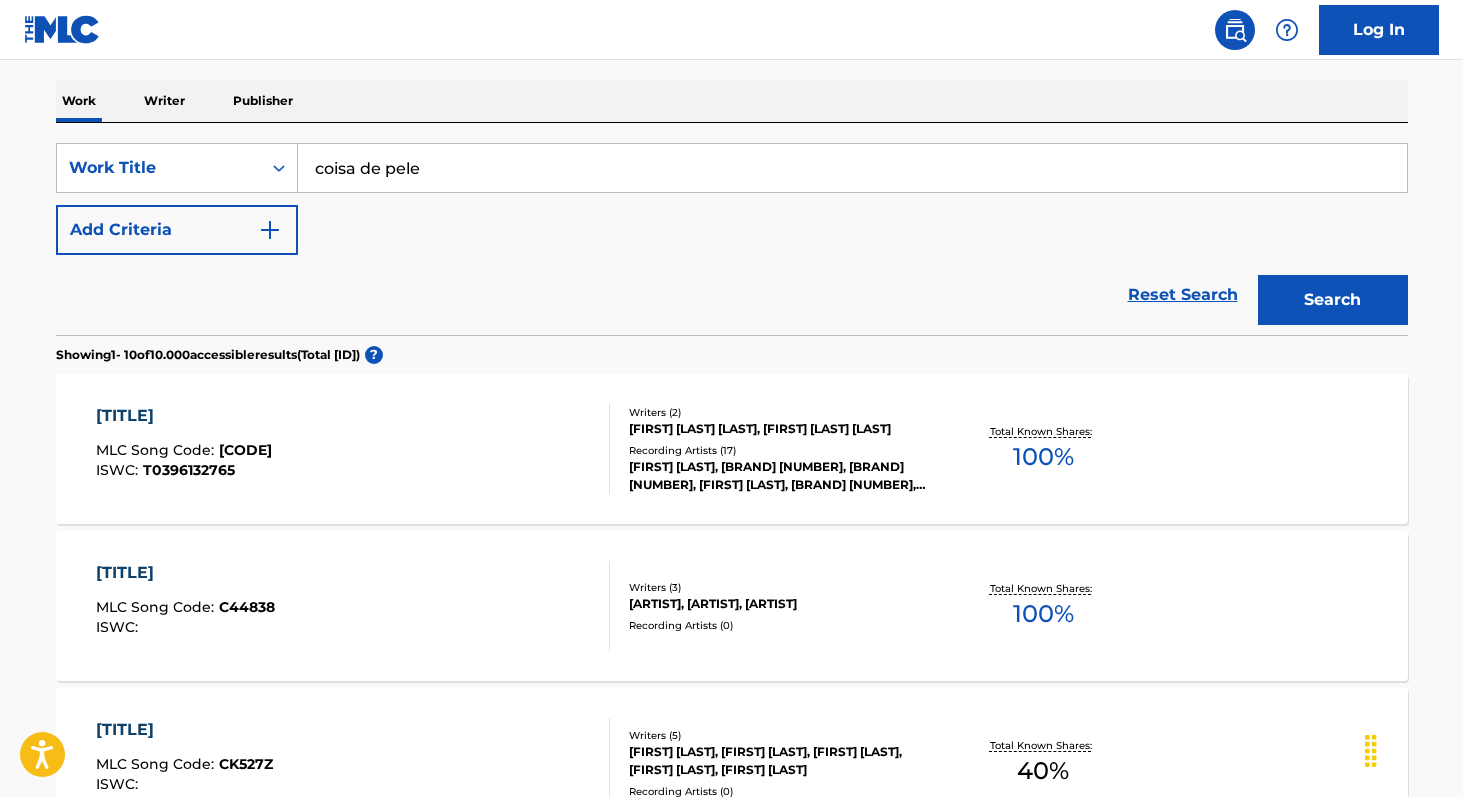 scroll, scrollTop: 300, scrollLeft: 0, axis: vertical 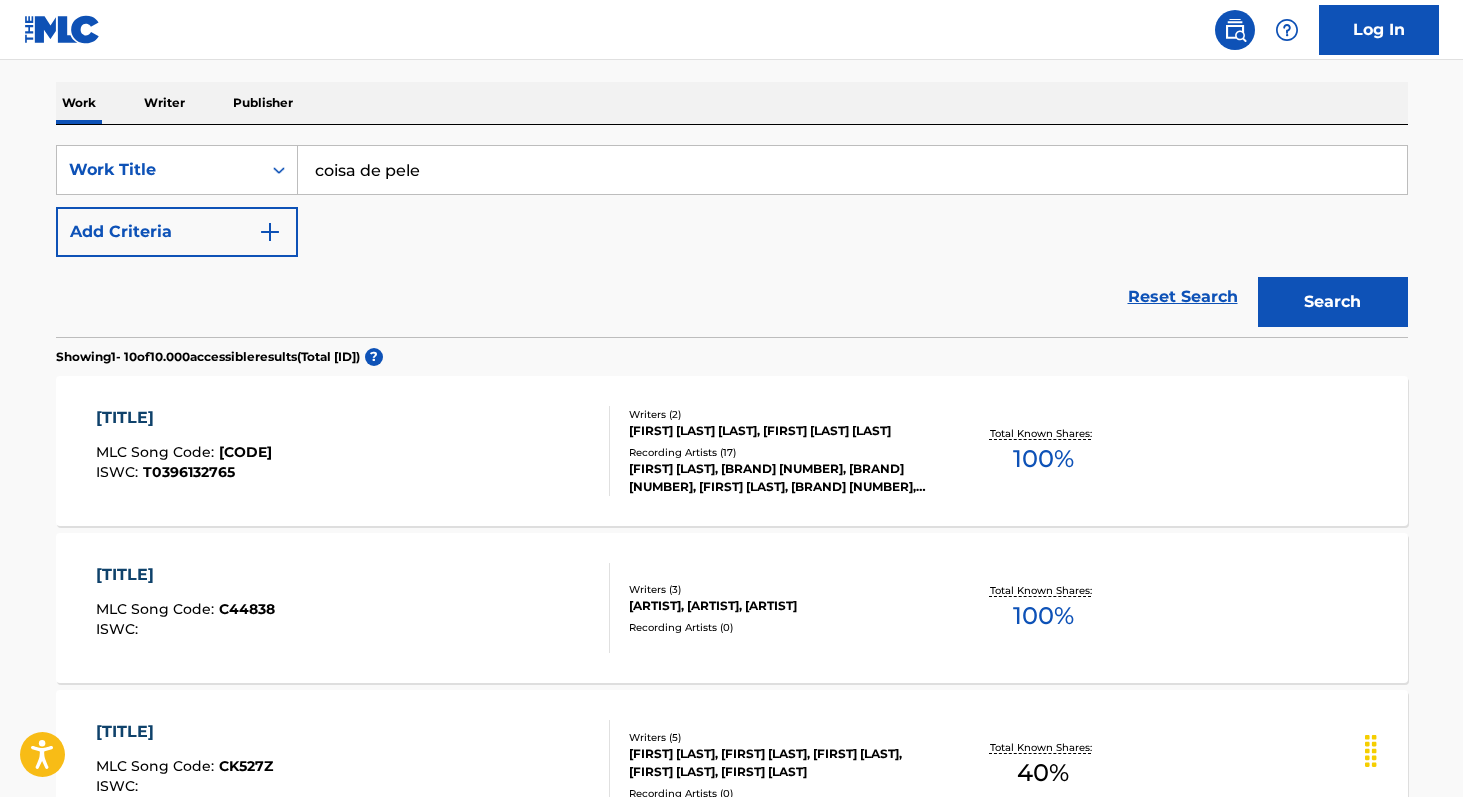 click on "Add Criteria" at bounding box center [177, 232] 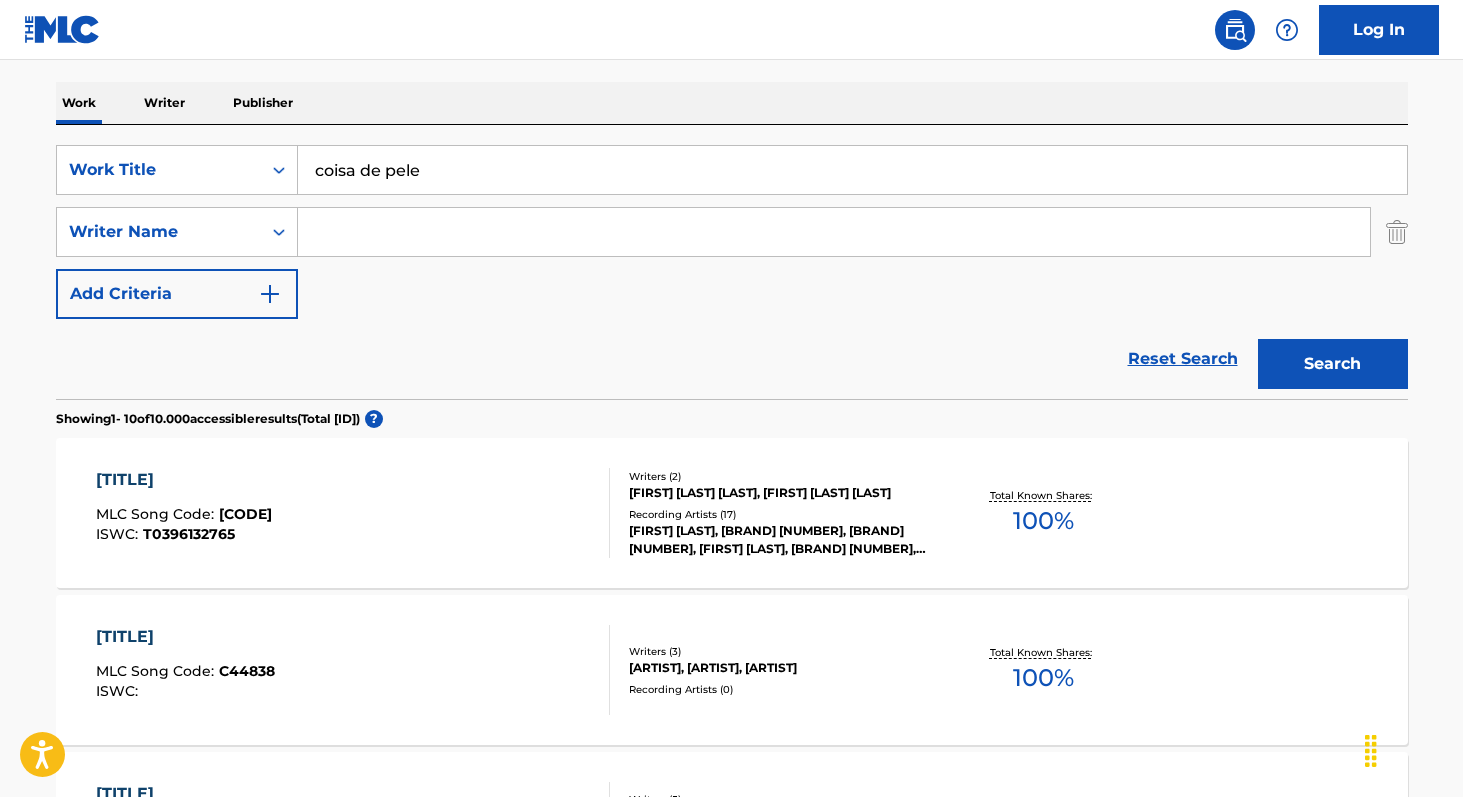 click at bounding box center (834, 232) 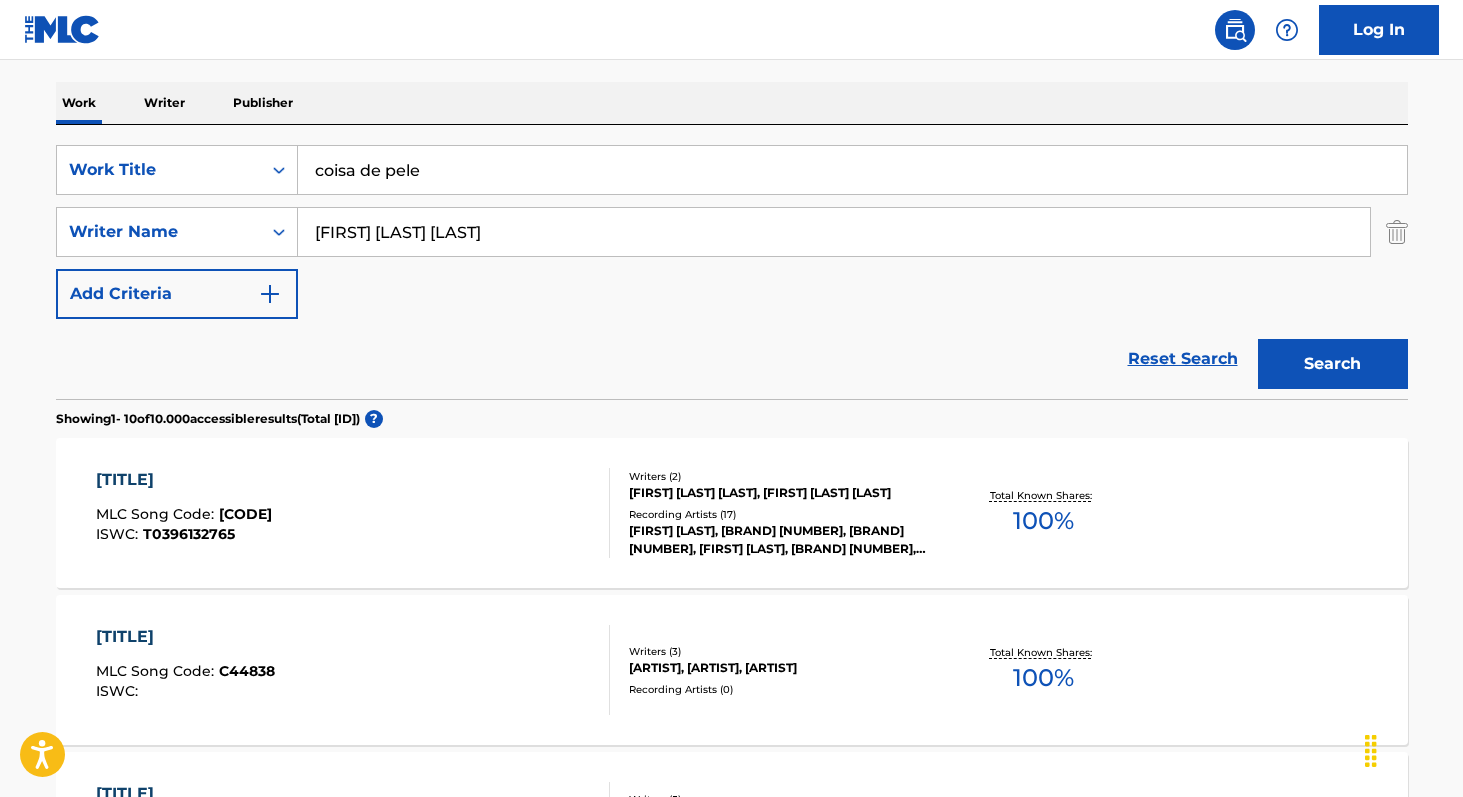 type on "[FIRST] [LAST] [LAST]" 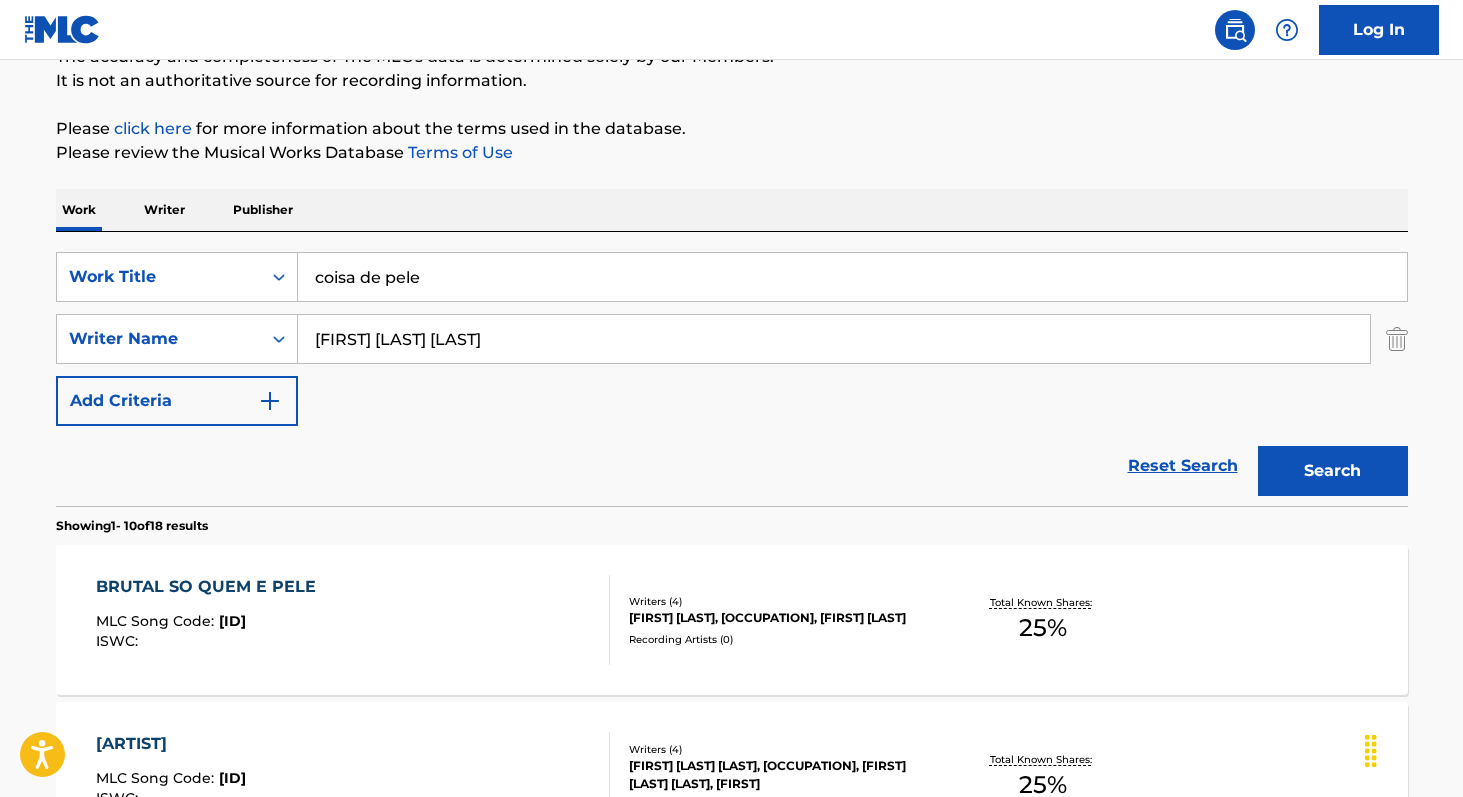 scroll, scrollTop: 191, scrollLeft: 0, axis: vertical 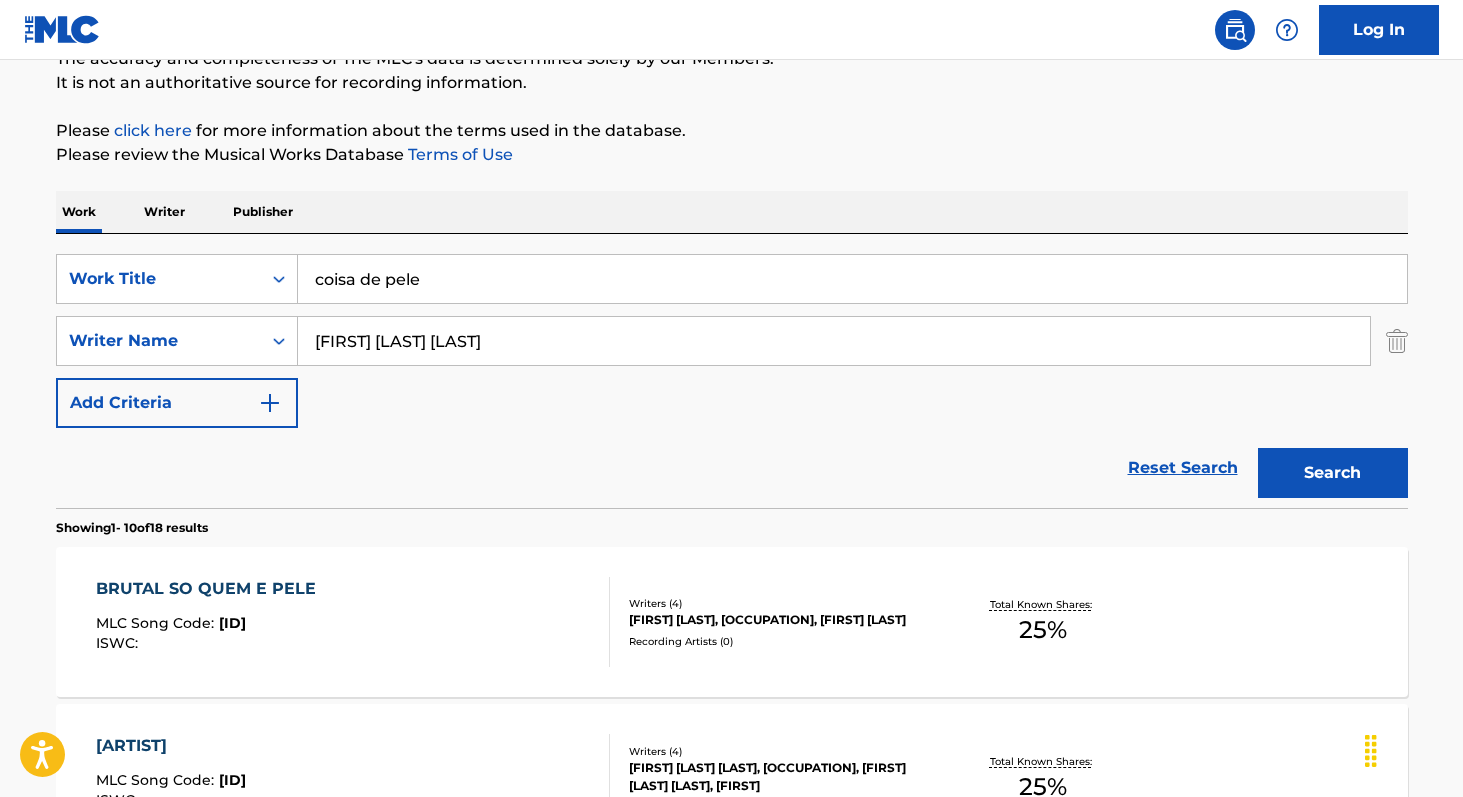 click on "coisa de pele" at bounding box center [852, 279] 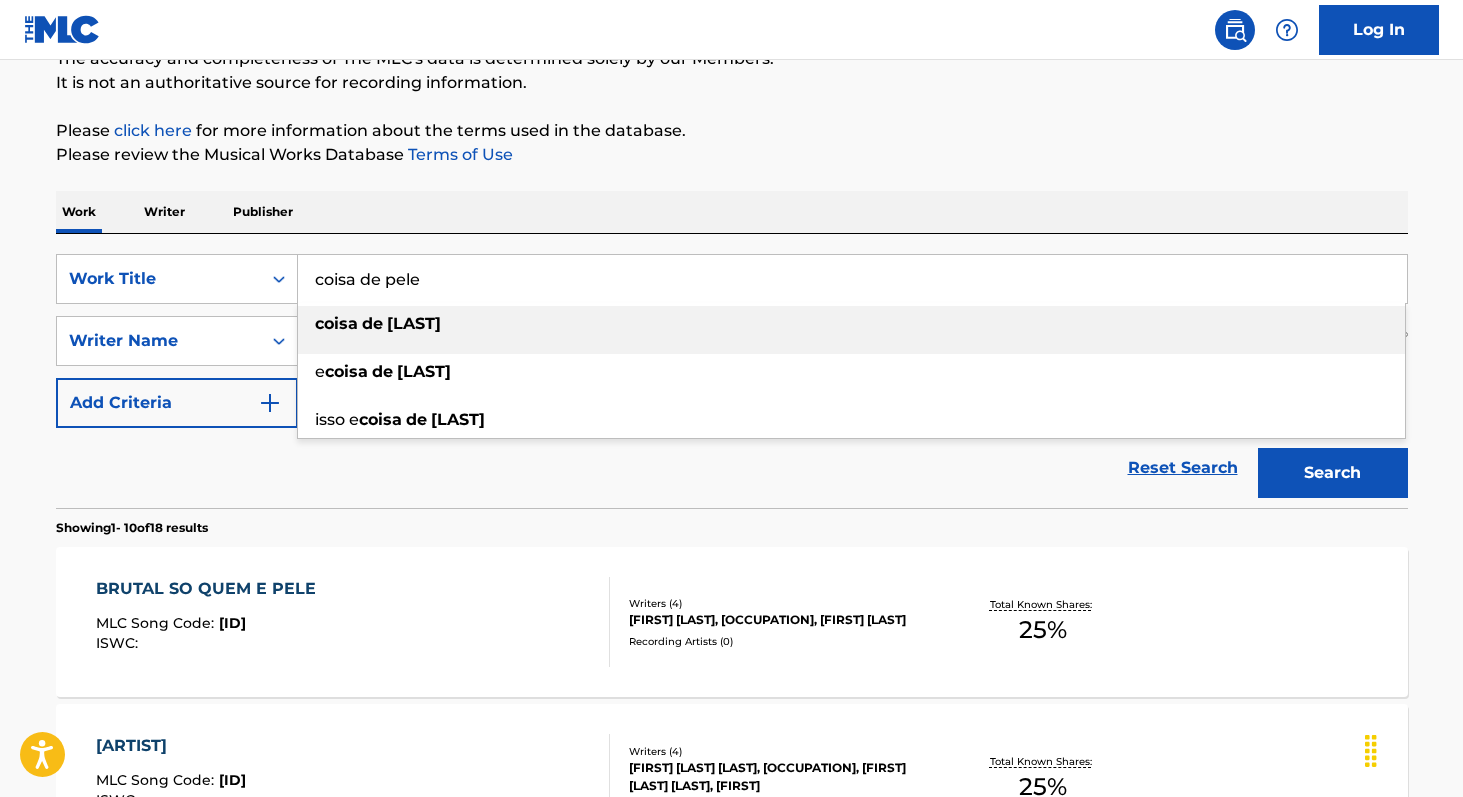 scroll, scrollTop: 136, scrollLeft: 0, axis: vertical 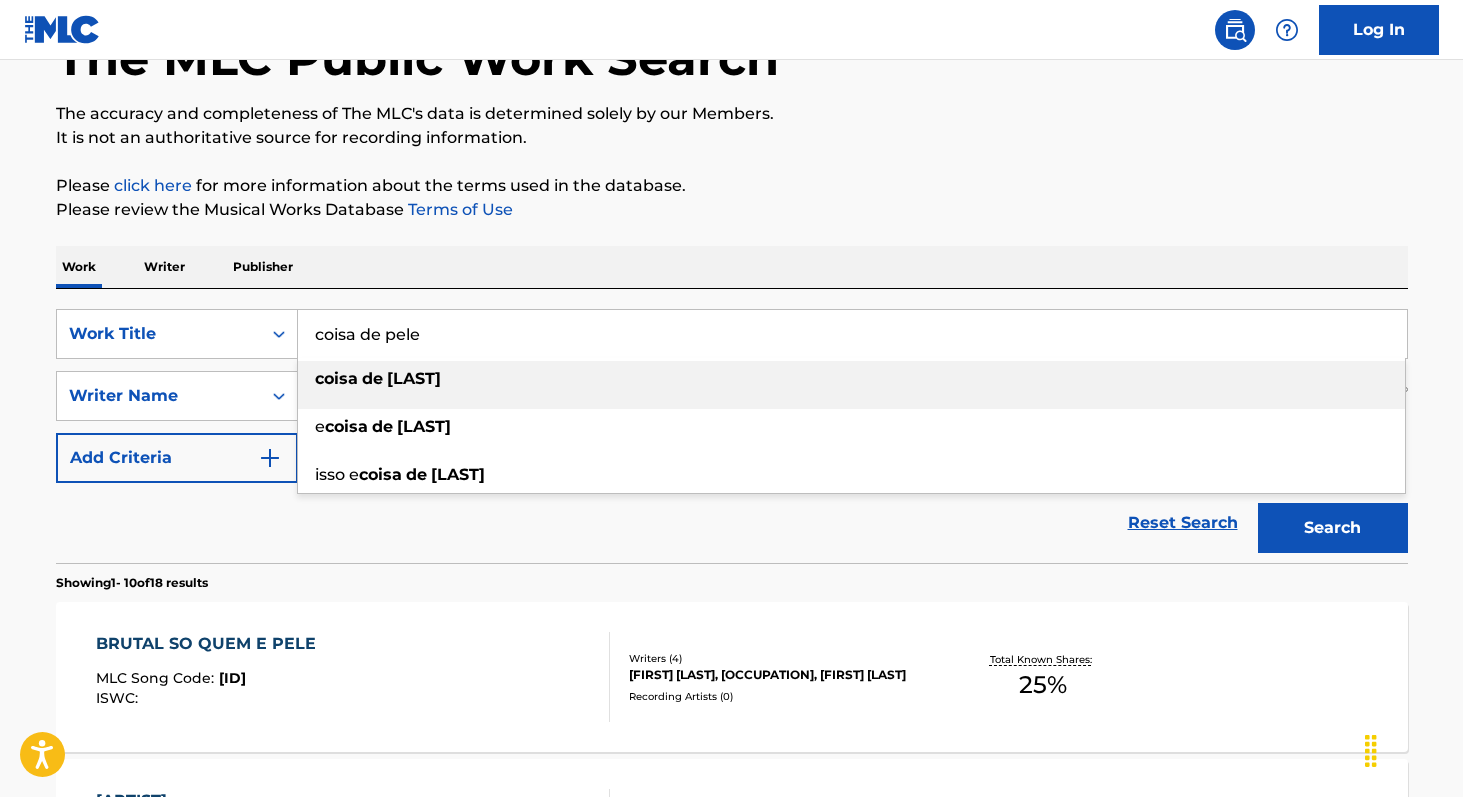 click on "Writer" at bounding box center (164, 267) 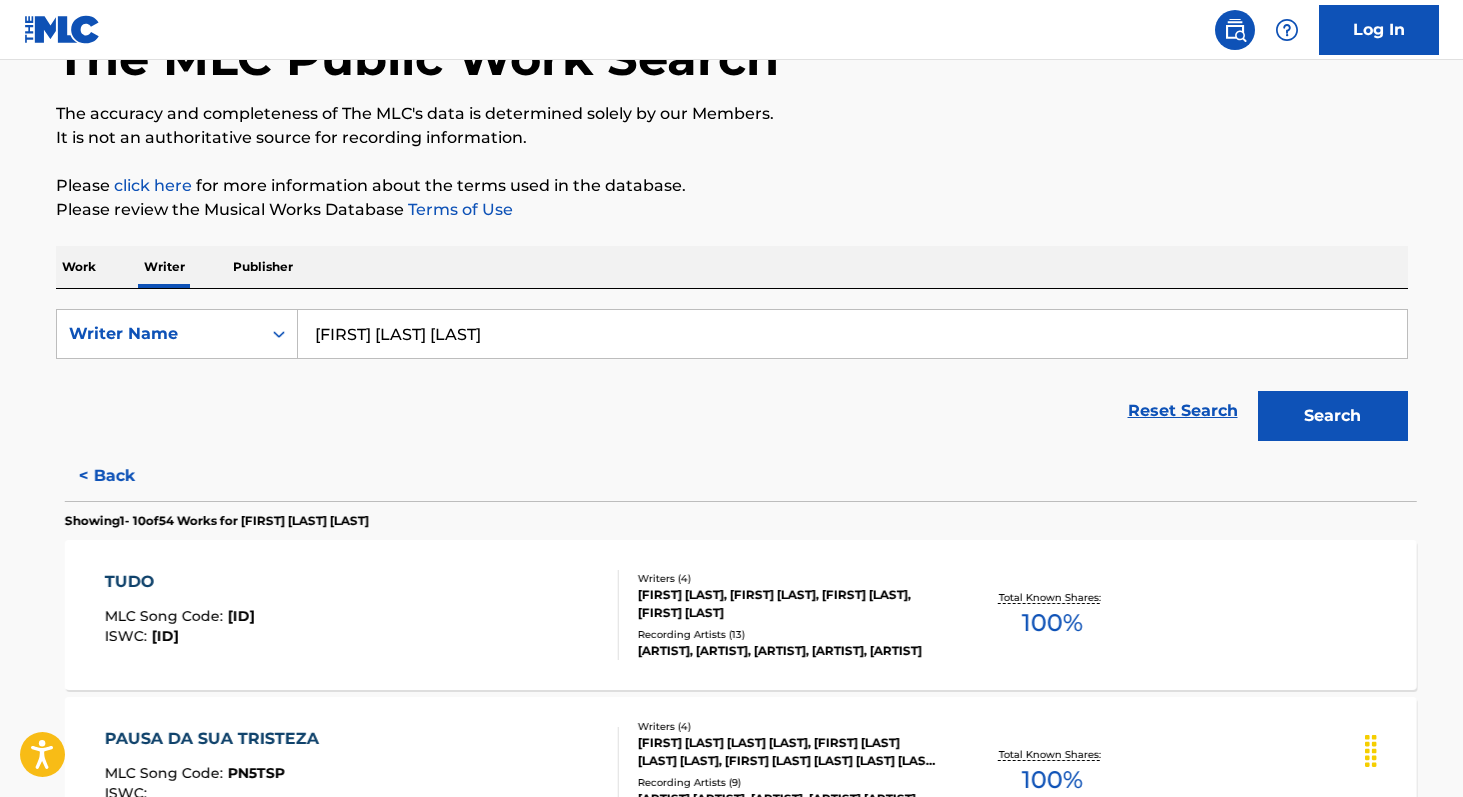 scroll, scrollTop: 0, scrollLeft: 0, axis: both 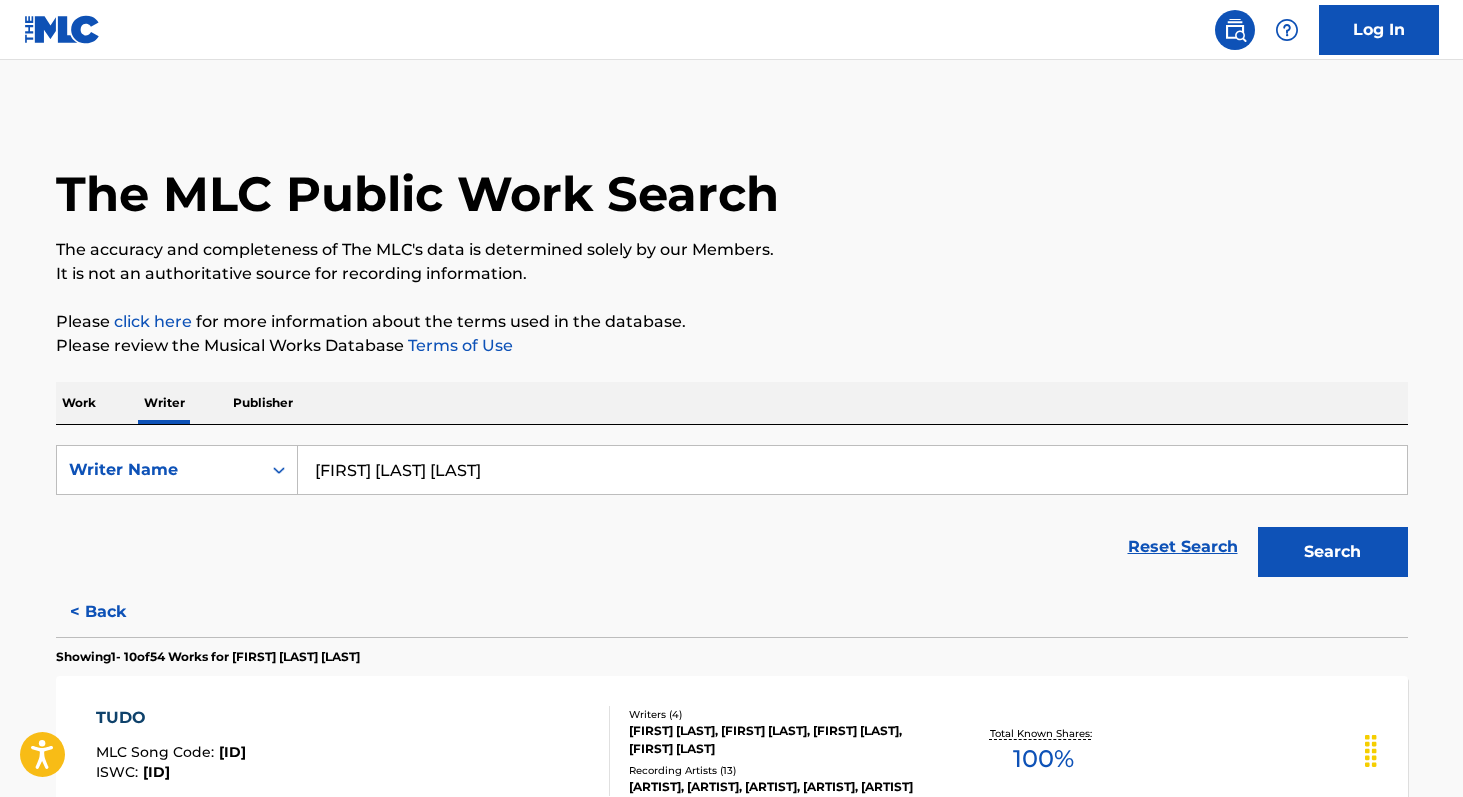 click on "[FIRST] [LAST] [LAST]" at bounding box center [852, 470] 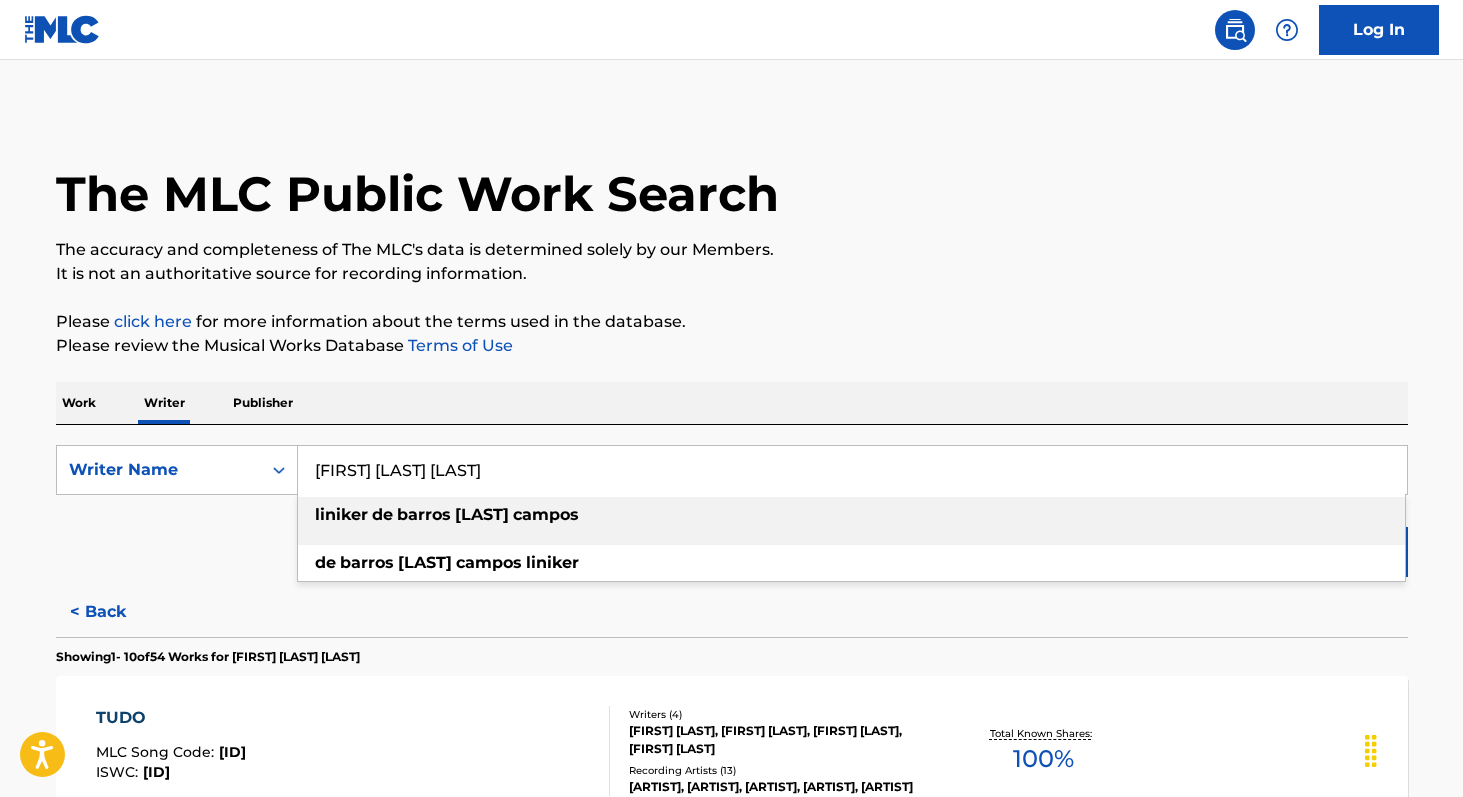 paste on "[FIRST] [LAST] [LAST] [LAST]" 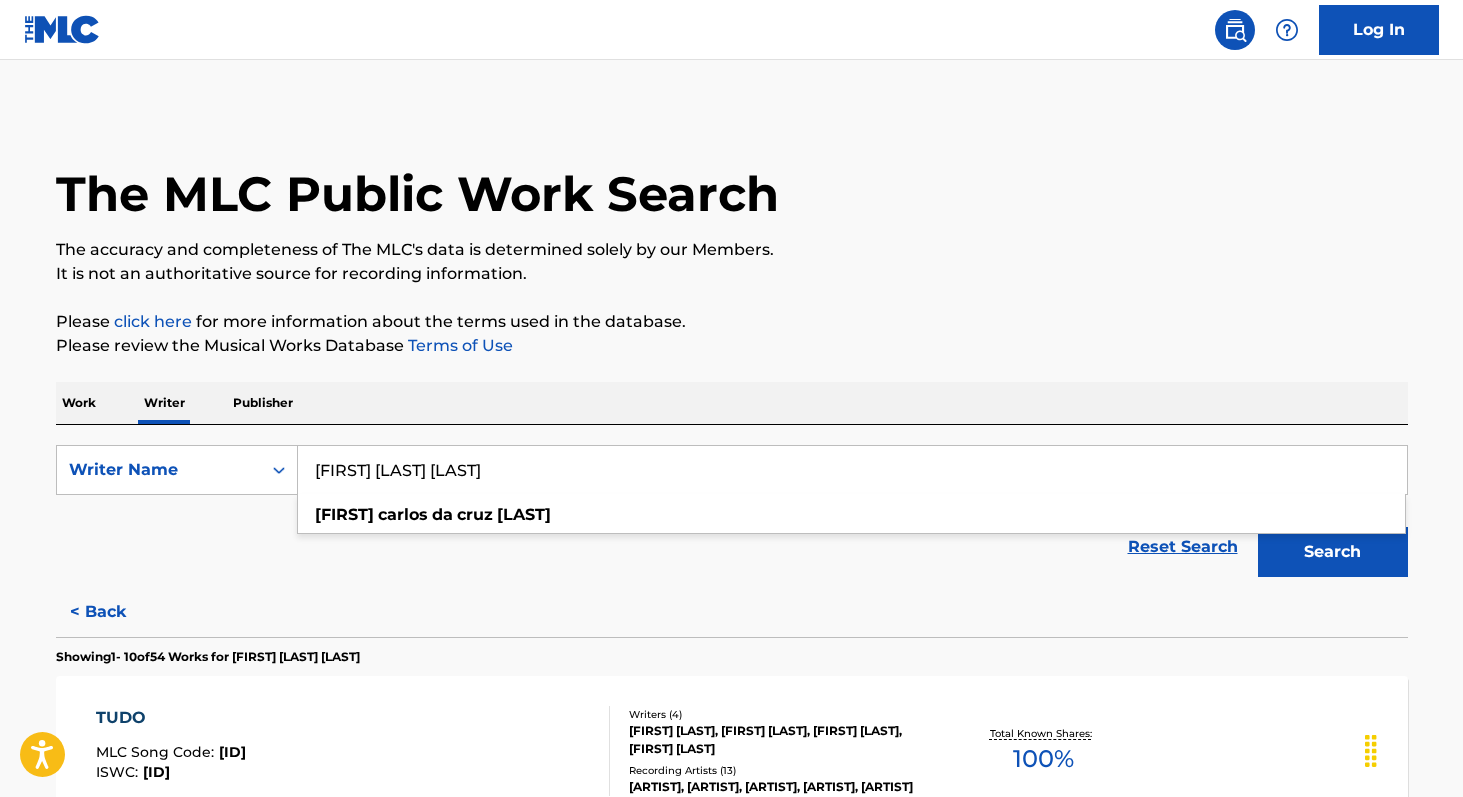 type on "[FIRST] [LAST] [LAST]" 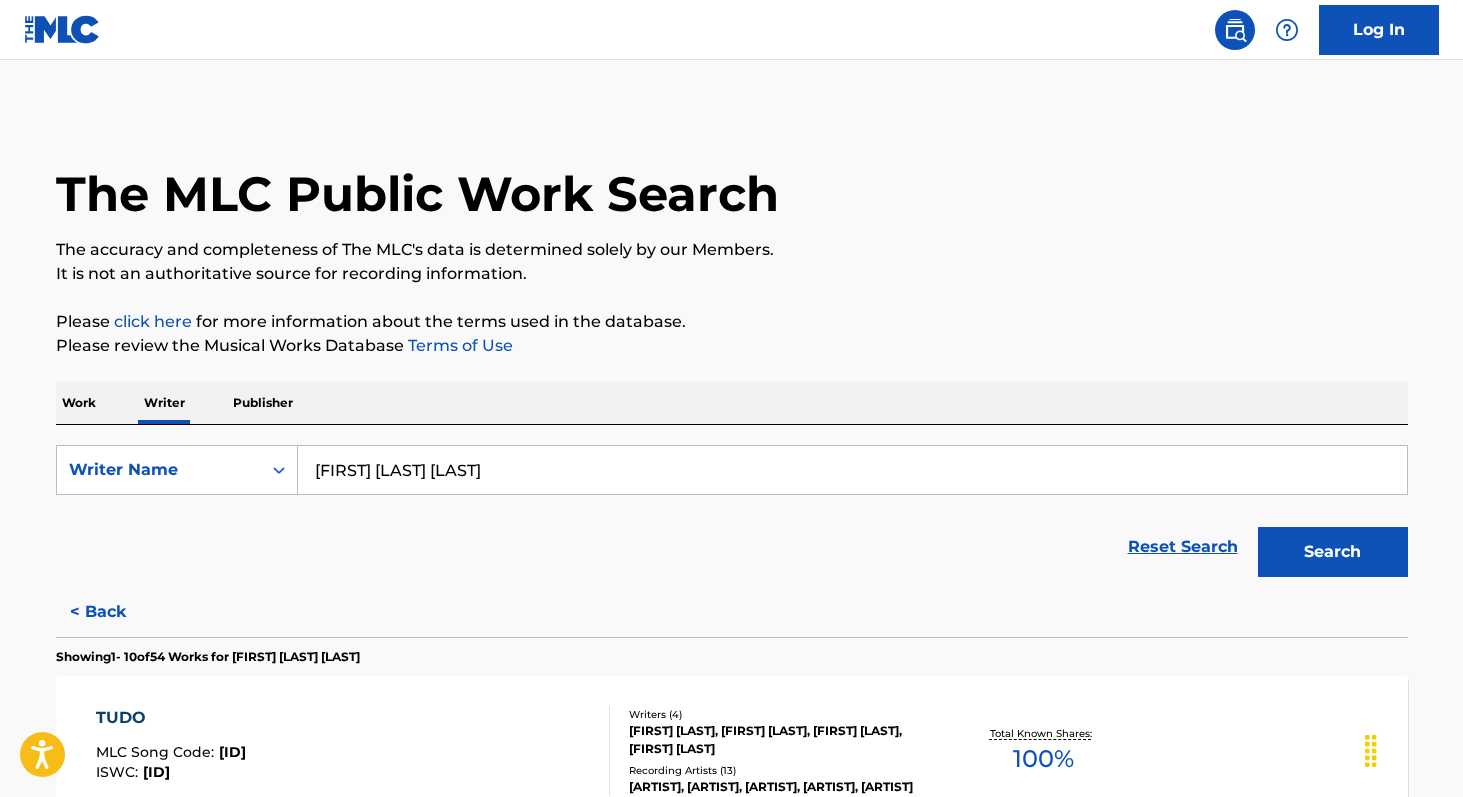 click on "Search" at bounding box center (1333, 552) 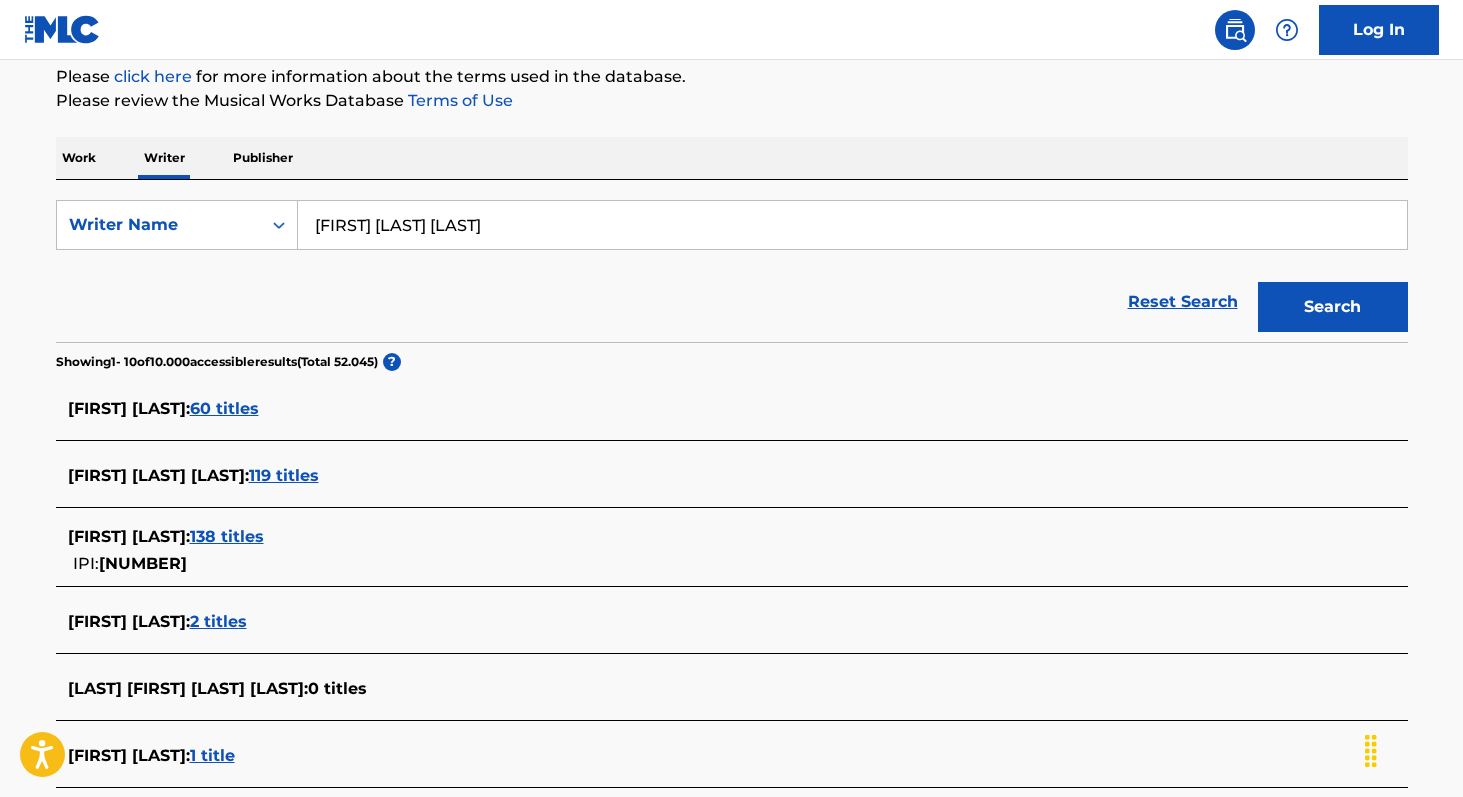 scroll, scrollTop: 247, scrollLeft: 0, axis: vertical 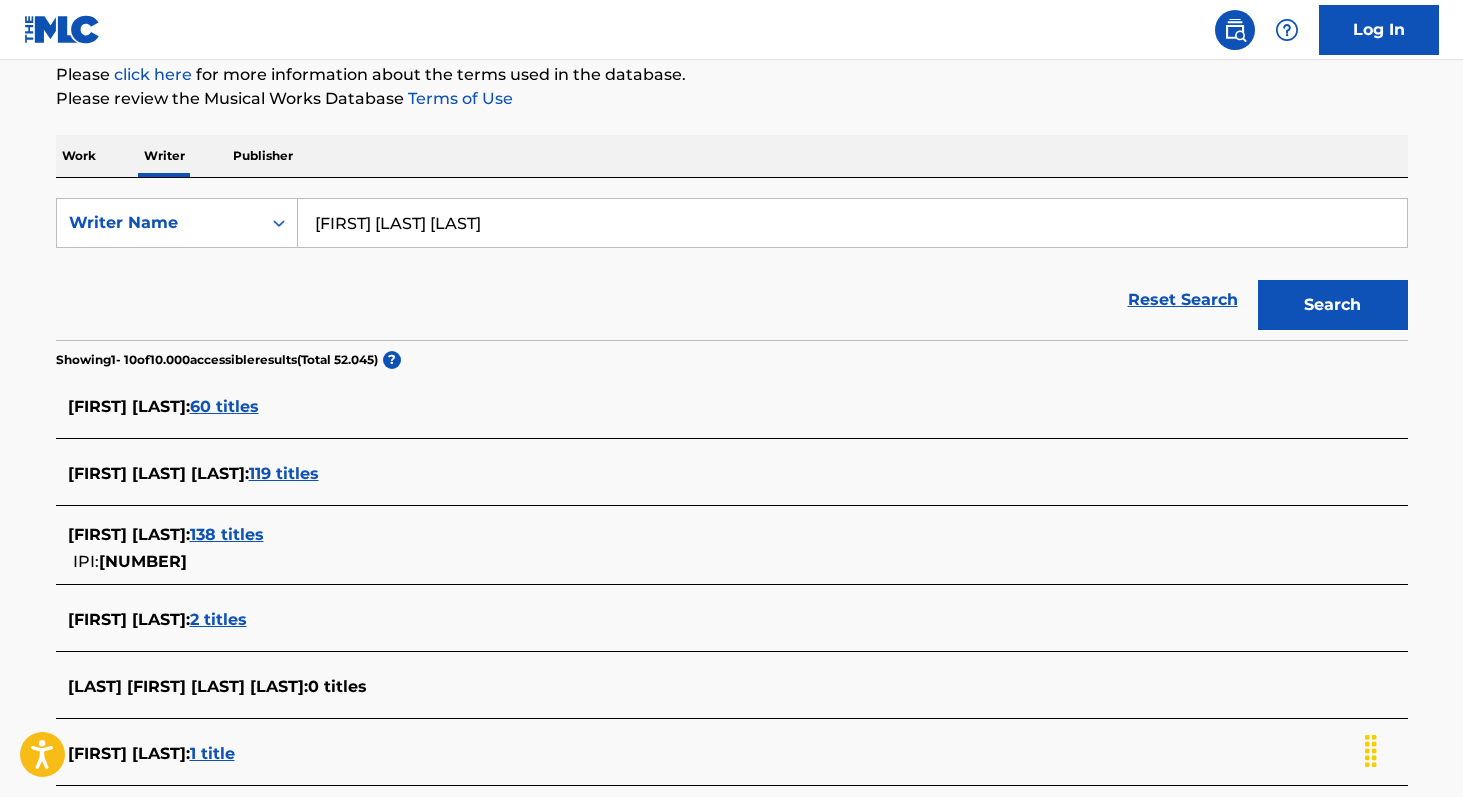click on "138 titles" at bounding box center [227, 534] 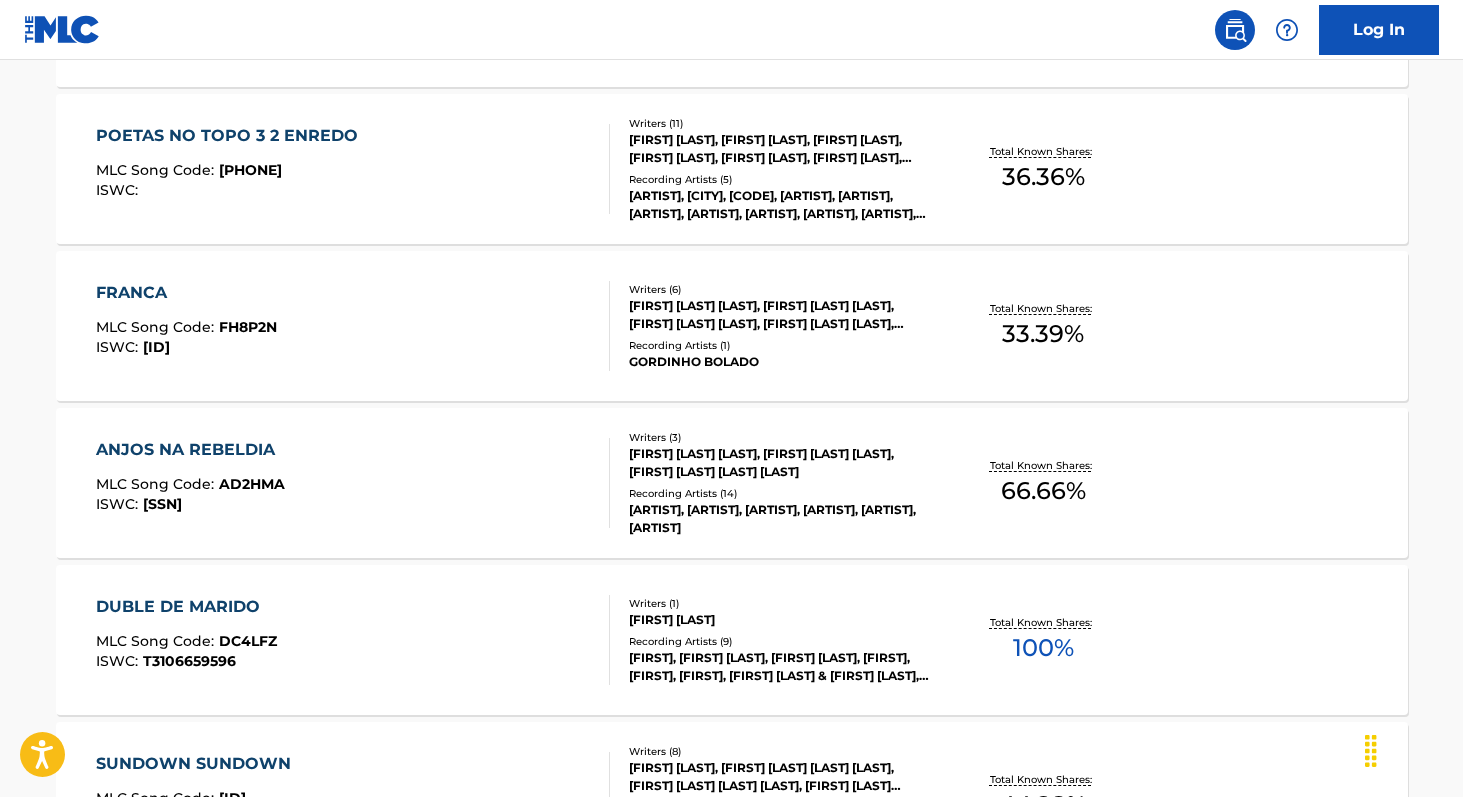 scroll, scrollTop: 1055, scrollLeft: 0, axis: vertical 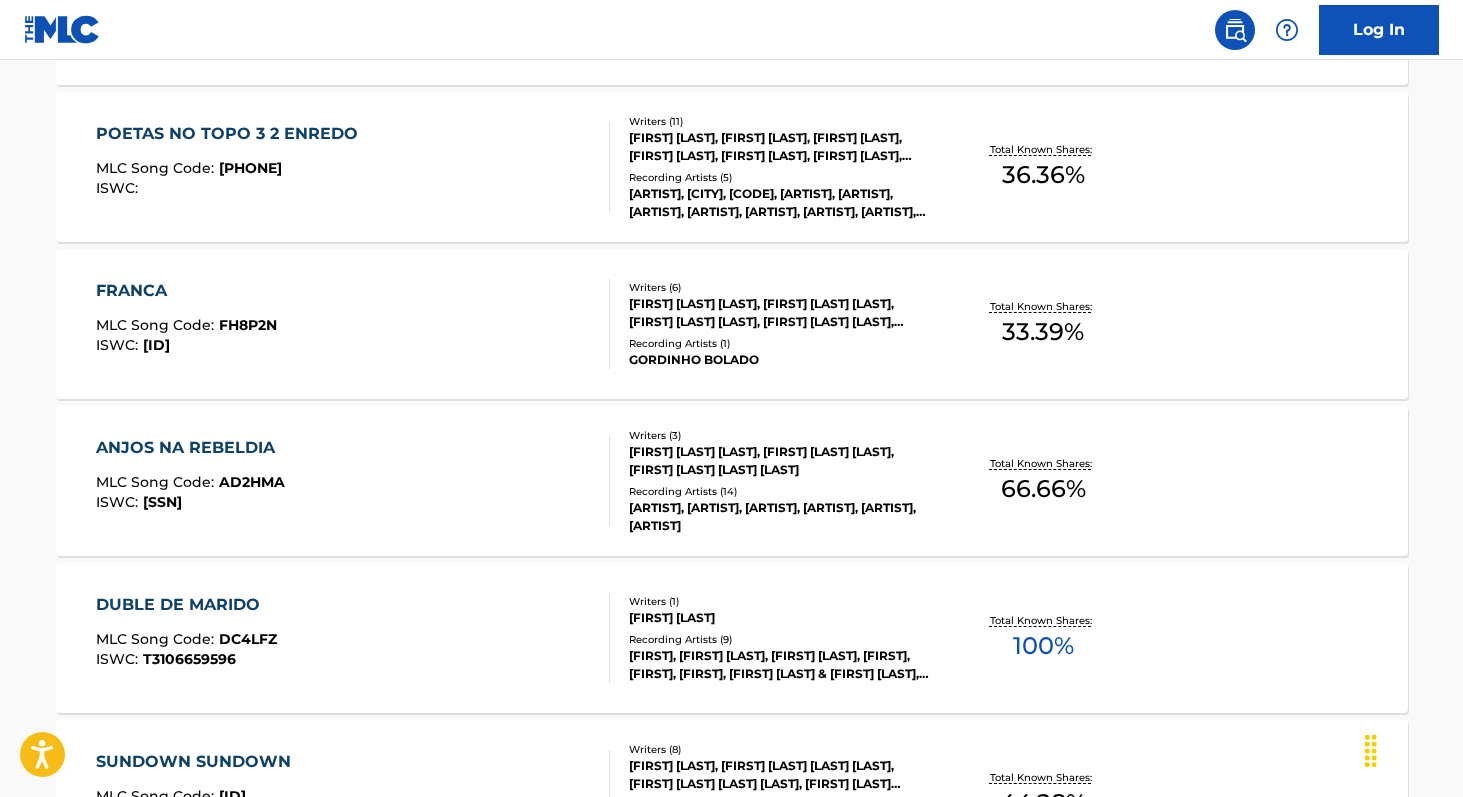 click on "100 %" at bounding box center (1043, 646) 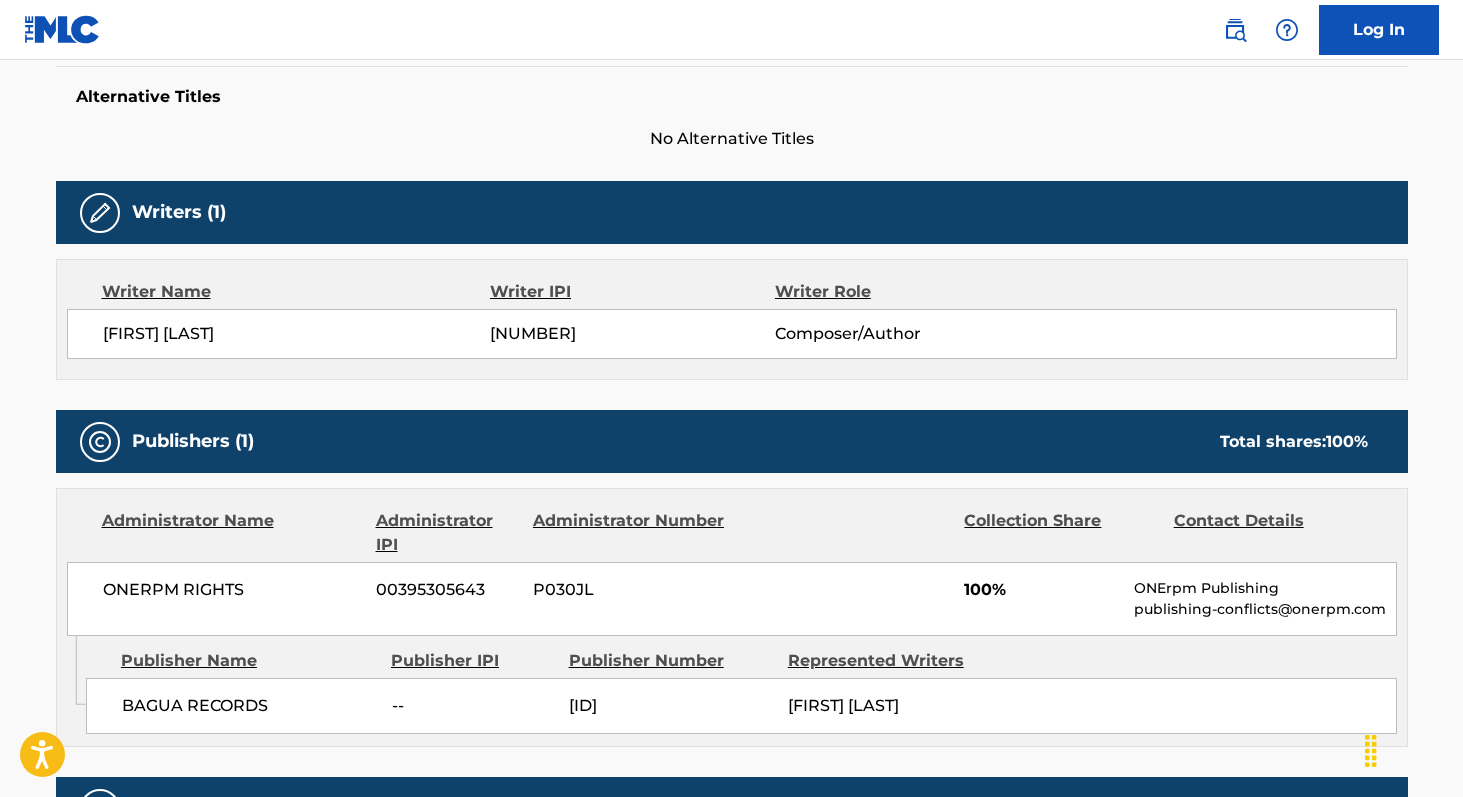 scroll, scrollTop: 525, scrollLeft: 0, axis: vertical 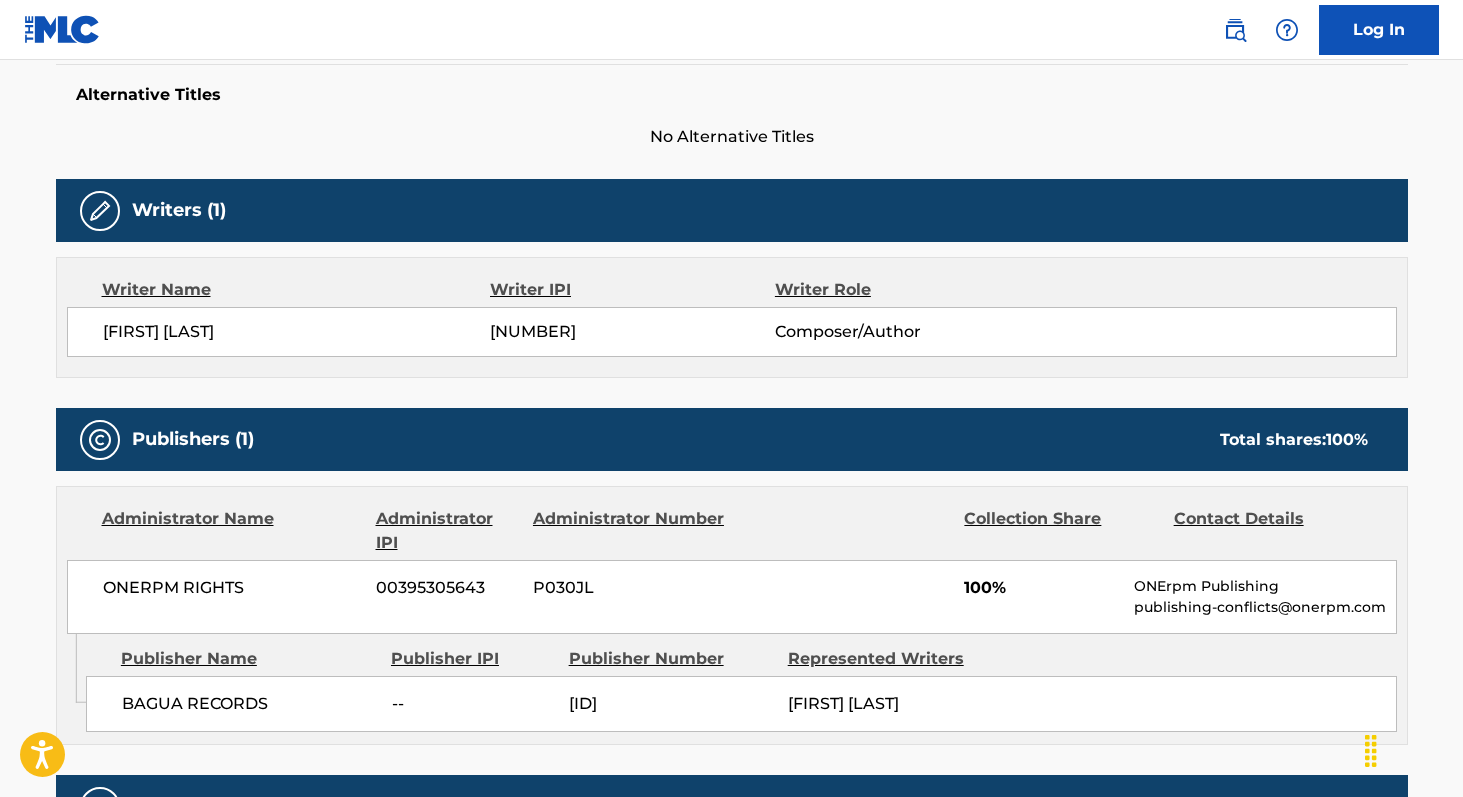 click on "ONERPM RIGHTS" at bounding box center (232, 588) 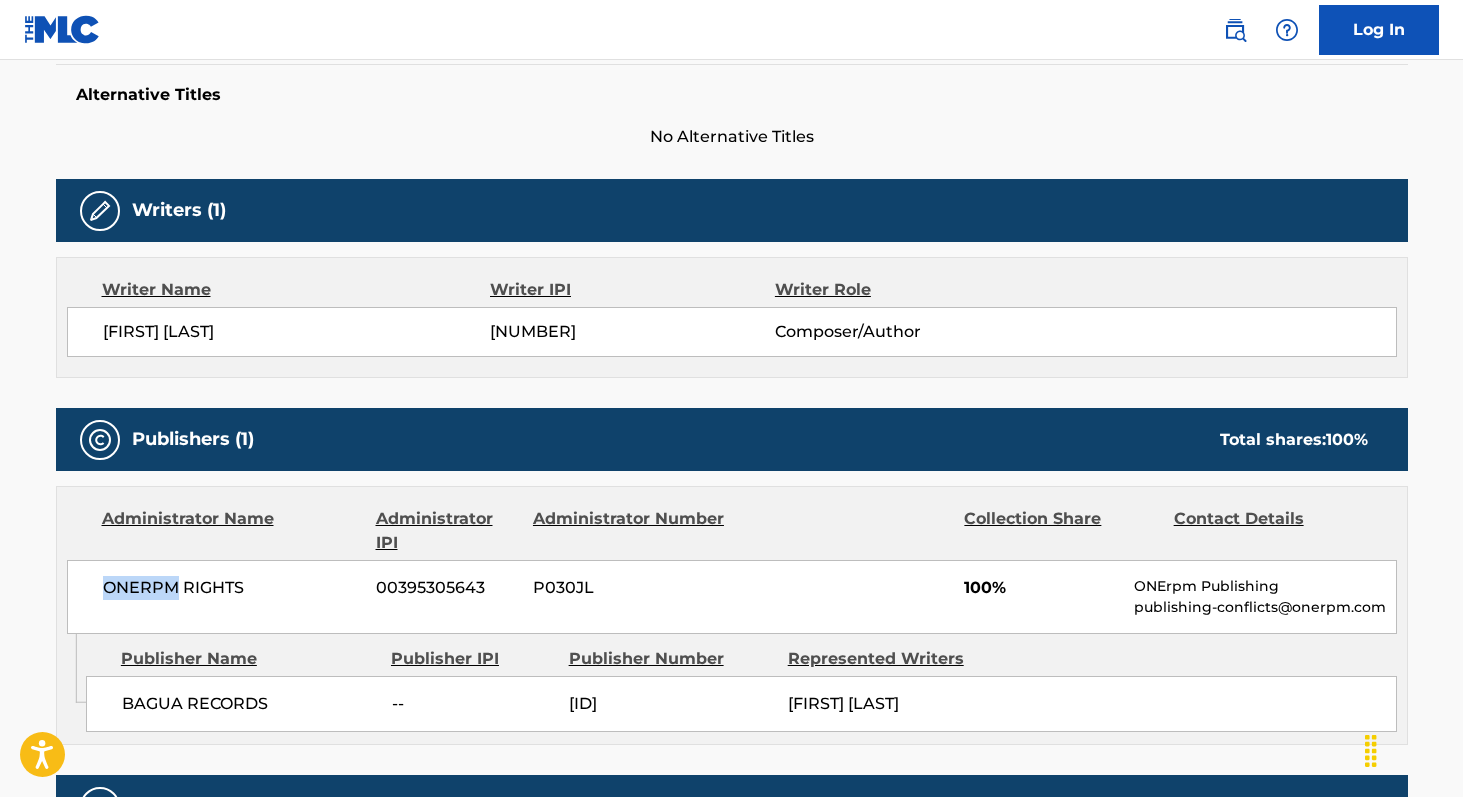 click on "ONERPM RIGHTS" at bounding box center (232, 588) 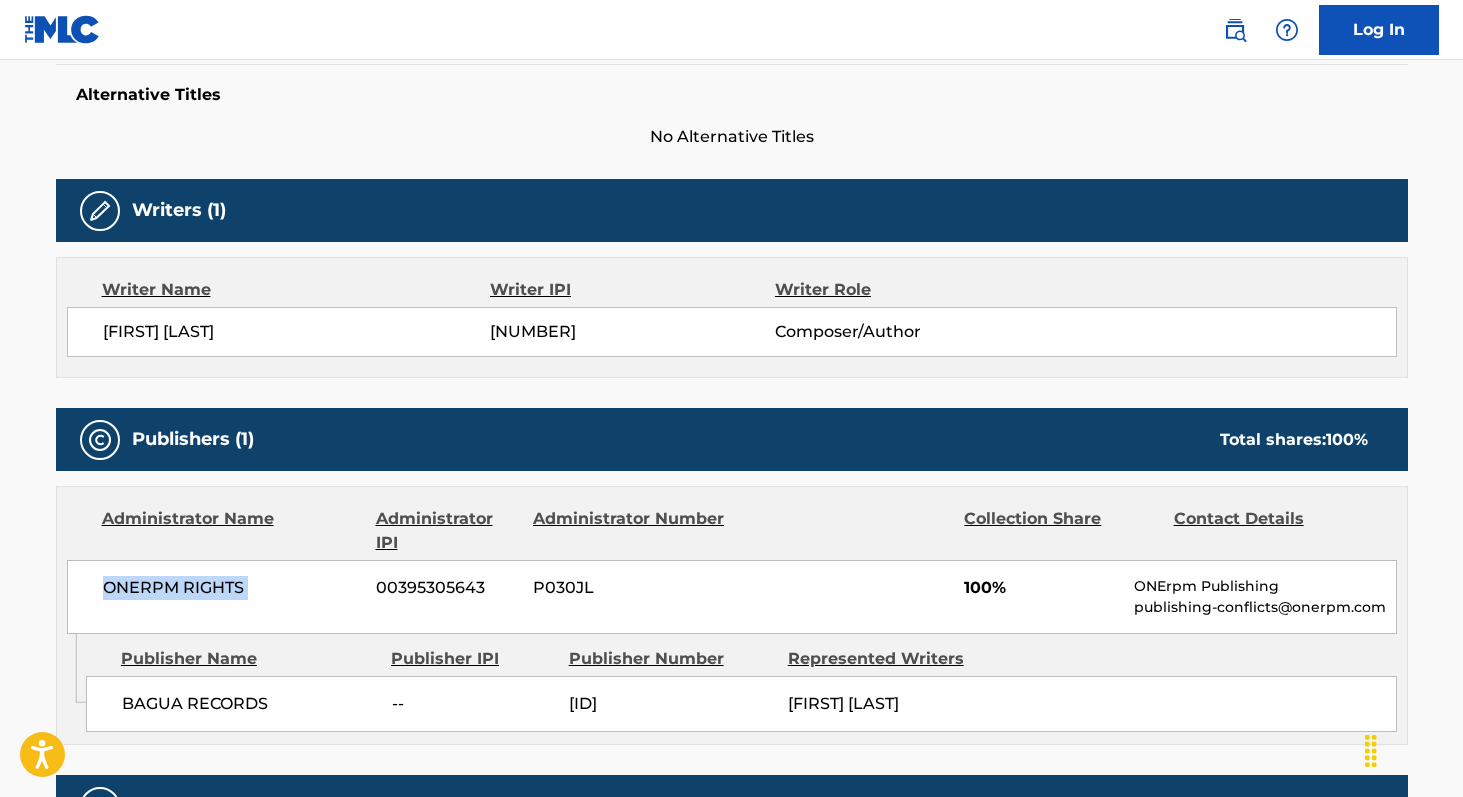 click on "ONERPM RIGHTS" at bounding box center (232, 588) 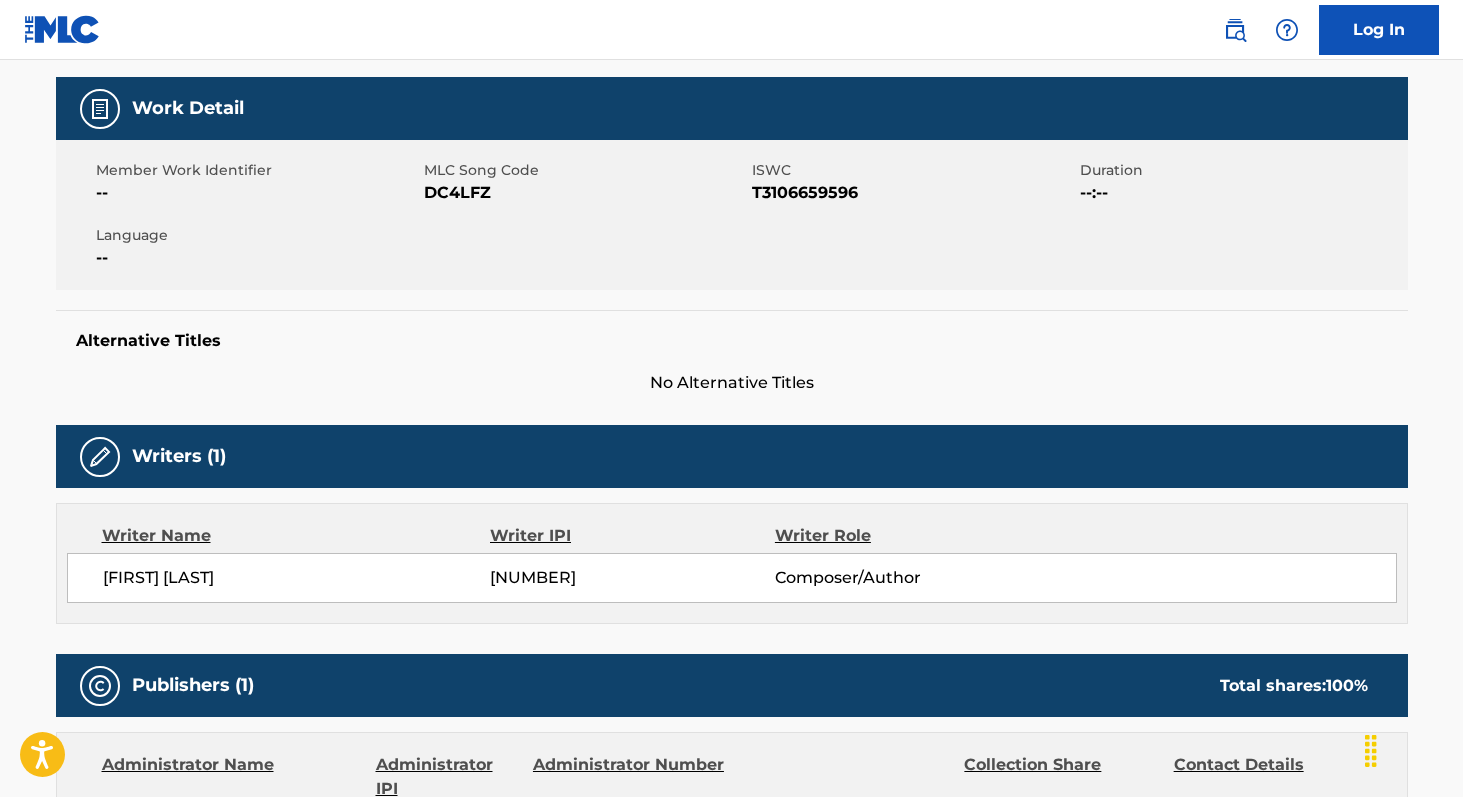 scroll, scrollTop: 255, scrollLeft: 0, axis: vertical 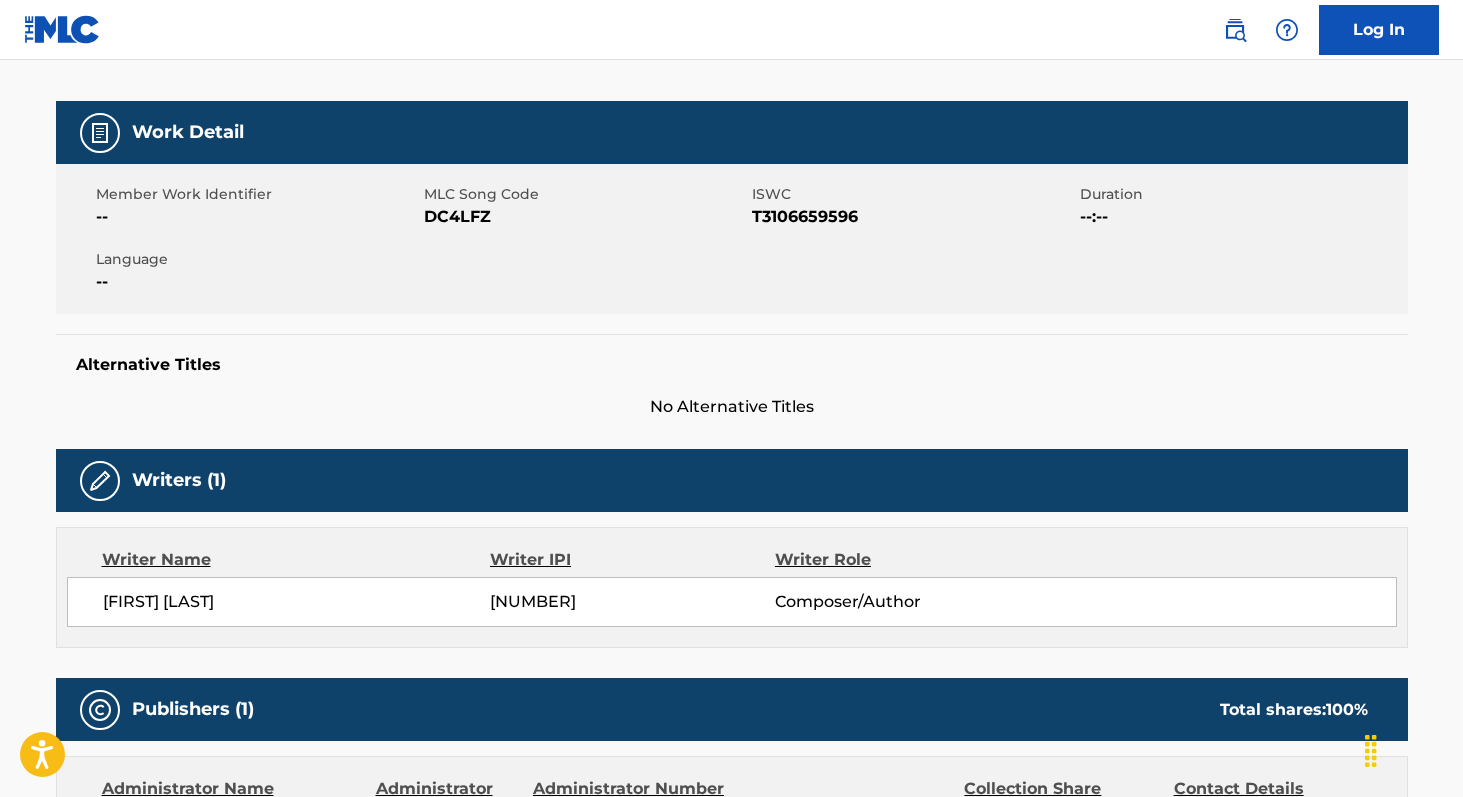 click on "DC4LFZ" at bounding box center [585, 217] 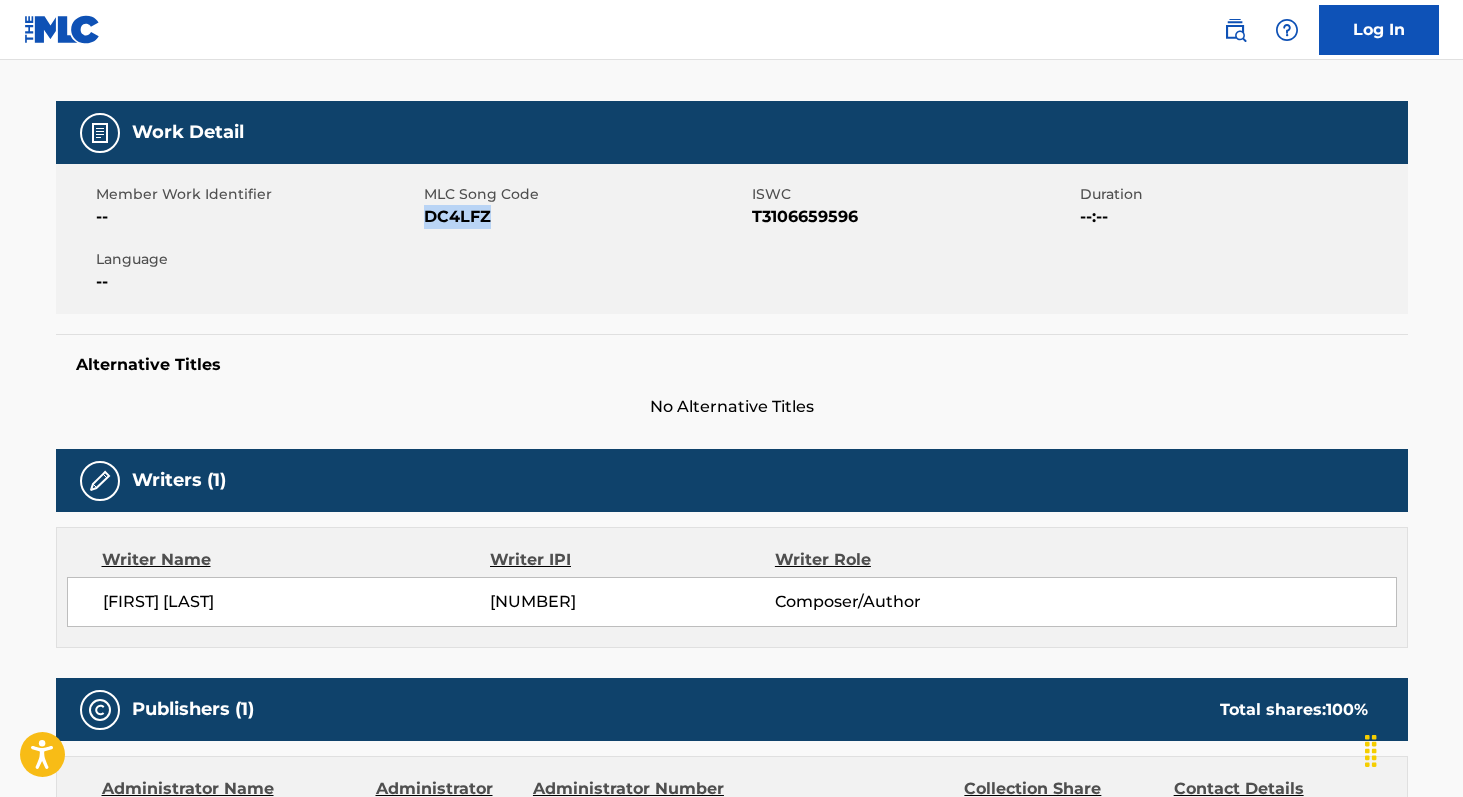click on "DC4LFZ" at bounding box center [585, 217] 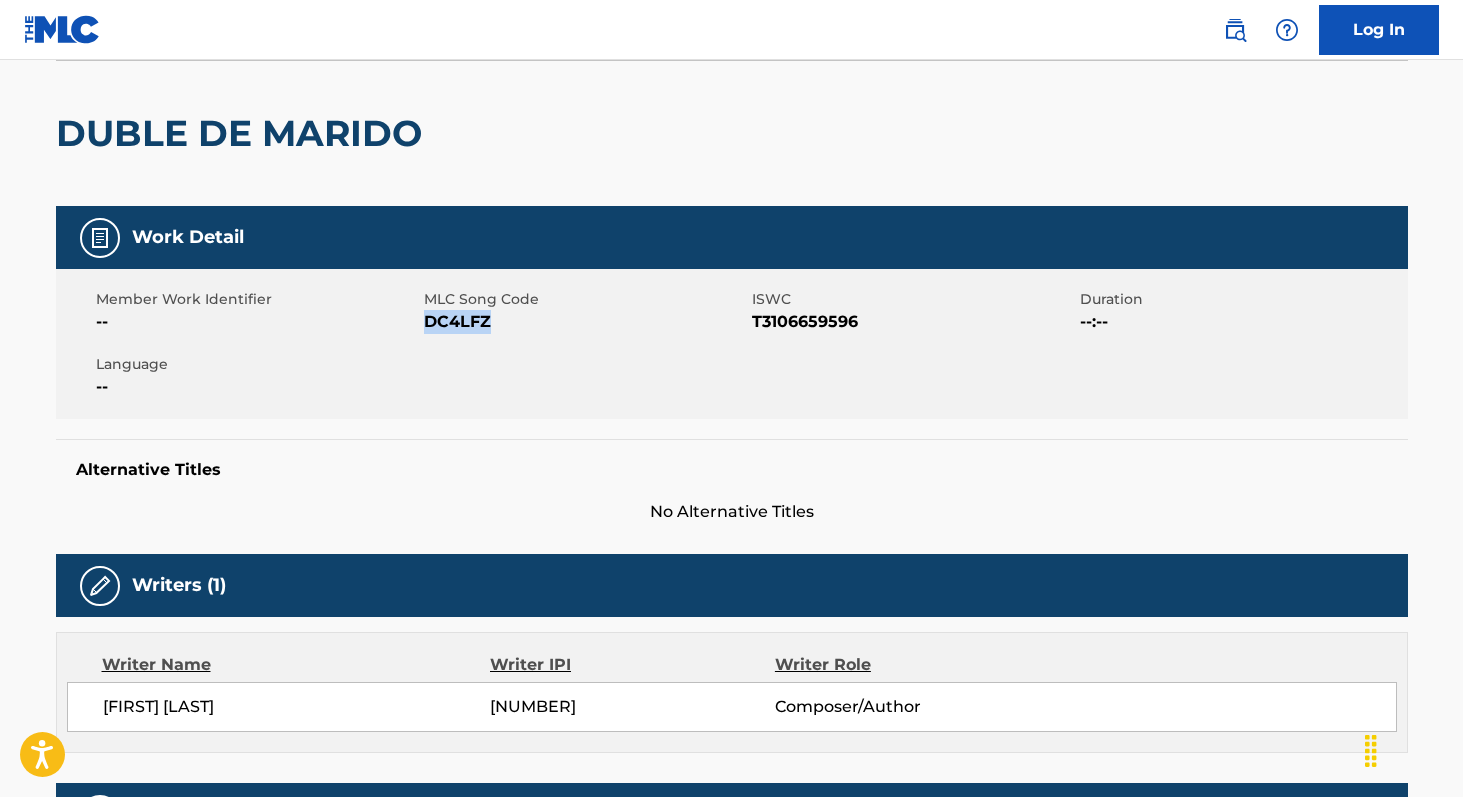 scroll, scrollTop: 0, scrollLeft: 0, axis: both 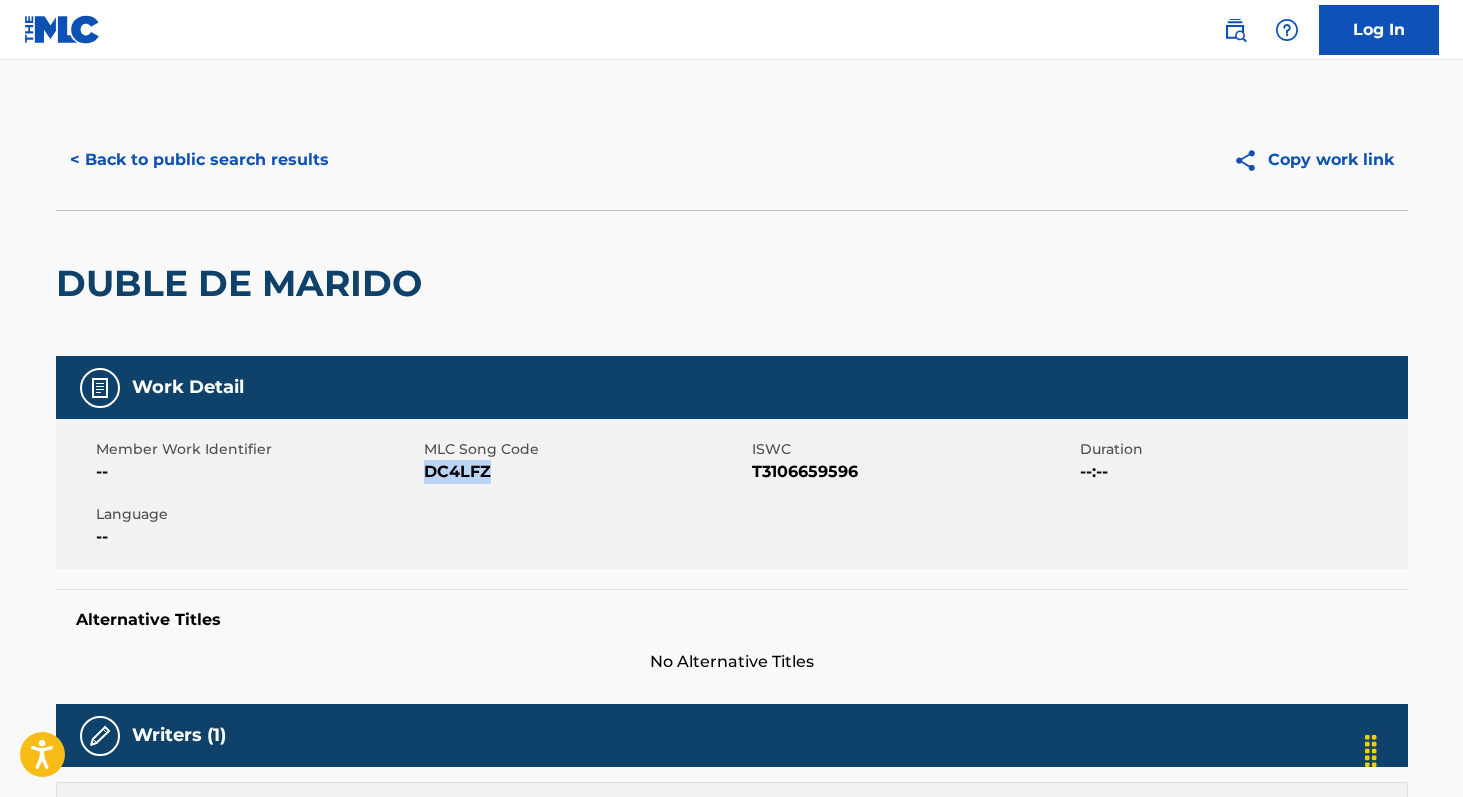 click on "< Back to public search results" at bounding box center (199, 160) 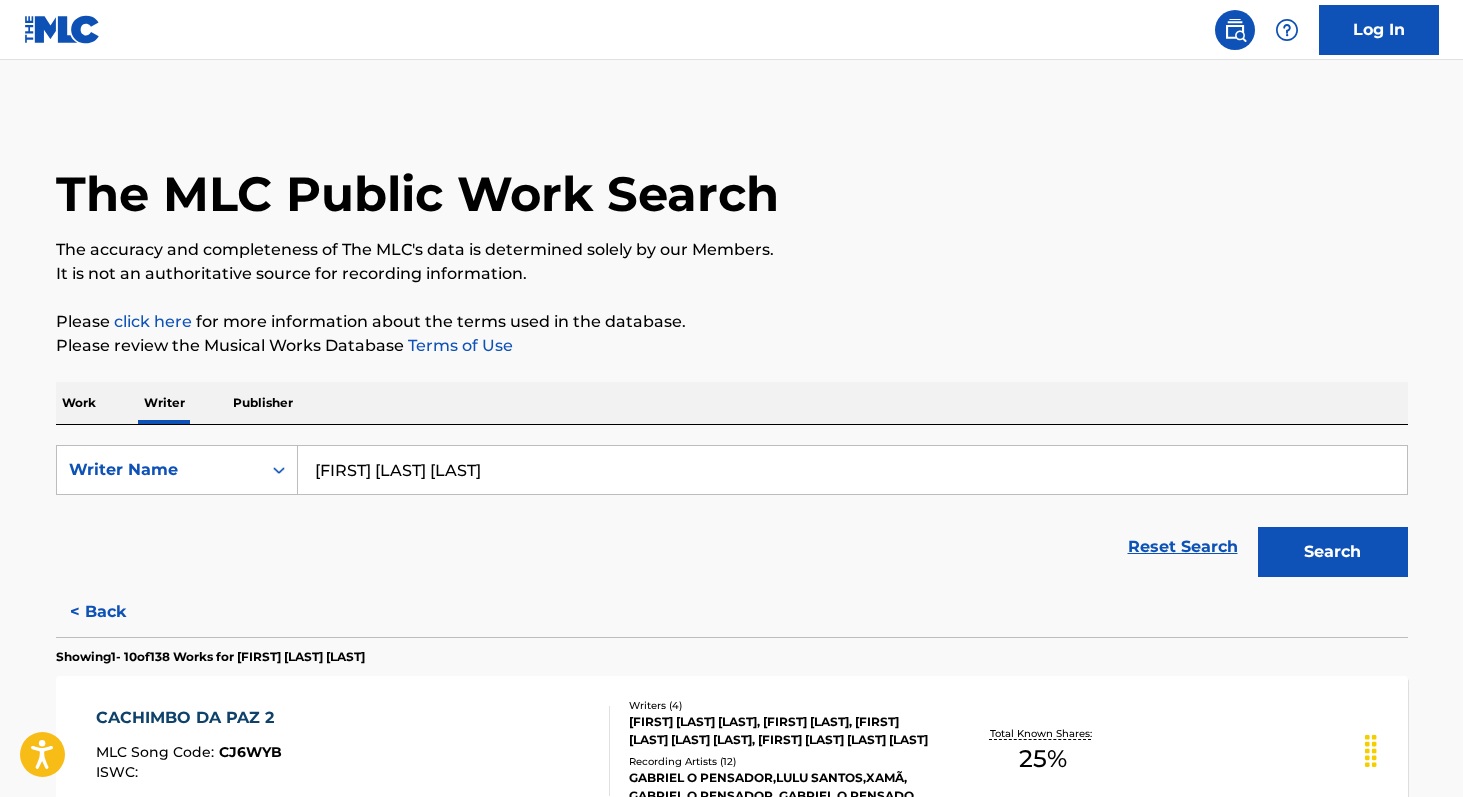 click on "[FIRST] [LAST] [LAST]" at bounding box center (852, 470) 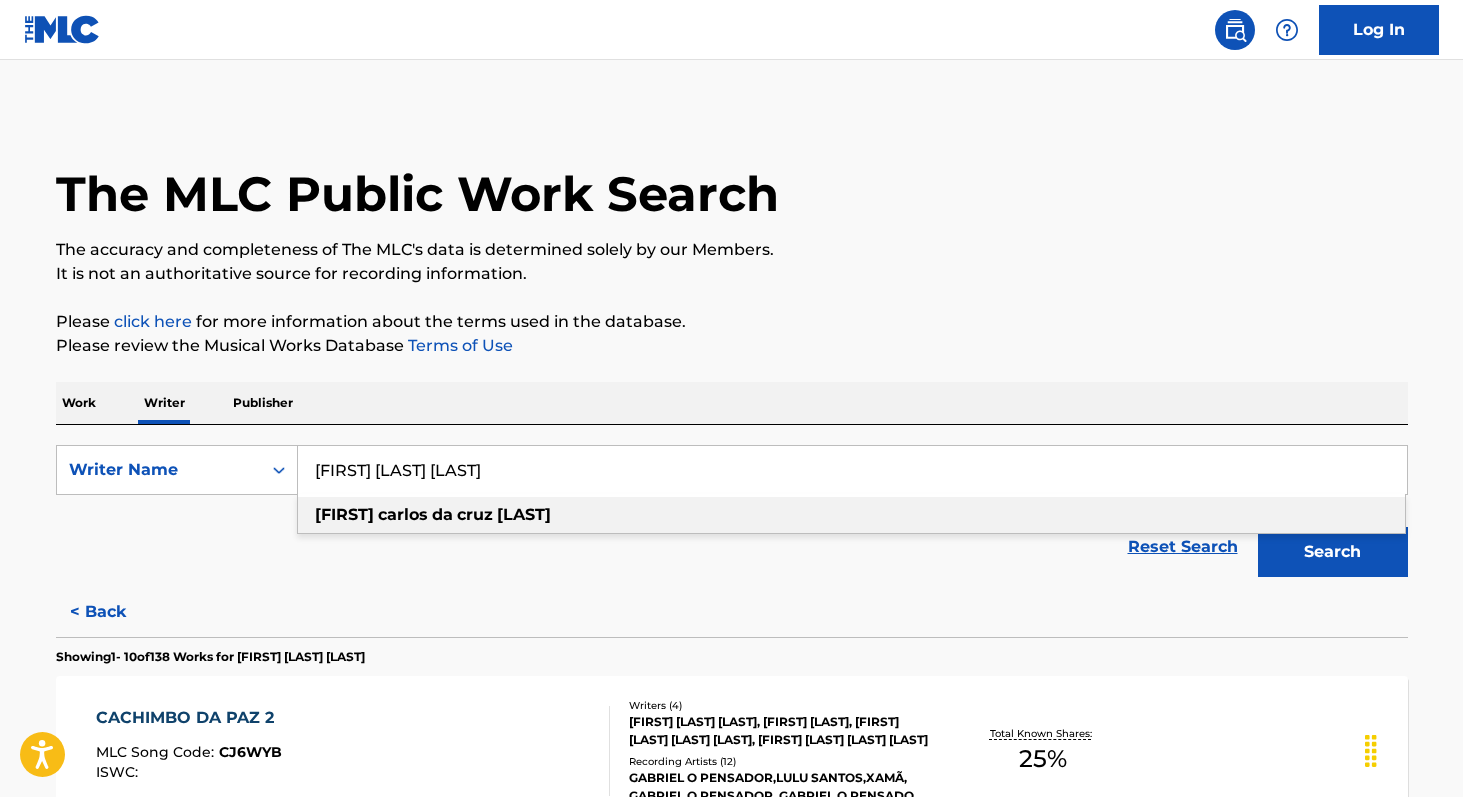 click on "[FIRST] [LAST] [LAST]" at bounding box center [852, 470] 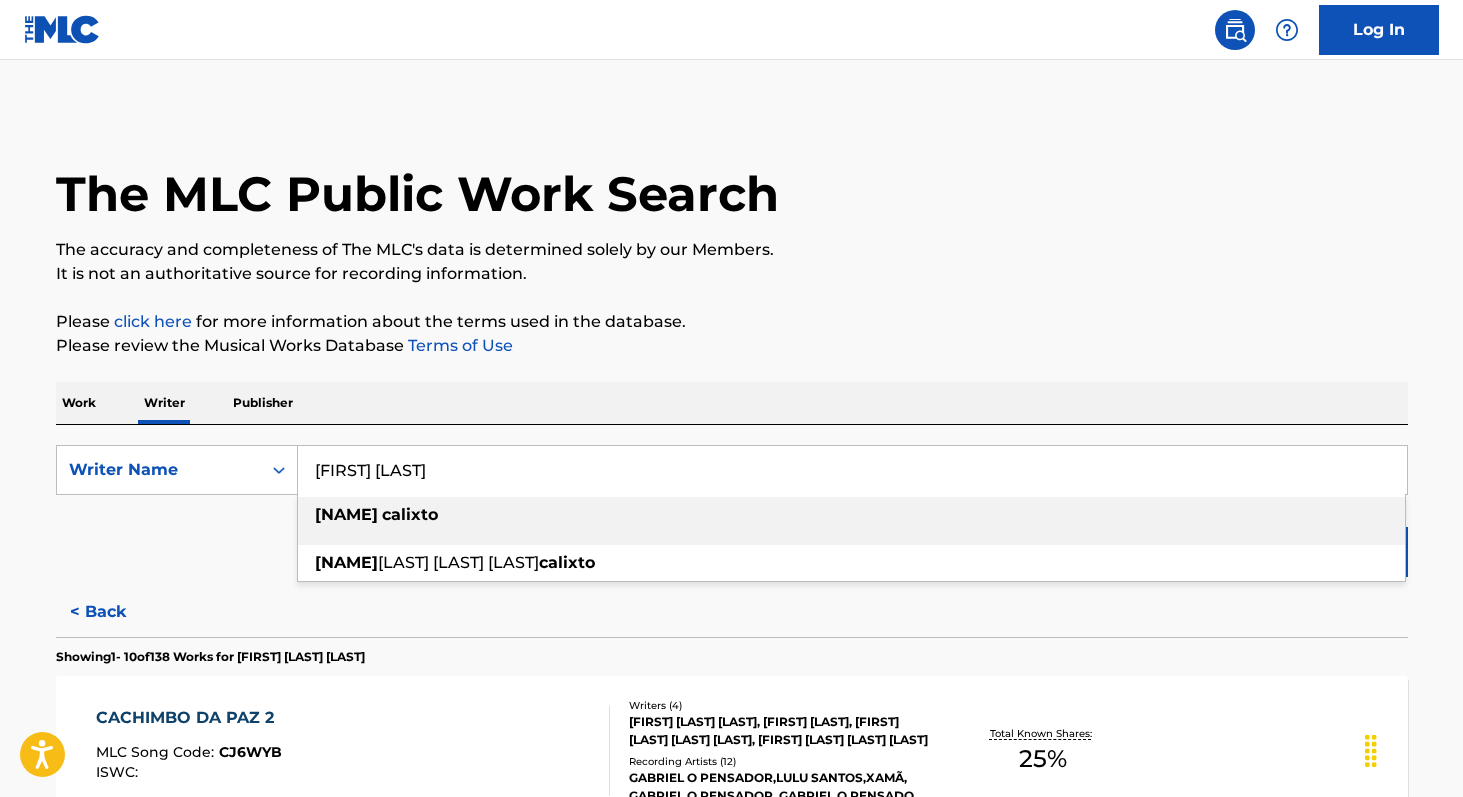 click on "[FIRST] [LAST]" at bounding box center [851, 515] 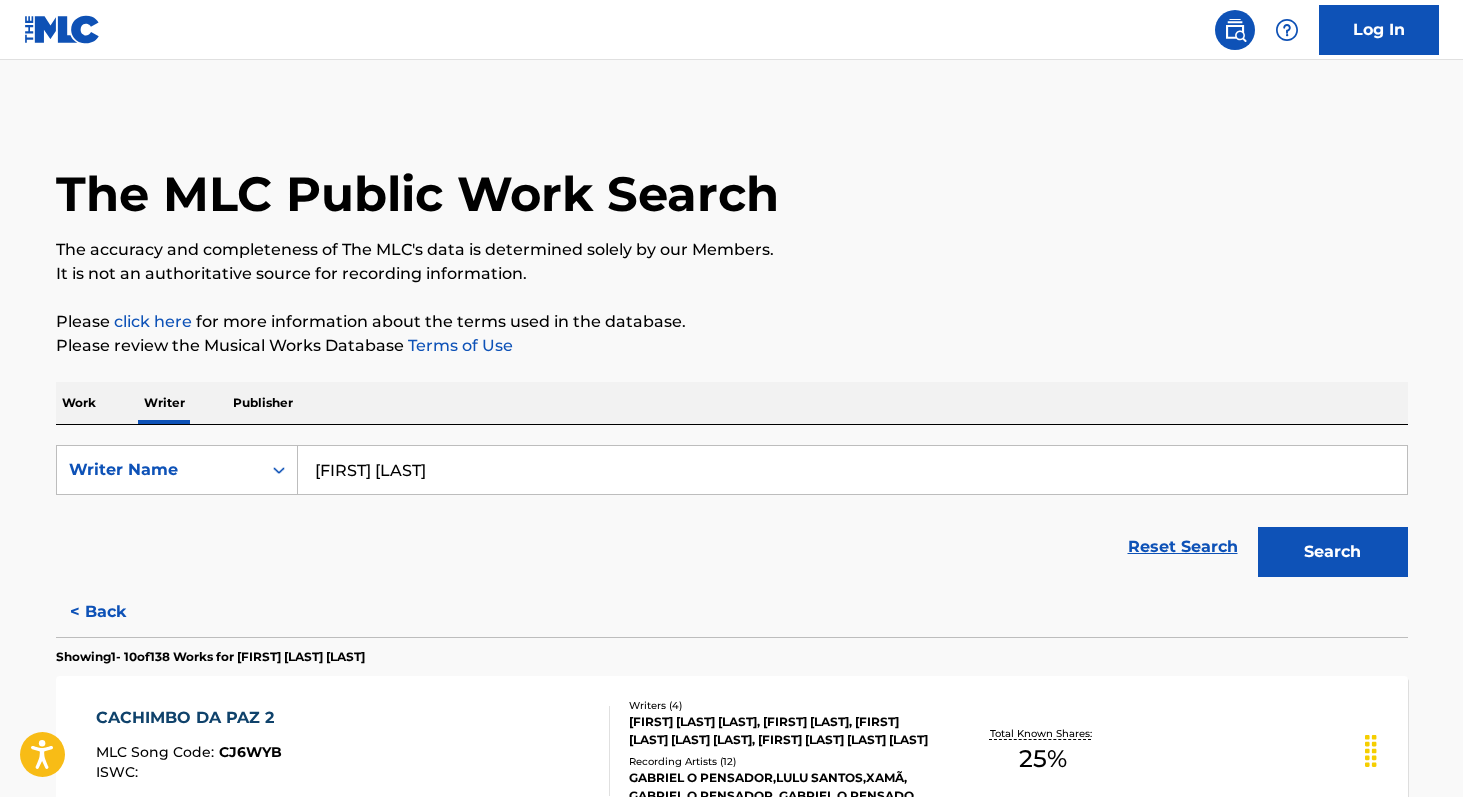 click on "Search" at bounding box center (1333, 552) 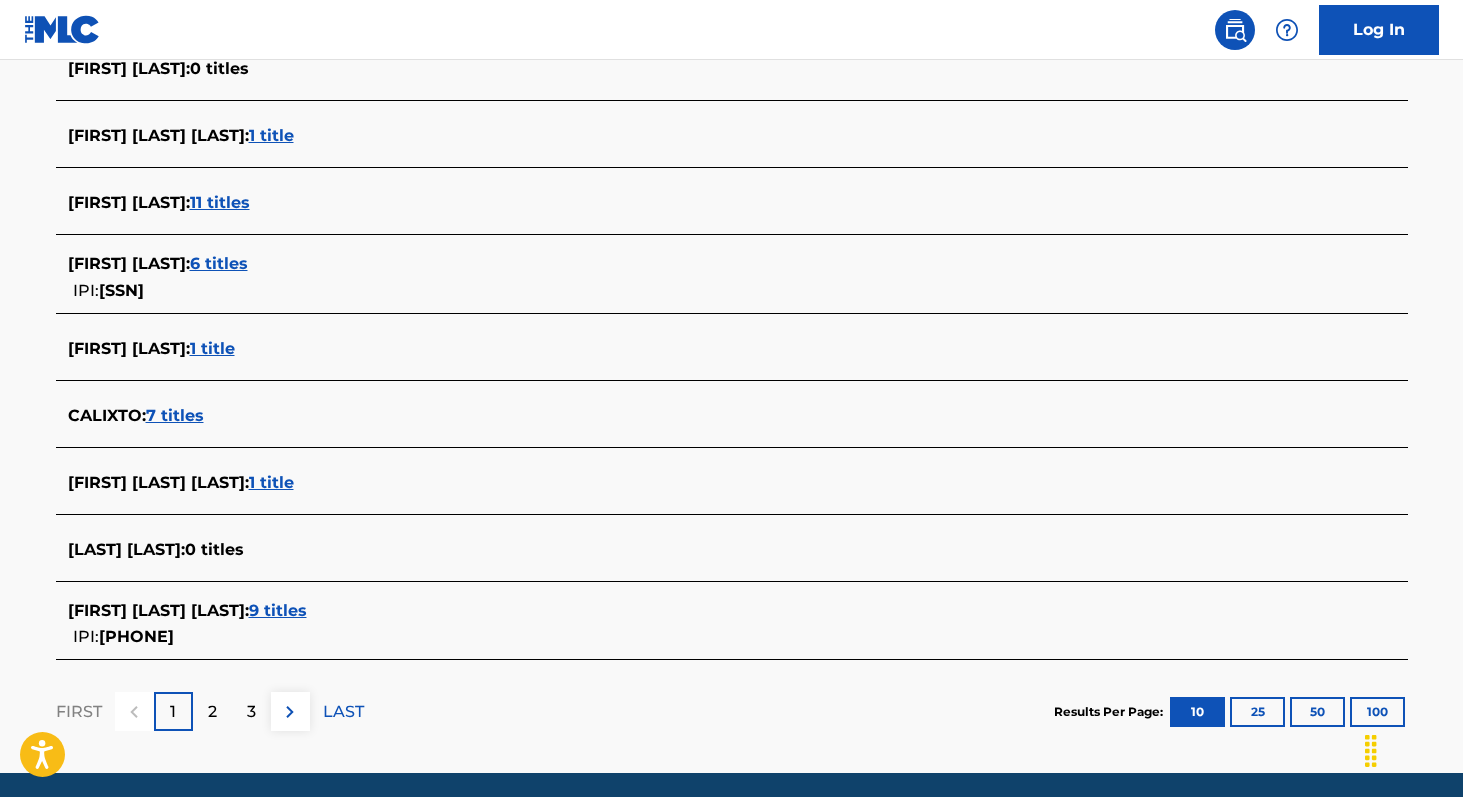scroll, scrollTop: 654, scrollLeft: 0, axis: vertical 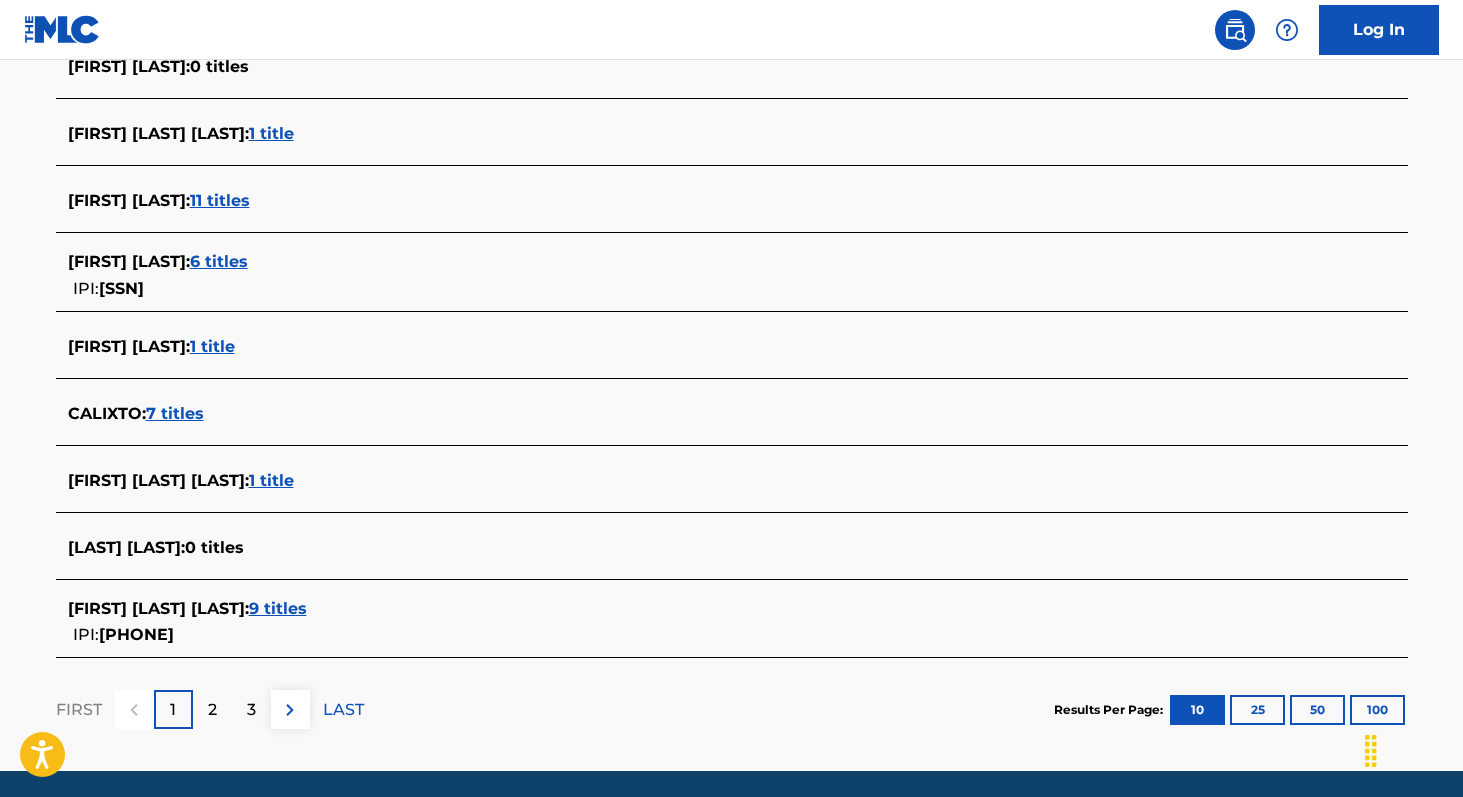 click on "9 titles" at bounding box center (278, 608) 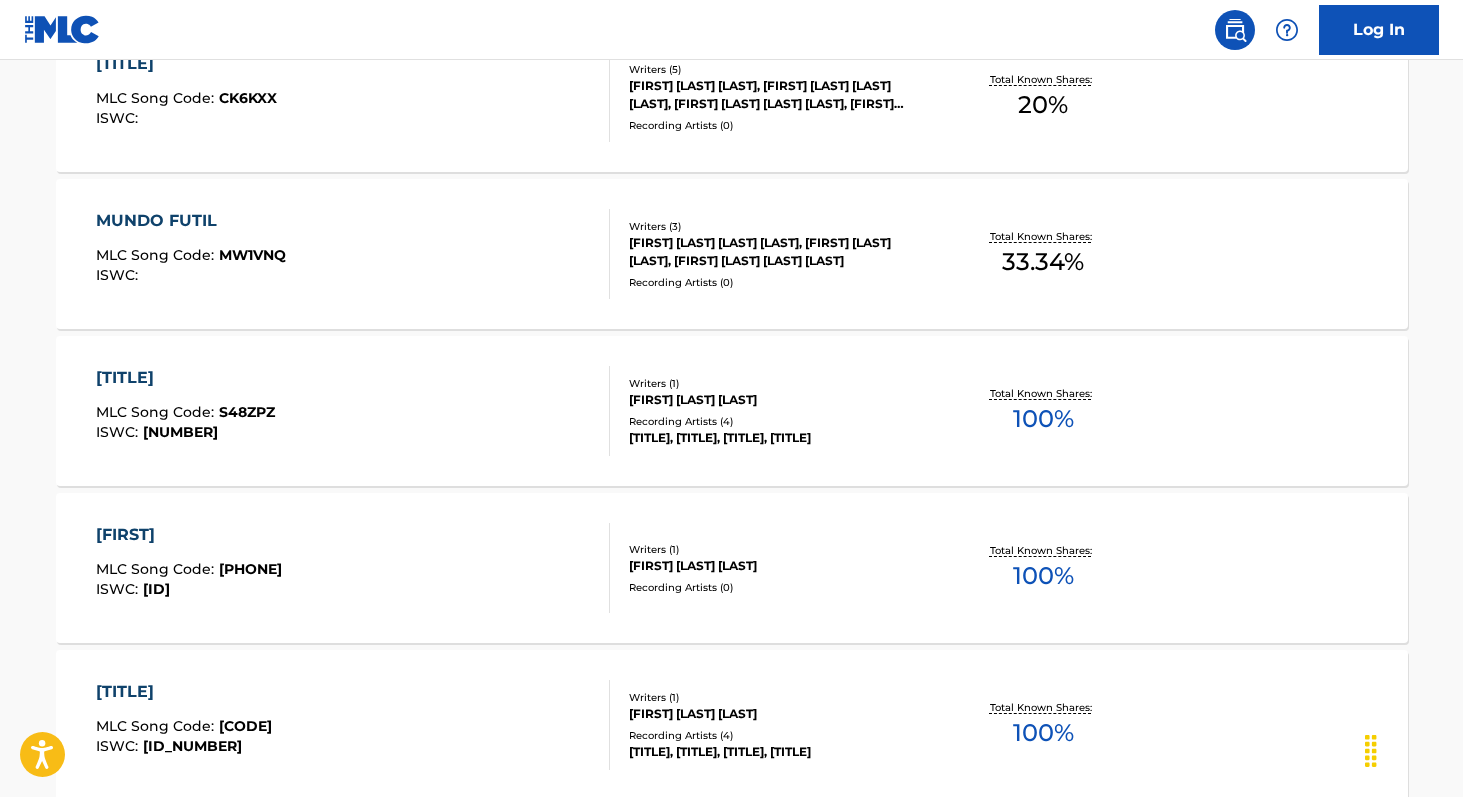 click on "100 %" at bounding box center (1043, 576) 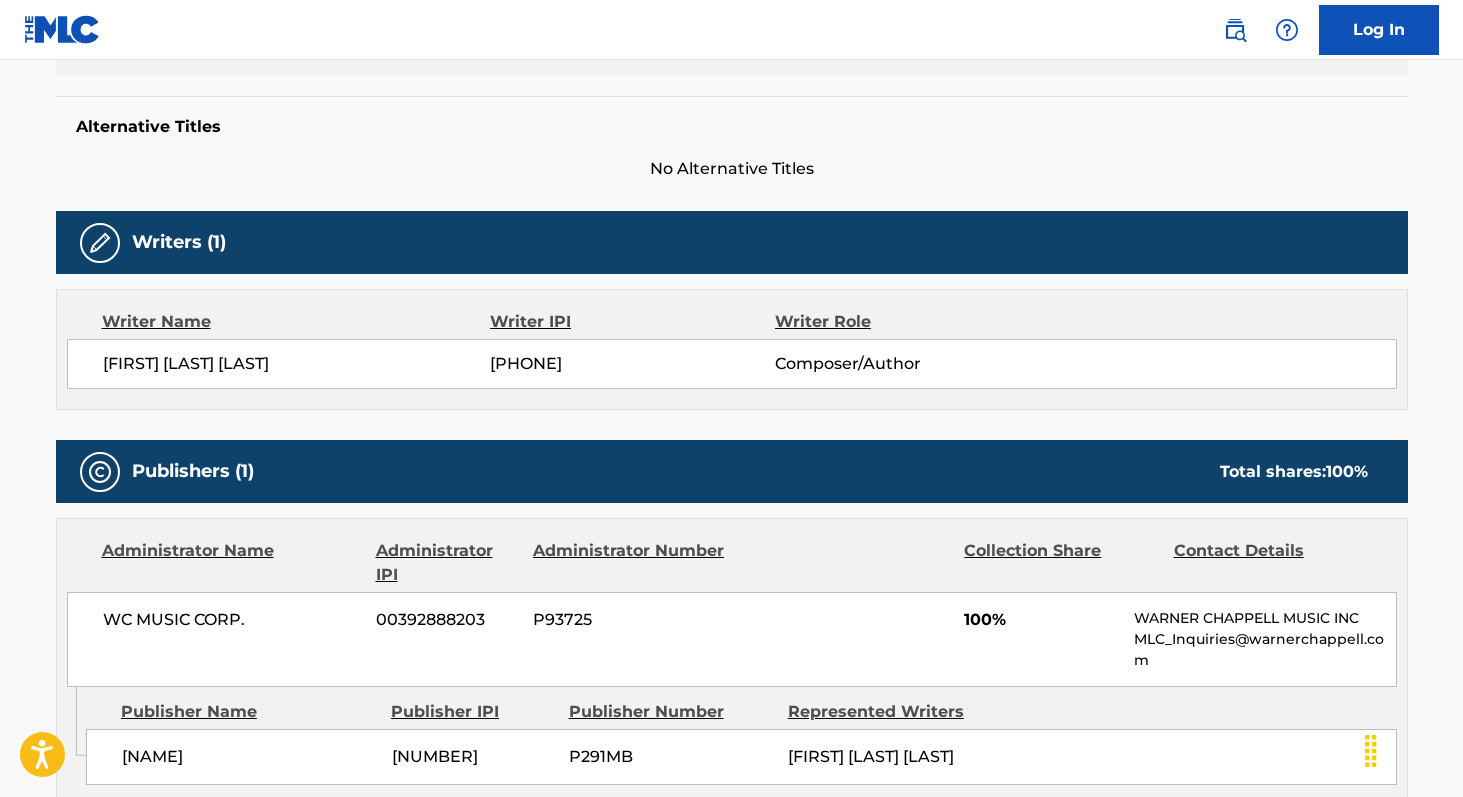 scroll, scrollTop: 496, scrollLeft: 0, axis: vertical 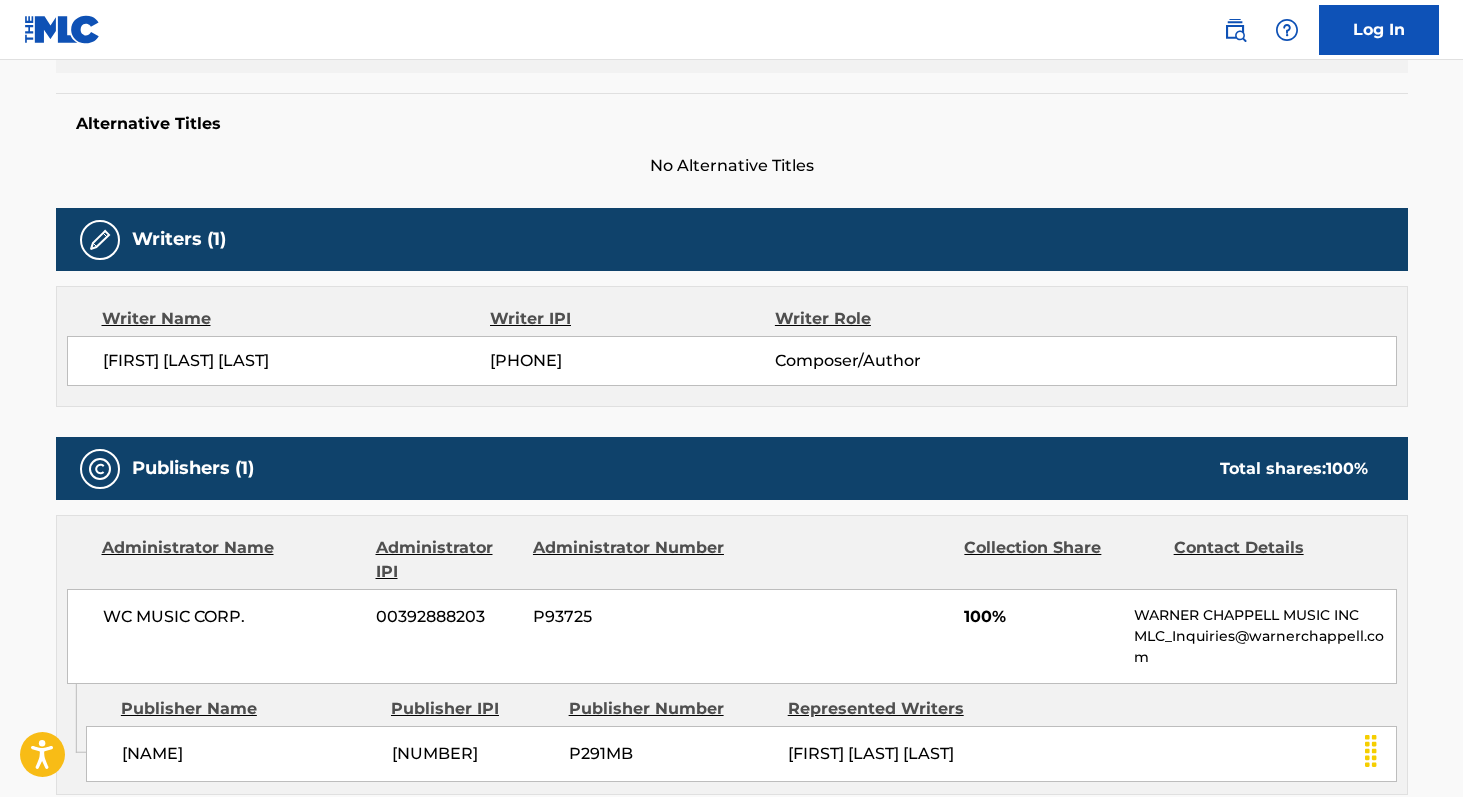 click on "[PHONE]" at bounding box center [632, 361] 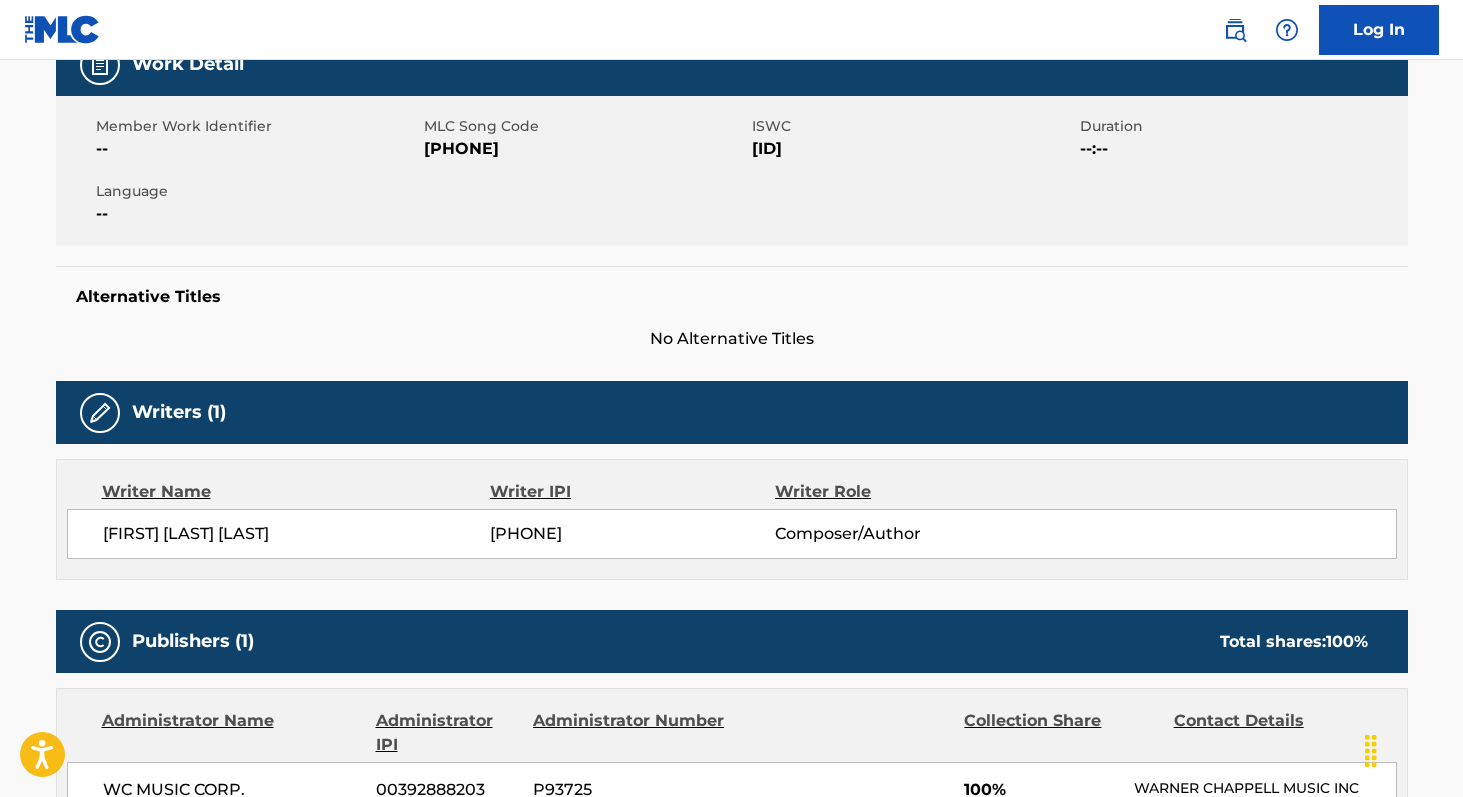 scroll, scrollTop: 309, scrollLeft: 0, axis: vertical 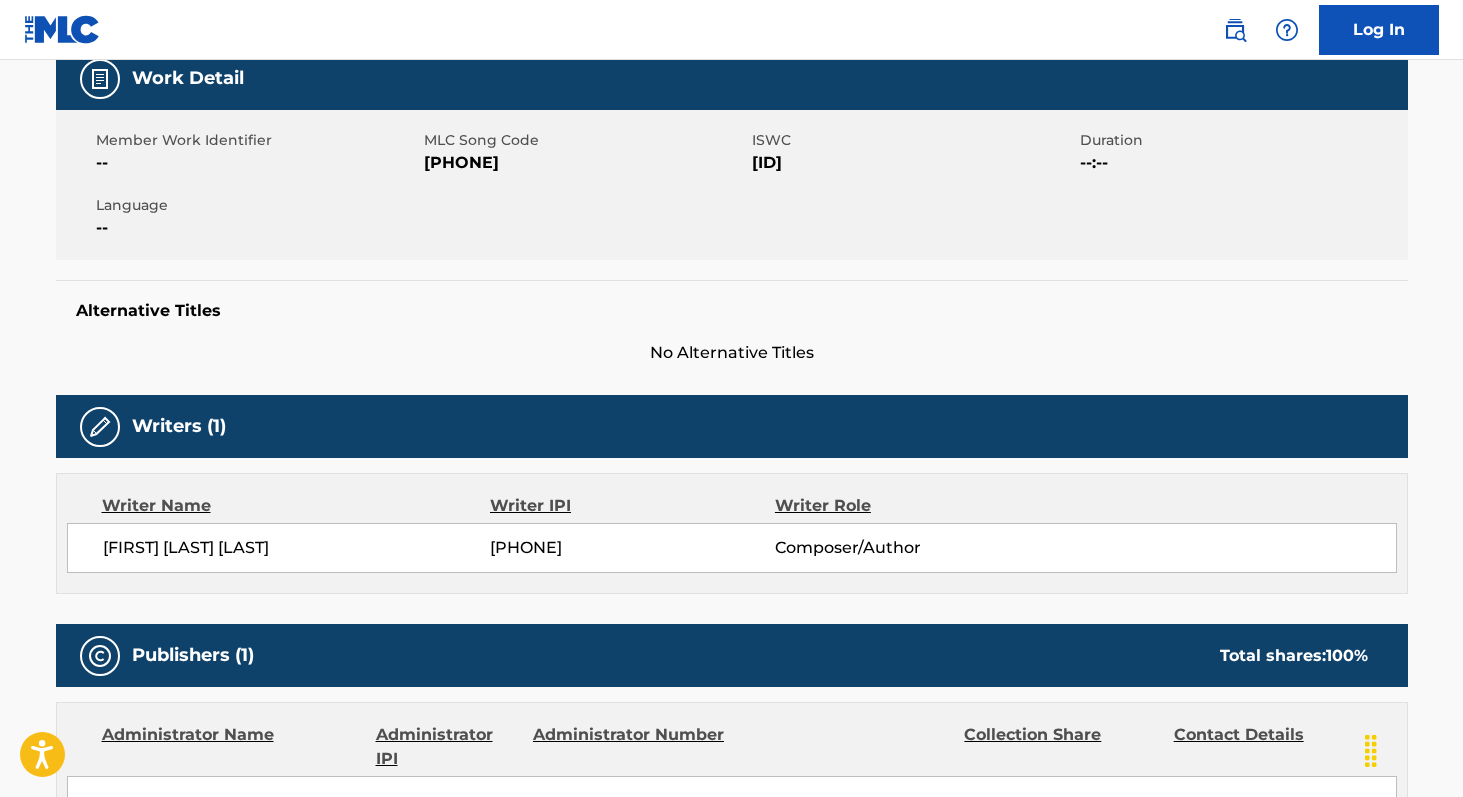click on "[PHONE]" at bounding box center (585, 163) 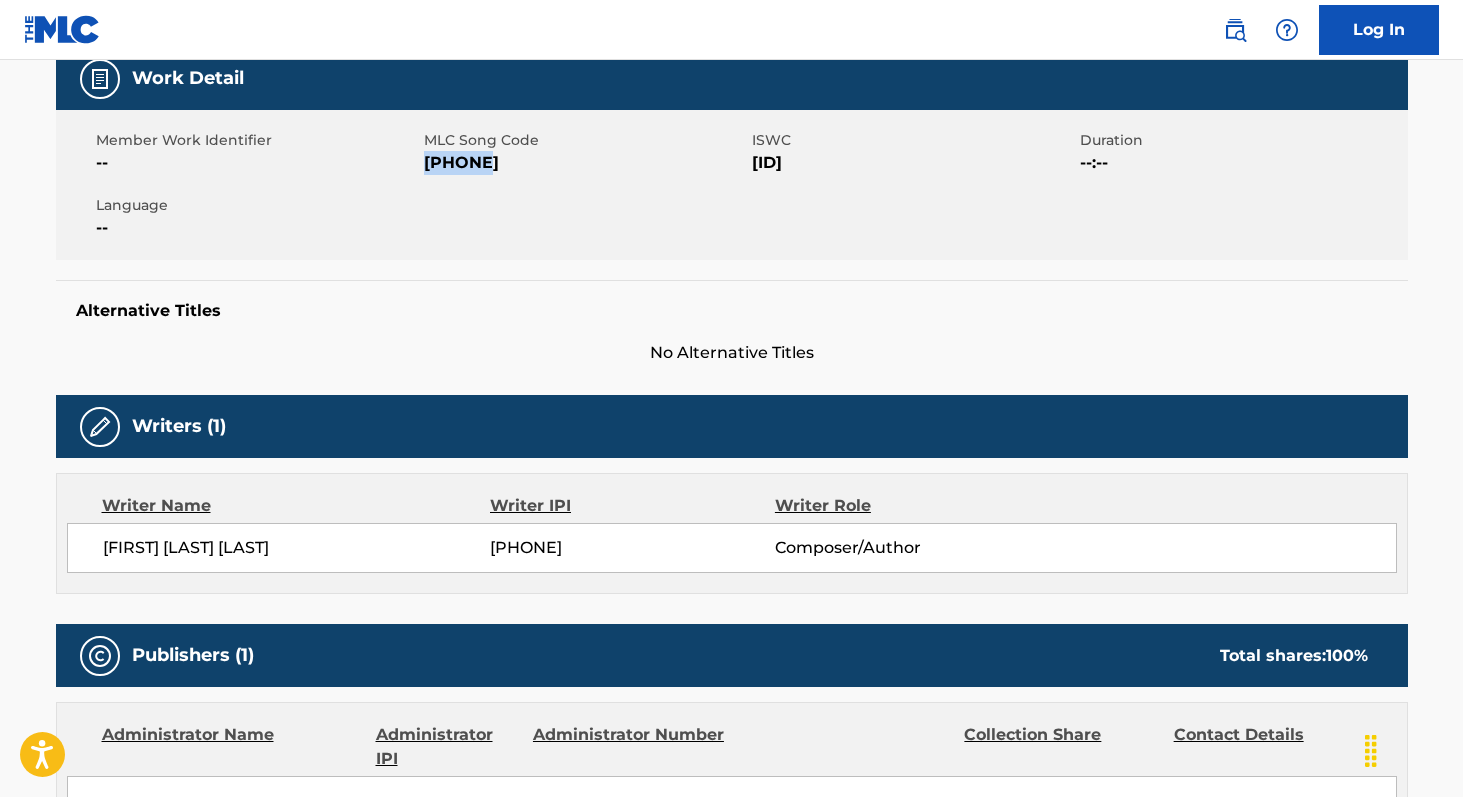 click on "[PHONE]" at bounding box center (585, 163) 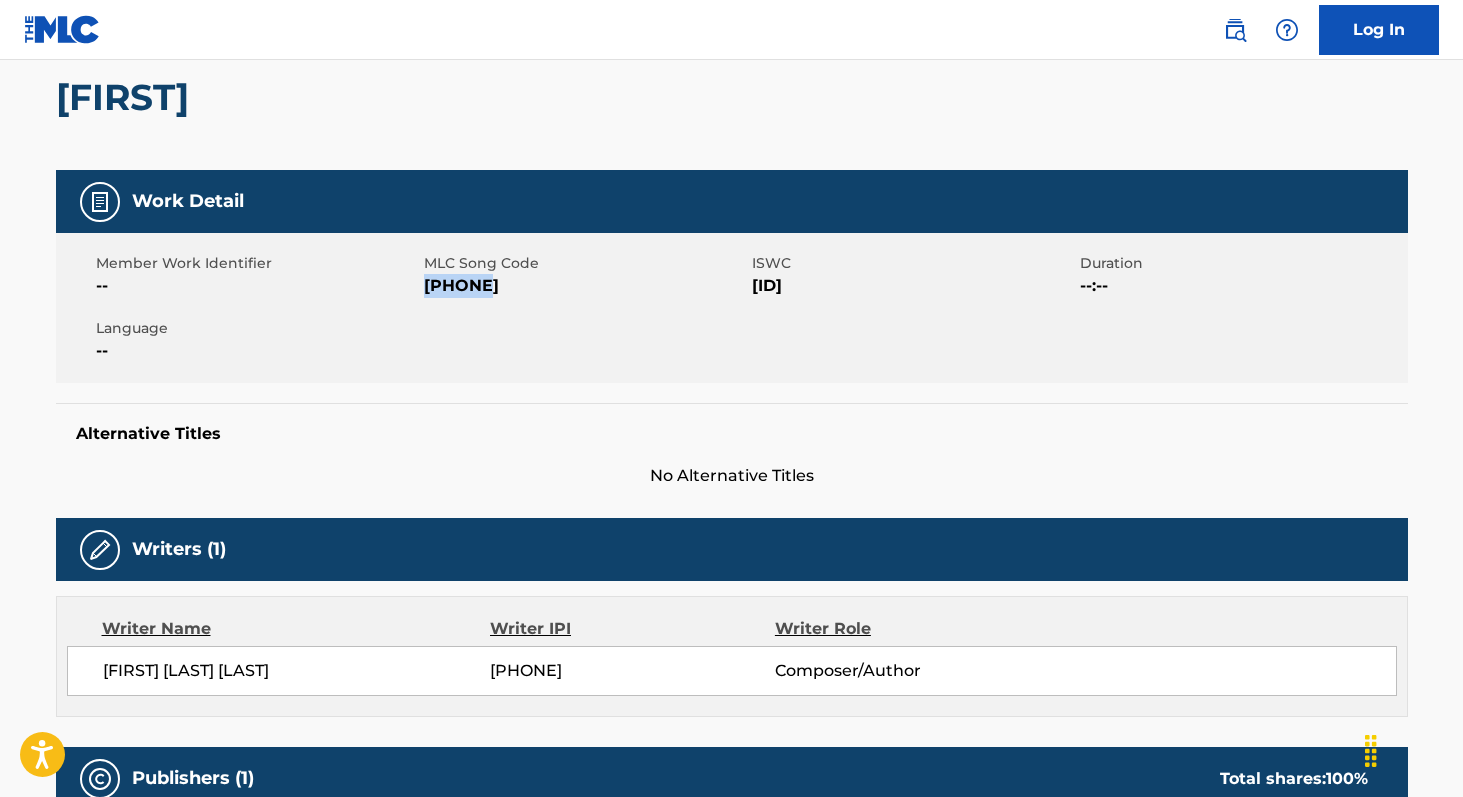 scroll, scrollTop: 0, scrollLeft: 0, axis: both 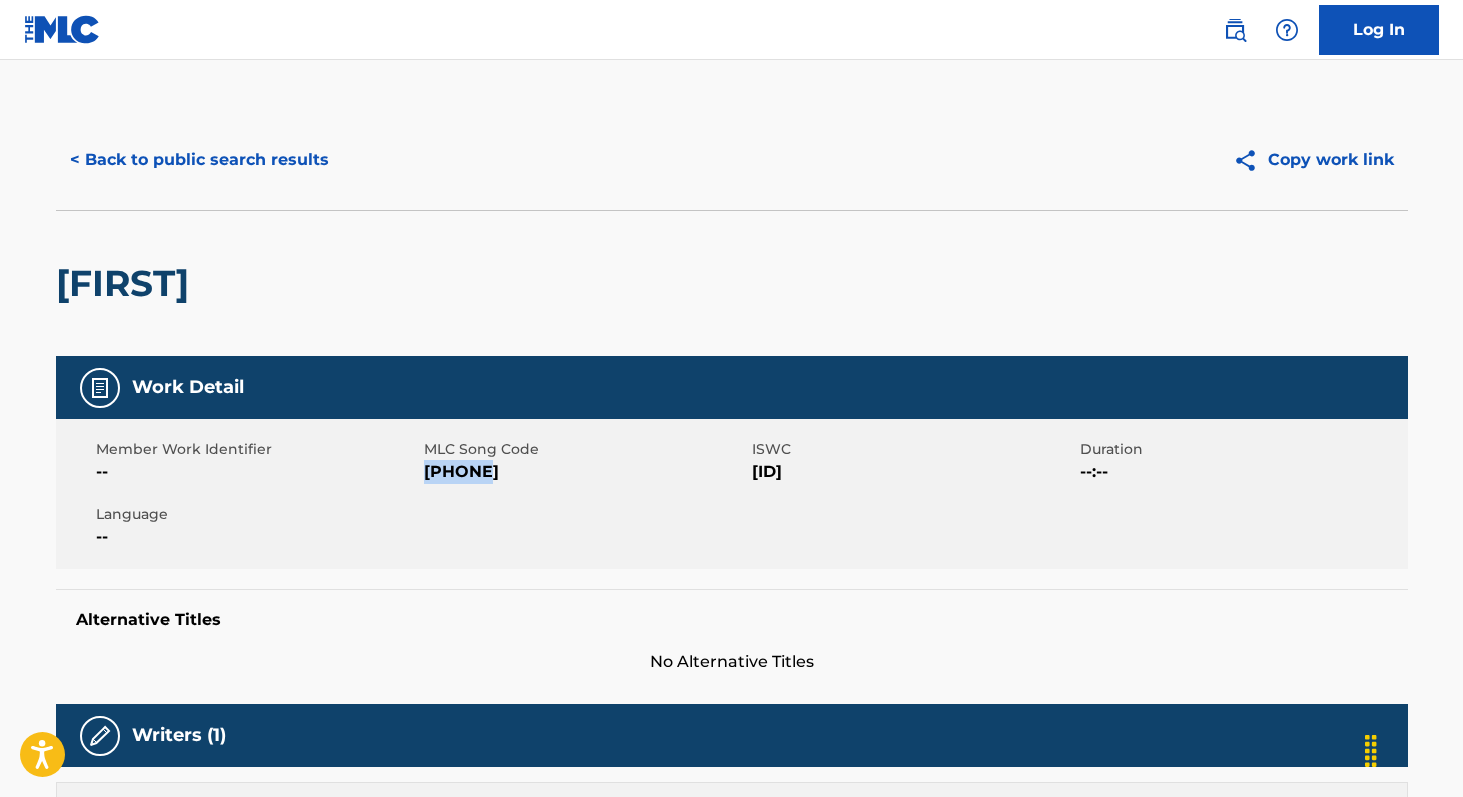 click on "< Back to public search results" at bounding box center [199, 160] 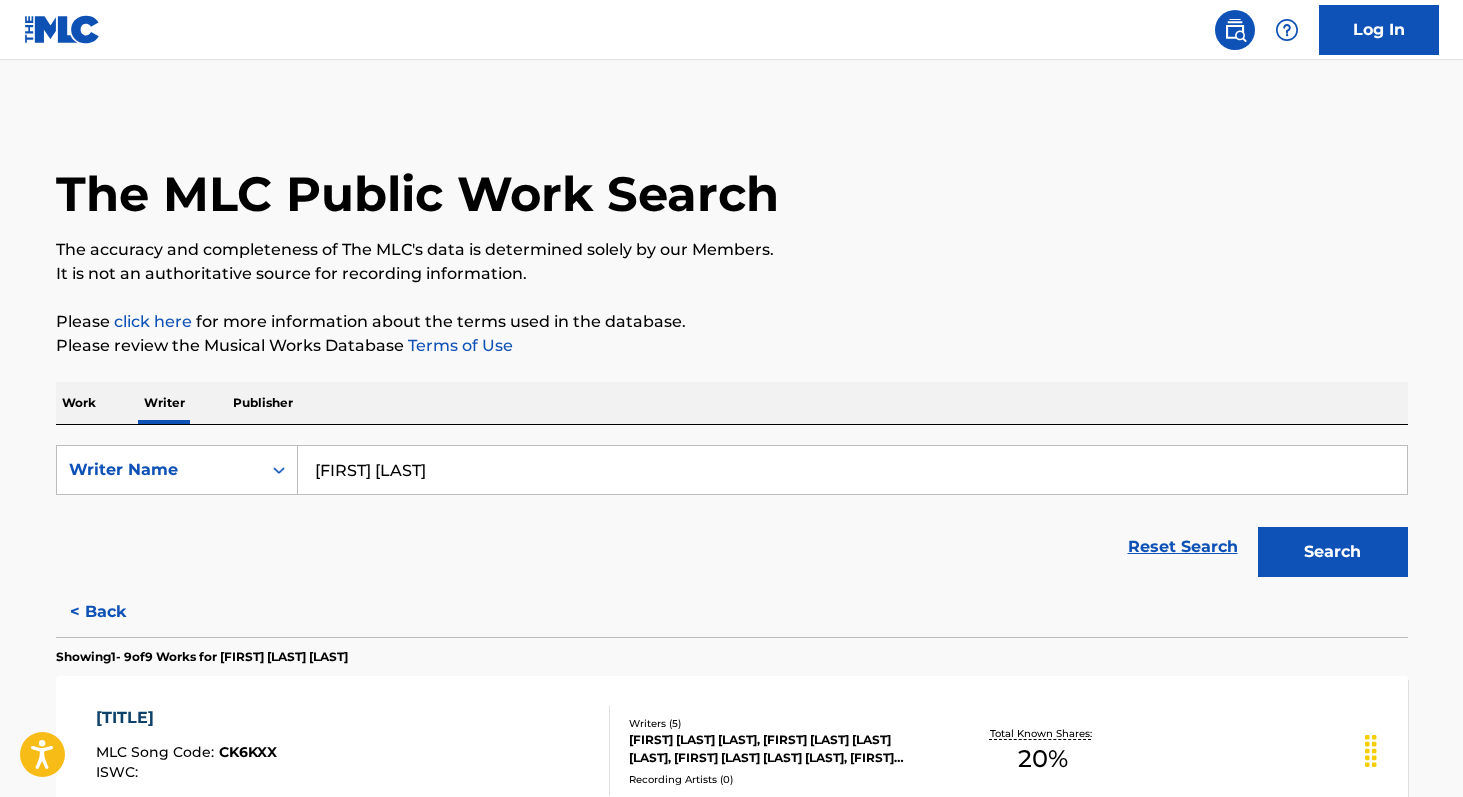 click on "[FIRST] [LAST]" at bounding box center [852, 470] 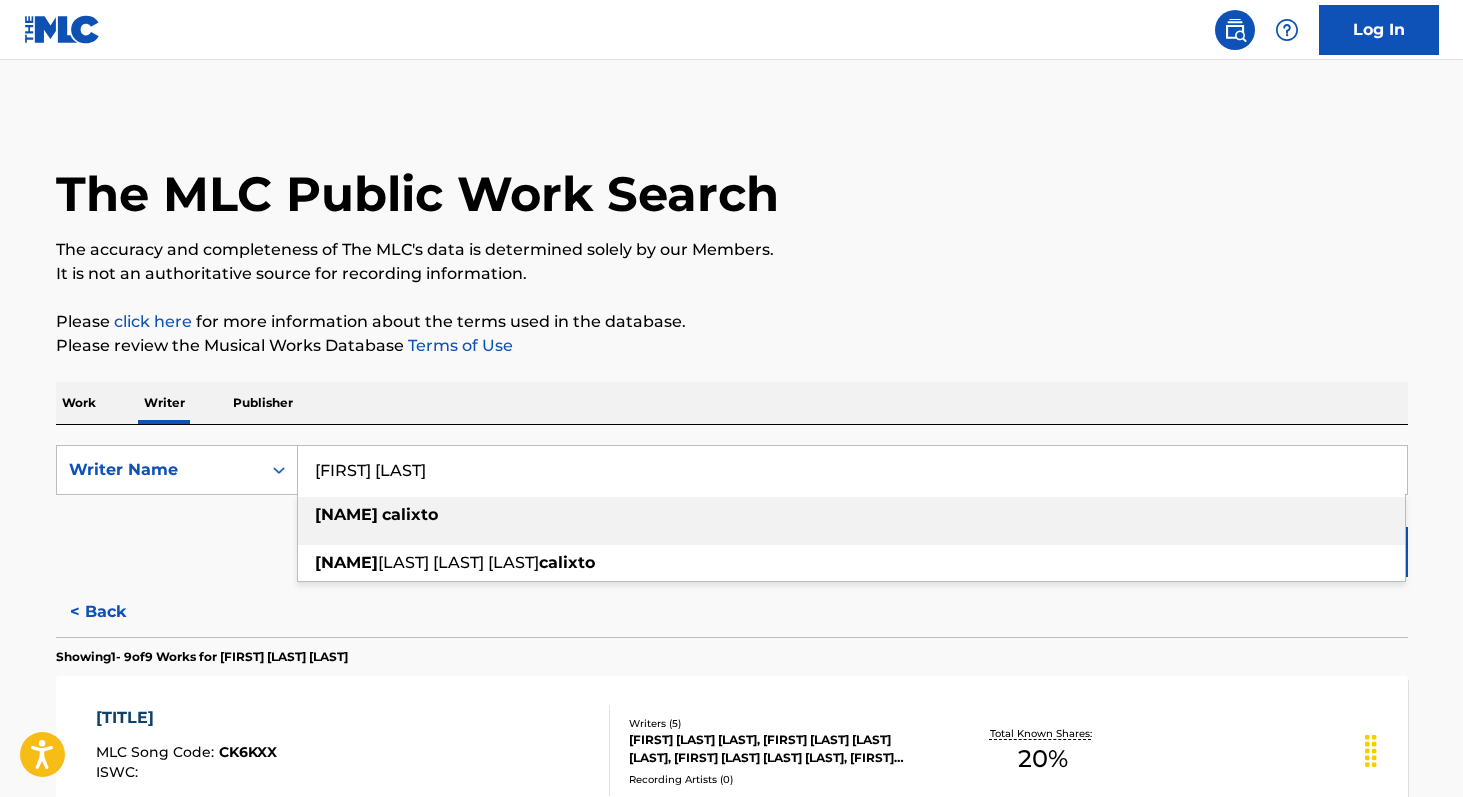 paste on "[FIRST] [LAST]" 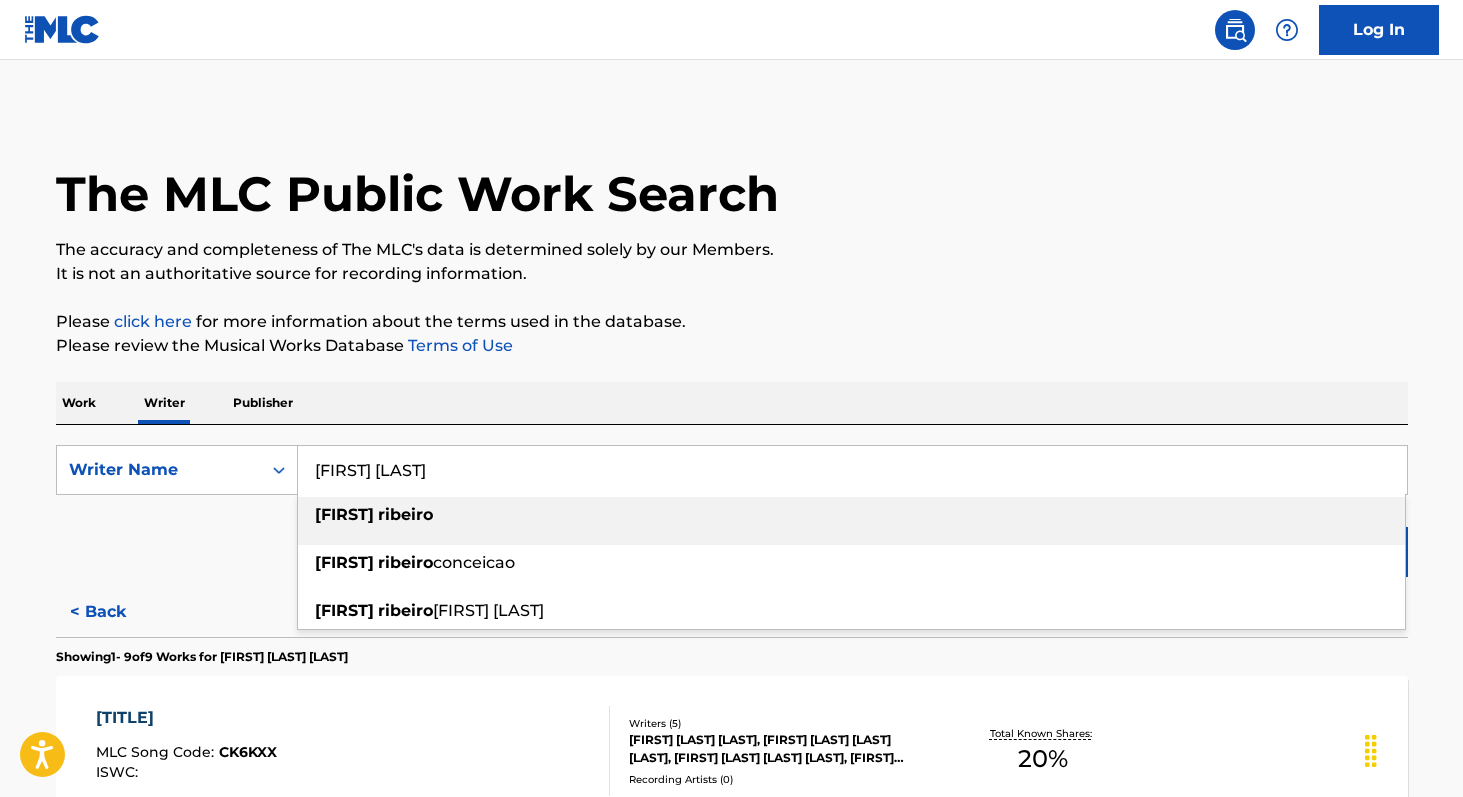 click on "ribeiro" at bounding box center [405, 514] 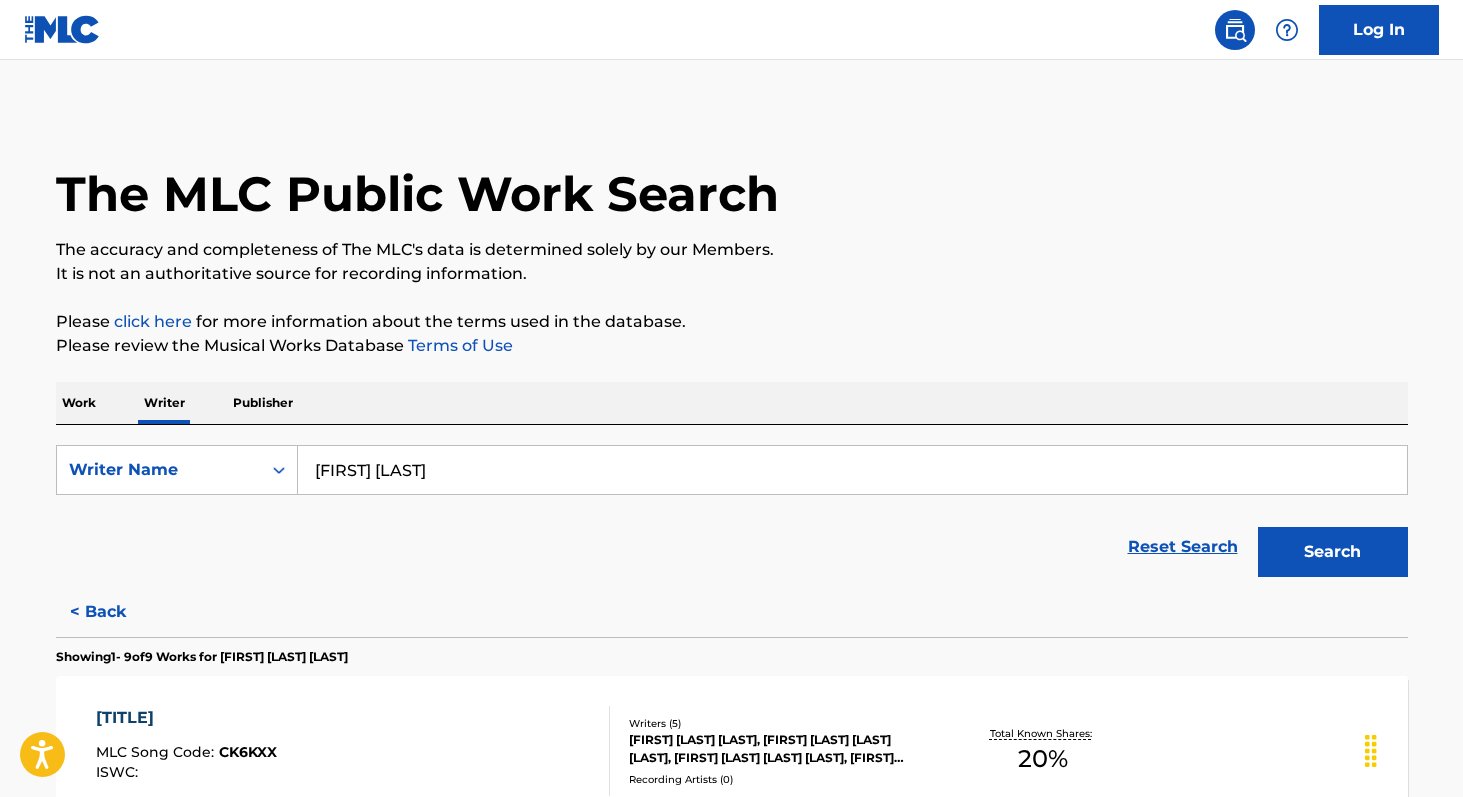 click on "Search" at bounding box center [1333, 552] 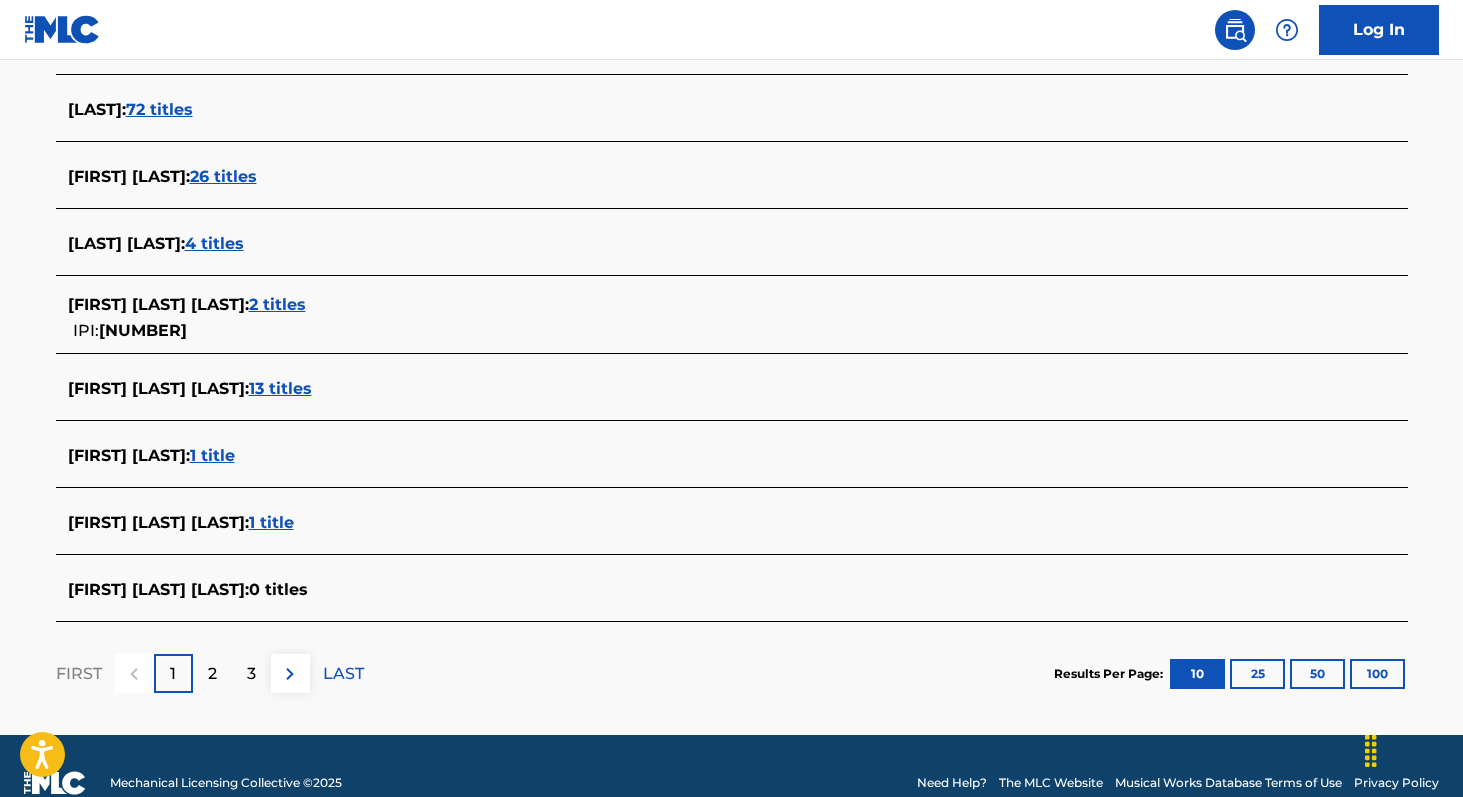 scroll, scrollTop: 689, scrollLeft: 0, axis: vertical 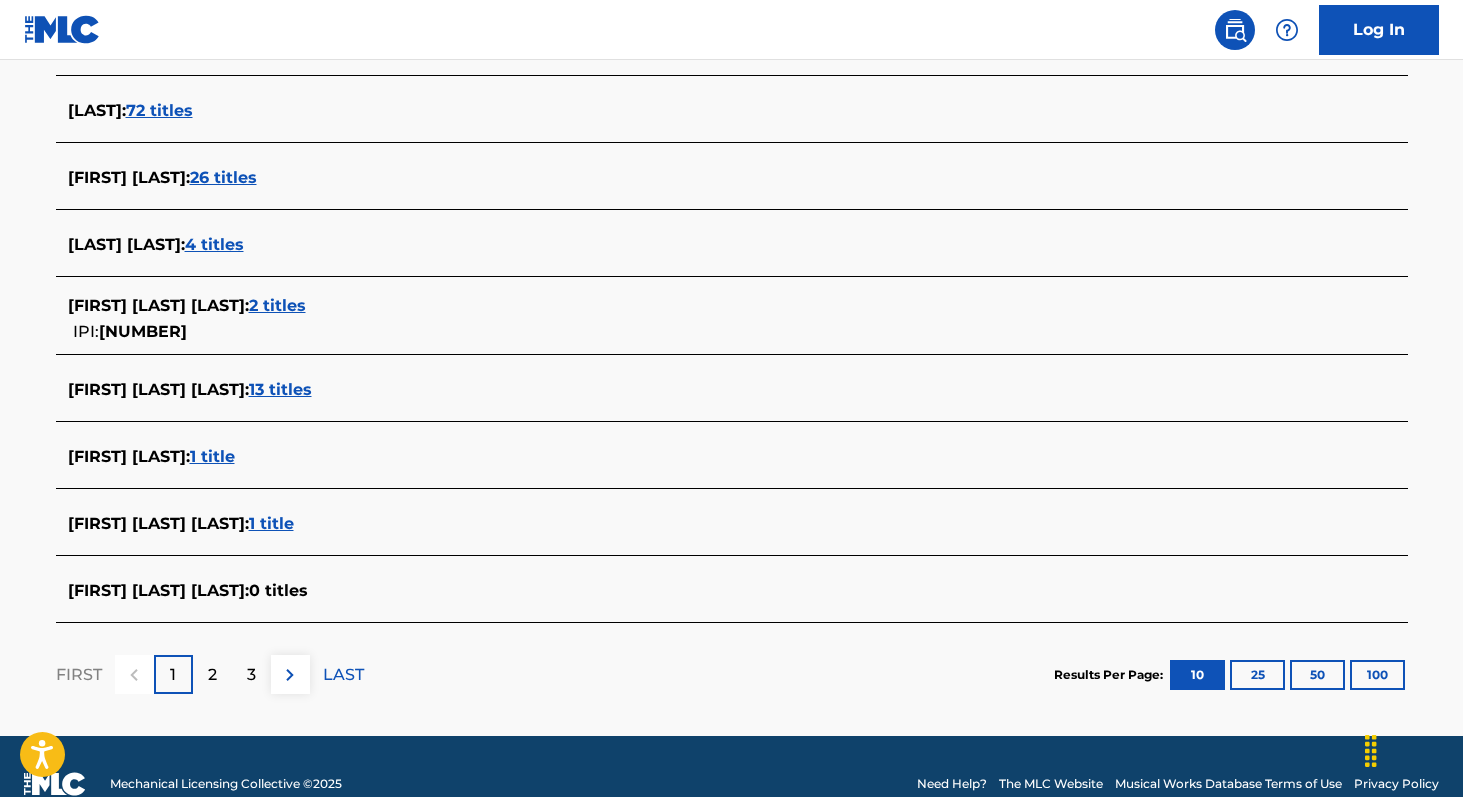click on "[NUMBER]" at bounding box center (143, 331) 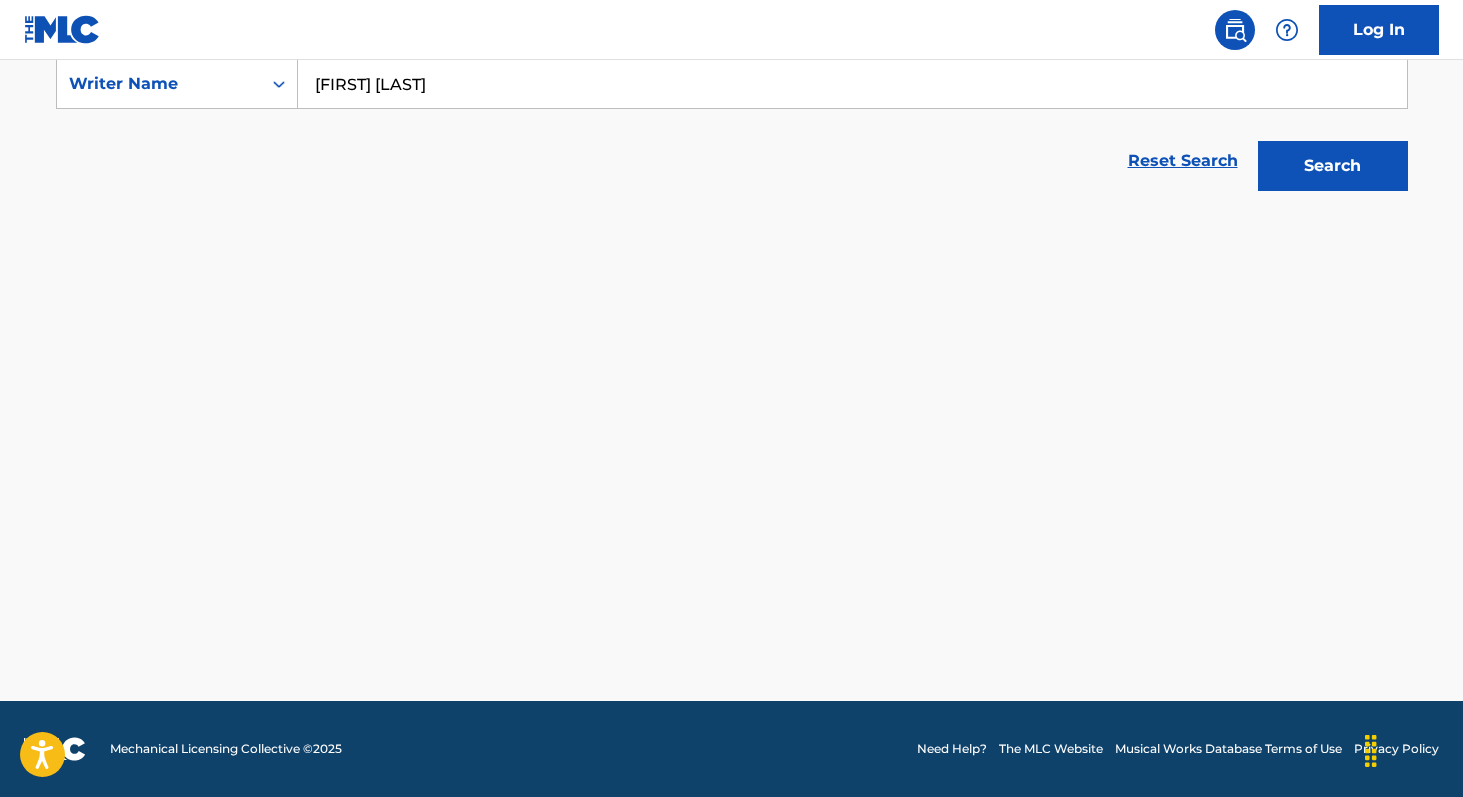 scroll, scrollTop: 386, scrollLeft: 0, axis: vertical 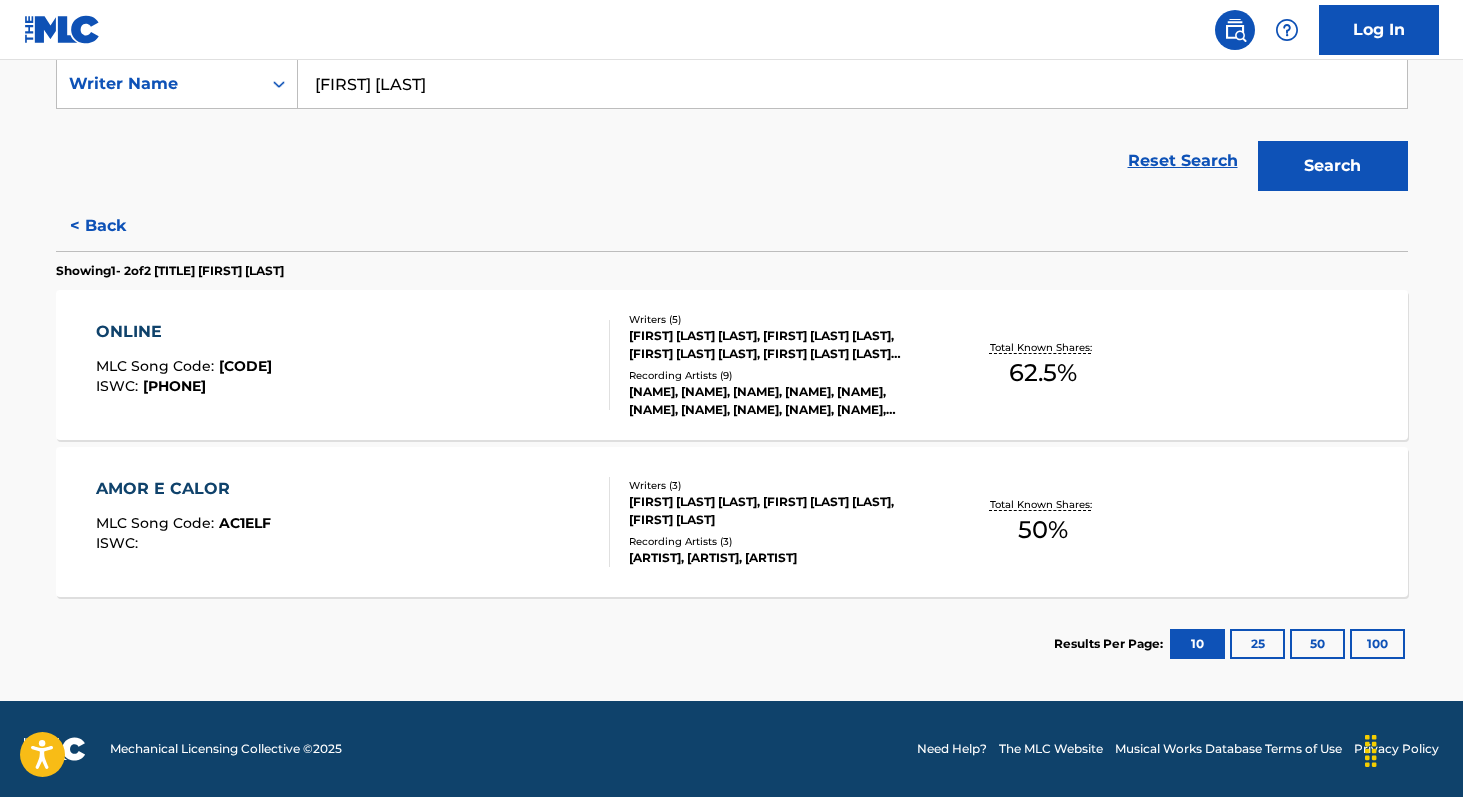 click on "62.5 %" at bounding box center [1043, 373] 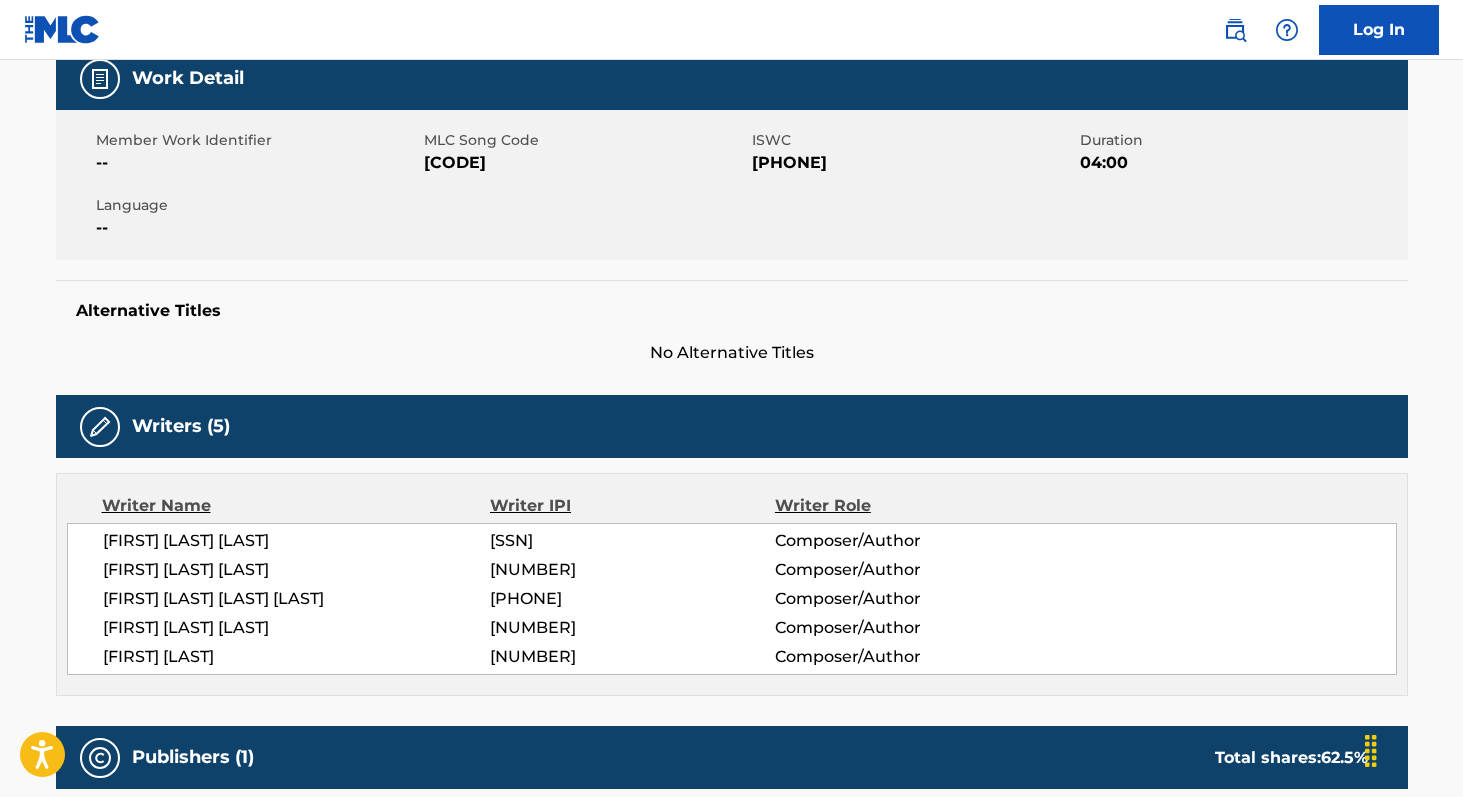 scroll, scrollTop: 397, scrollLeft: 0, axis: vertical 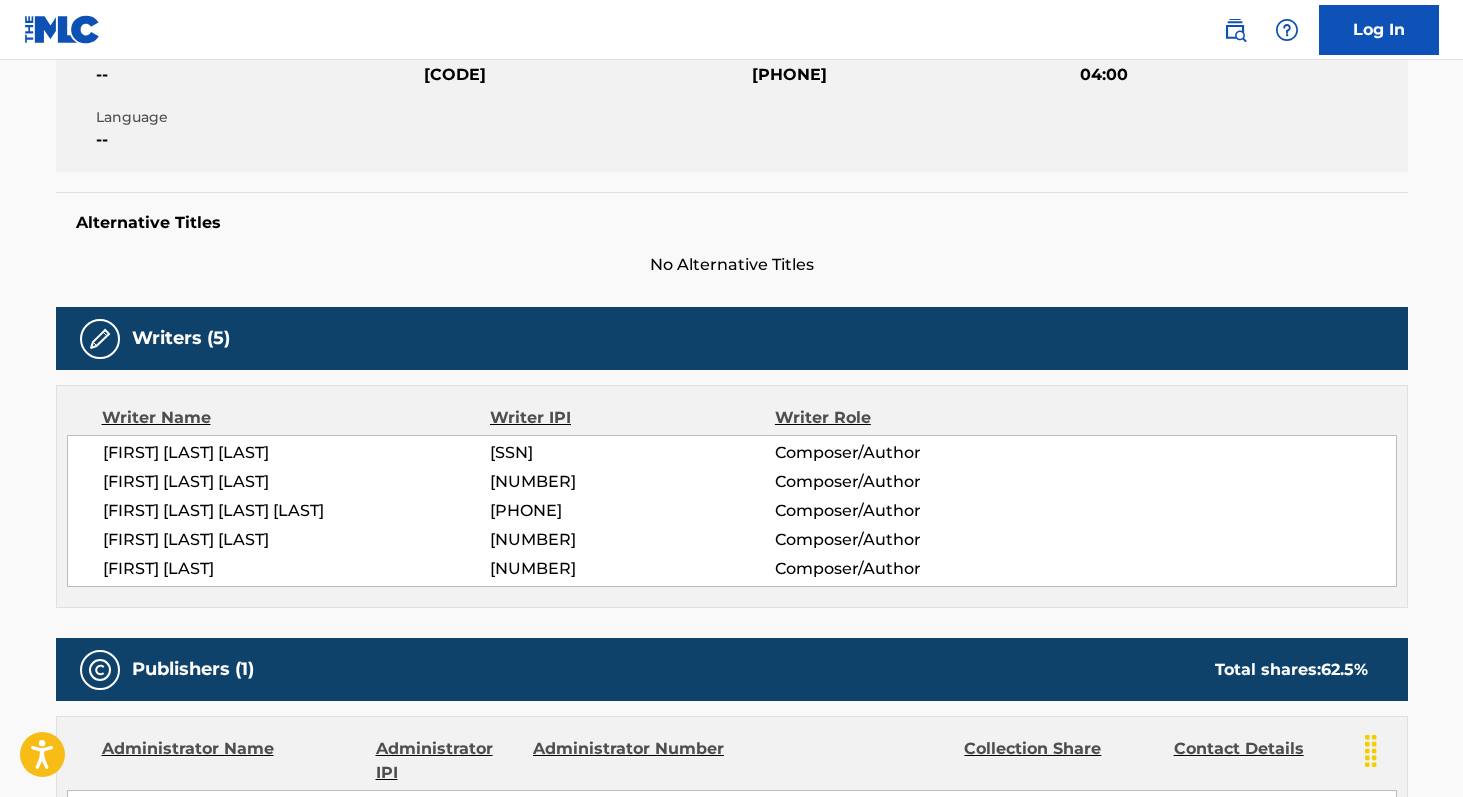 click on "[NUMBER]" at bounding box center [632, 482] 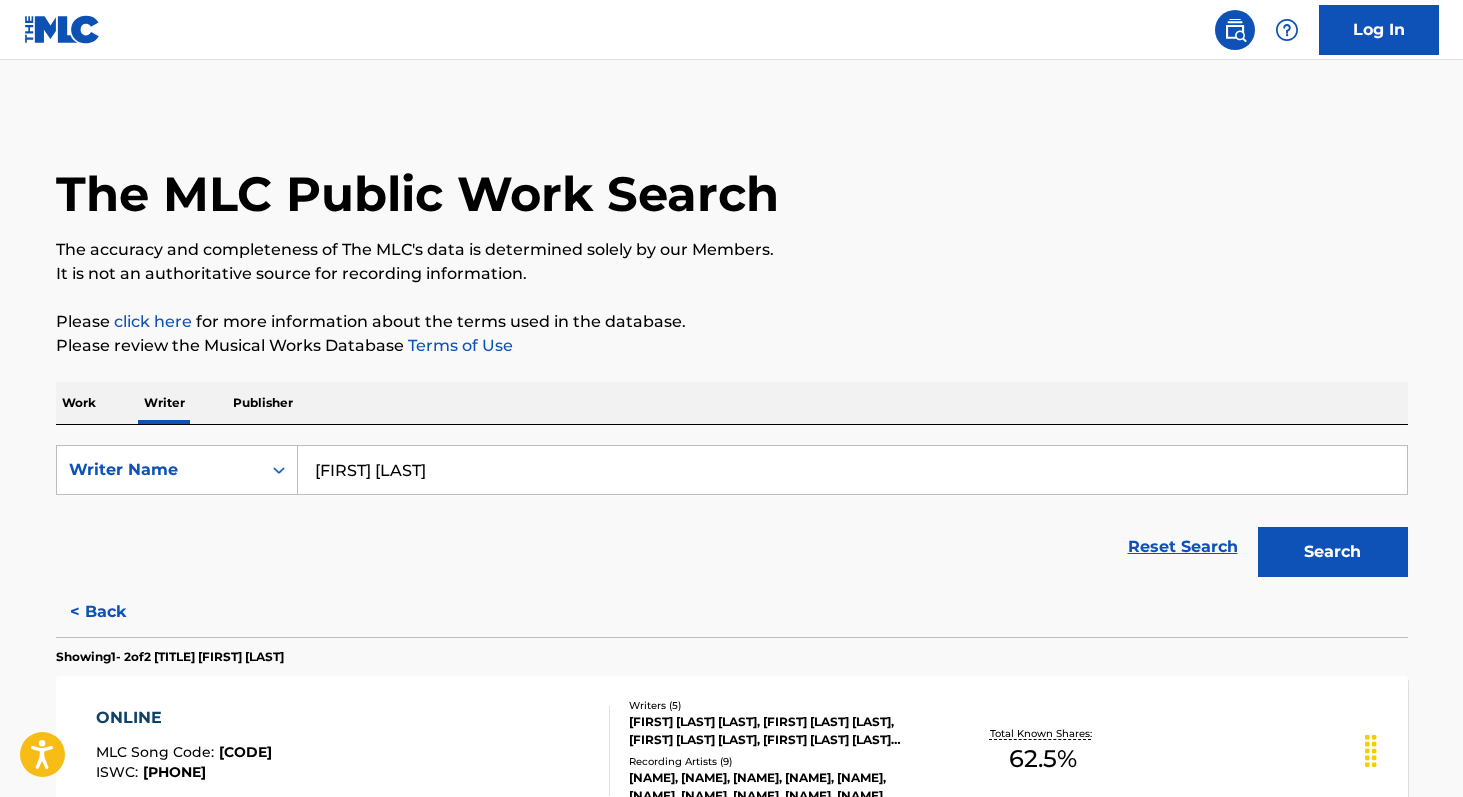 click on "Search" at bounding box center [1333, 552] 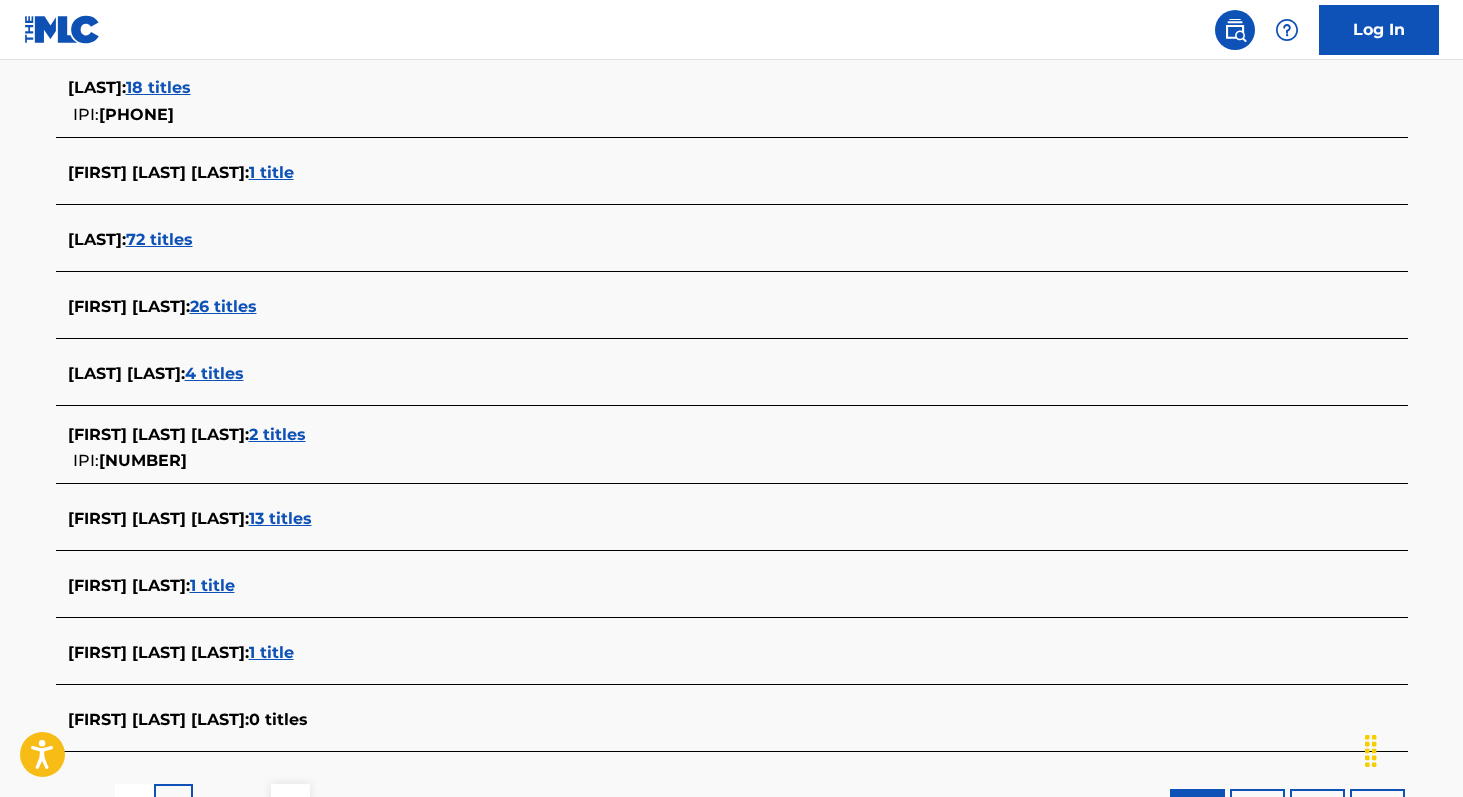 scroll, scrollTop: 573, scrollLeft: 0, axis: vertical 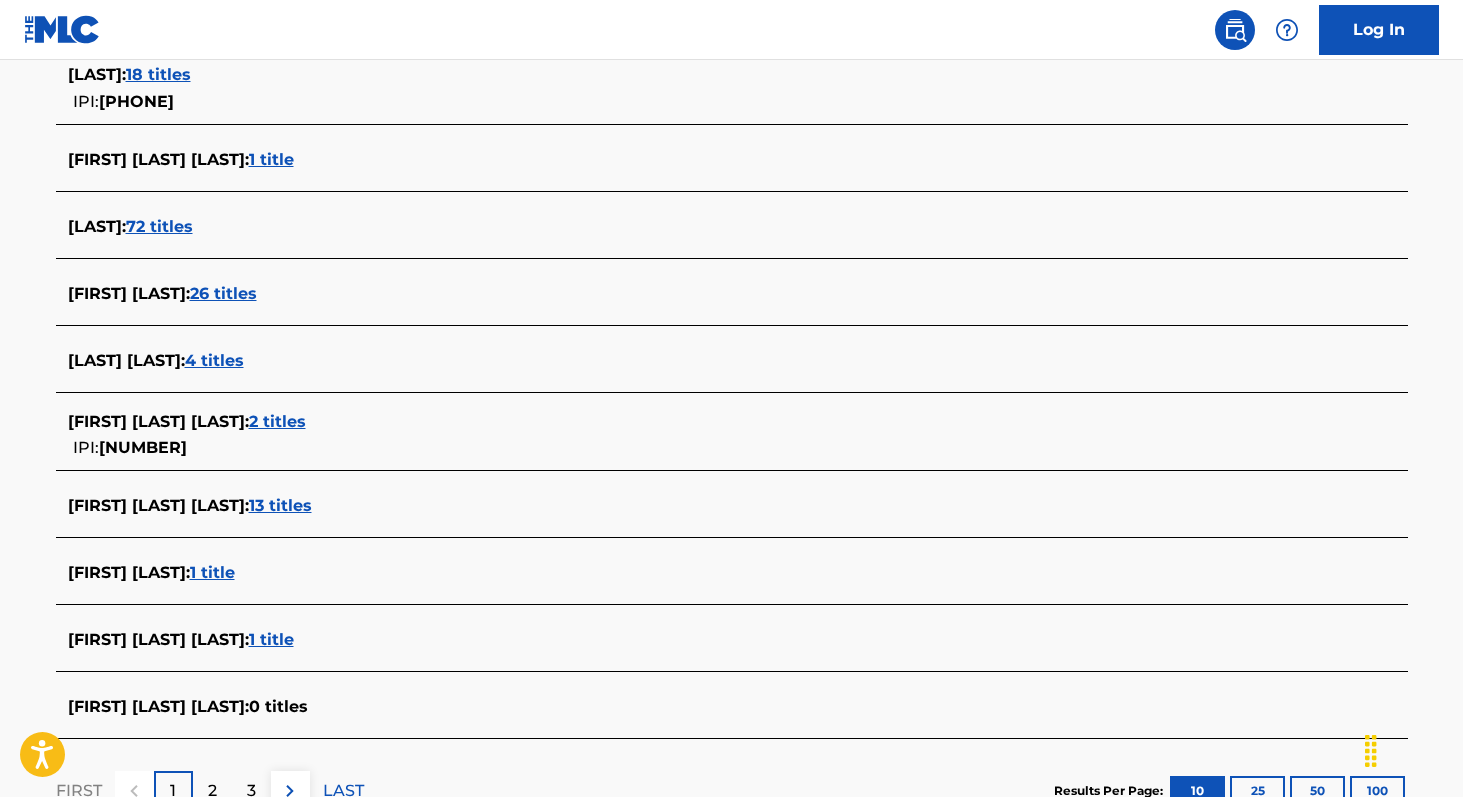 click on "13 titles" at bounding box center (280, 505) 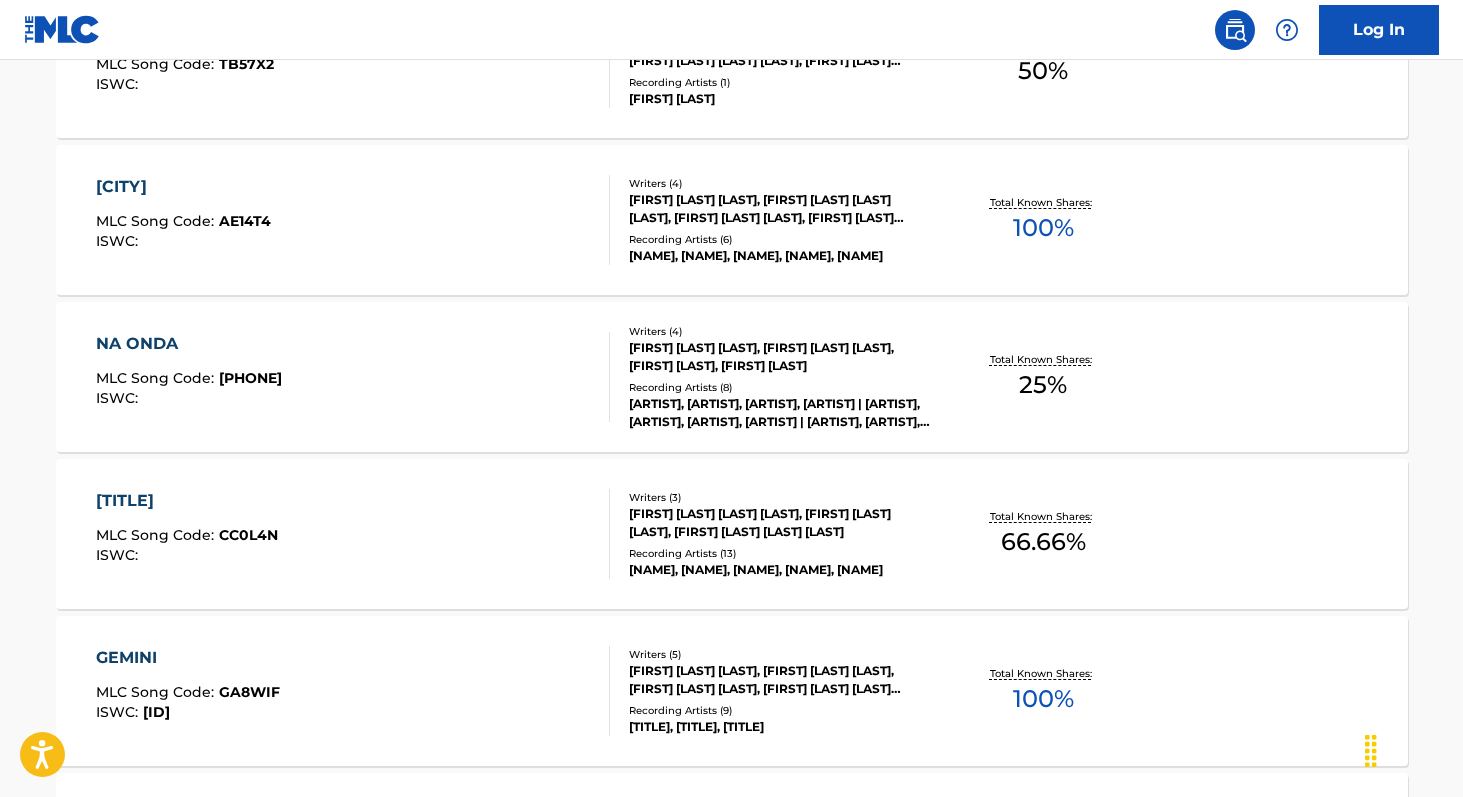 scroll, scrollTop: 1314, scrollLeft: 0, axis: vertical 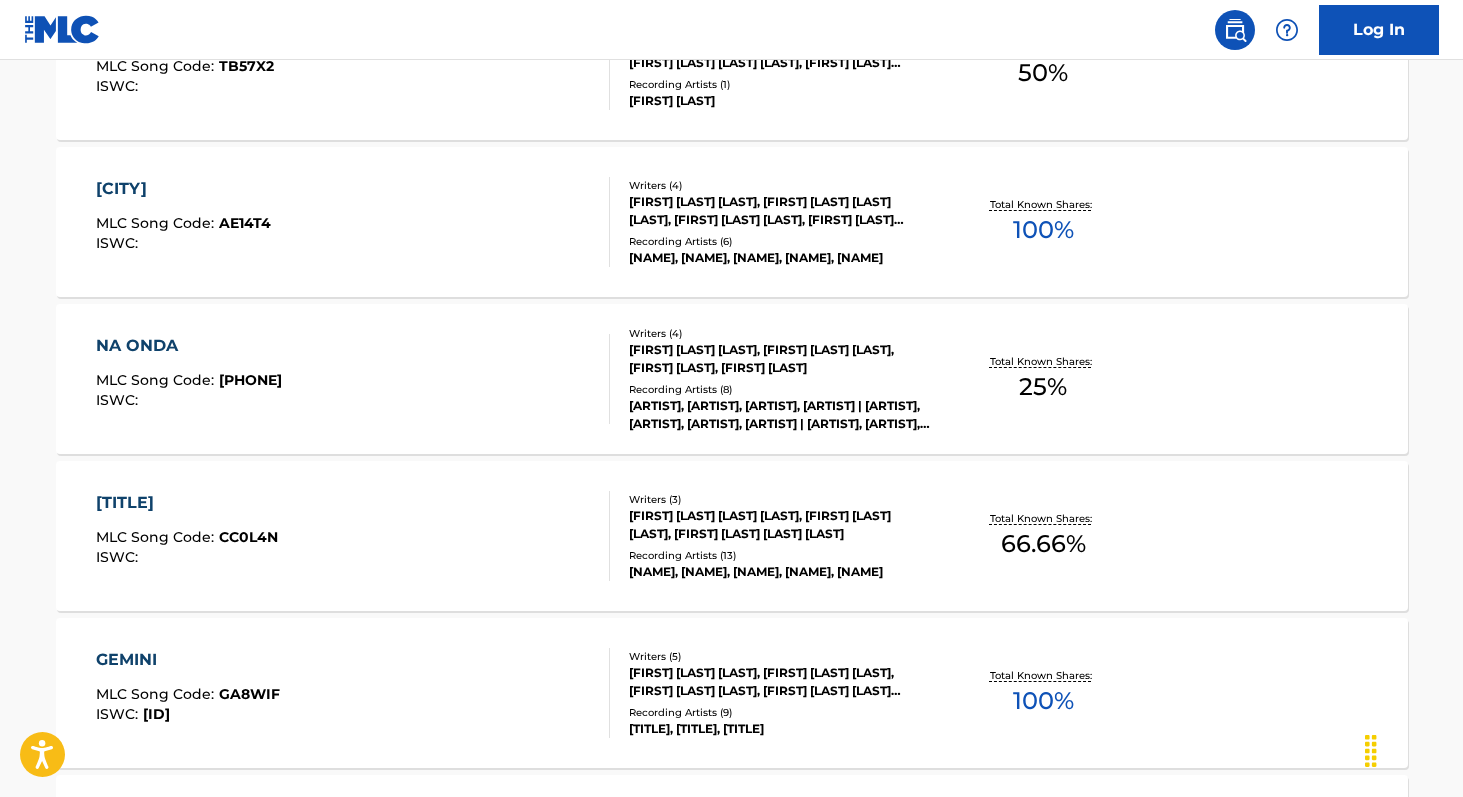 click on "100 %" at bounding box center (1043, 230) 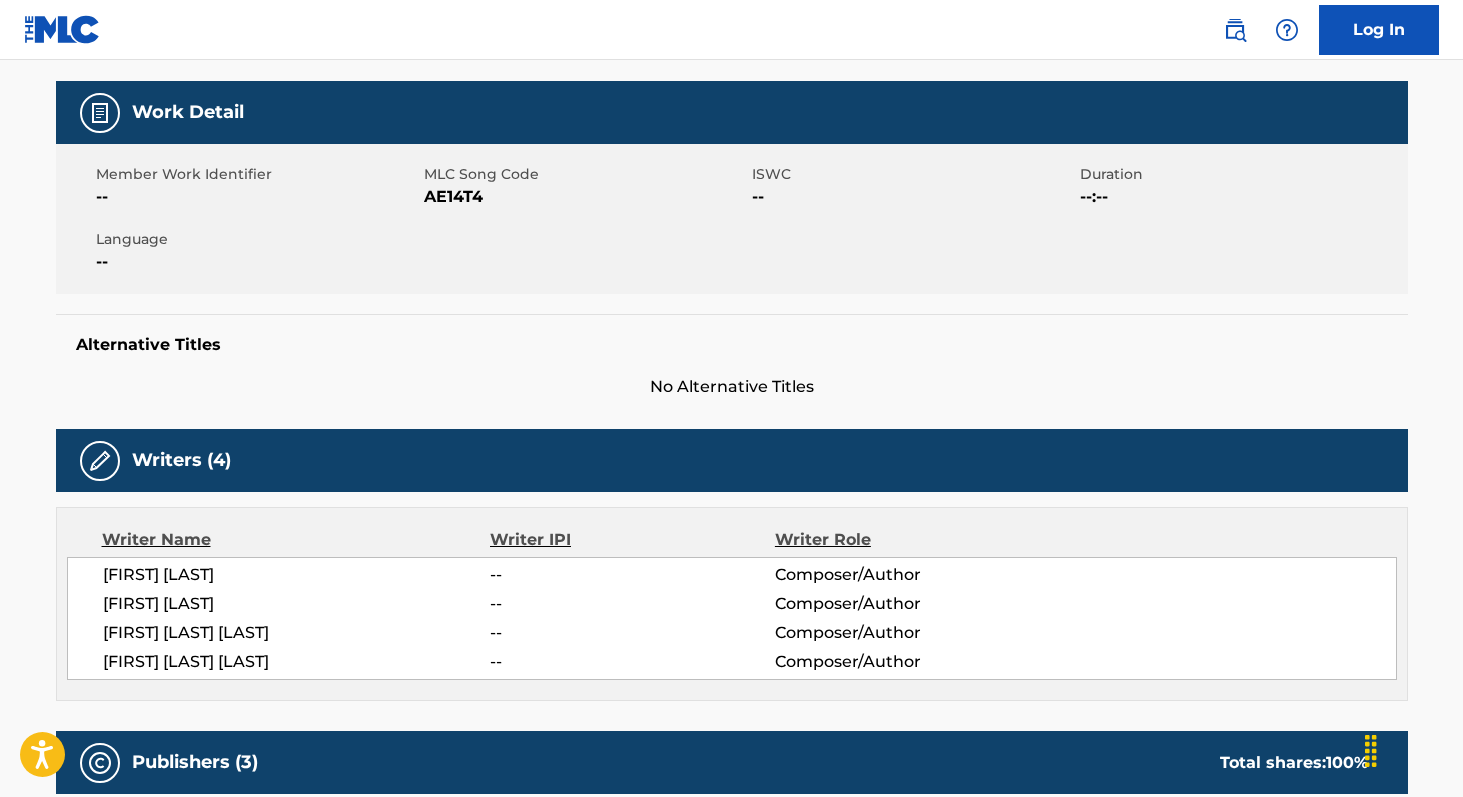 scroll, scrollTop: 230, scrollLeft: 0, axis: vertical 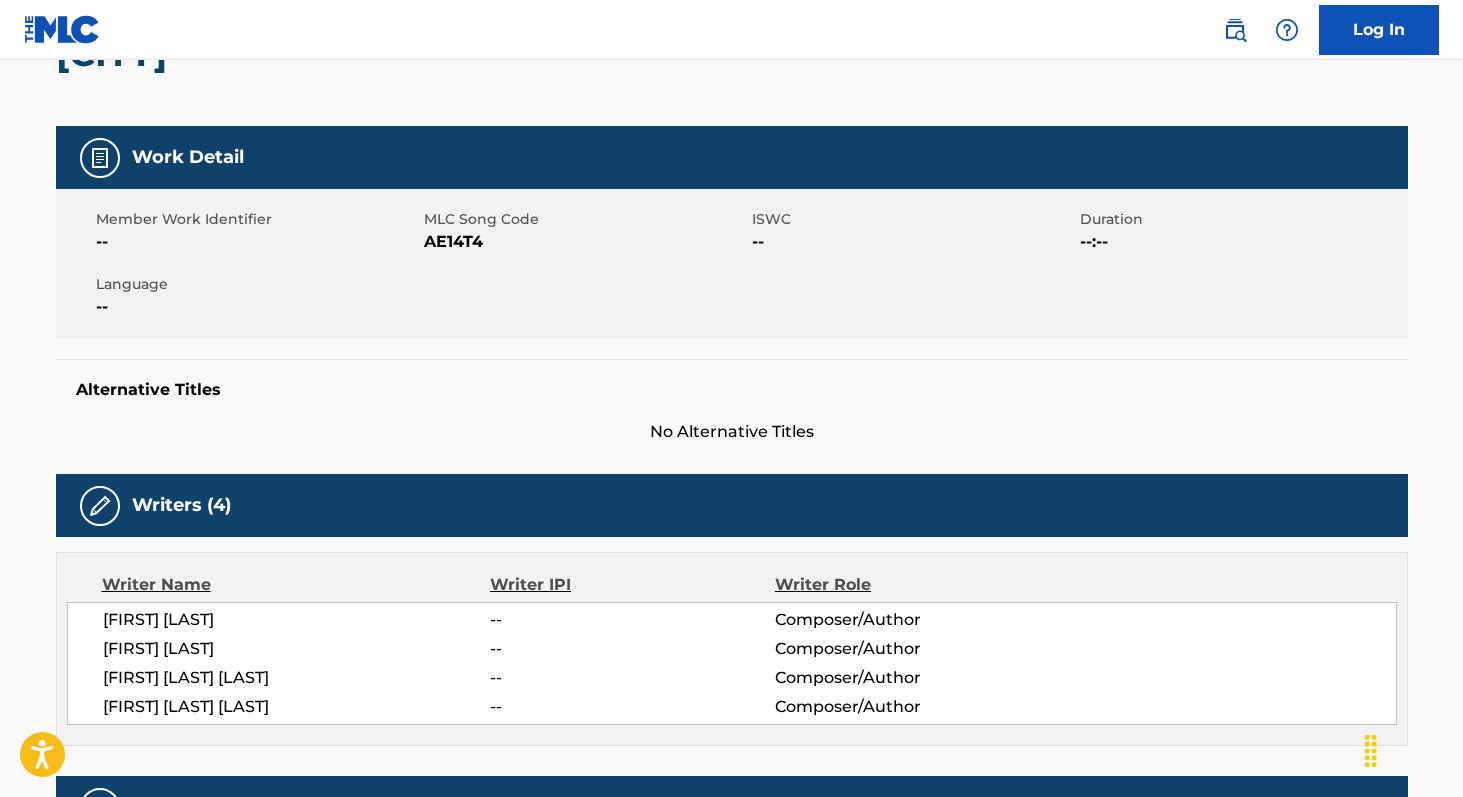 click on "AE14T4" at bounding box center (585, 242) 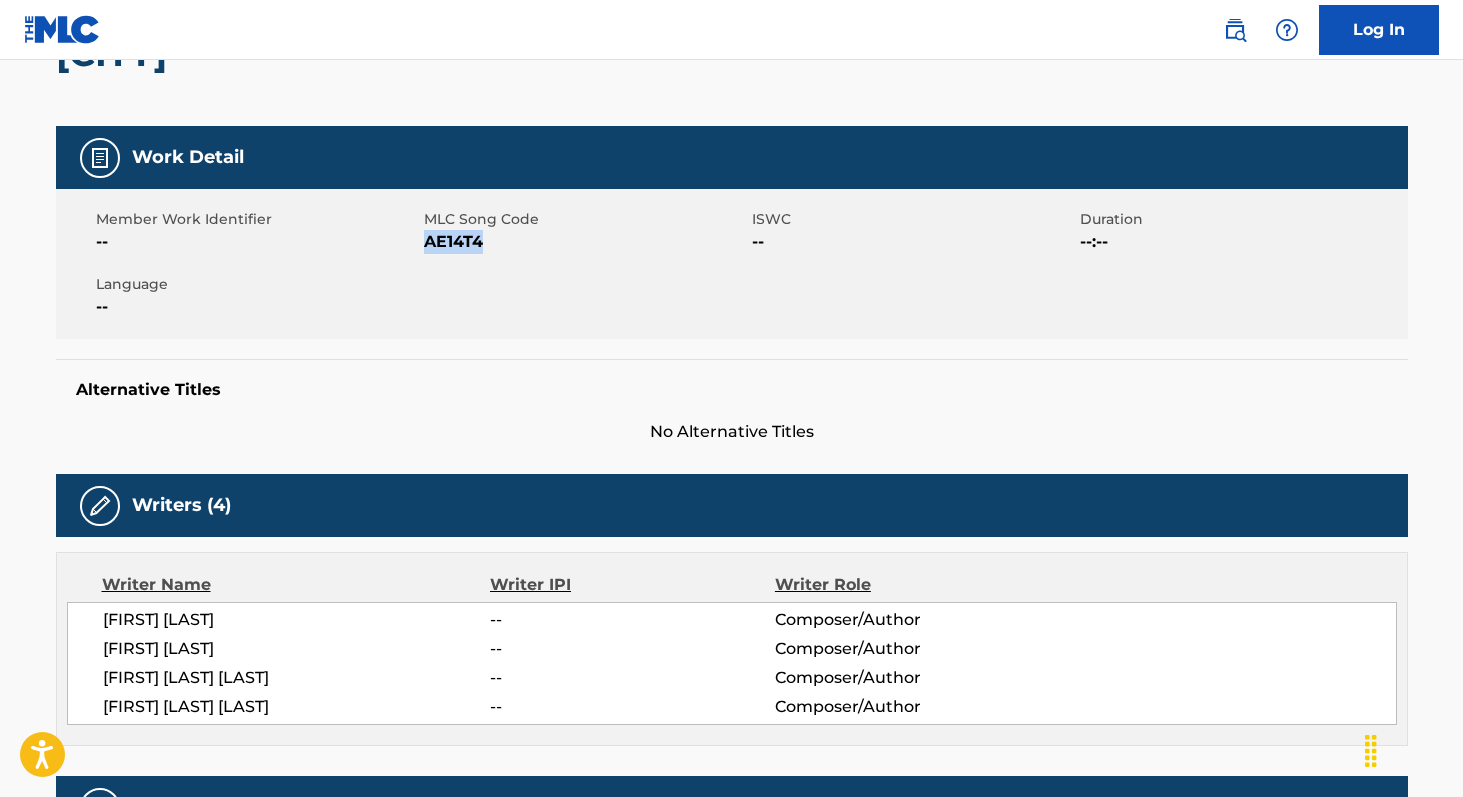 click on "AE14T4" at bounding box center [585, 242] 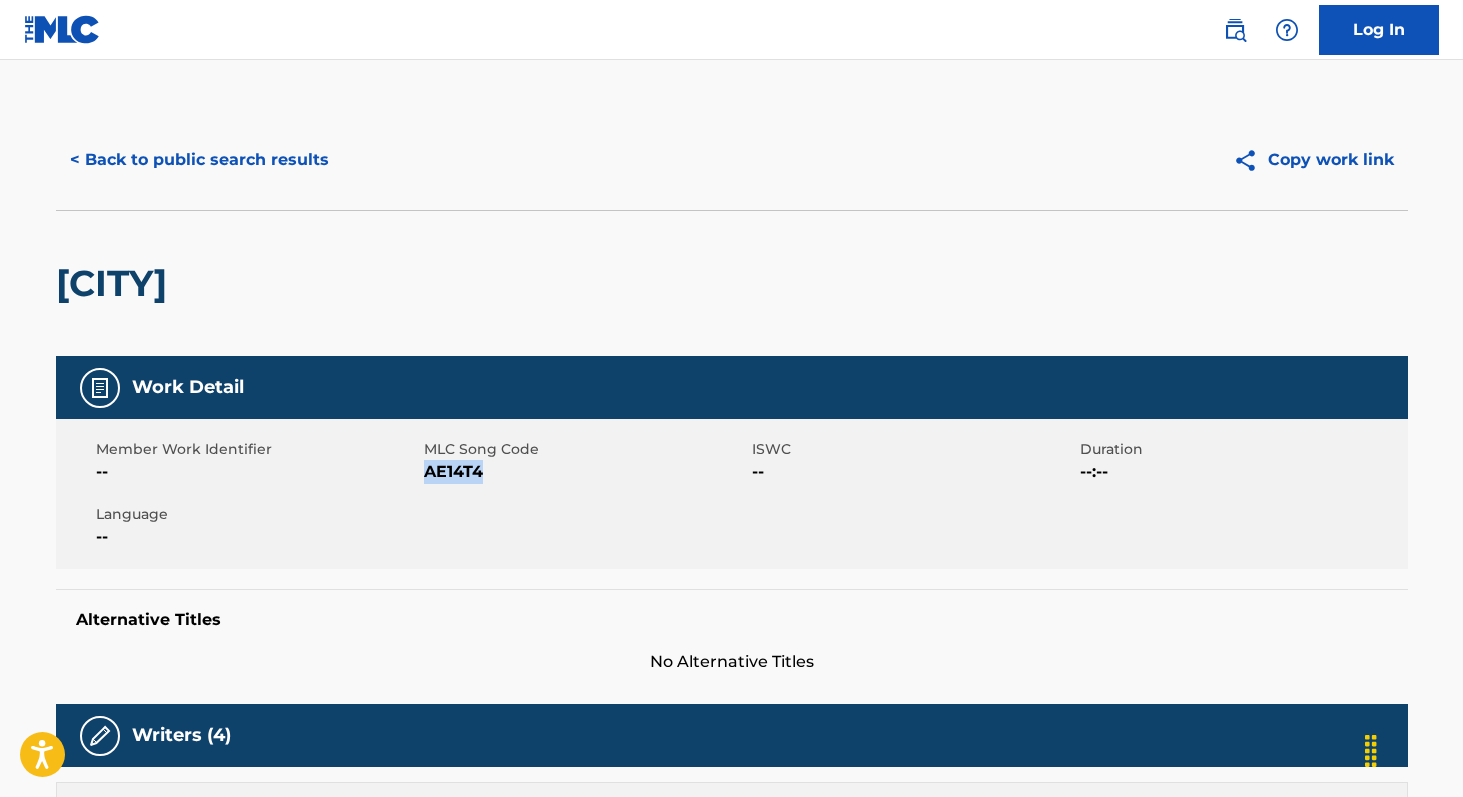 click on "< Back to public search results" at bounding box center [199, 160] 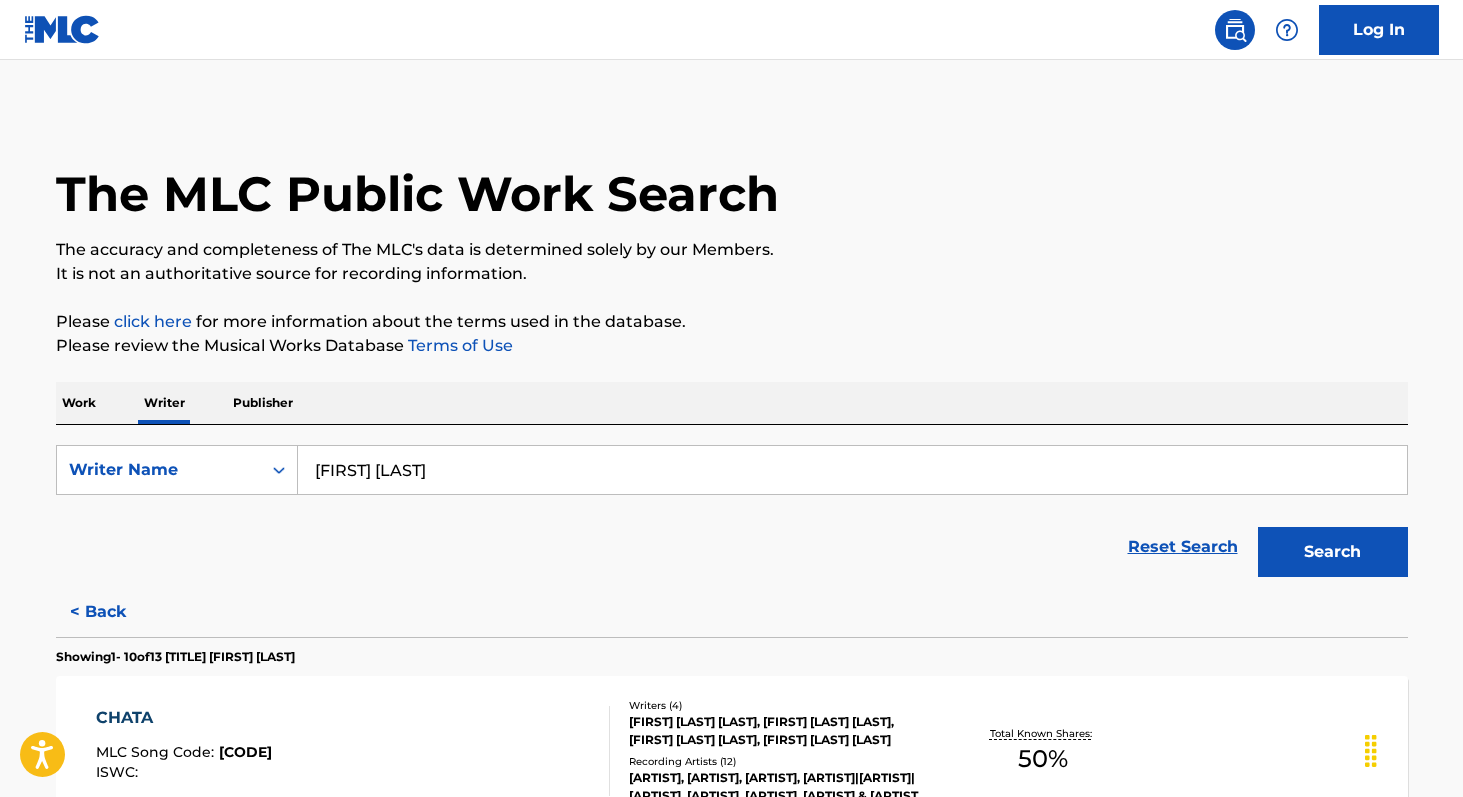 click on "[FIRST] [LAST]" at bounding box center [852, 470] 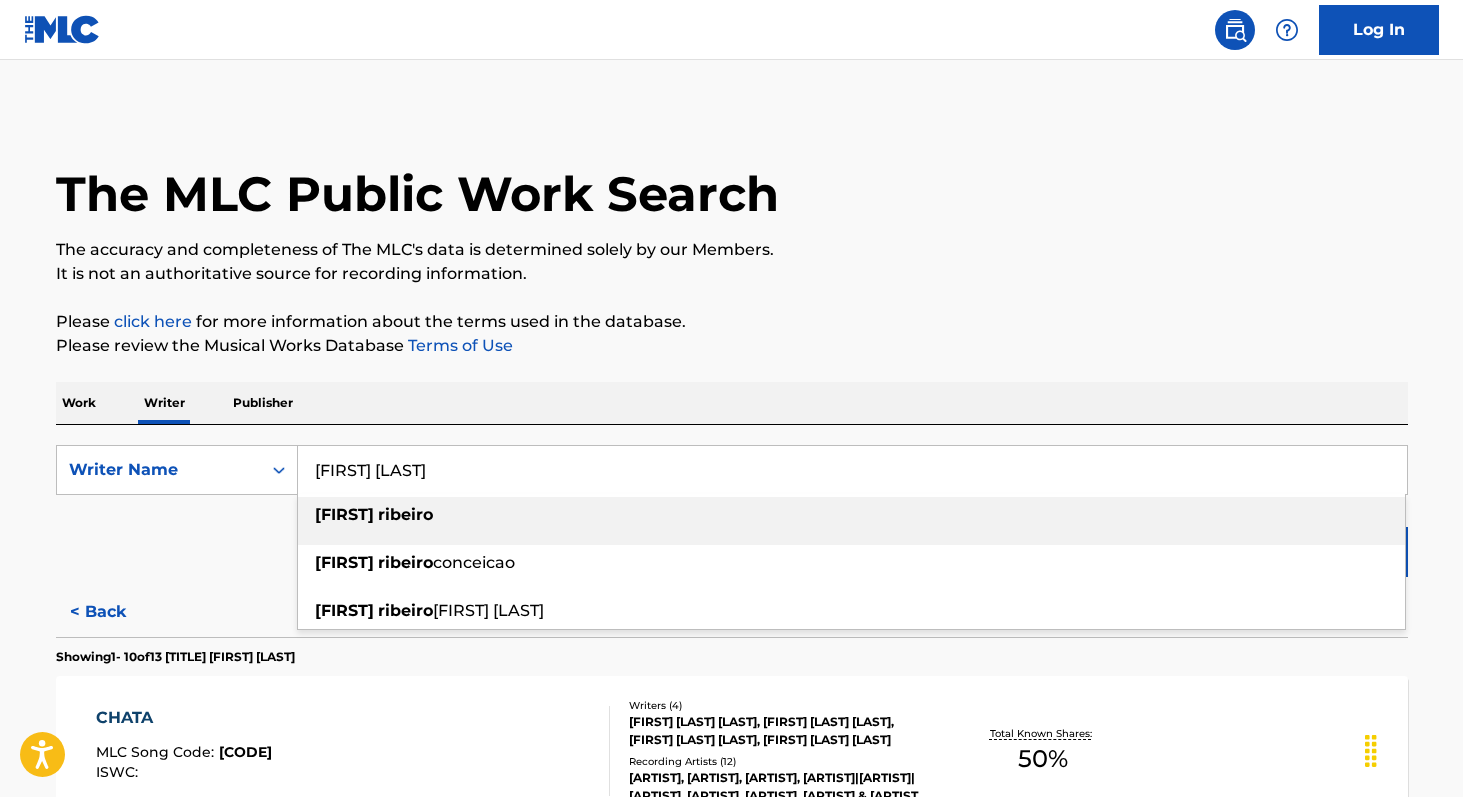 paste on "[FIRST] [LAST]" 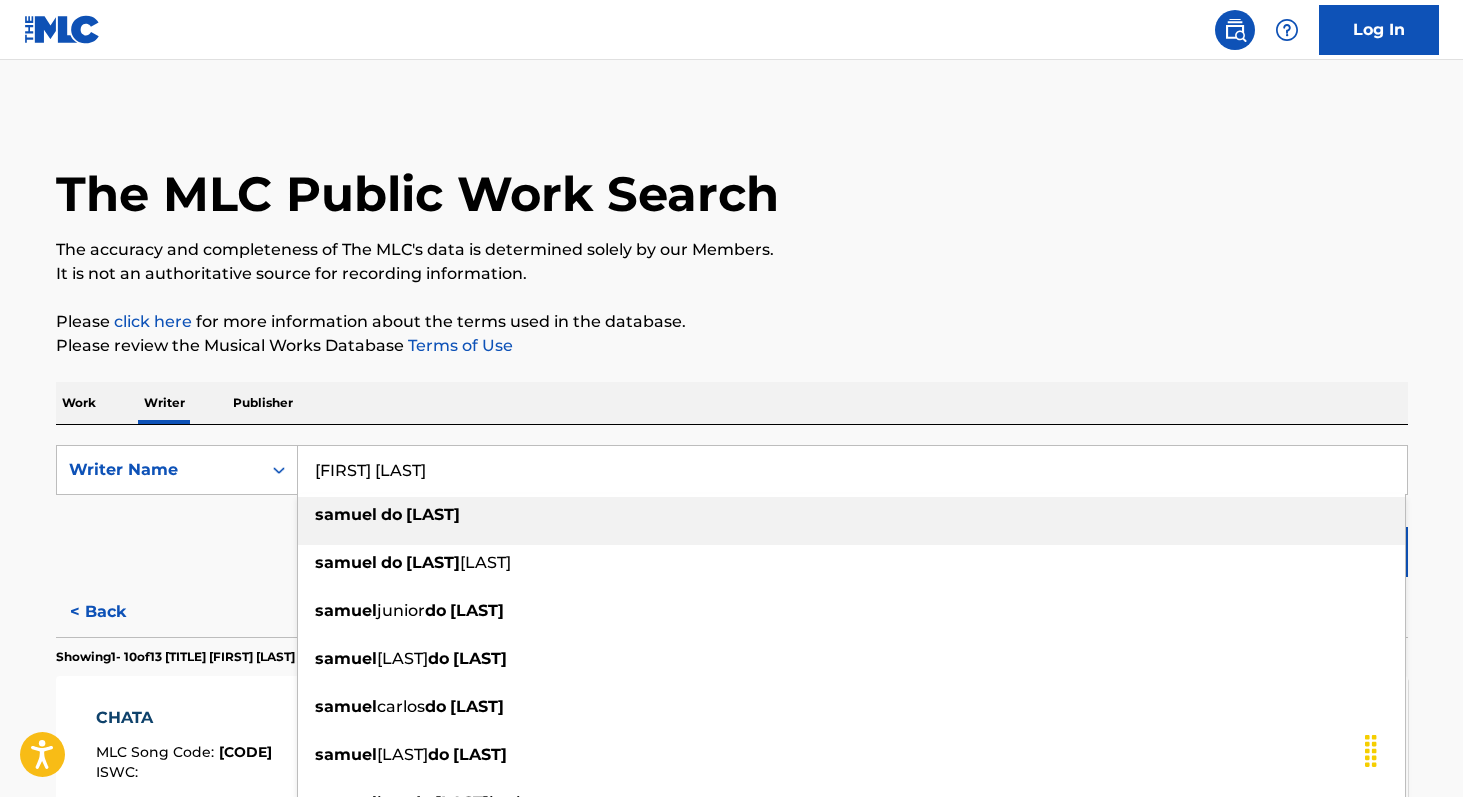type on "[FIRST] [LAST]" 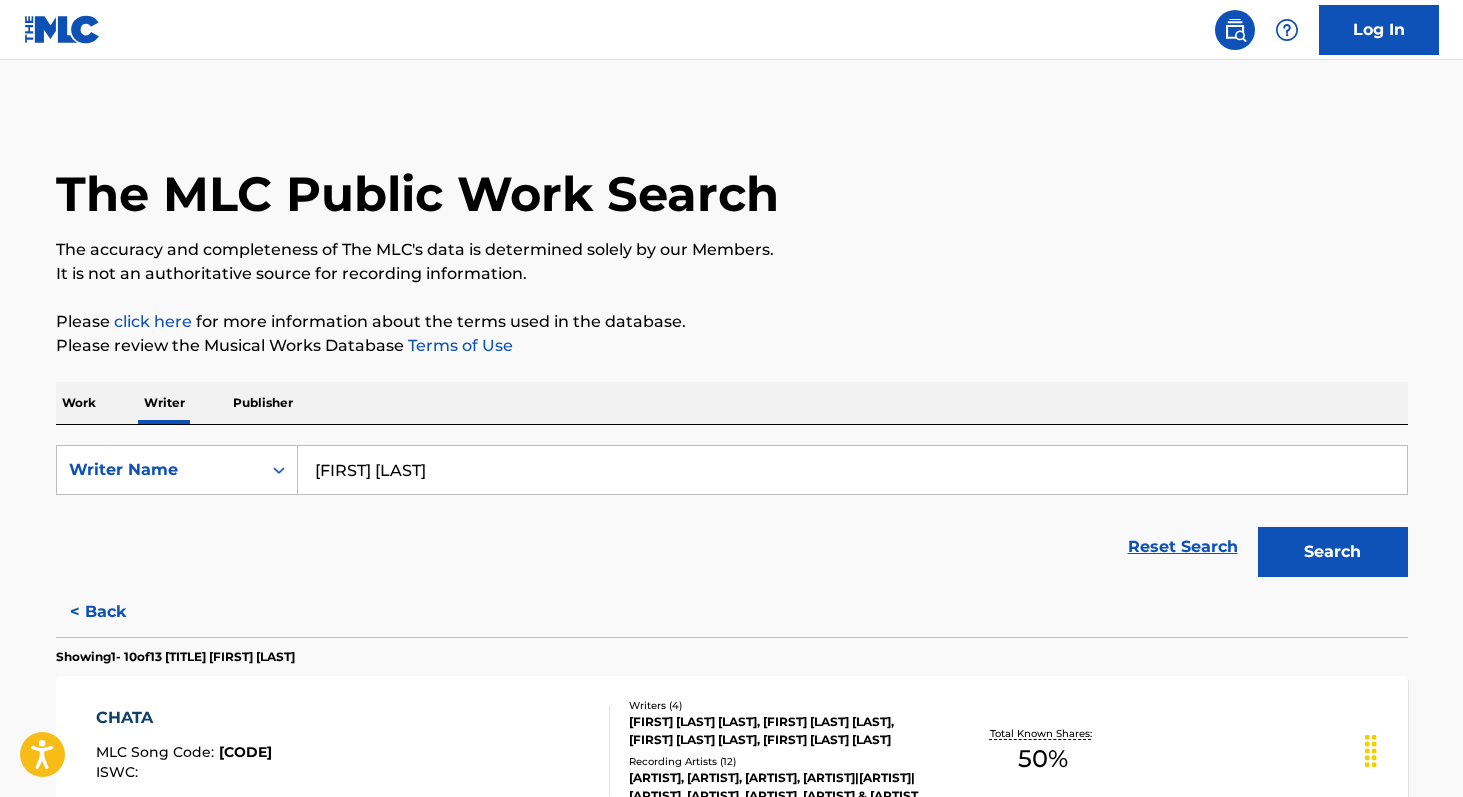 click on "Search" at bounding box center (1333, 552) 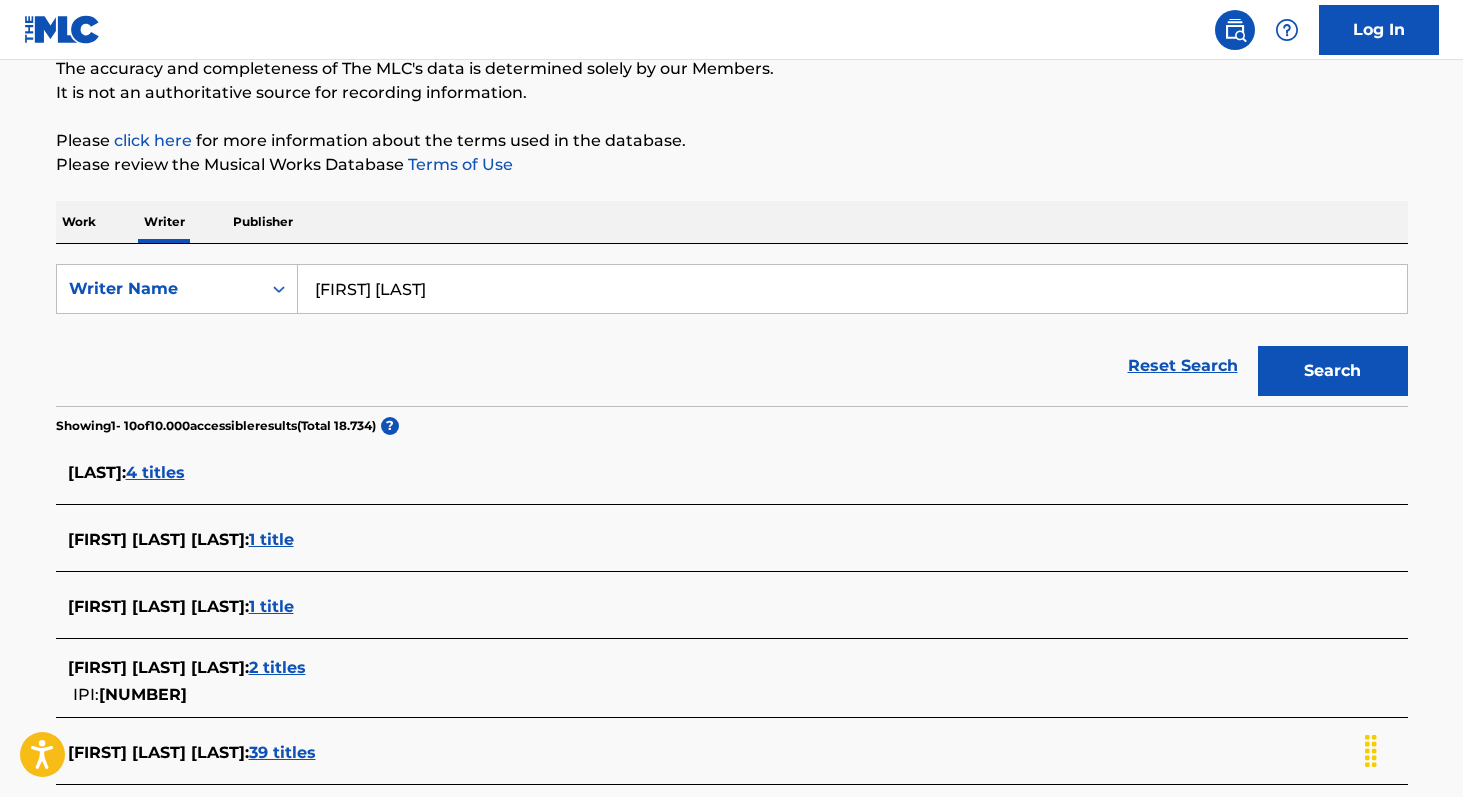 scroll, scrollTop: 0, scrollLeft: 0, axis: both 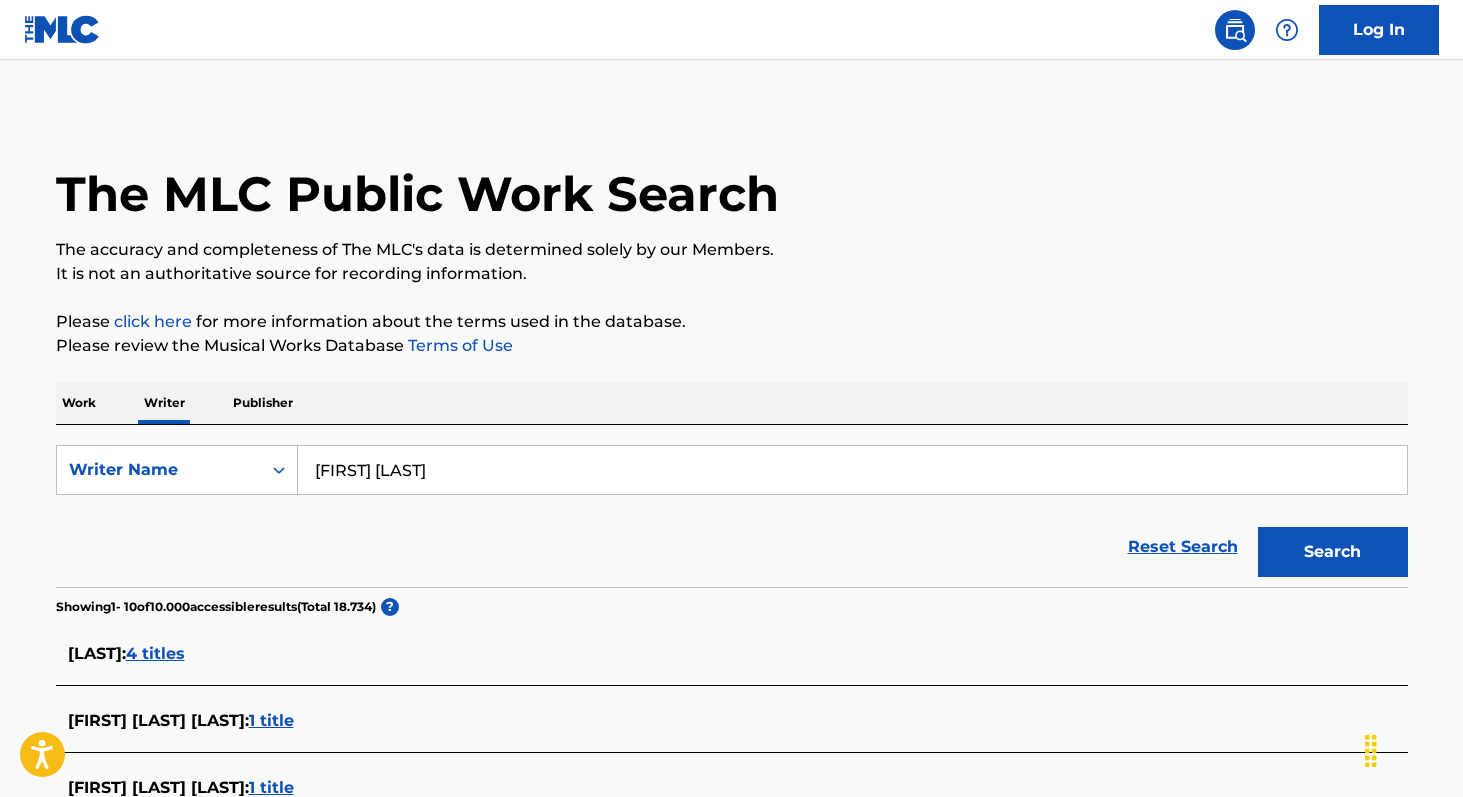 click on "[FIRST] [LAST]" at bounding box center [852, 470] 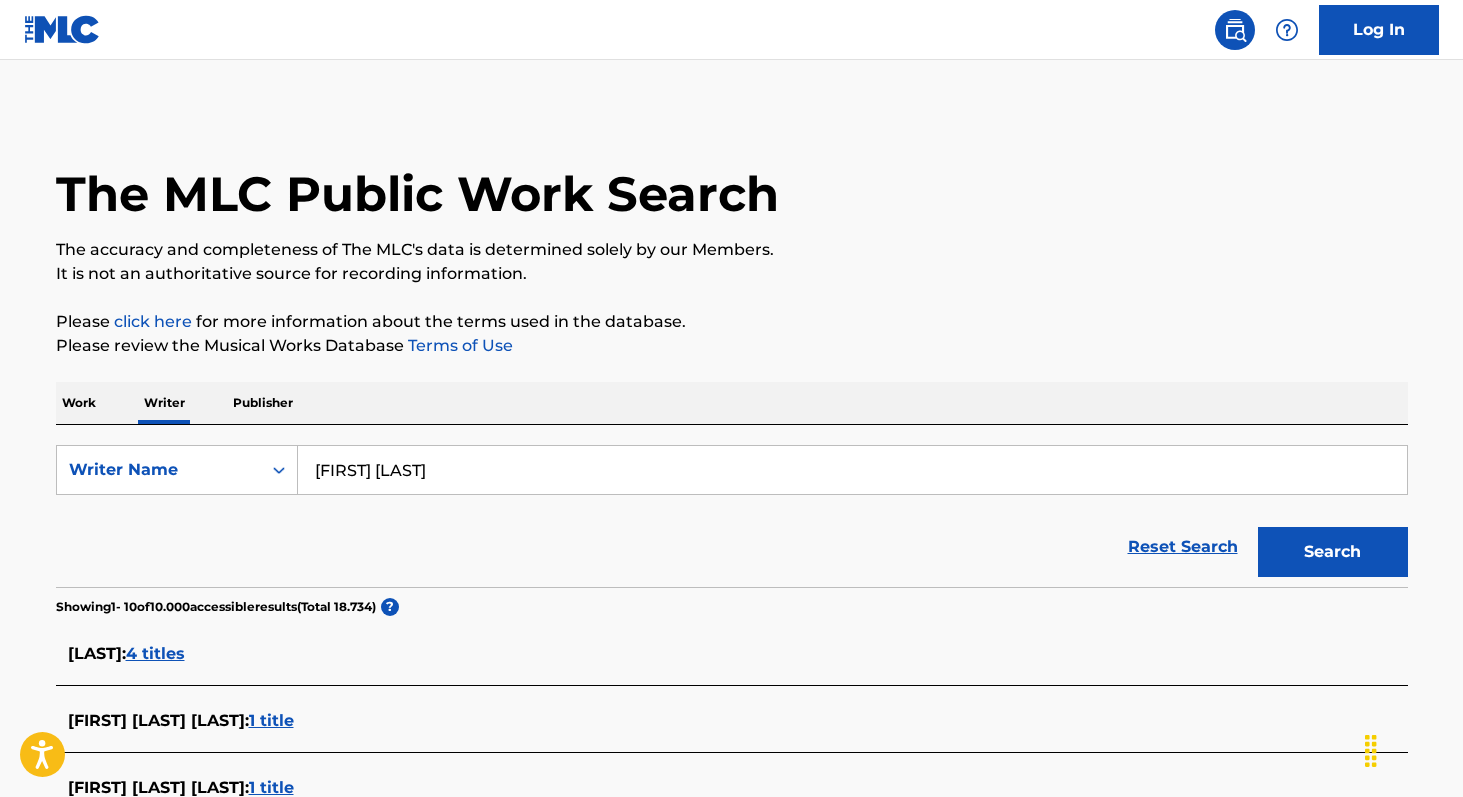 click on "Work" at bounding box center (79, 403) 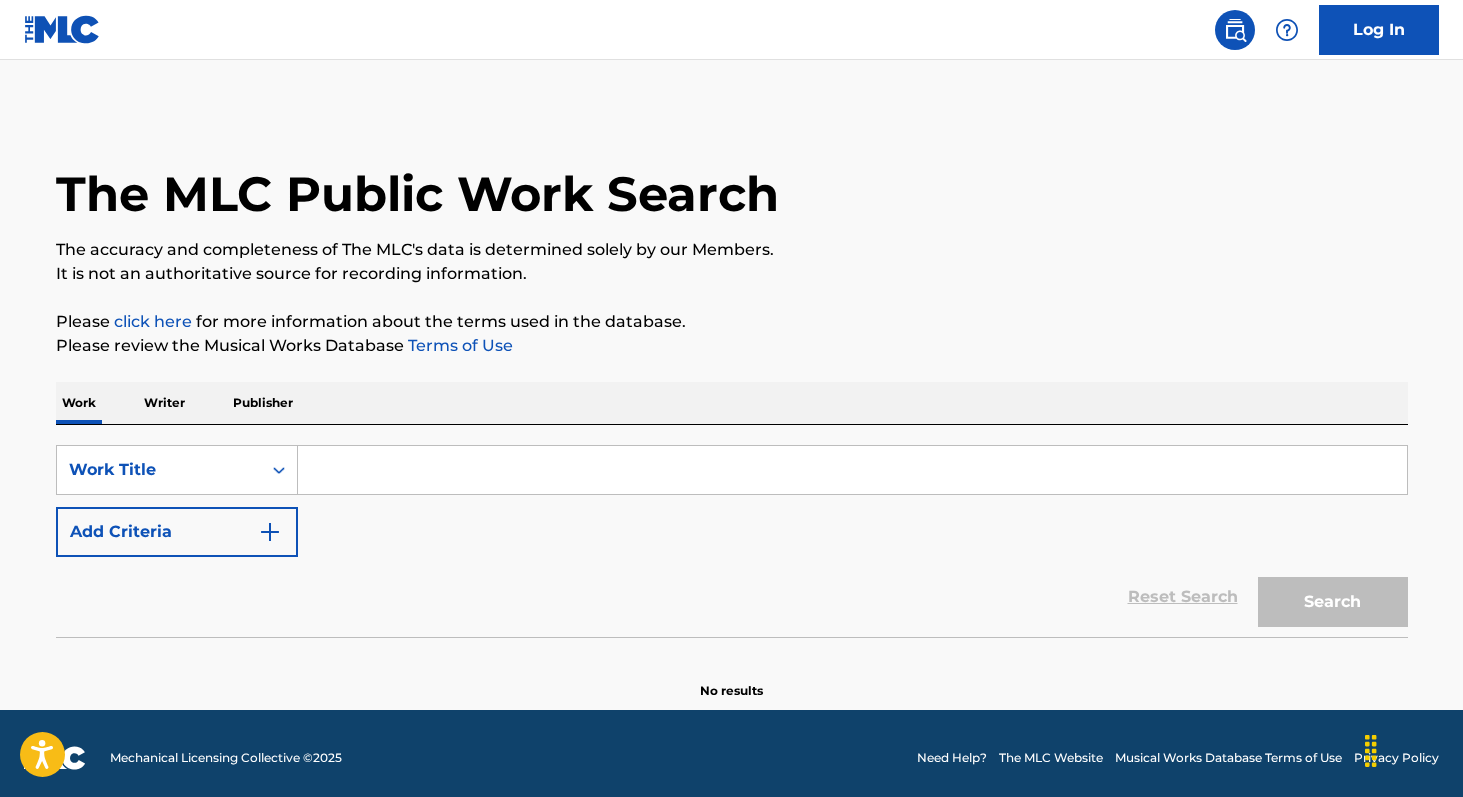 click at bounding box center [852, 470] 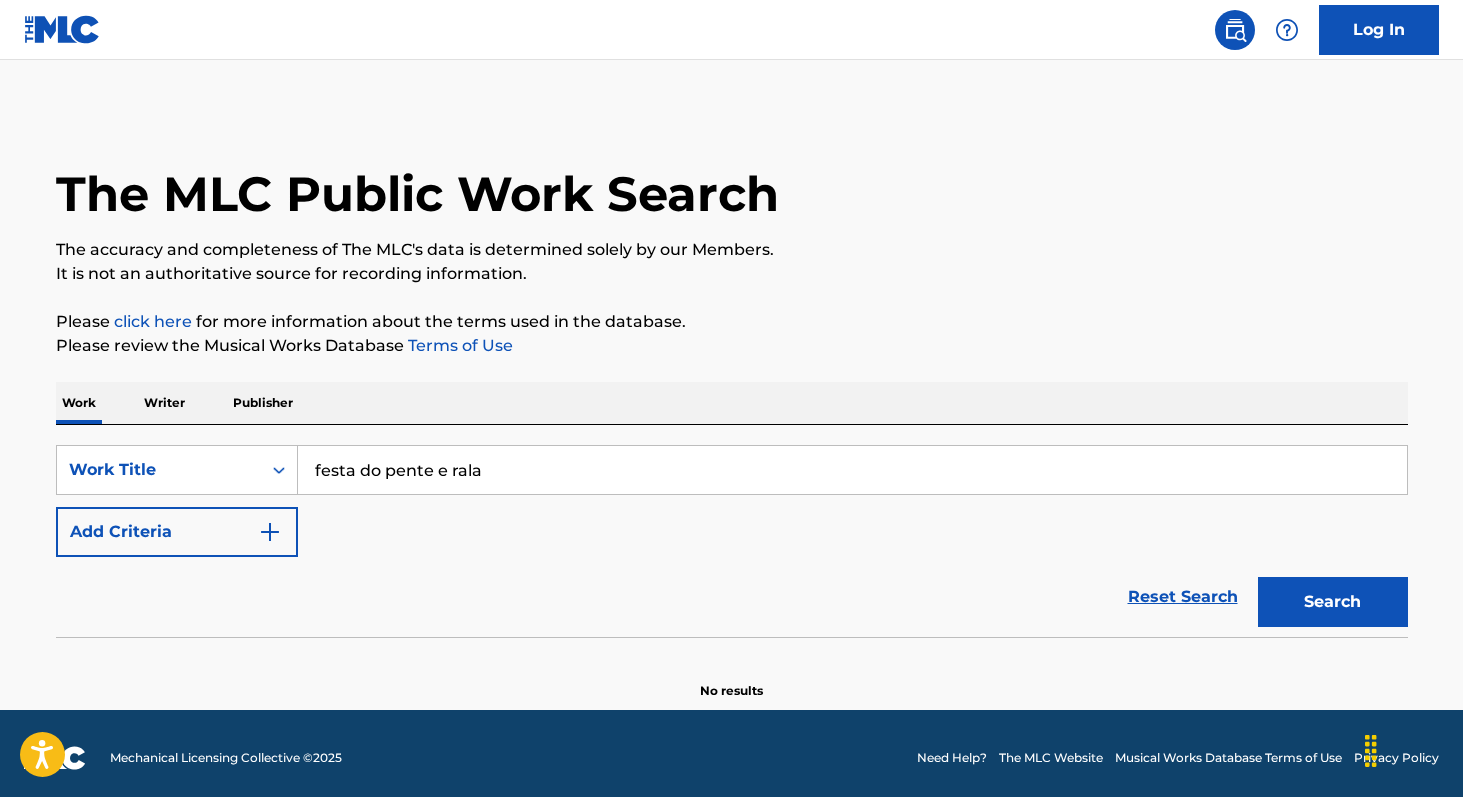 type on "festa do pente e rala" 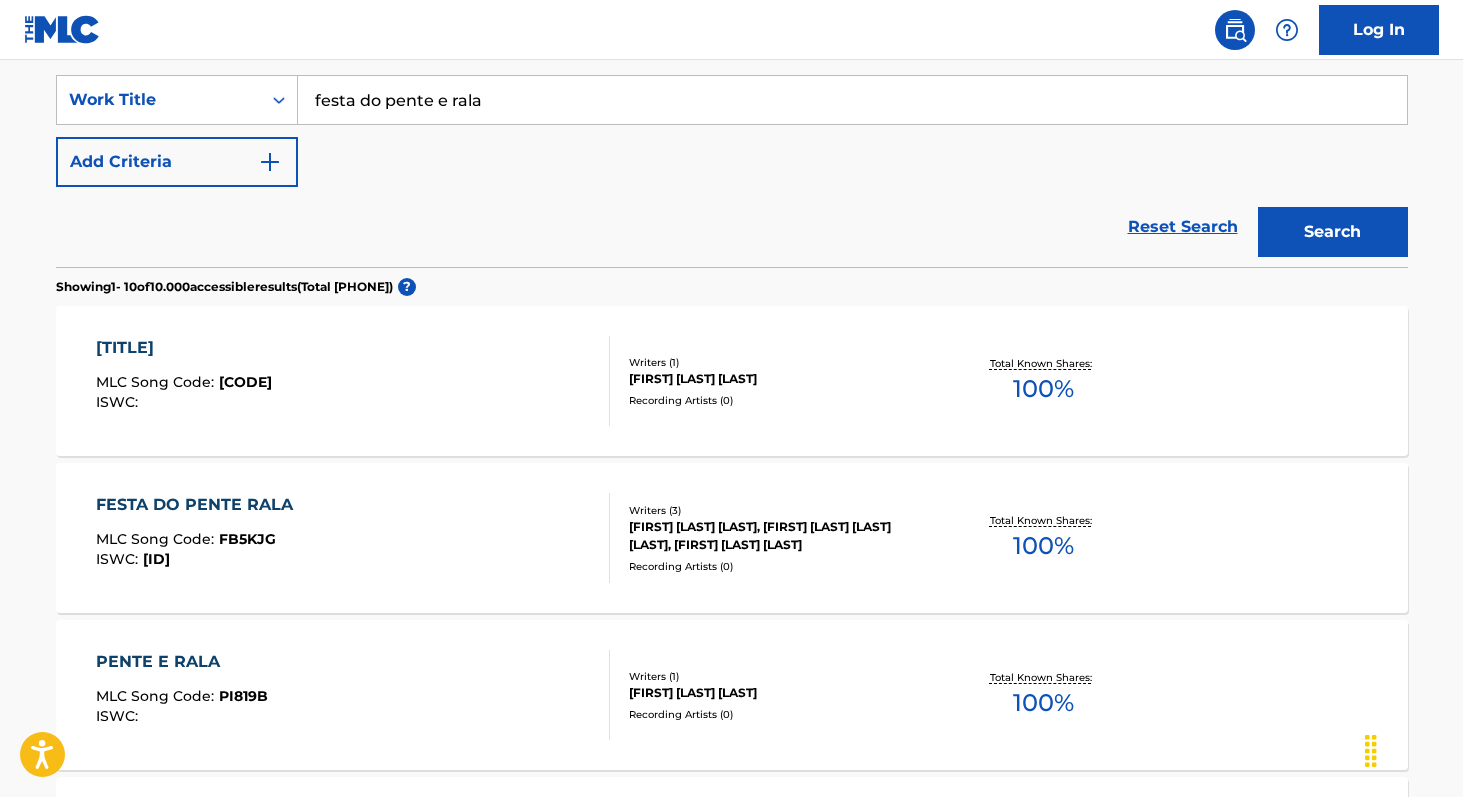 scroll, scrollTop: 371, scrollLeft: 0, axis: vertical 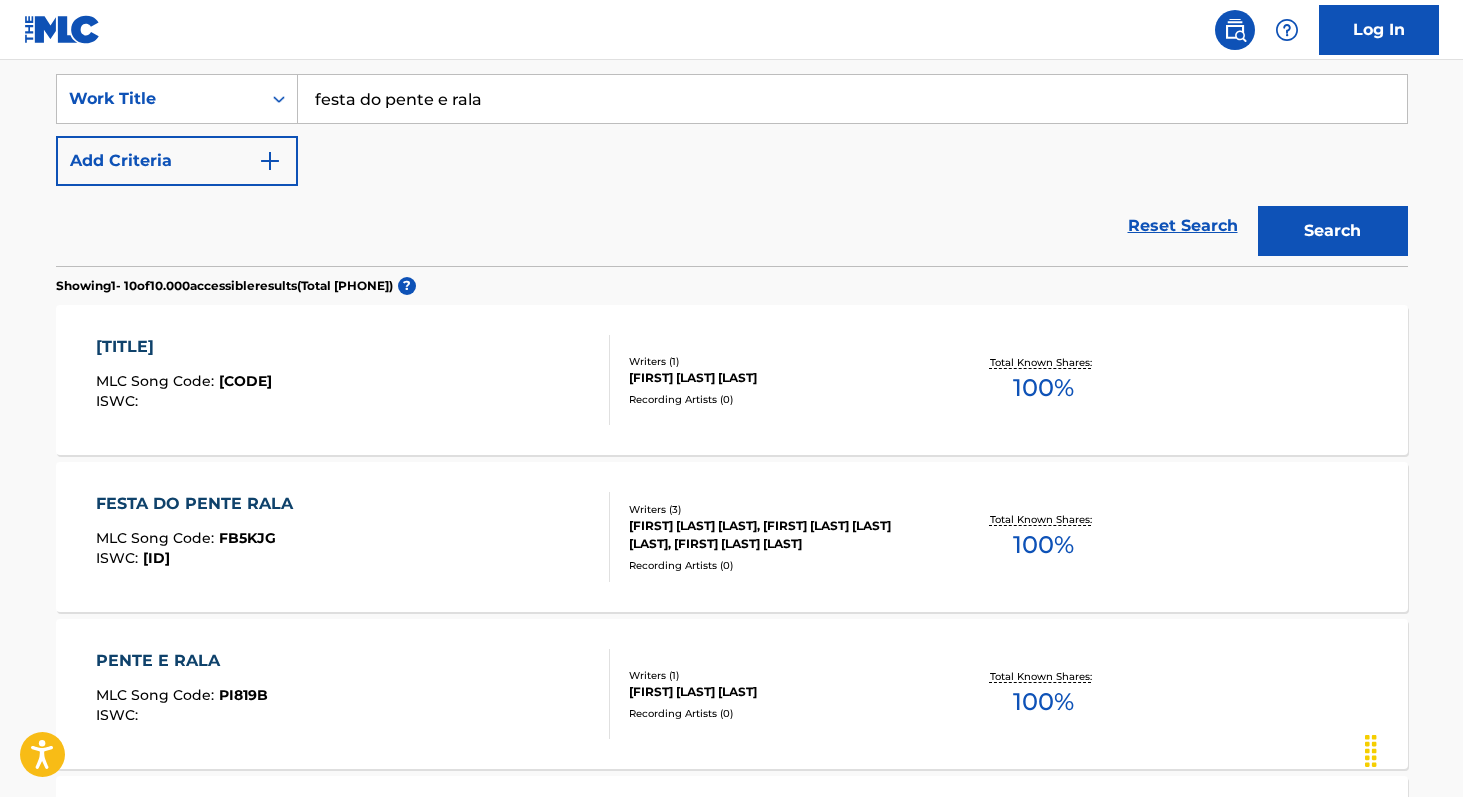 click on "FESTA DO PENTE E RALA MLC Song Code : FB565I ISWC : Writers ( 1 ) [FIRST] [LAST] [LAST] Recording Artists ( 0 ) Total Known Shares: 100 %" at bounding box center [732, 380] 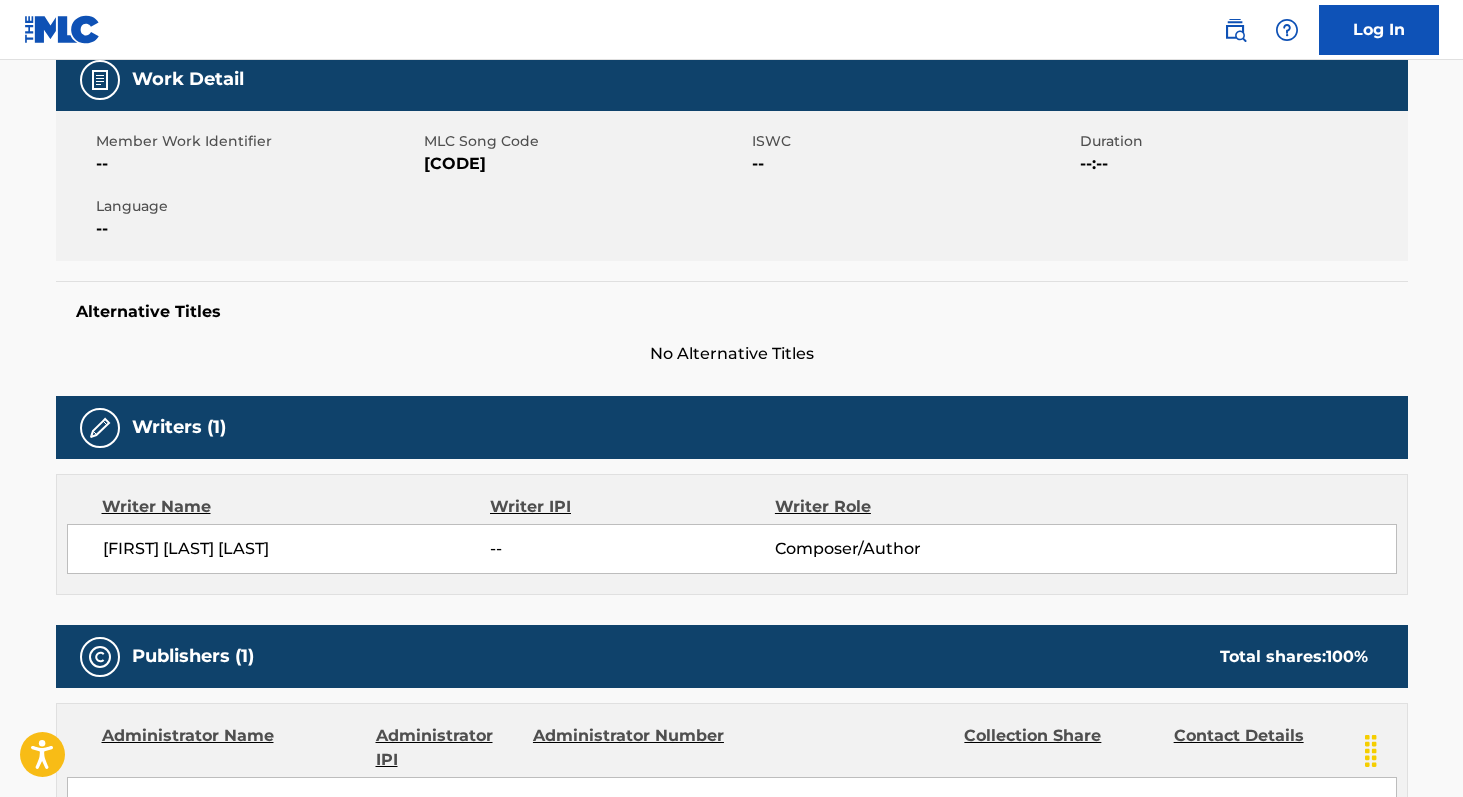 scroll, scrollTop: 306, scrollLeft: 0, axis: vertical 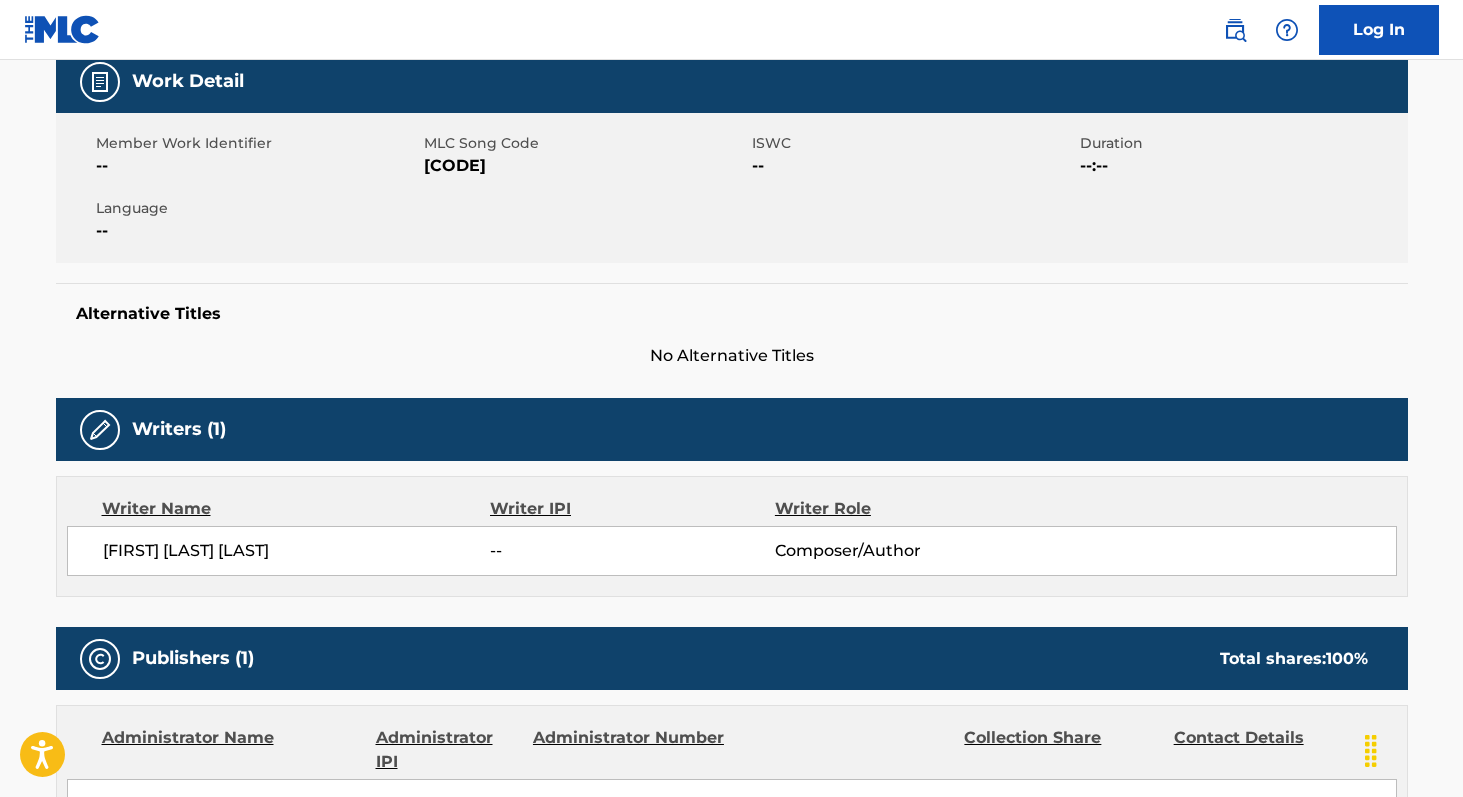 click on "[FIRST] [LAST] [LAST]" at bounding box center [297, 551] 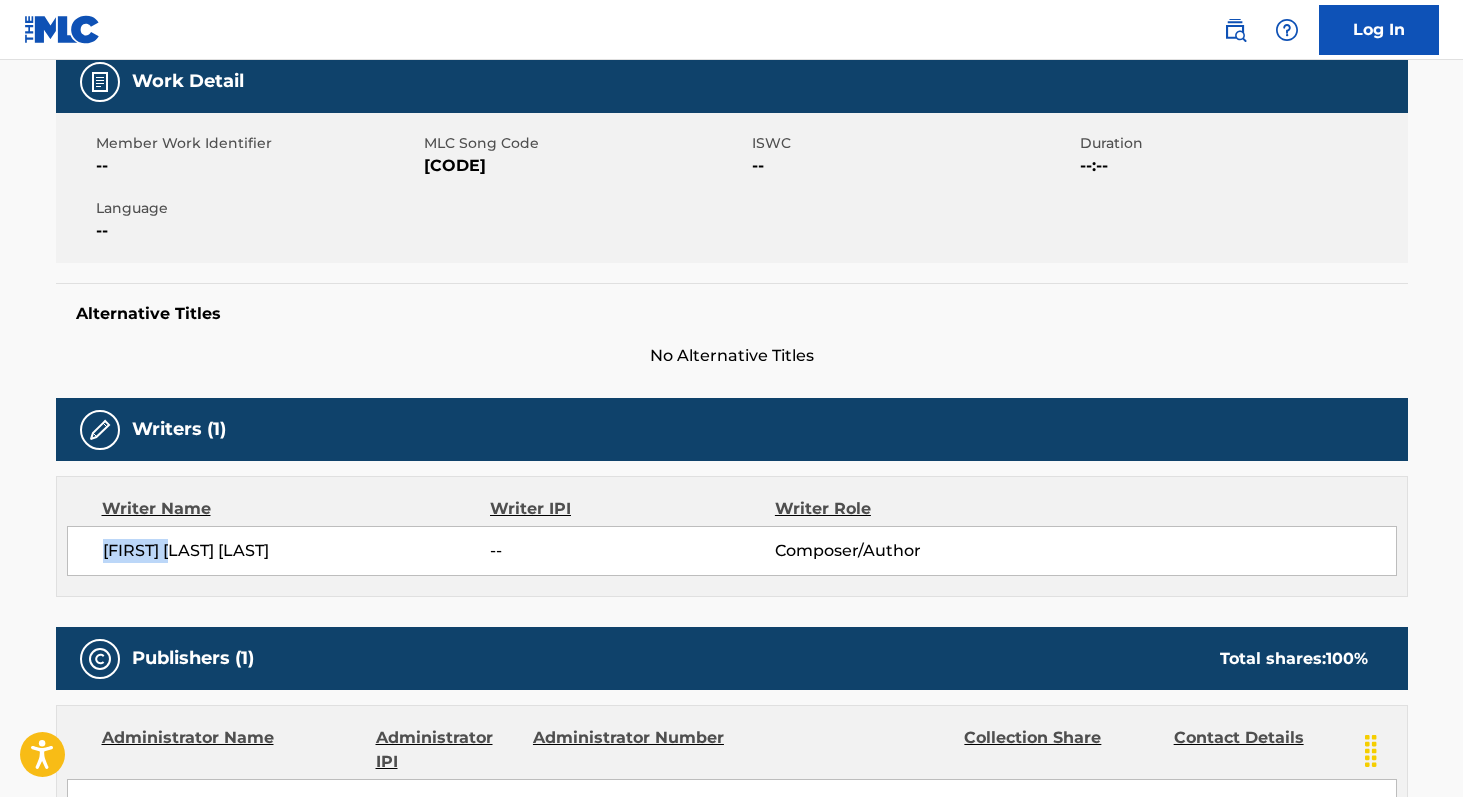 click on "[FIRST] [LAST] [LAST]" at bounding box center (297, 551) 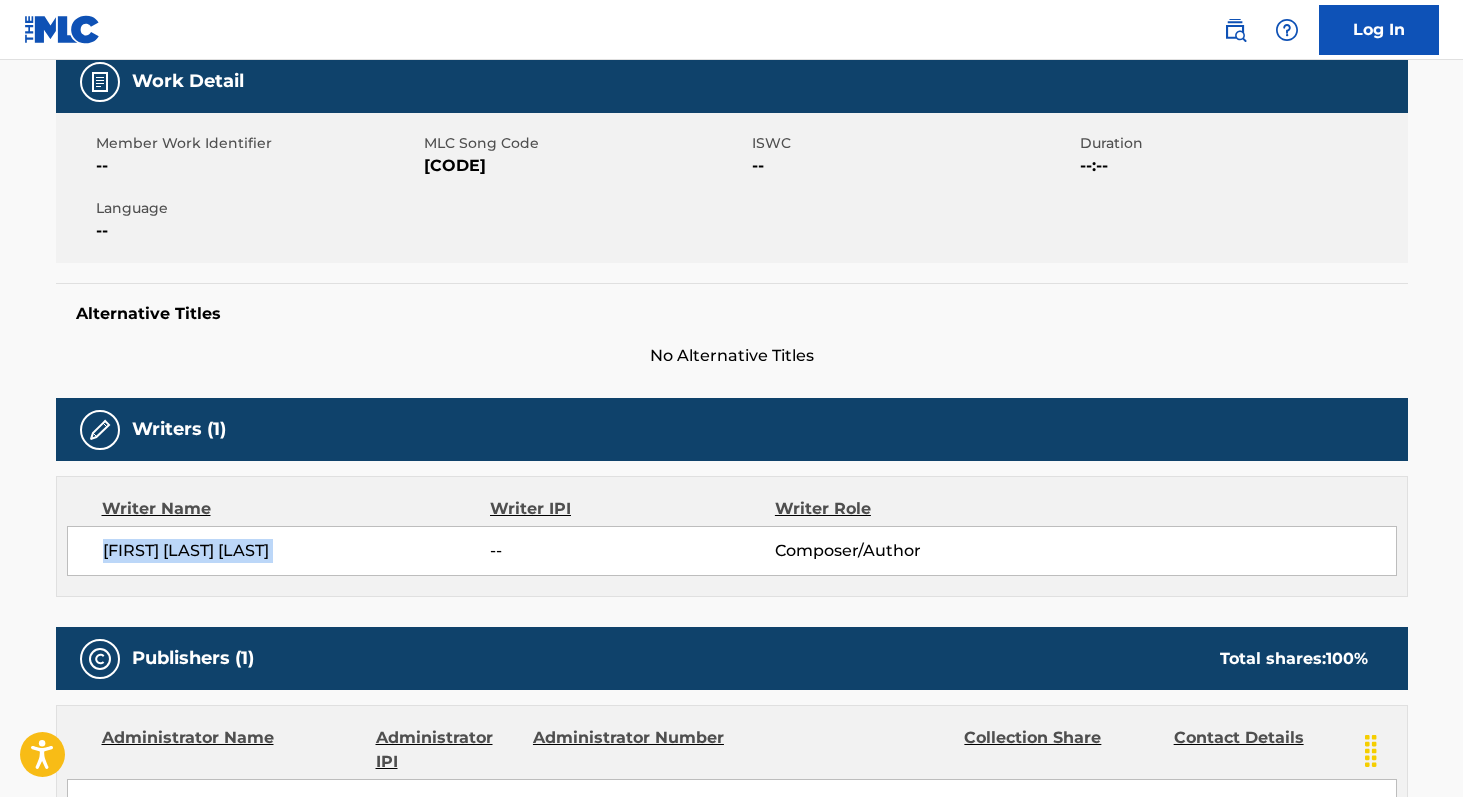 click on "[FIRST] [LAST] [LAST]" at bounding box center [297, 551] 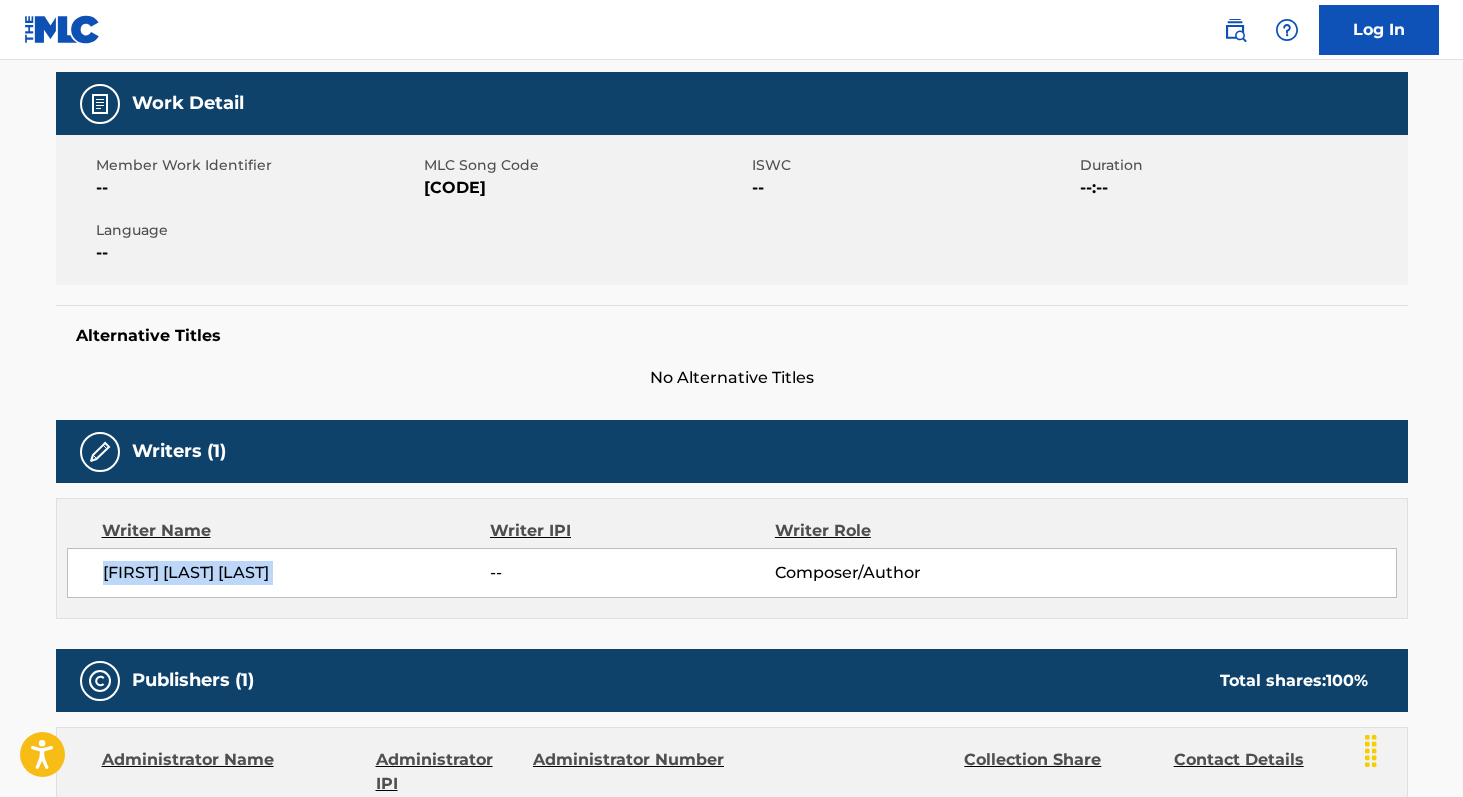scroll, scrollTop: 265, scrollLeft: 0, axis: vertical 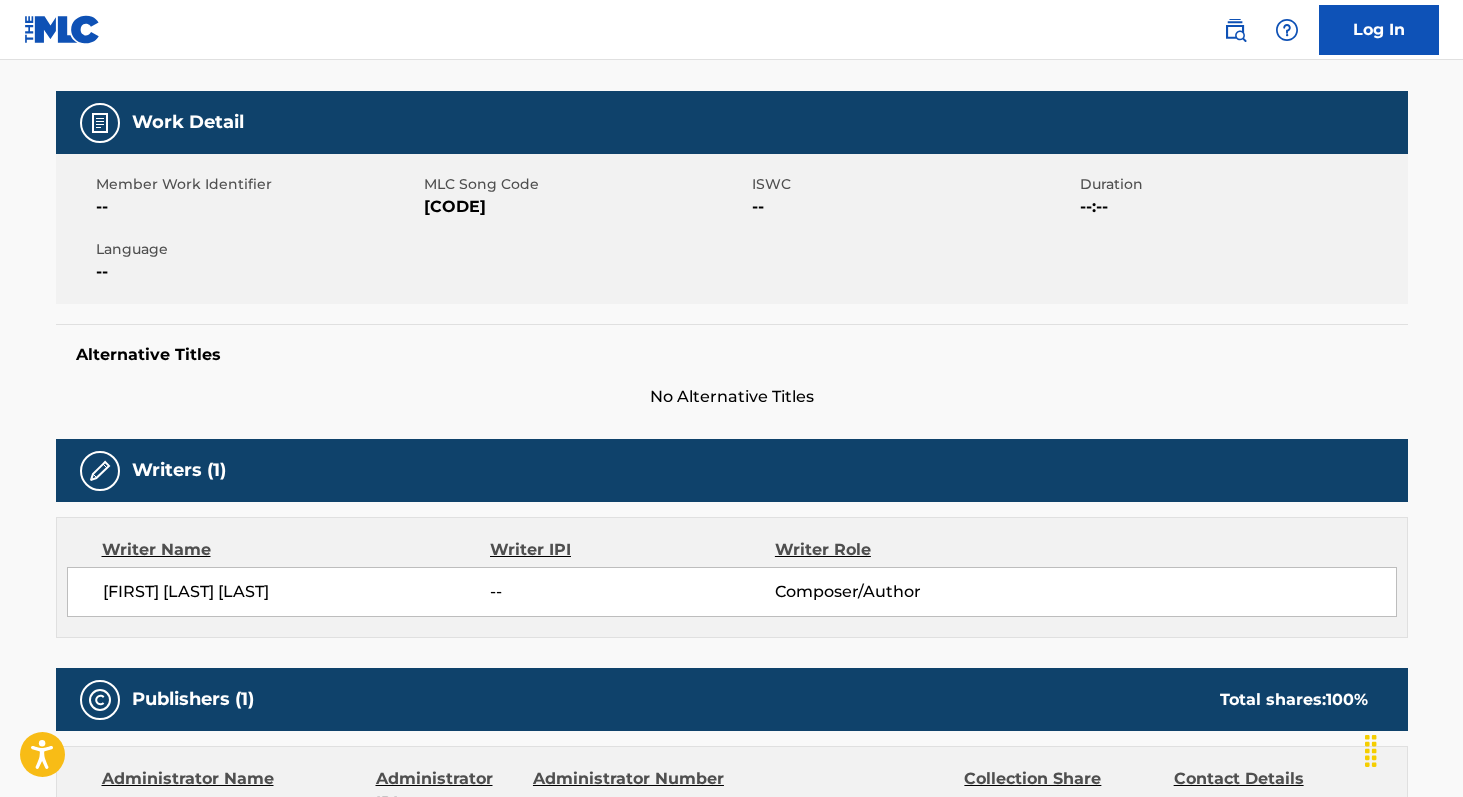 click on "[CODE]" at bounding box center (585, 207) 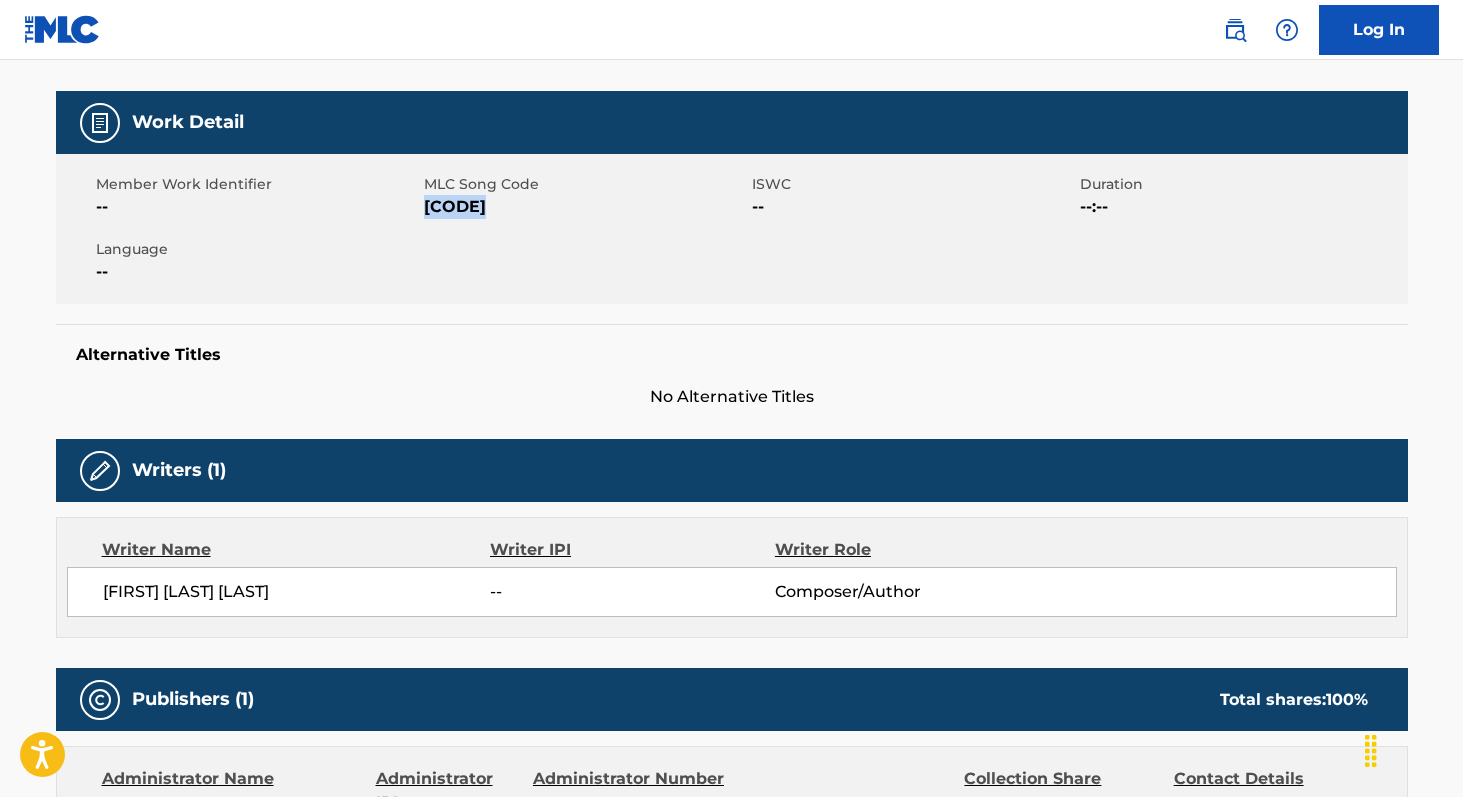 click on "[CODE]" at bounding box center [585, 207] 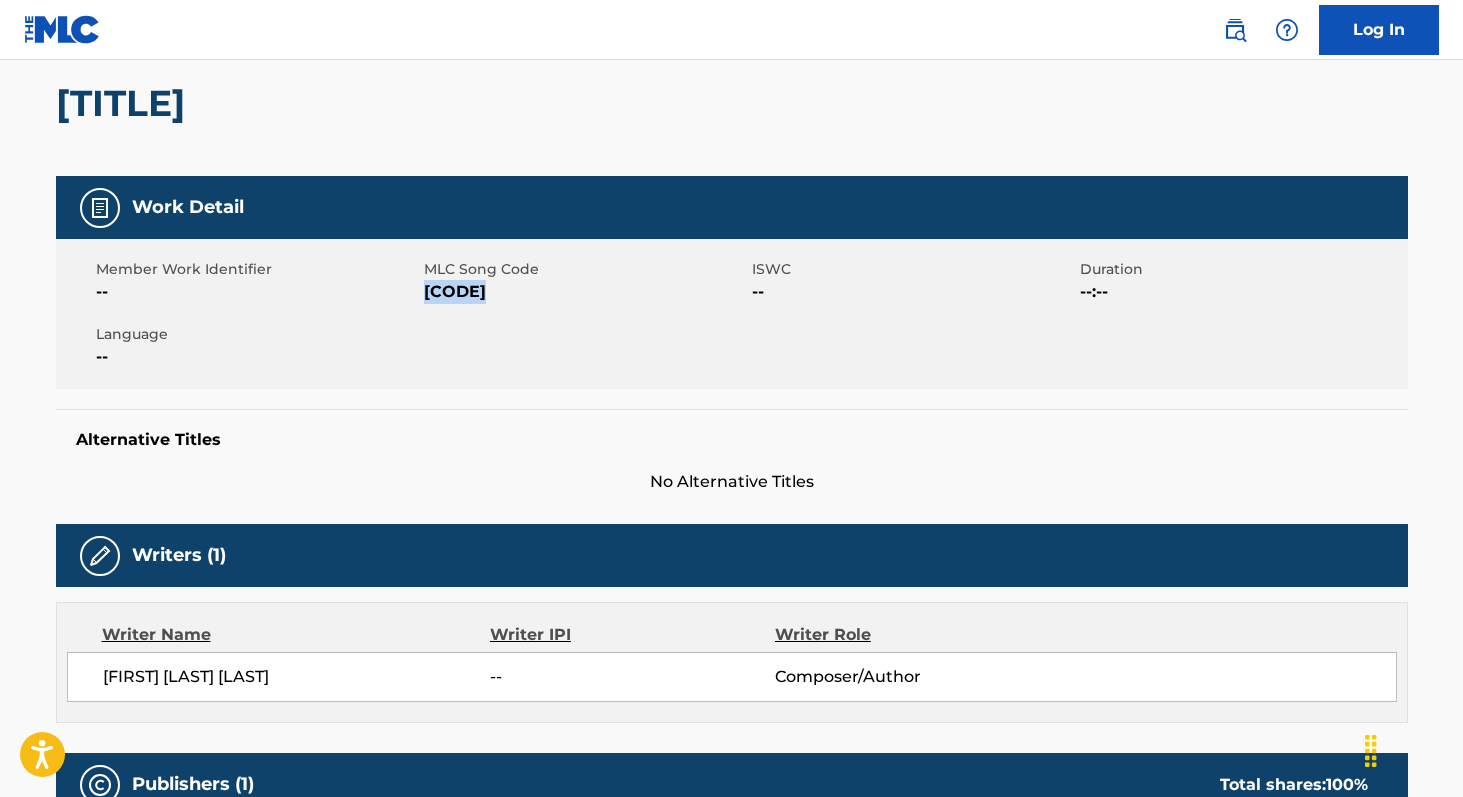 scroll, scrollTop: 0, scrollLeft: 0, axis: both 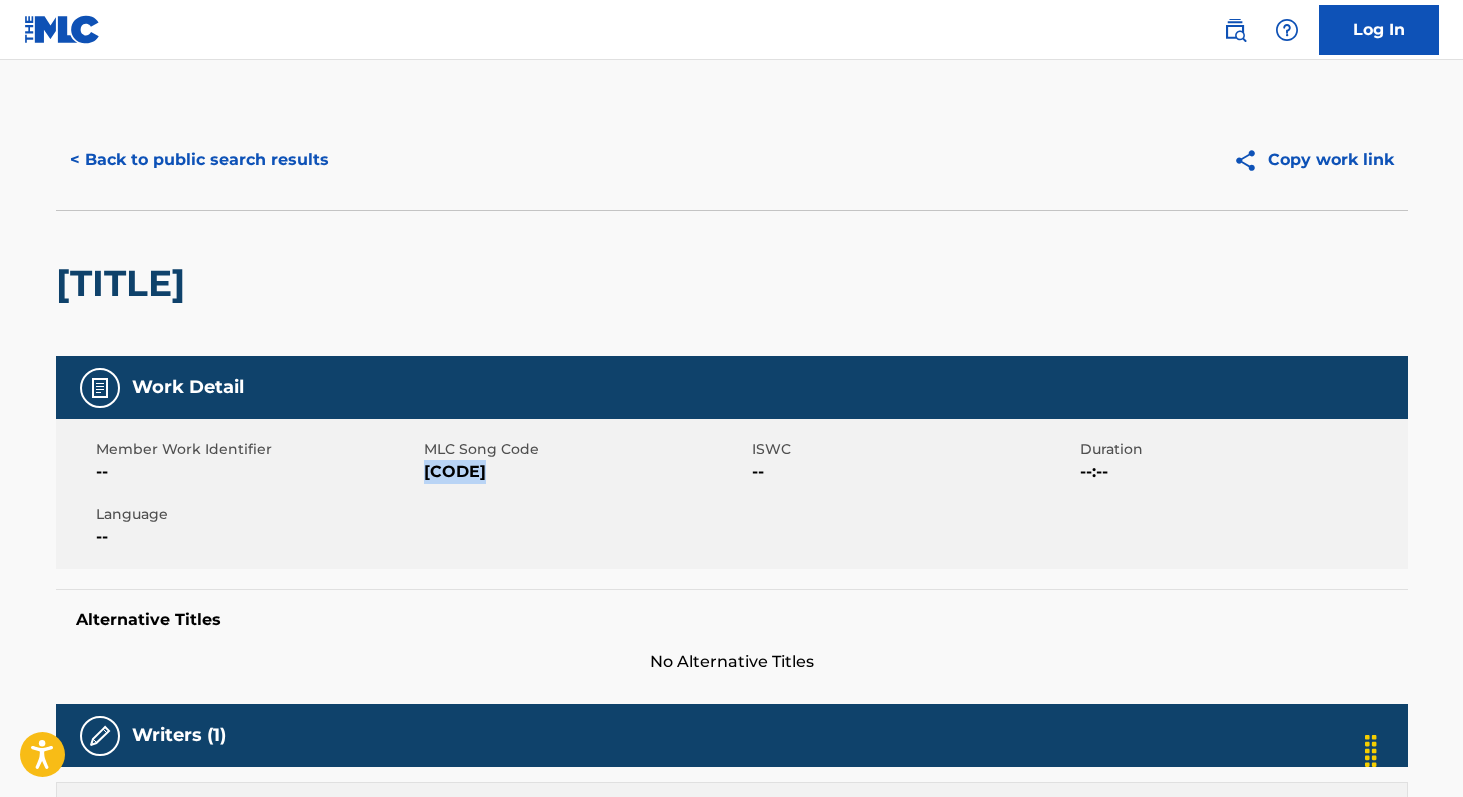 click on "< Back to public search results" at bounding box center (199, 160) 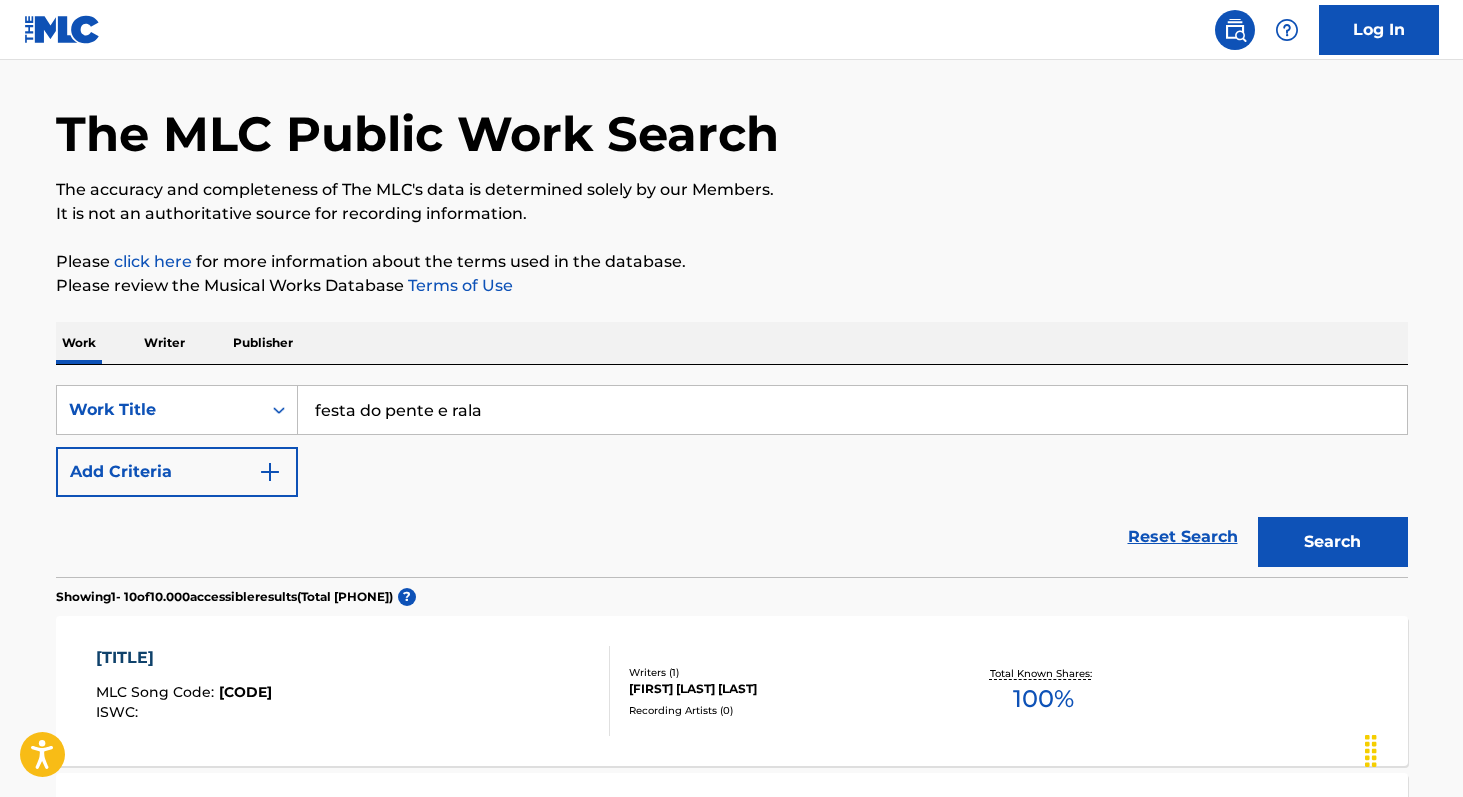 scroll, scrollTop: 53, scrollLeft: 0, axis: vertical 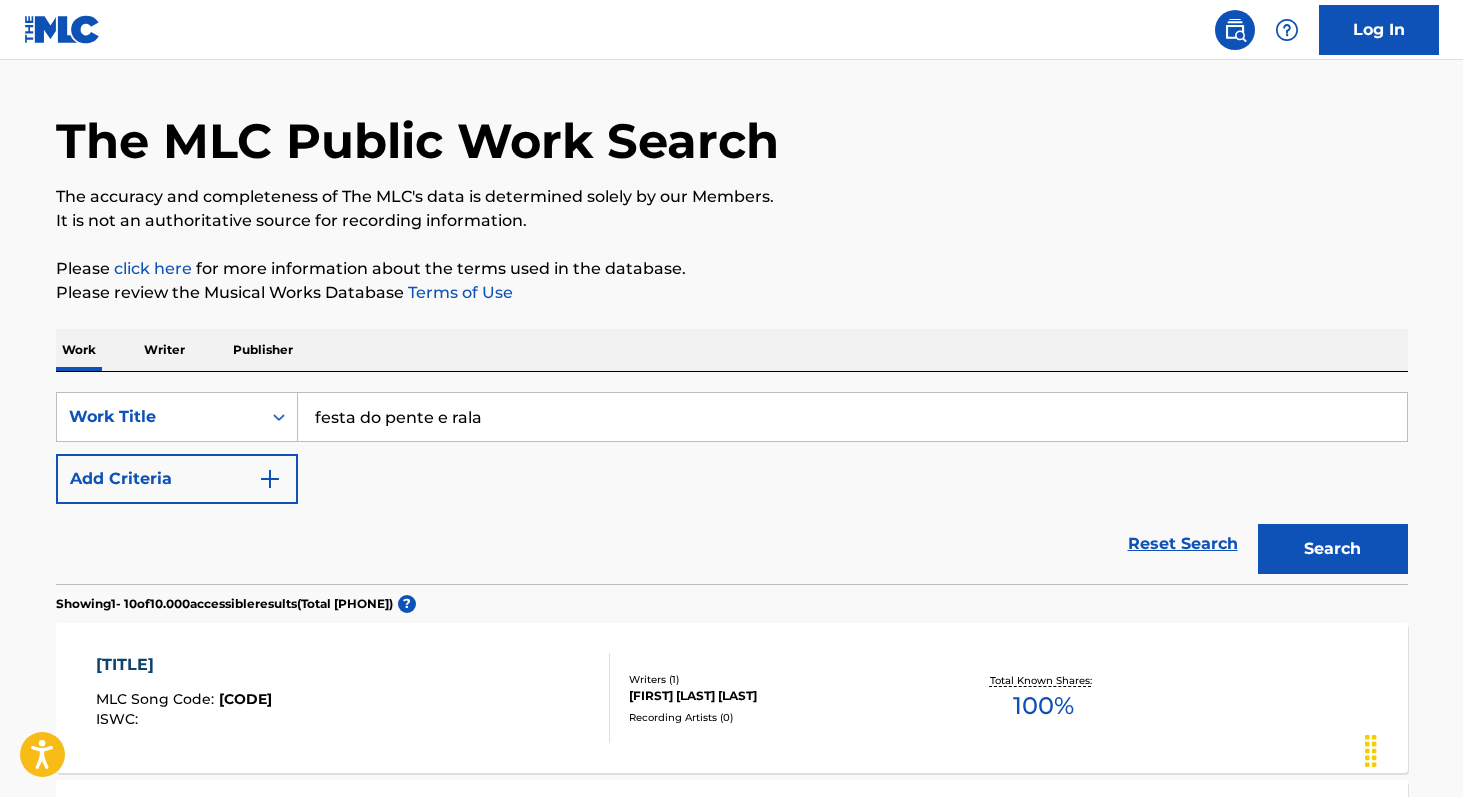 click on "festa do pente e rala" at bounding box center (852, 417) 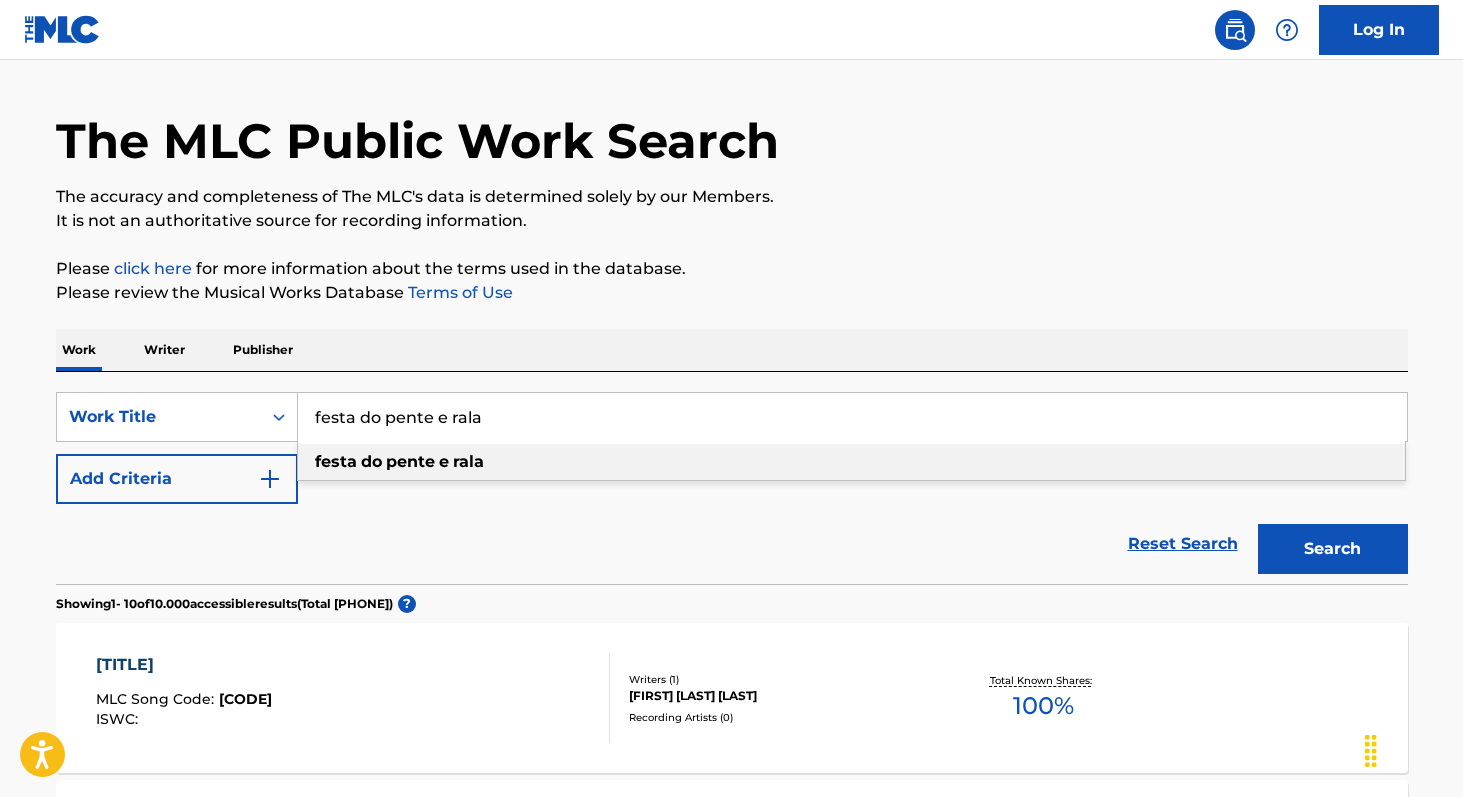 paste on "Áurea cósmic" 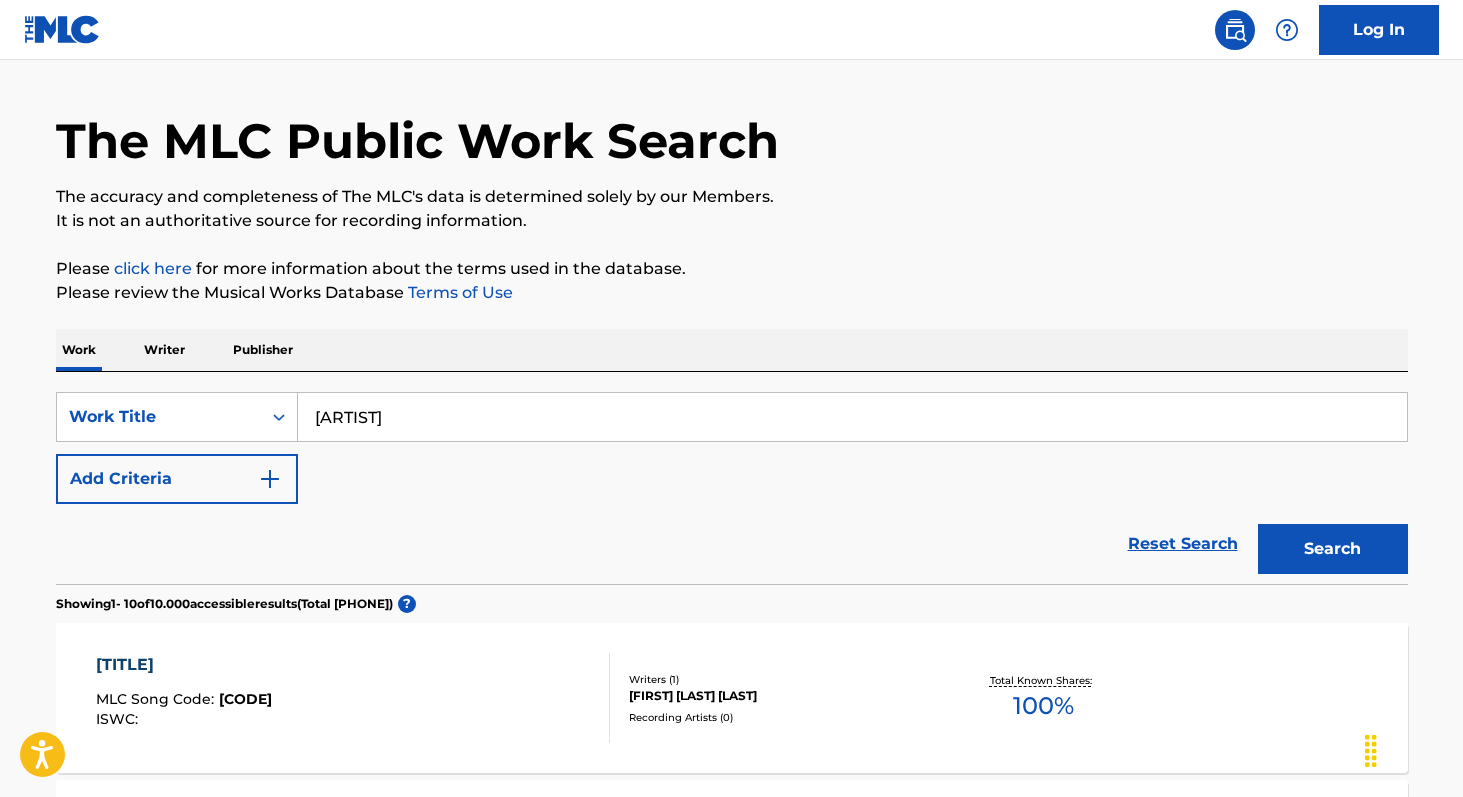 type on "[ARTIST]" 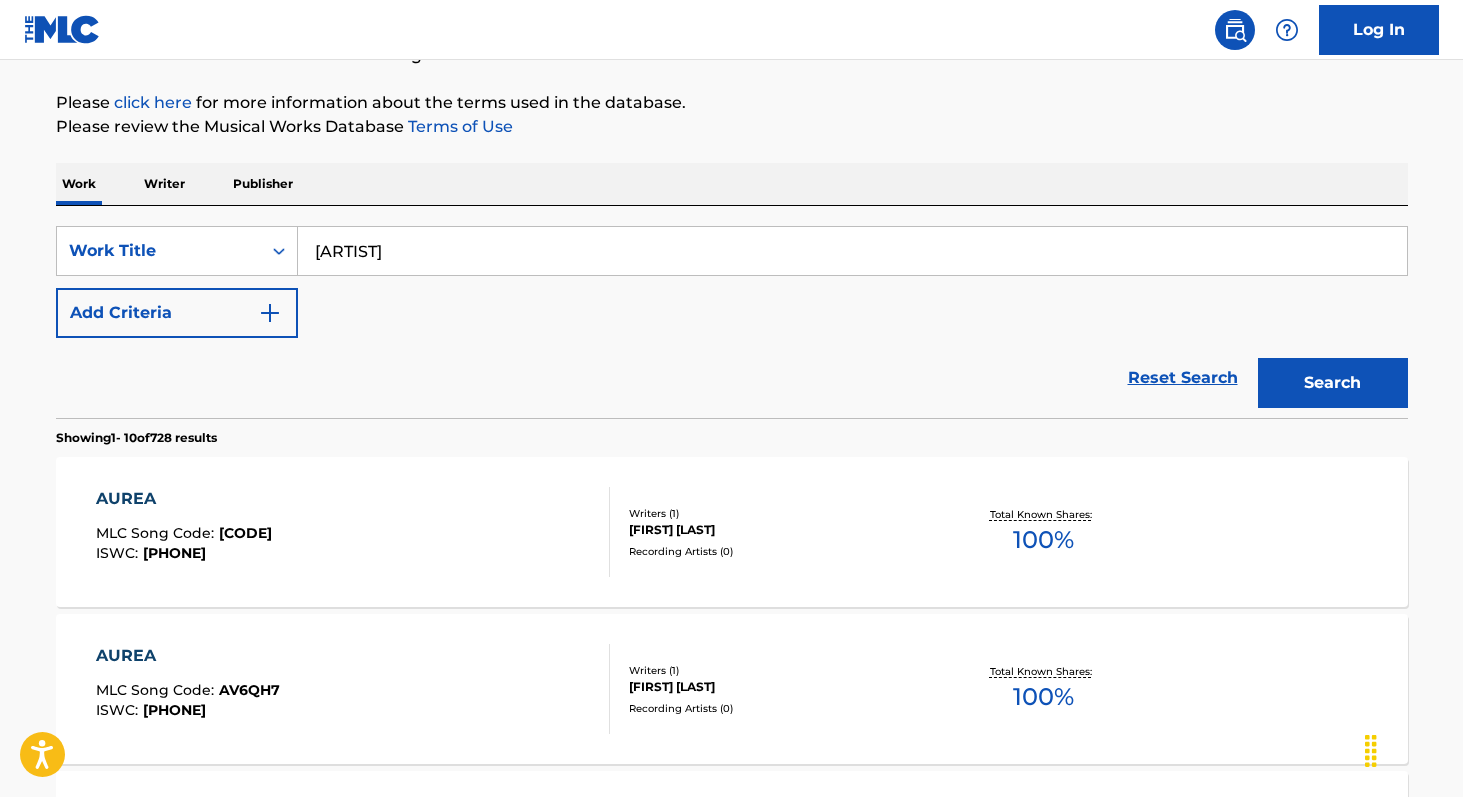 scroll, scrollTop: 166, scrollLeft: 0, axis: vertical 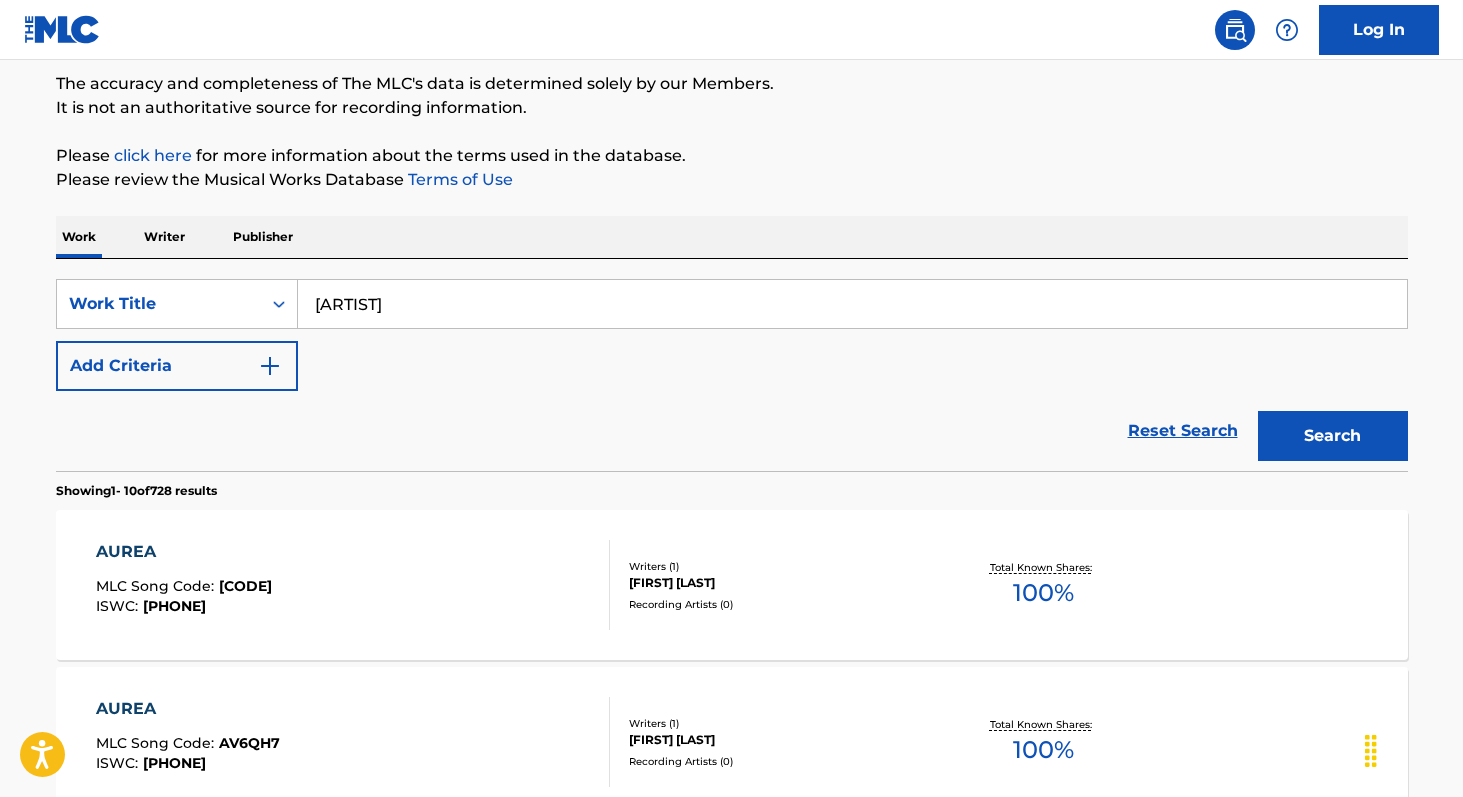 click on "[ARTIST]" at bounding box center [852, 304] 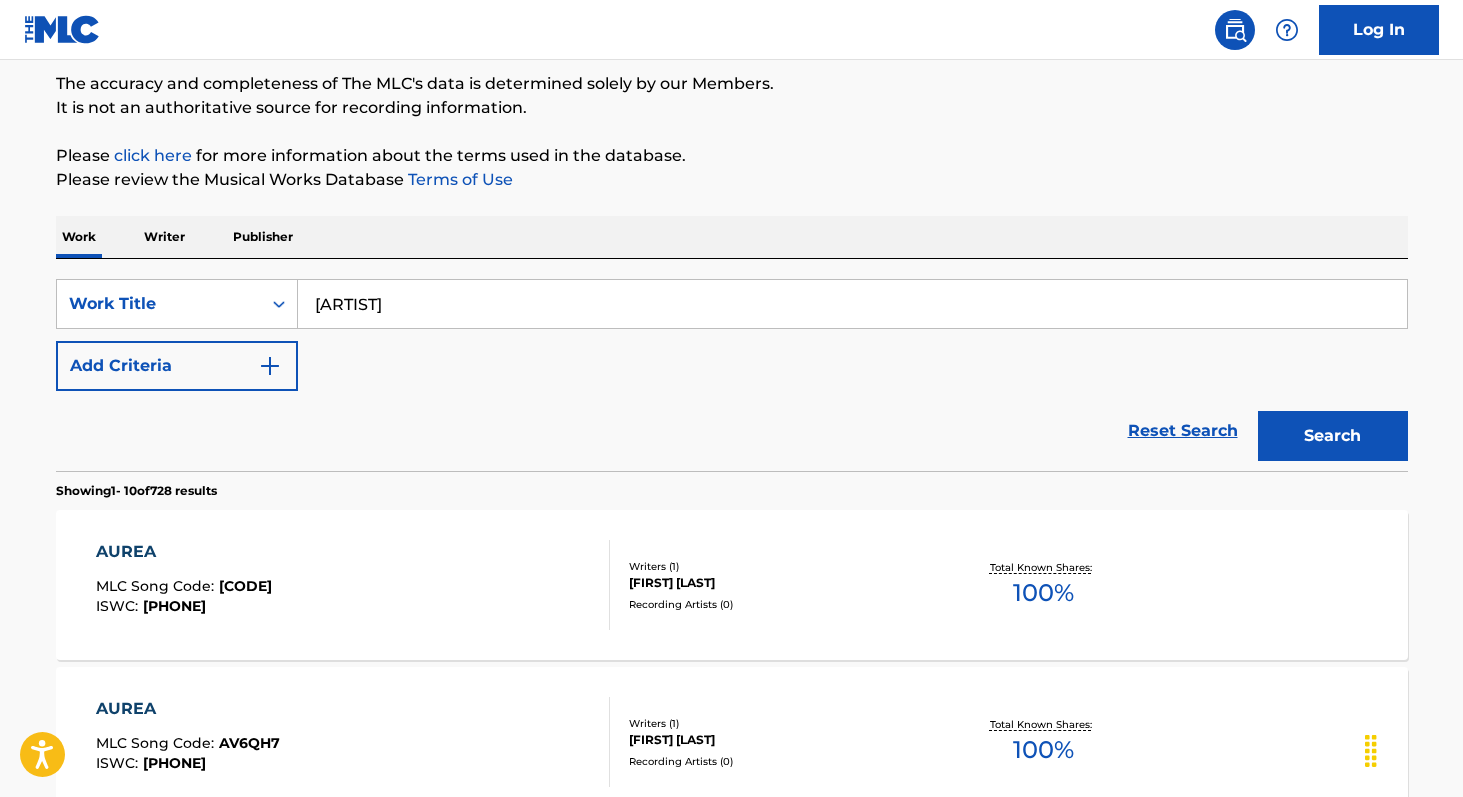 click on "Writer" at bounding box center [164, 237] 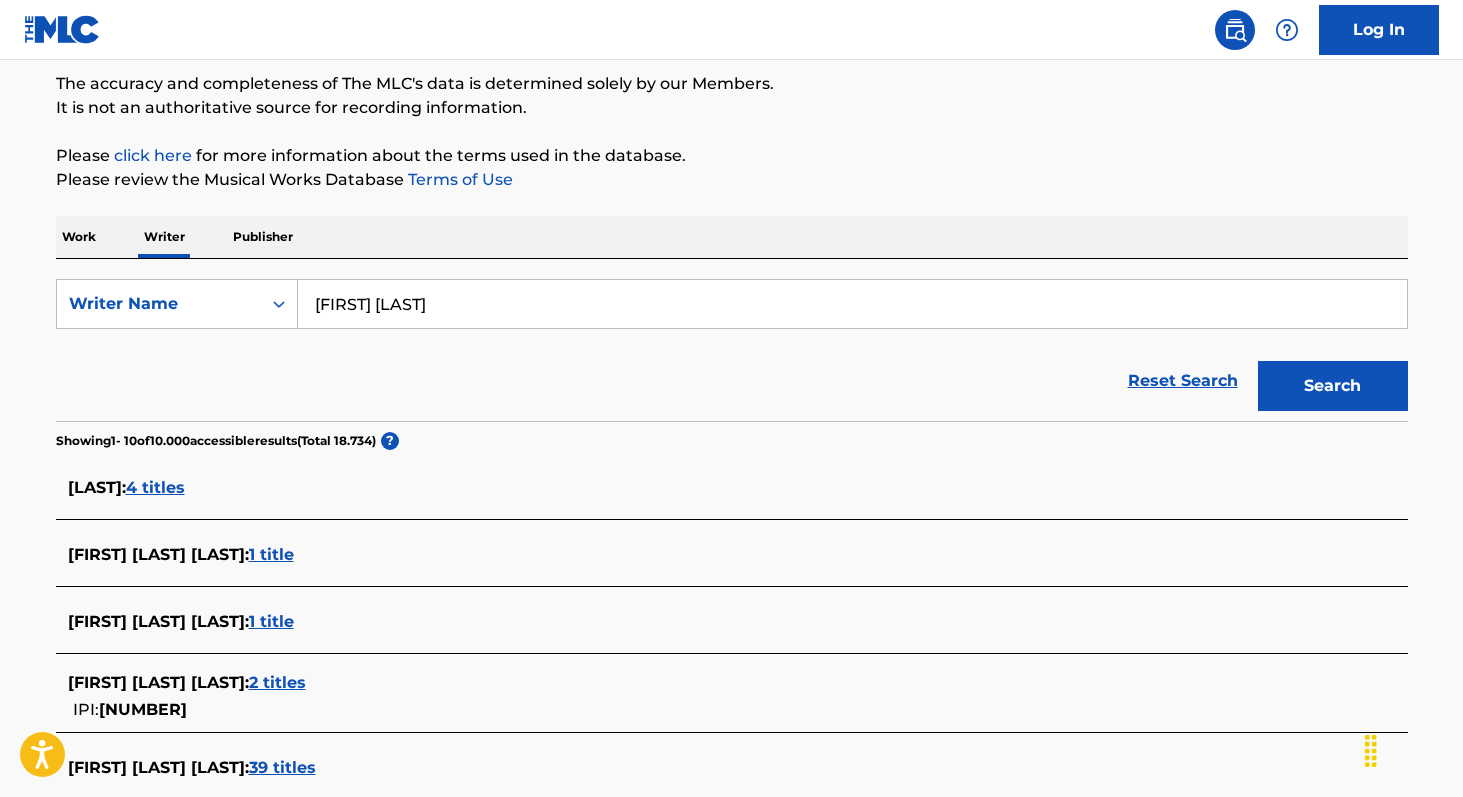 scroll, scrollTop: 0, scrollLeft: 0, axis: both 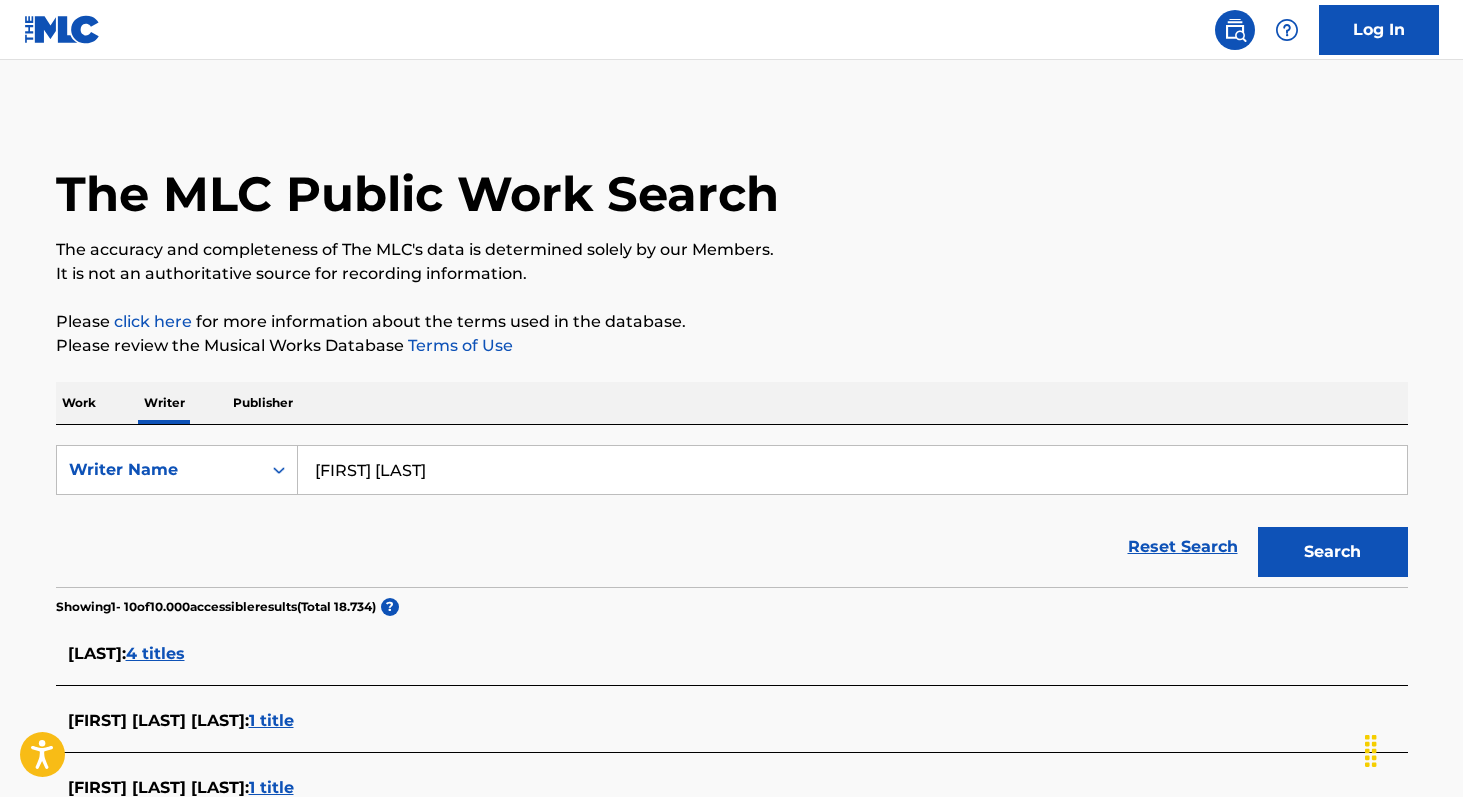 click on "[FIRST] [LAST]" at bounding box center [852, 470] 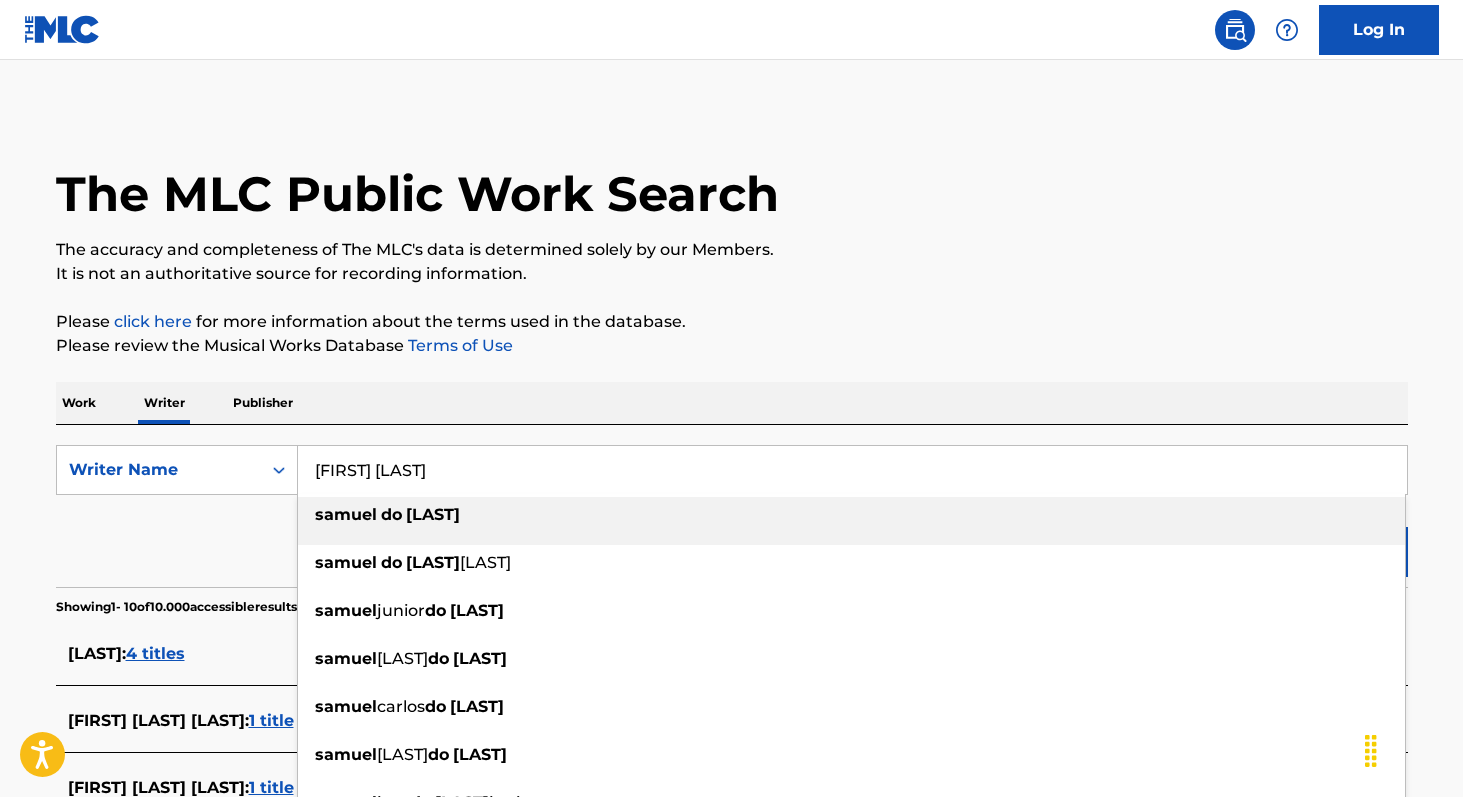 paste on "[FIRST] [LAST]" 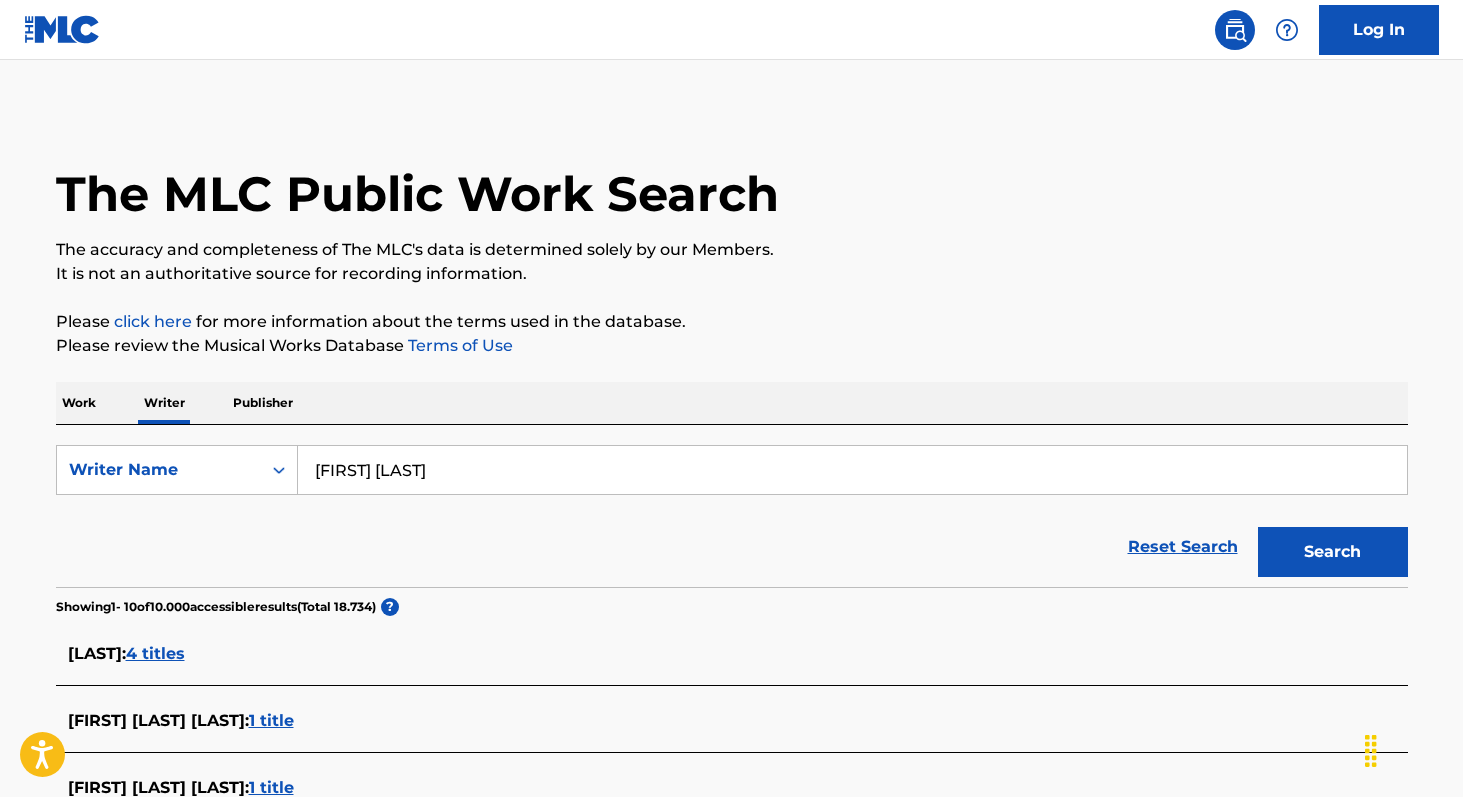 click on "Search" at bounding box center (1333, 552) 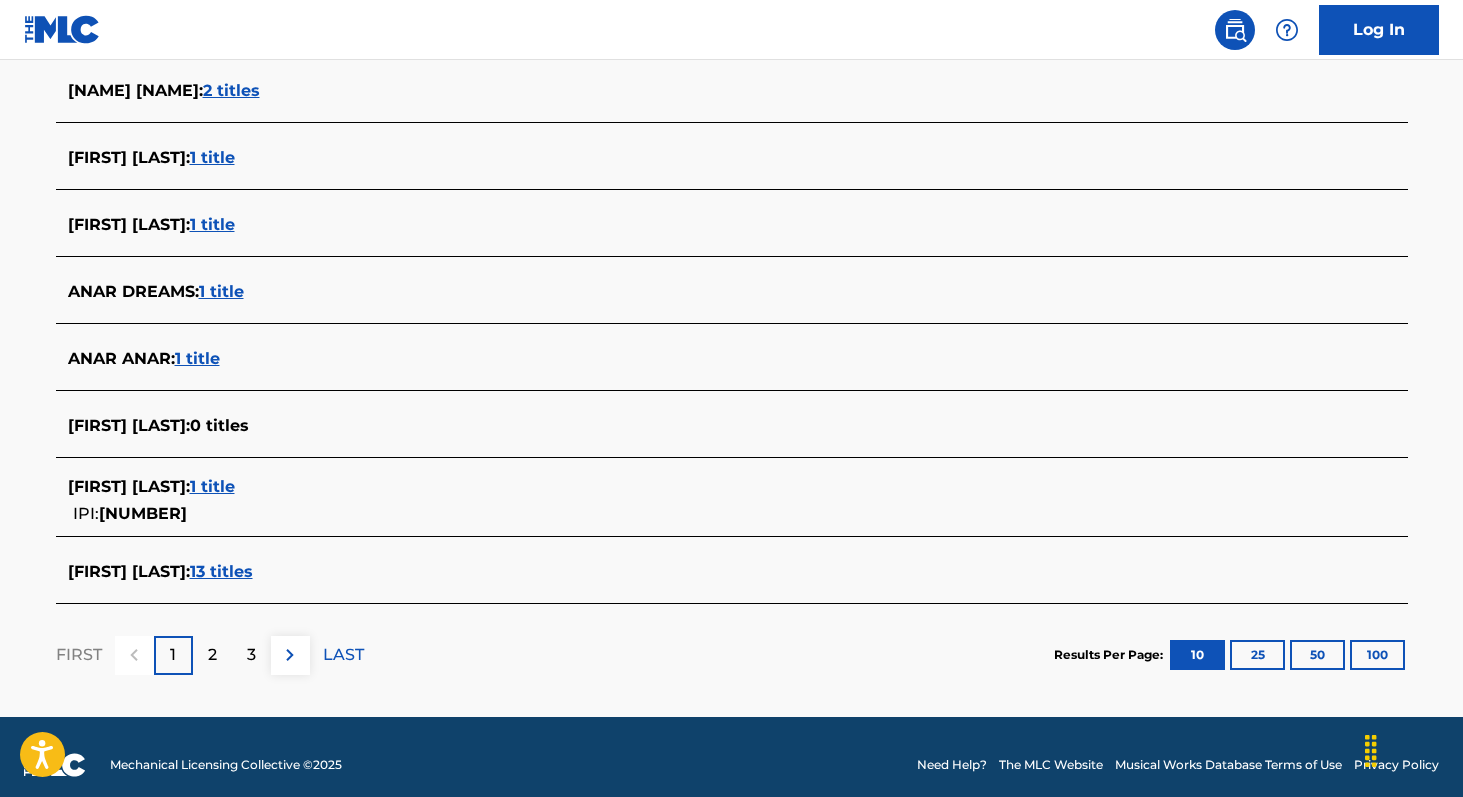 scroll, scrollTop: 735, scrollLeft: 0, axis: vertical 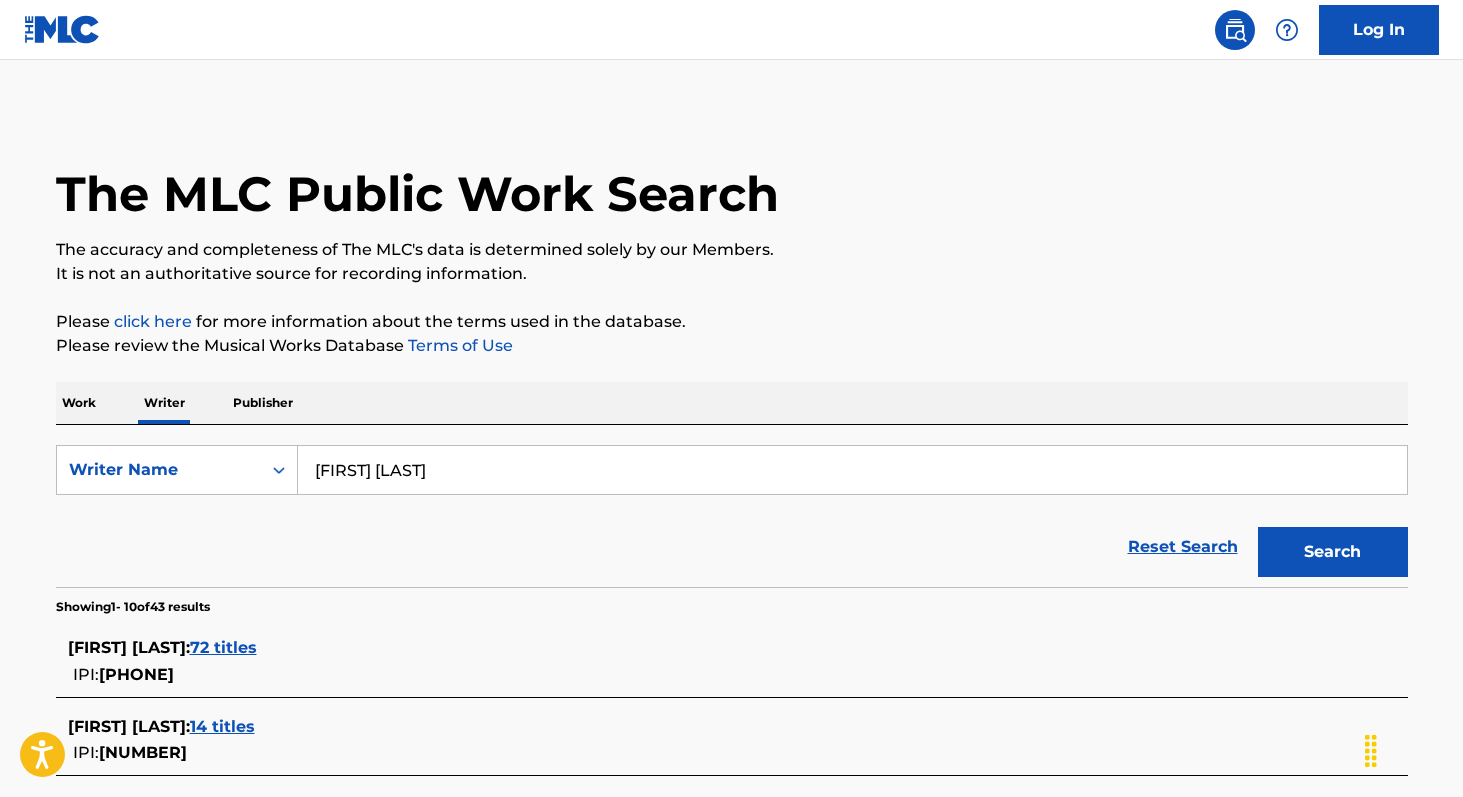 paste on "[ARTIST]" 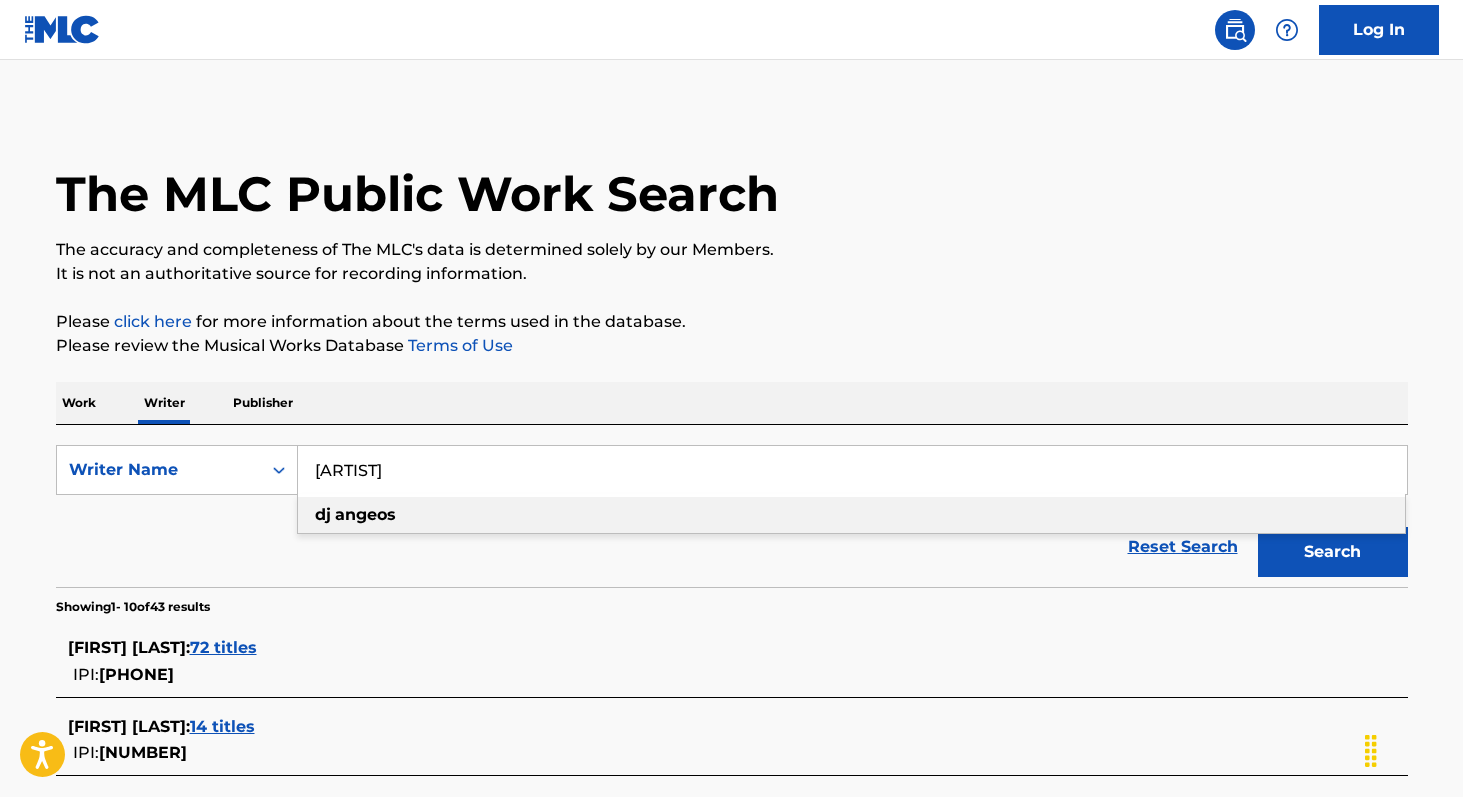 click on "[ARTIST] [ARTIST]" at bounding box center (851, 515) 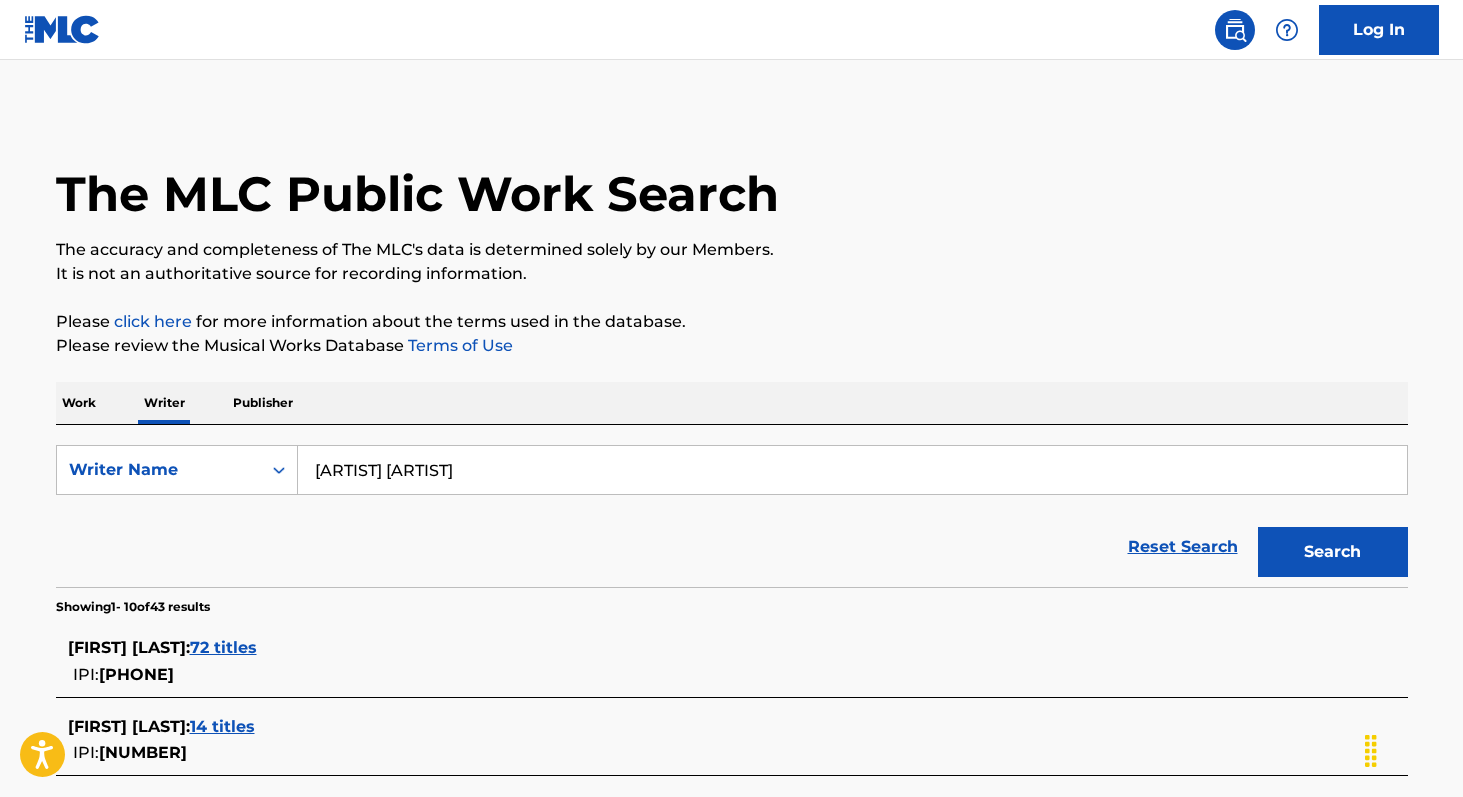 click on "Search" at bounding box center (1333, 552) 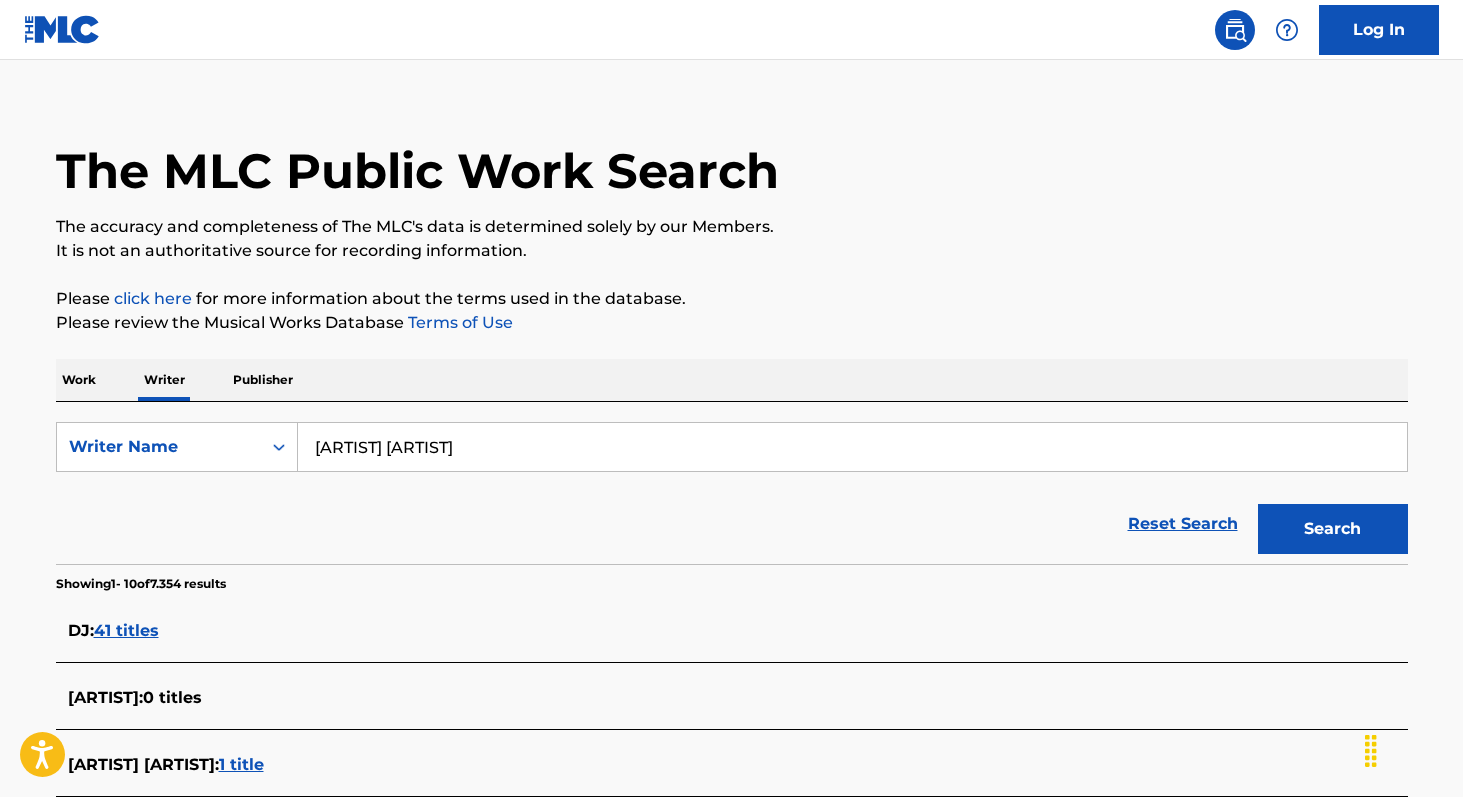 scroll, scrollTop: 0, scrollLeft: 0, axis: both 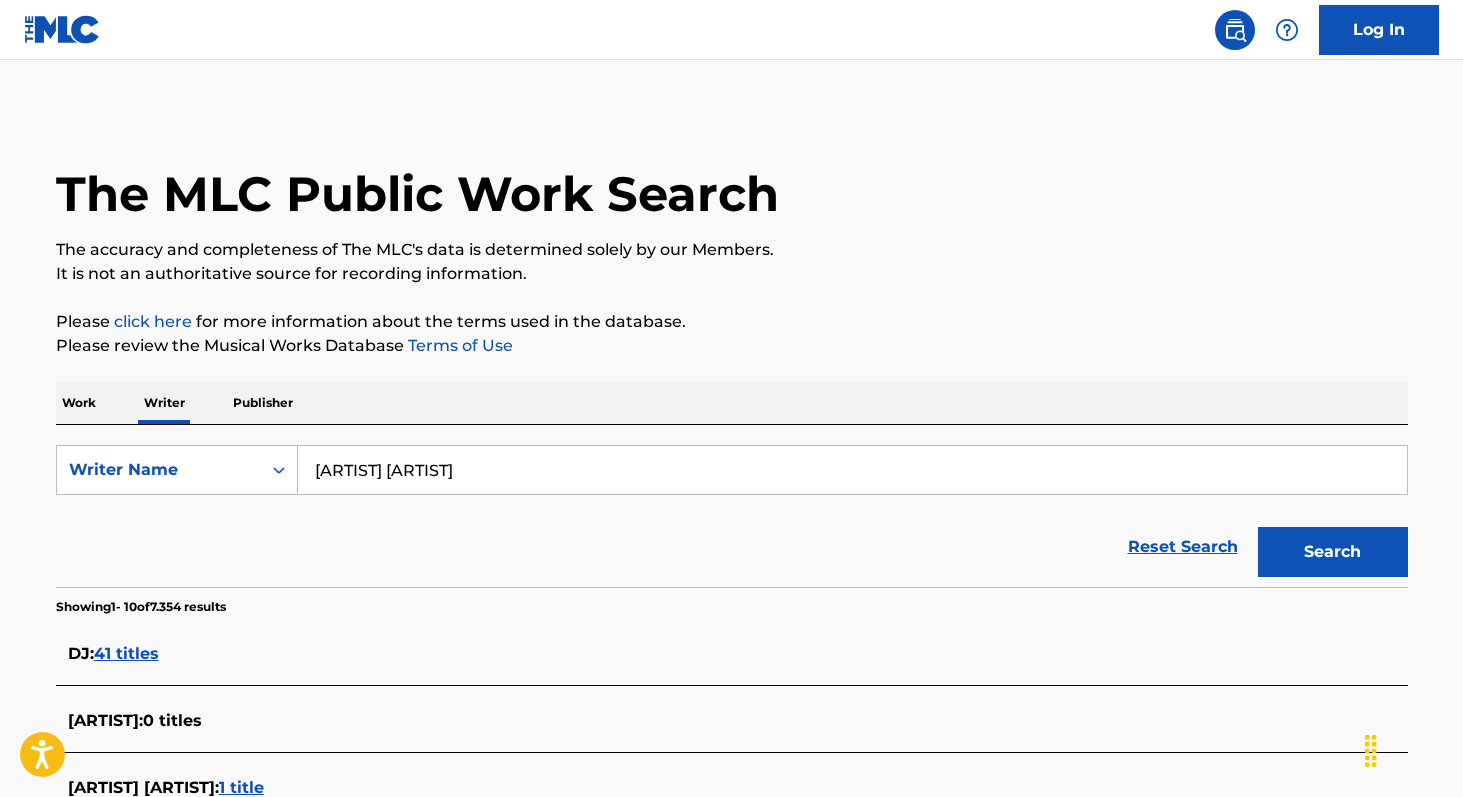 click on "Work" at bounding box center [79, 403] 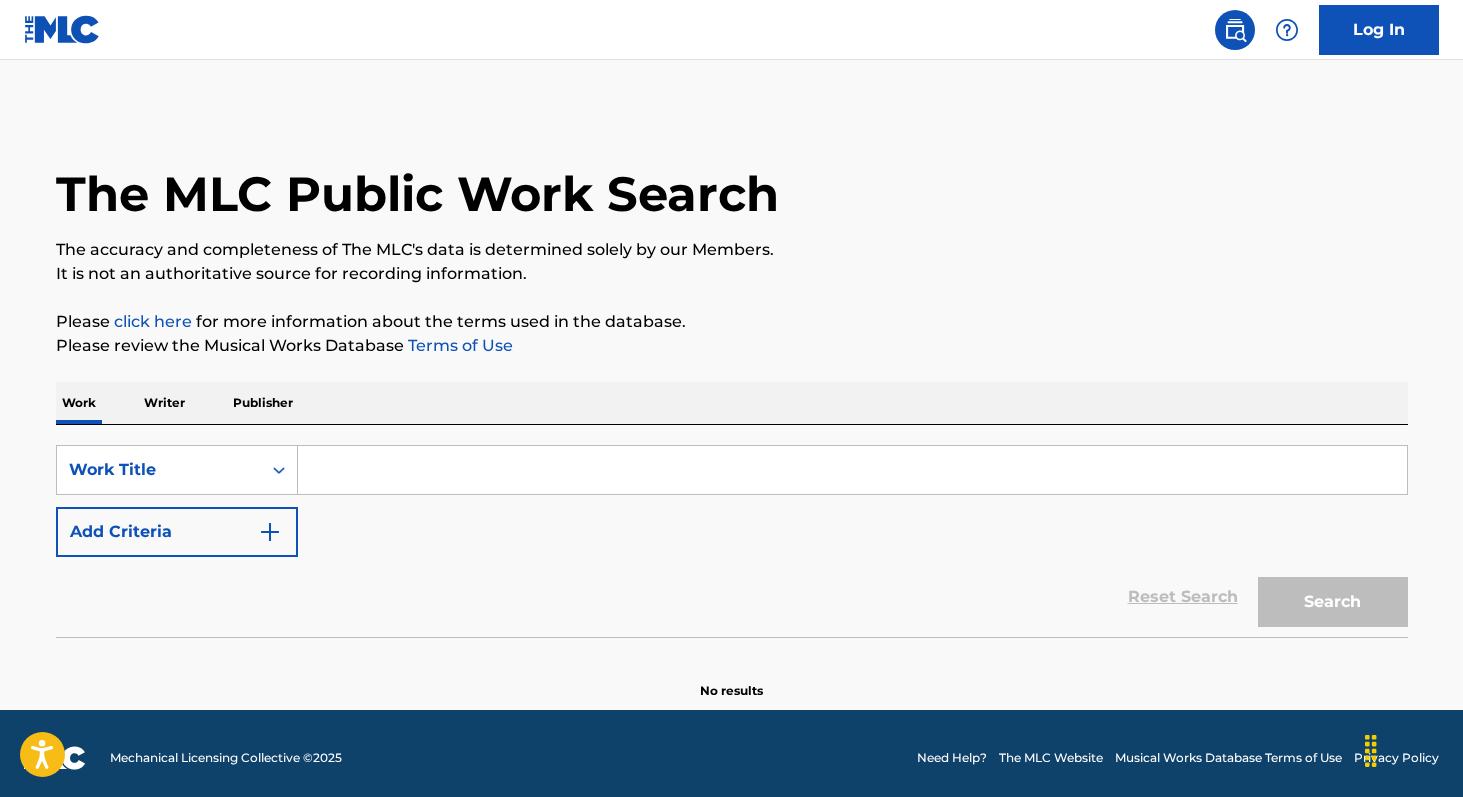 click at bounding box center [852, 470] 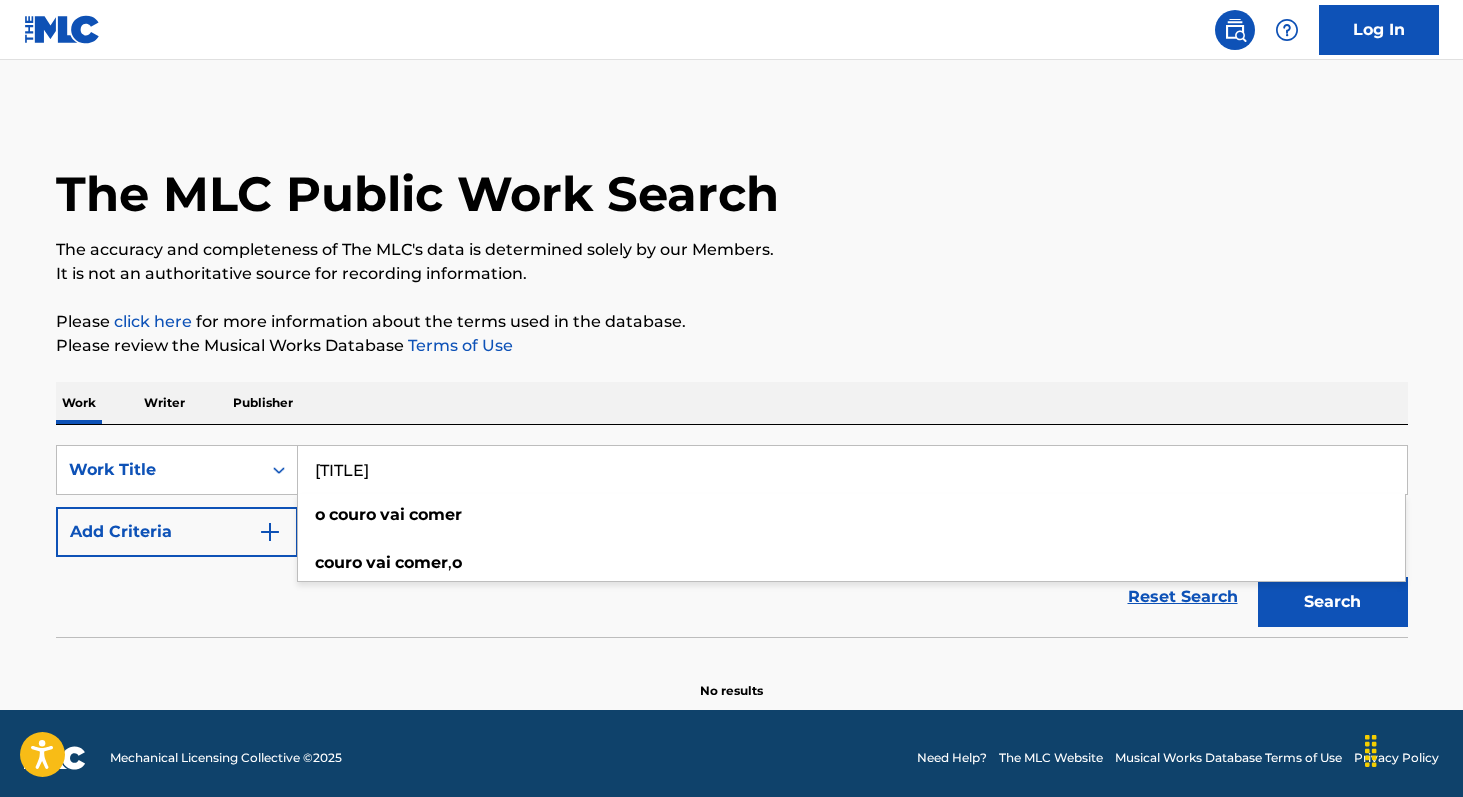 type on "[TITLE]" 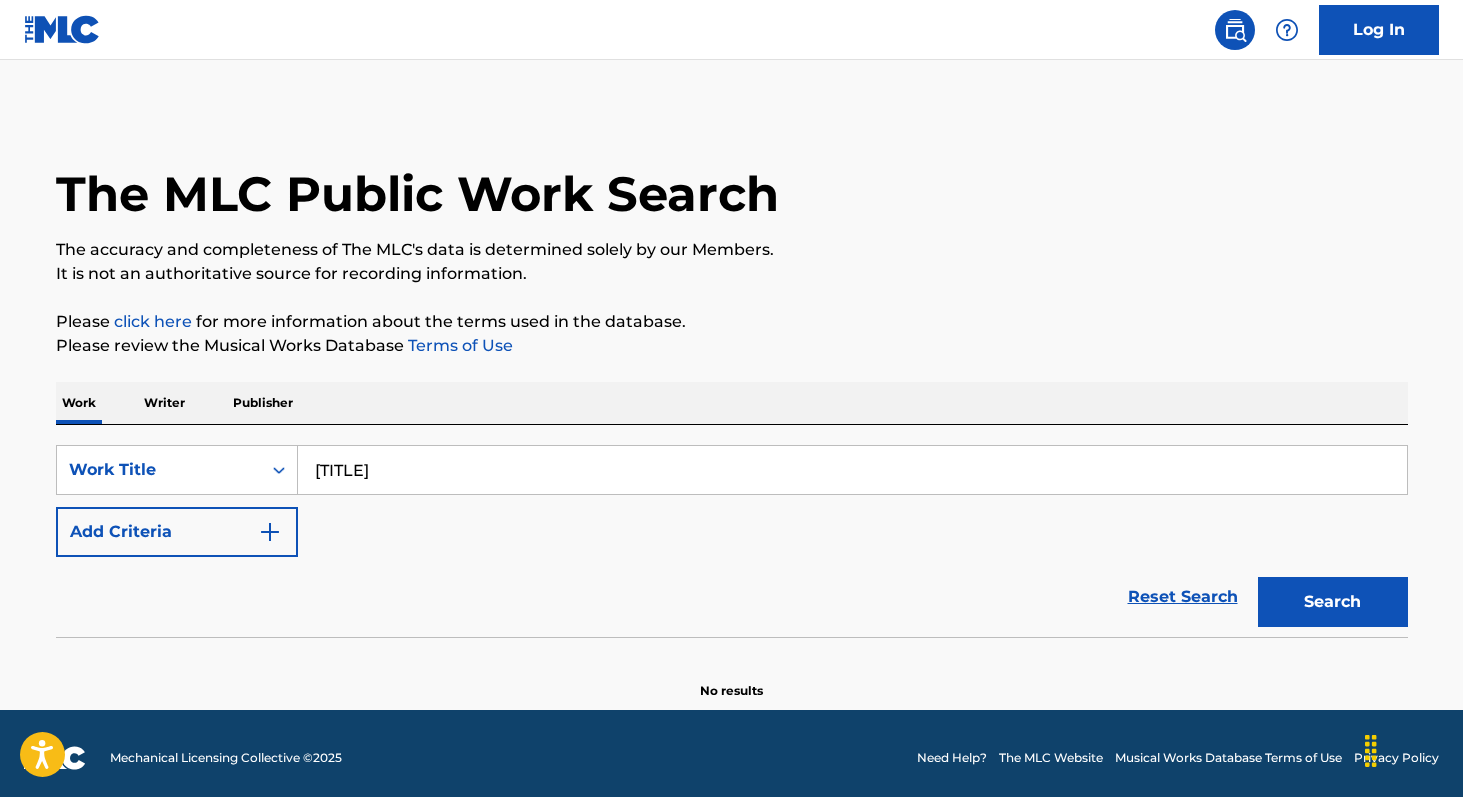 click on "Search" at bounding box center [1333, 602] 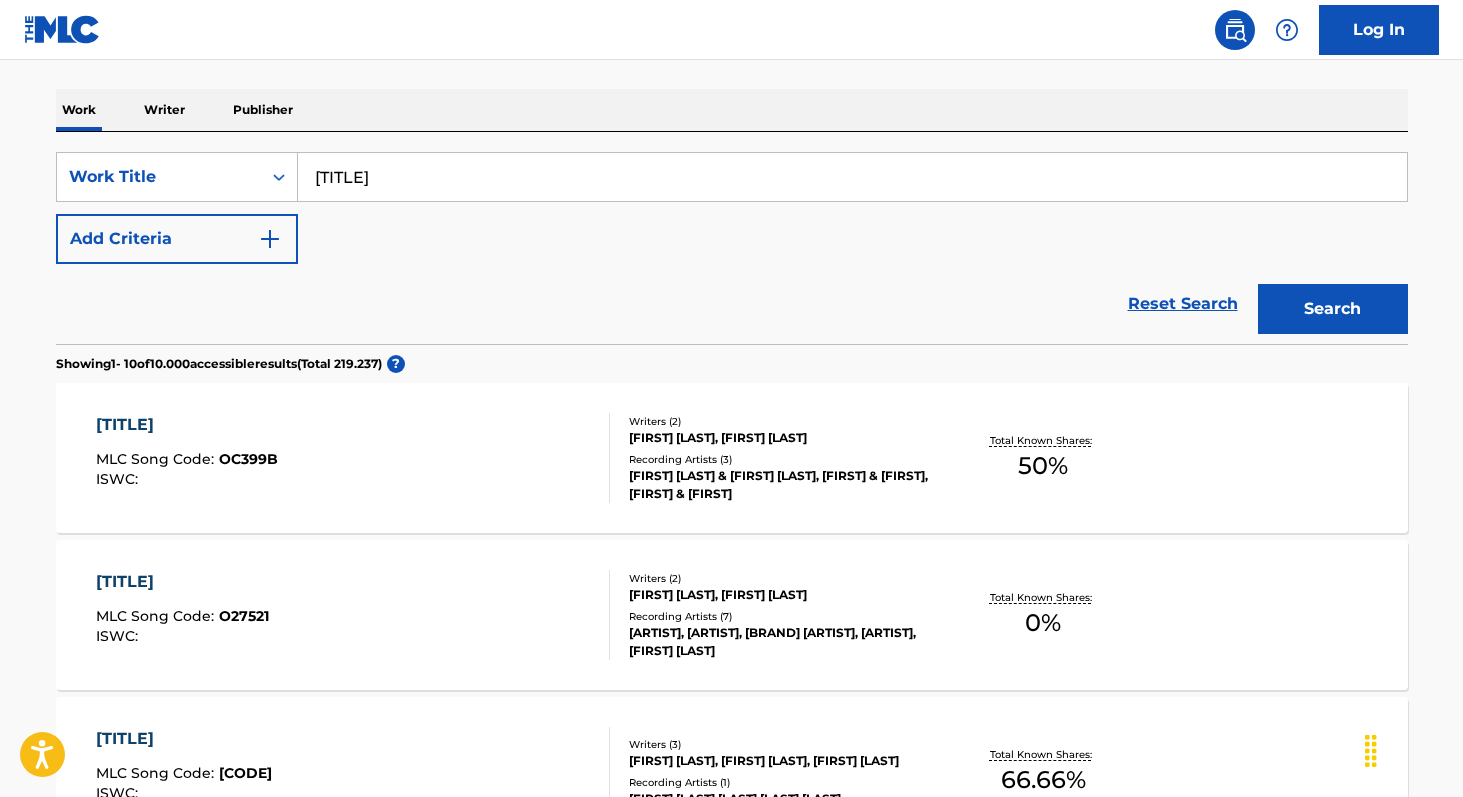 scroll, scrollTop: 0, scrollLeft: 0, axis: both 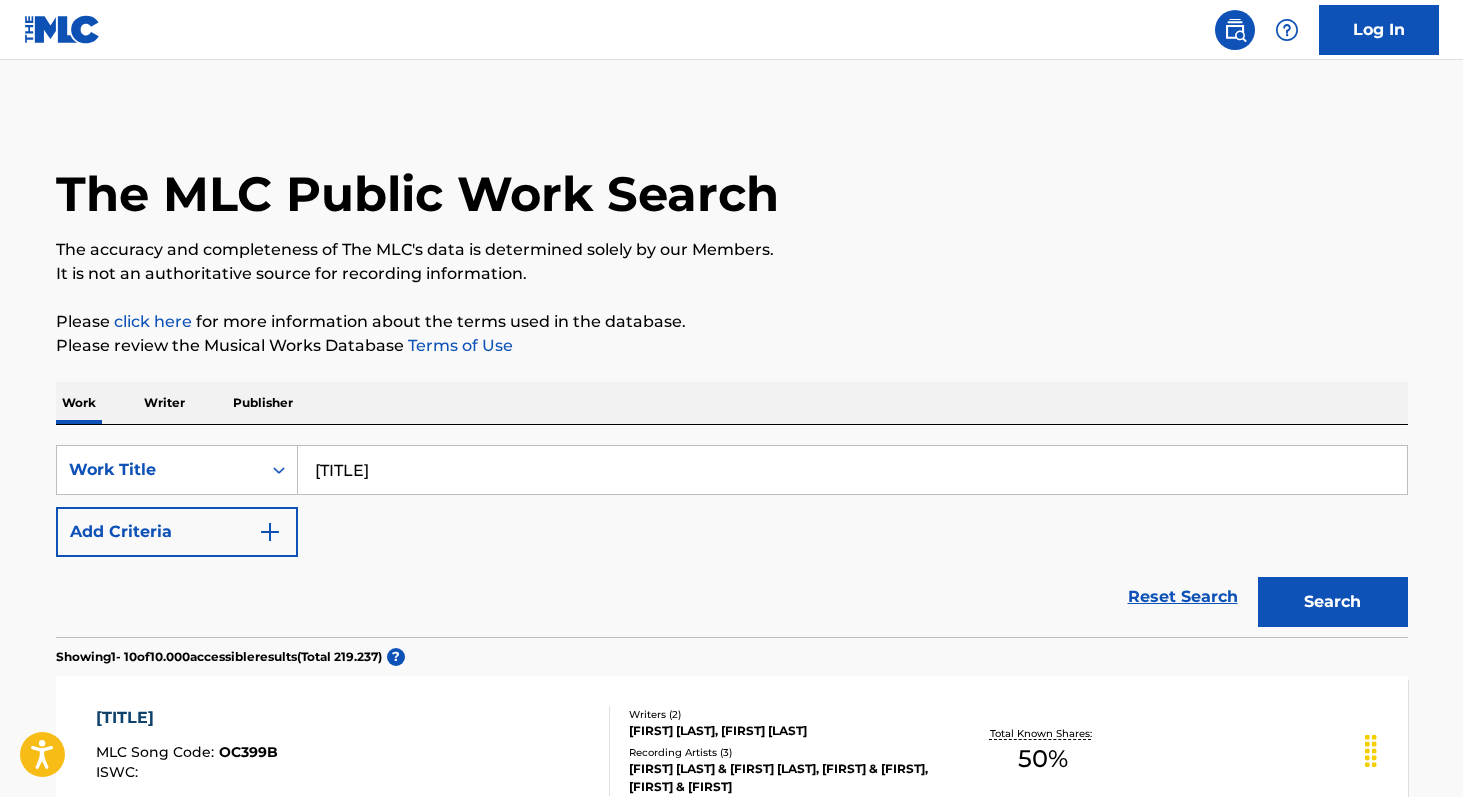 click on "Add Criteria" at bounding box center [177, 532] 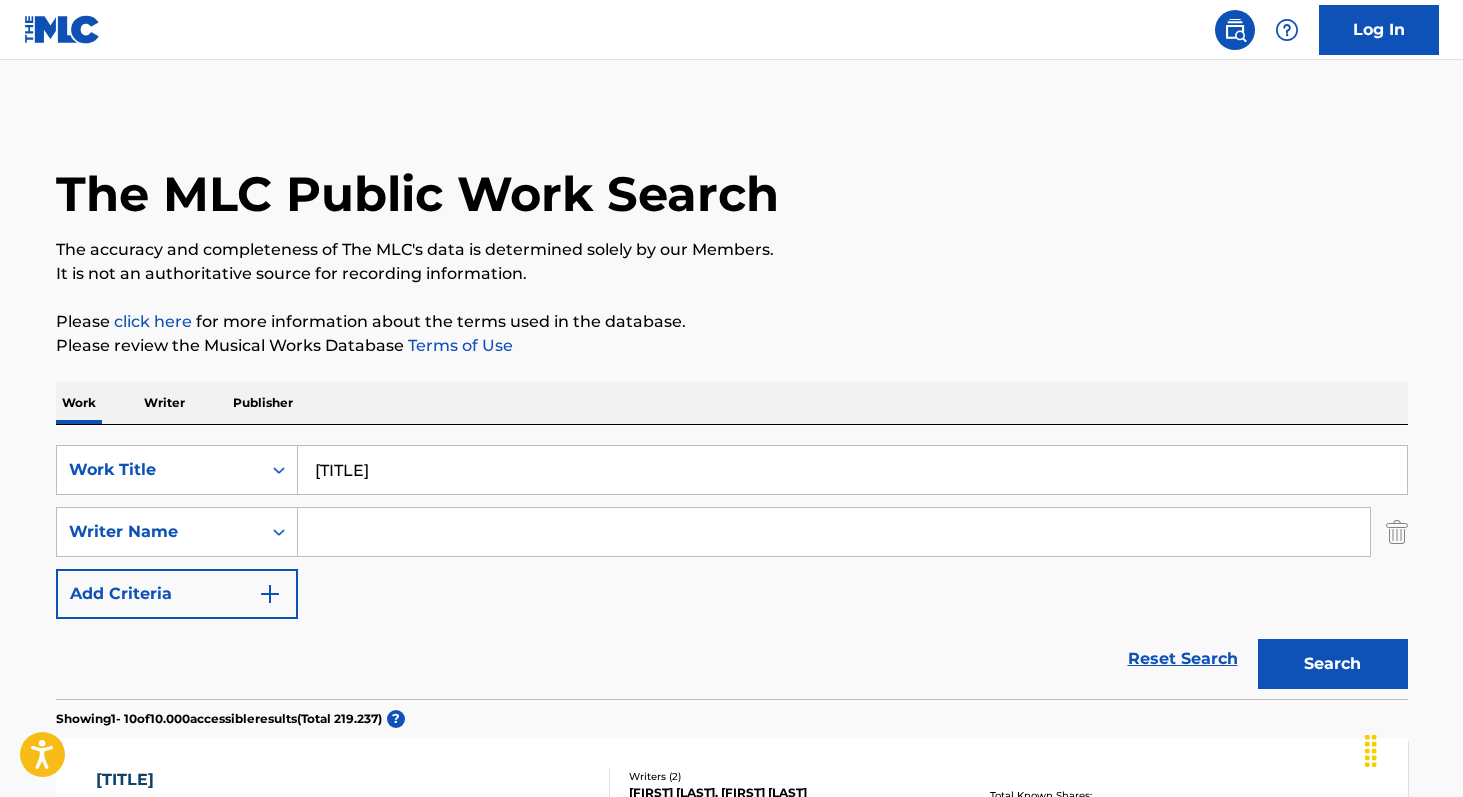 click at bounding box center (834, 532) 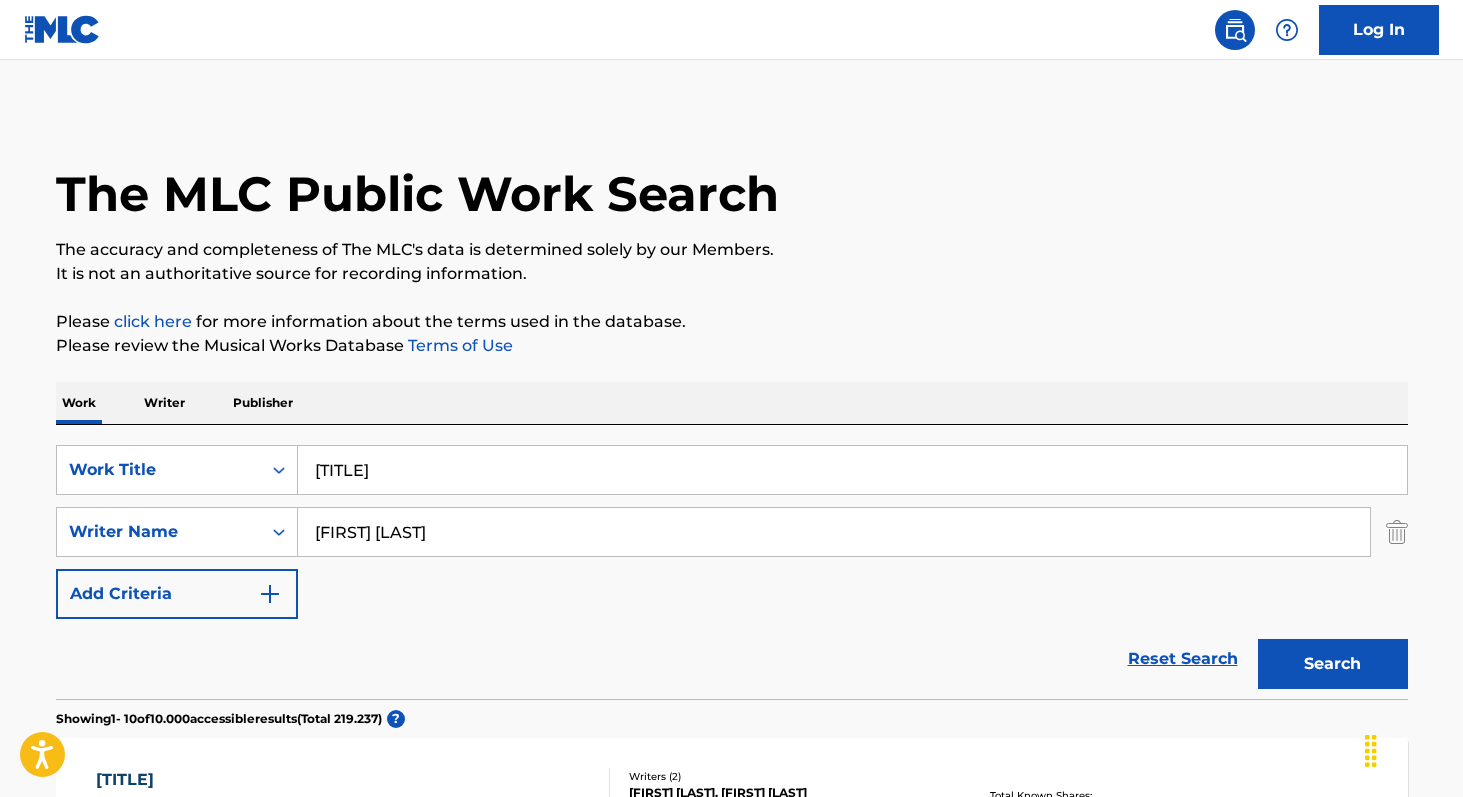 type on "[FIRST] [LAST]" 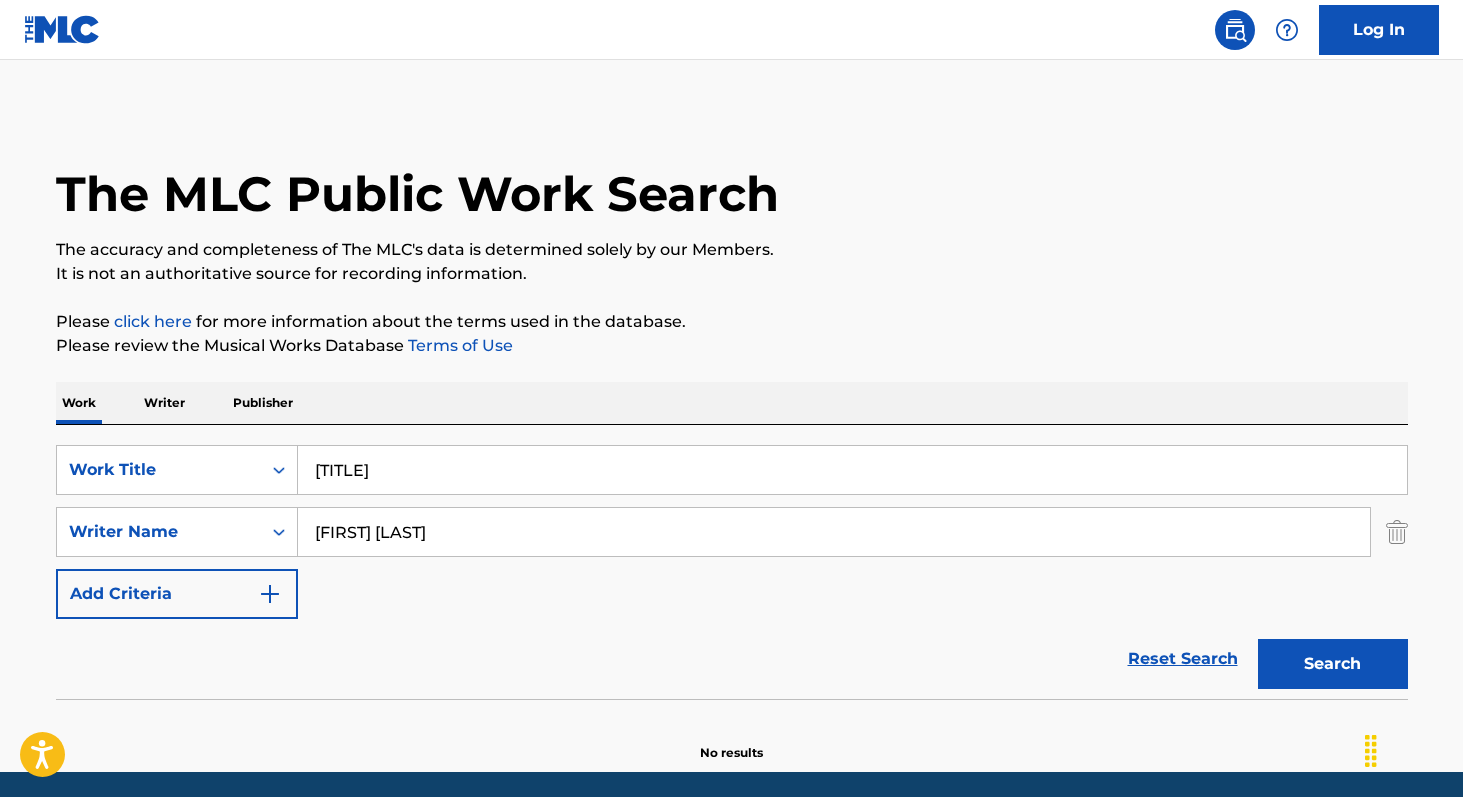 click on "Writer" at bounding box center (164, 403) 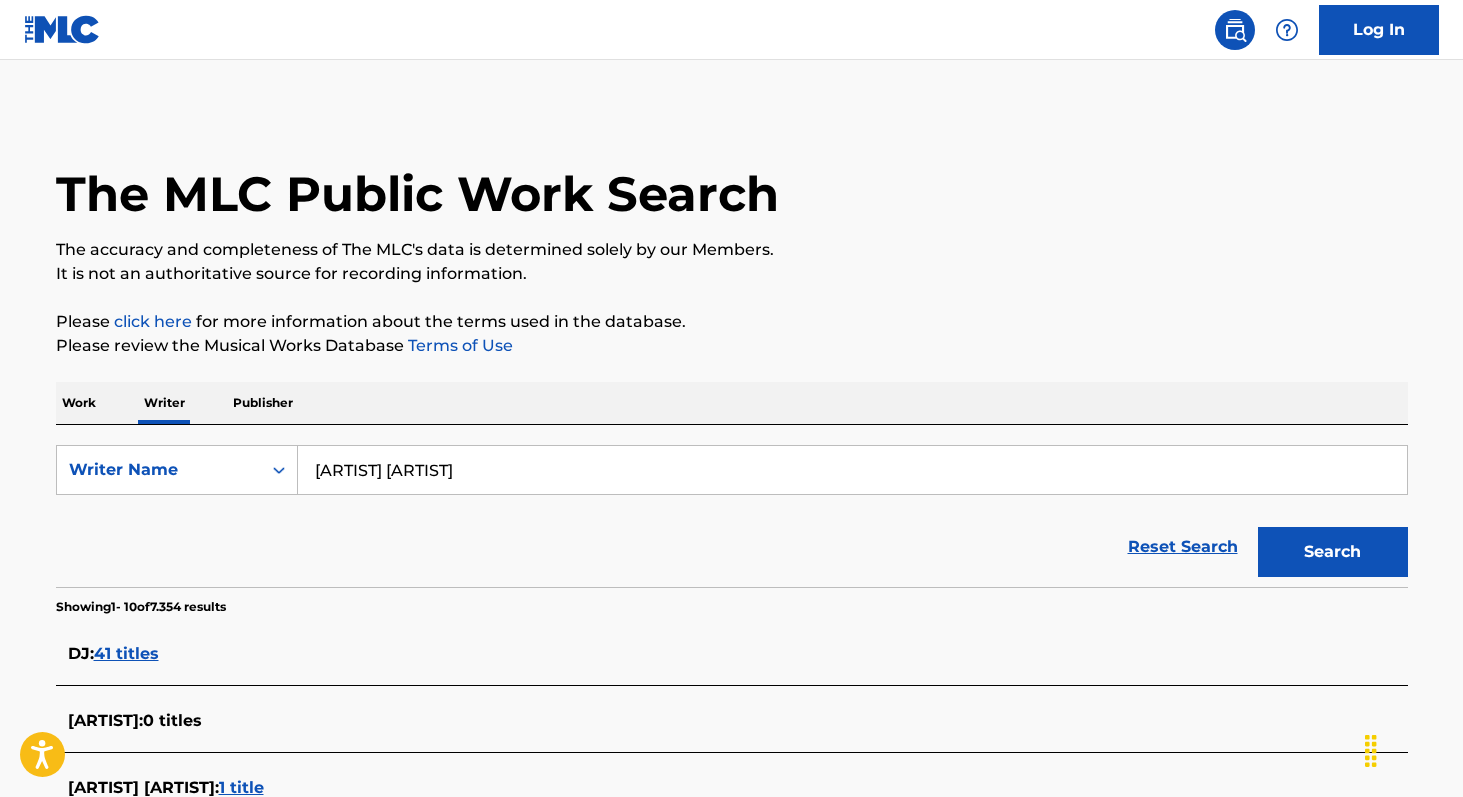 click on "[ARTIST] [ARTIST]" at bounding box center [852, 470] 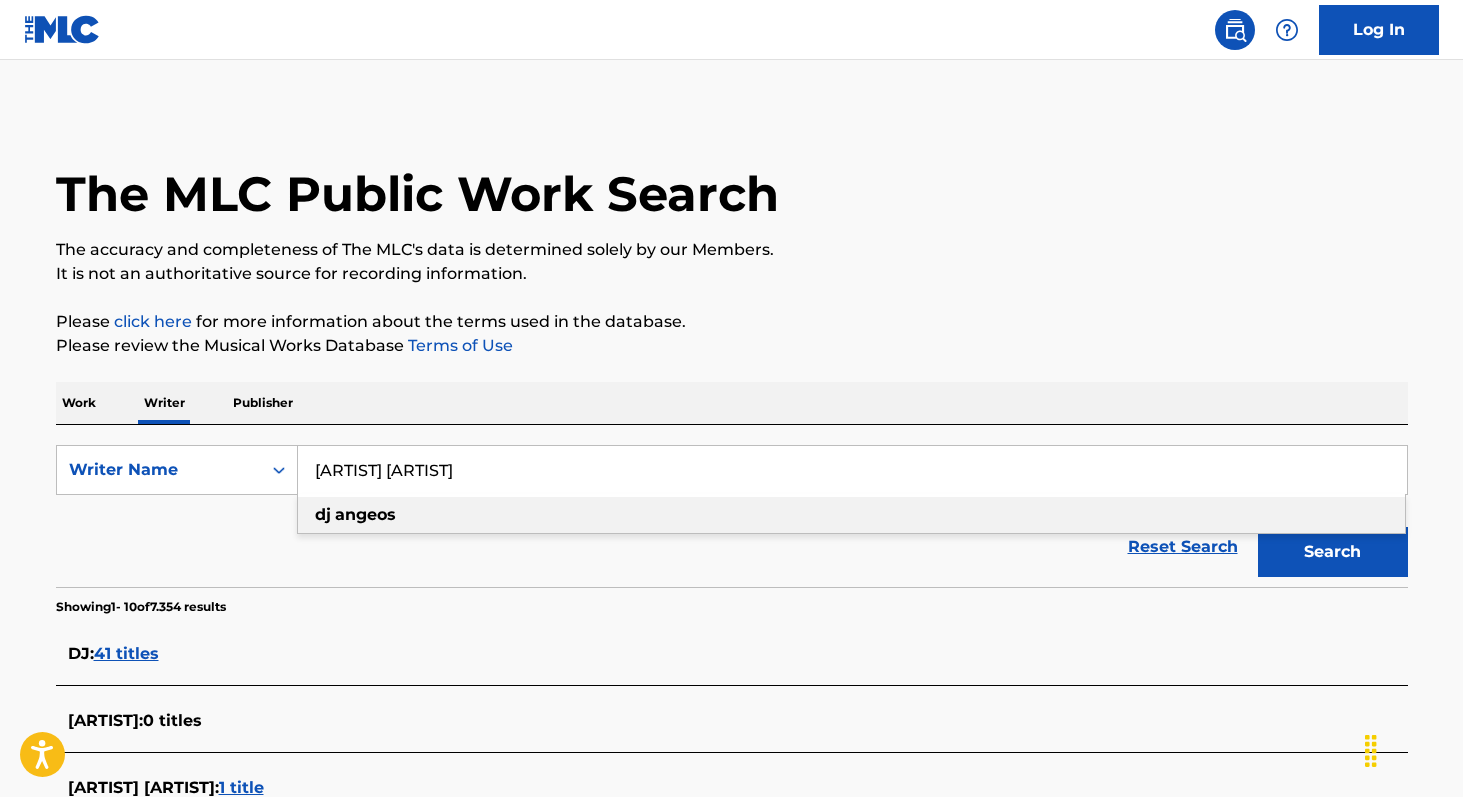paste on "[FIRST] [LAST]" 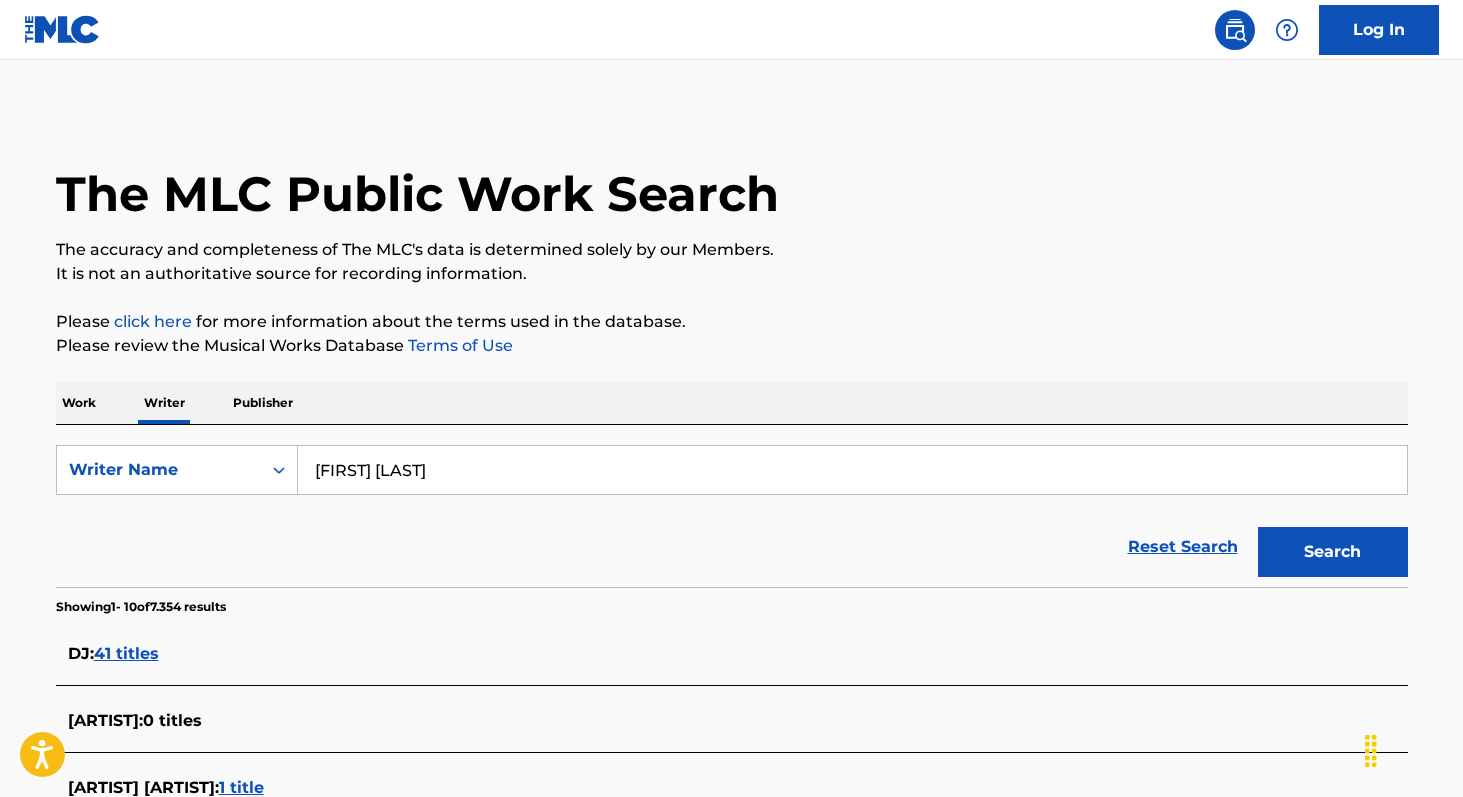 click on "Search" at bounding box center [1333, 552] 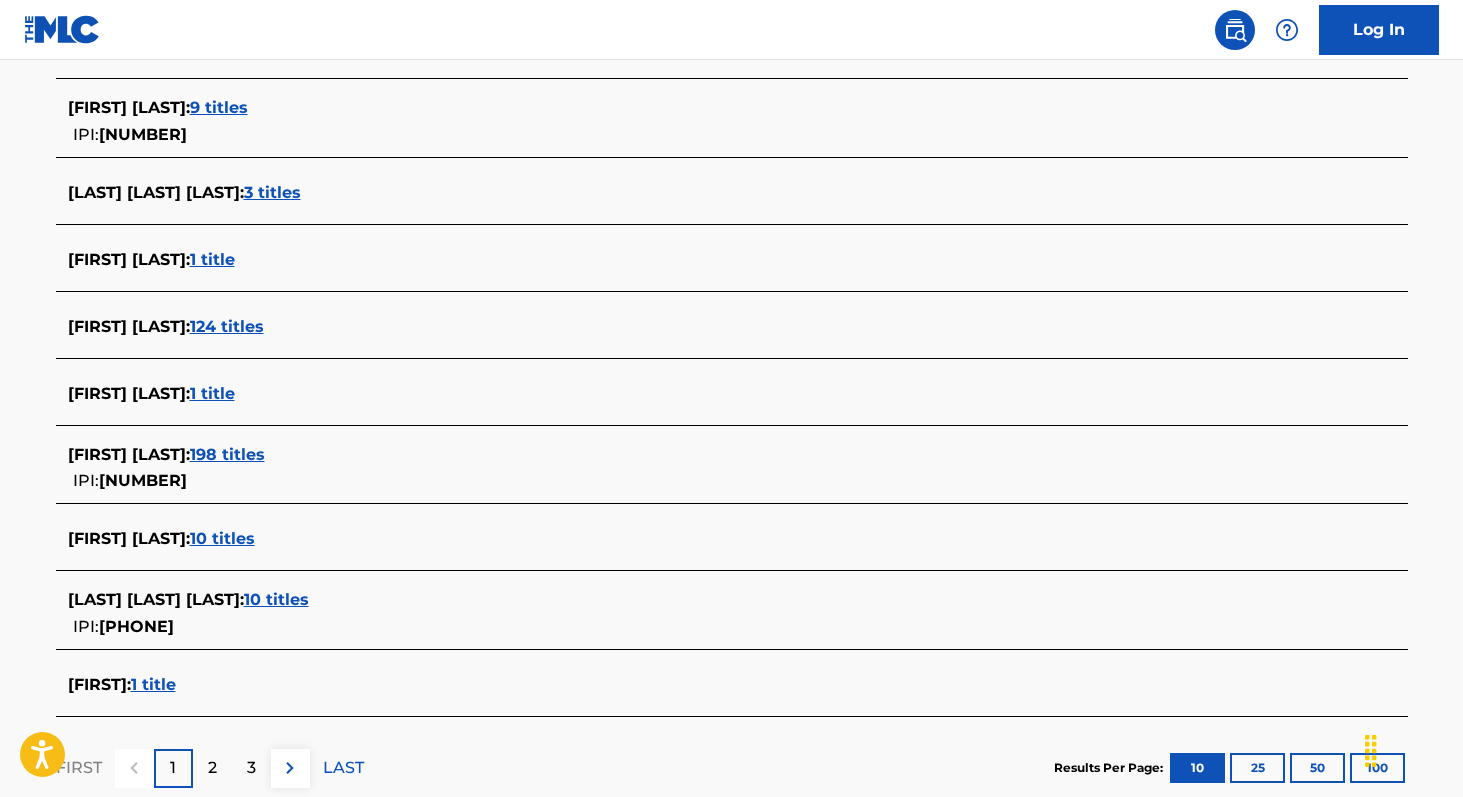 scroll, scrollTop: 620, scrollLeft: 0, axis: vertical 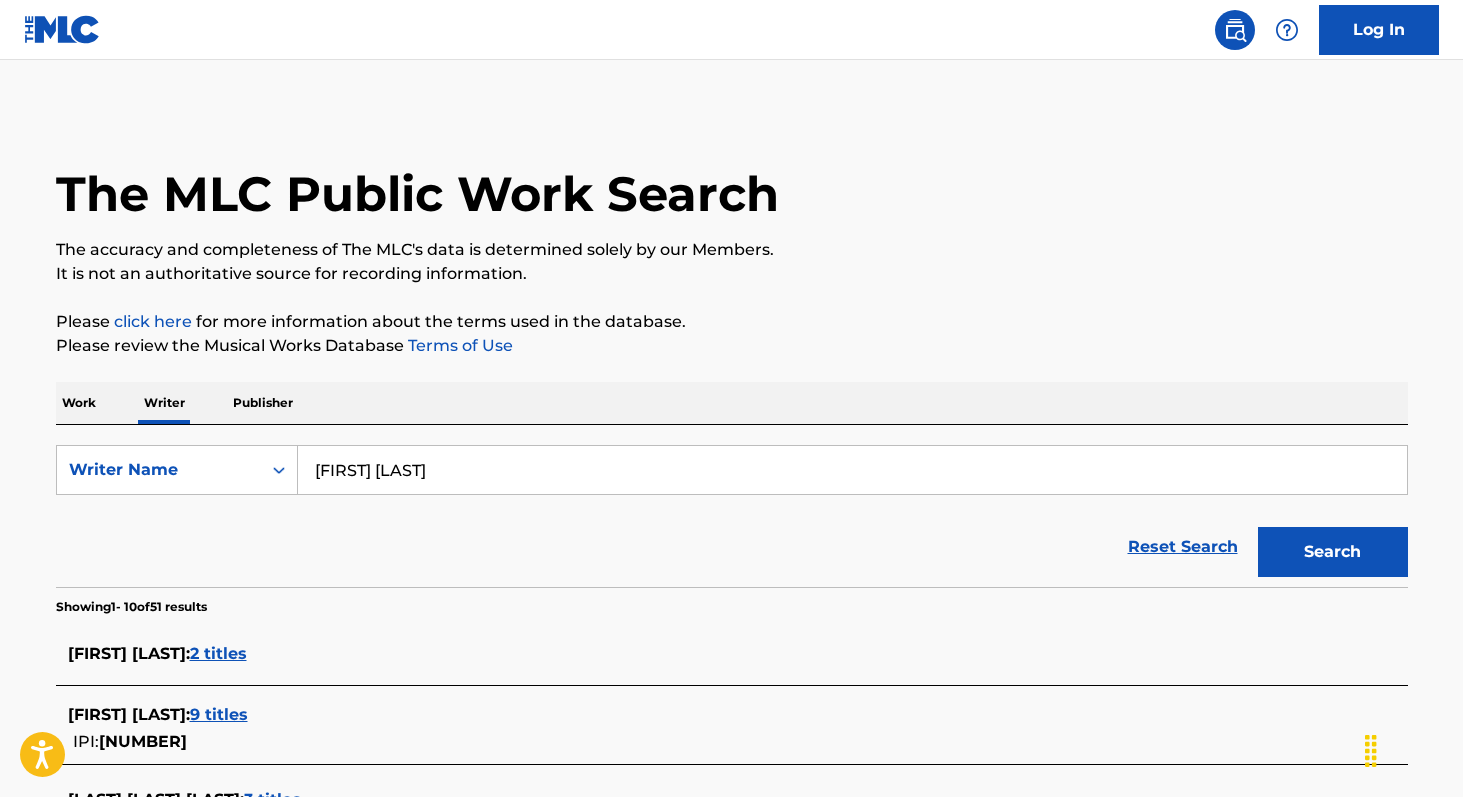 click on "[FIRST] [LAST]" at bounding box center [852, 470] 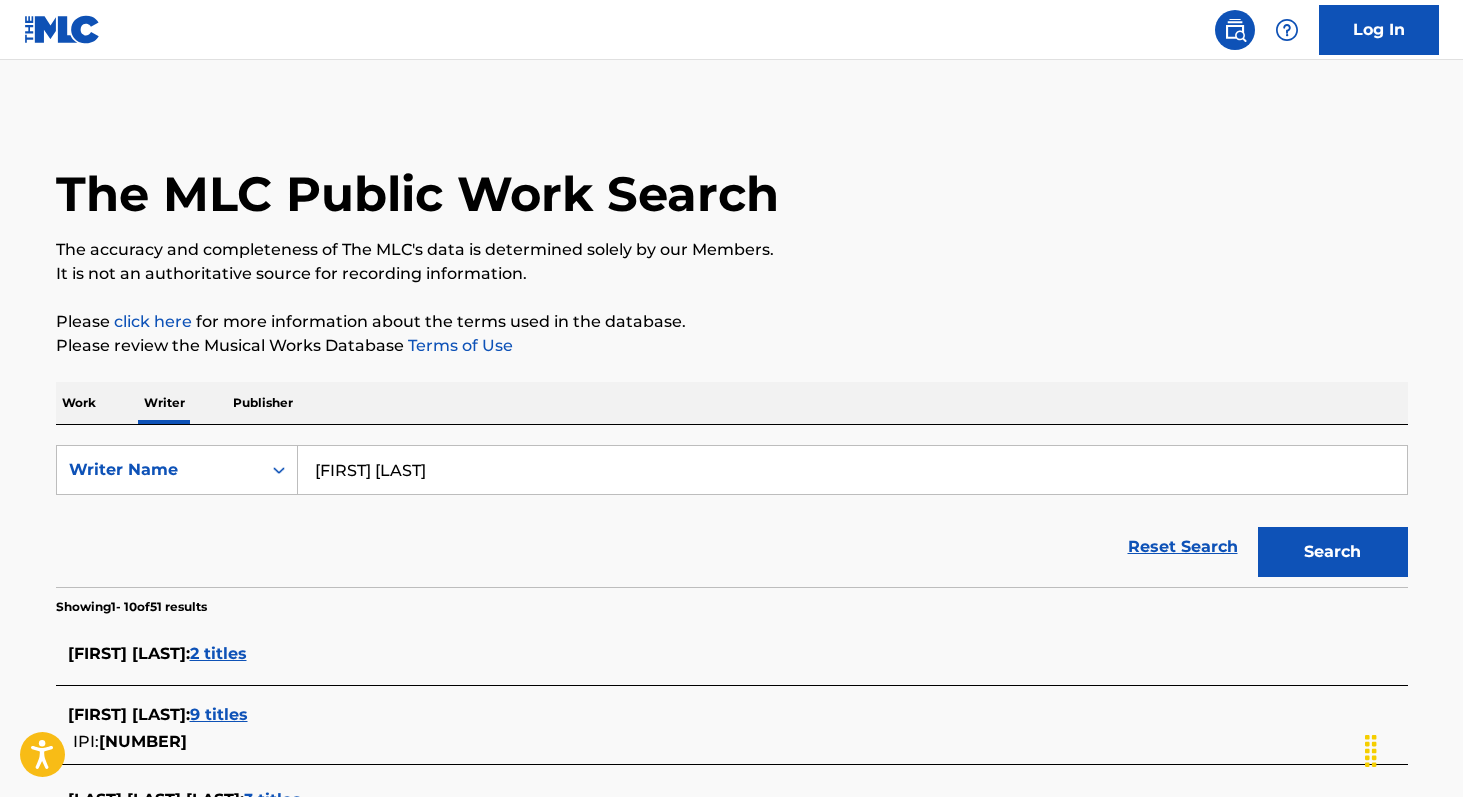 paste on "[FIRST] [LAST]" 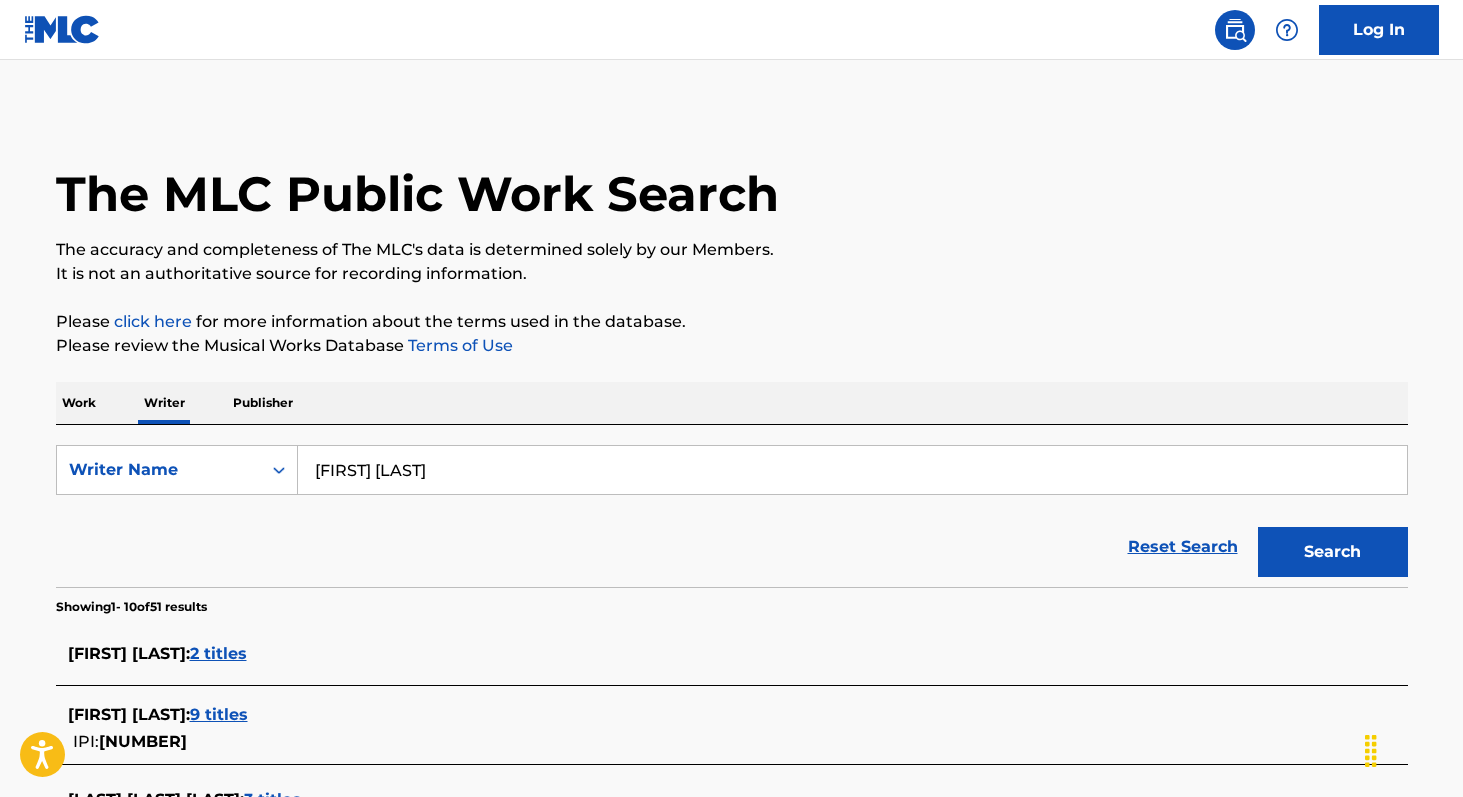 click on "Search" at bounding box center [1333, 552] 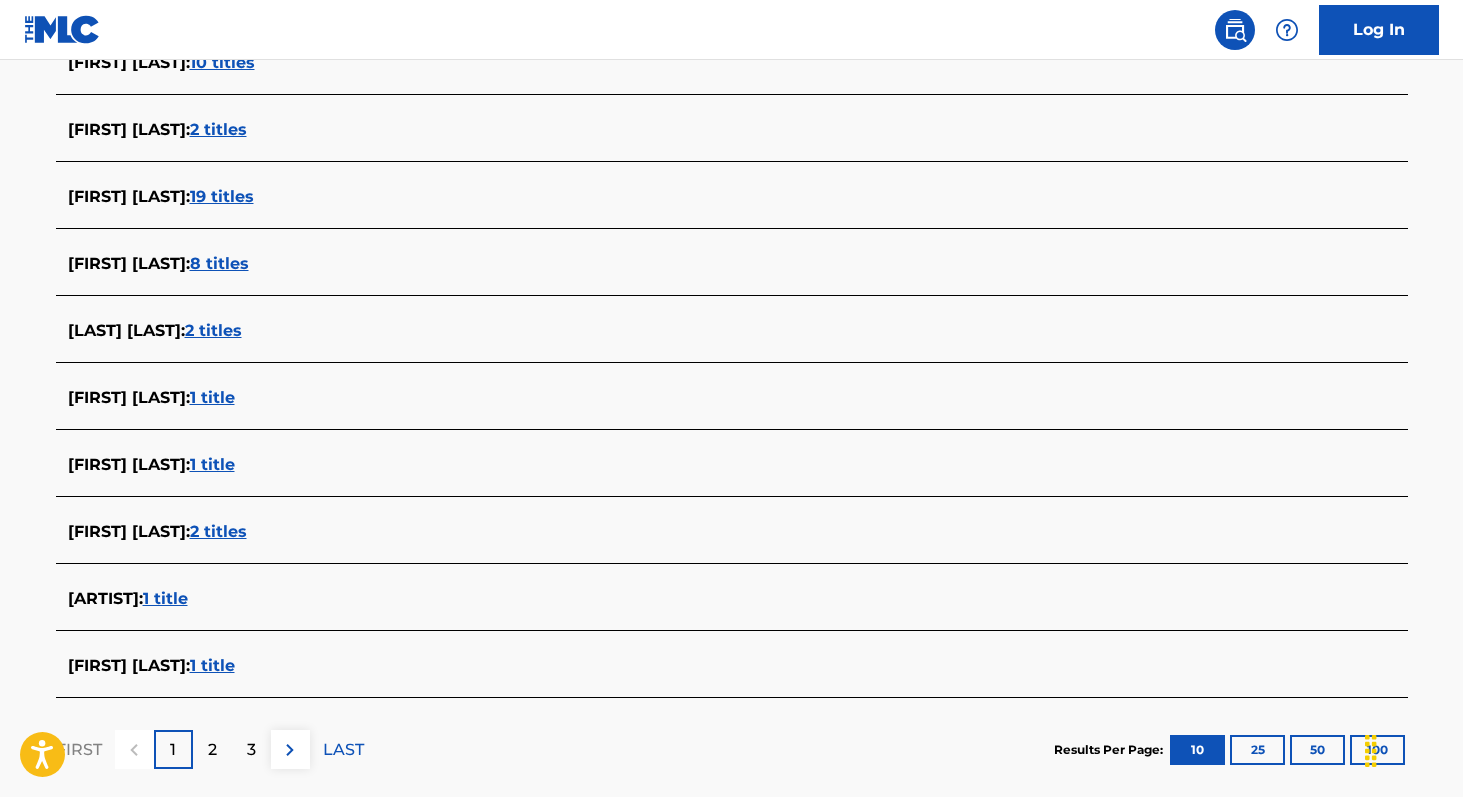 scroll, scrollTop: 593, scrollLeft: 0, axis: vertical 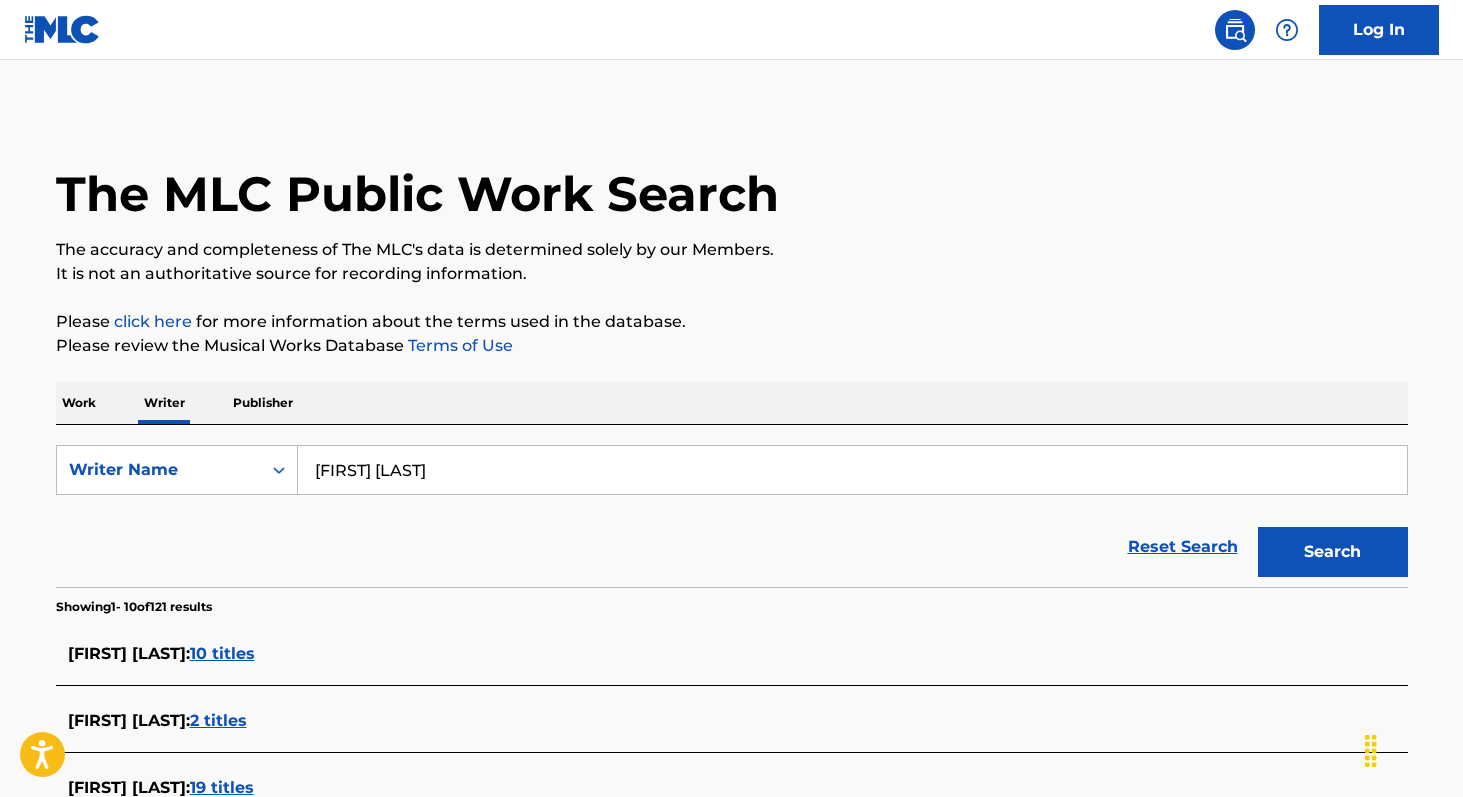 click on "[FIRST] [LAST]" at bounding box center (852, 470) 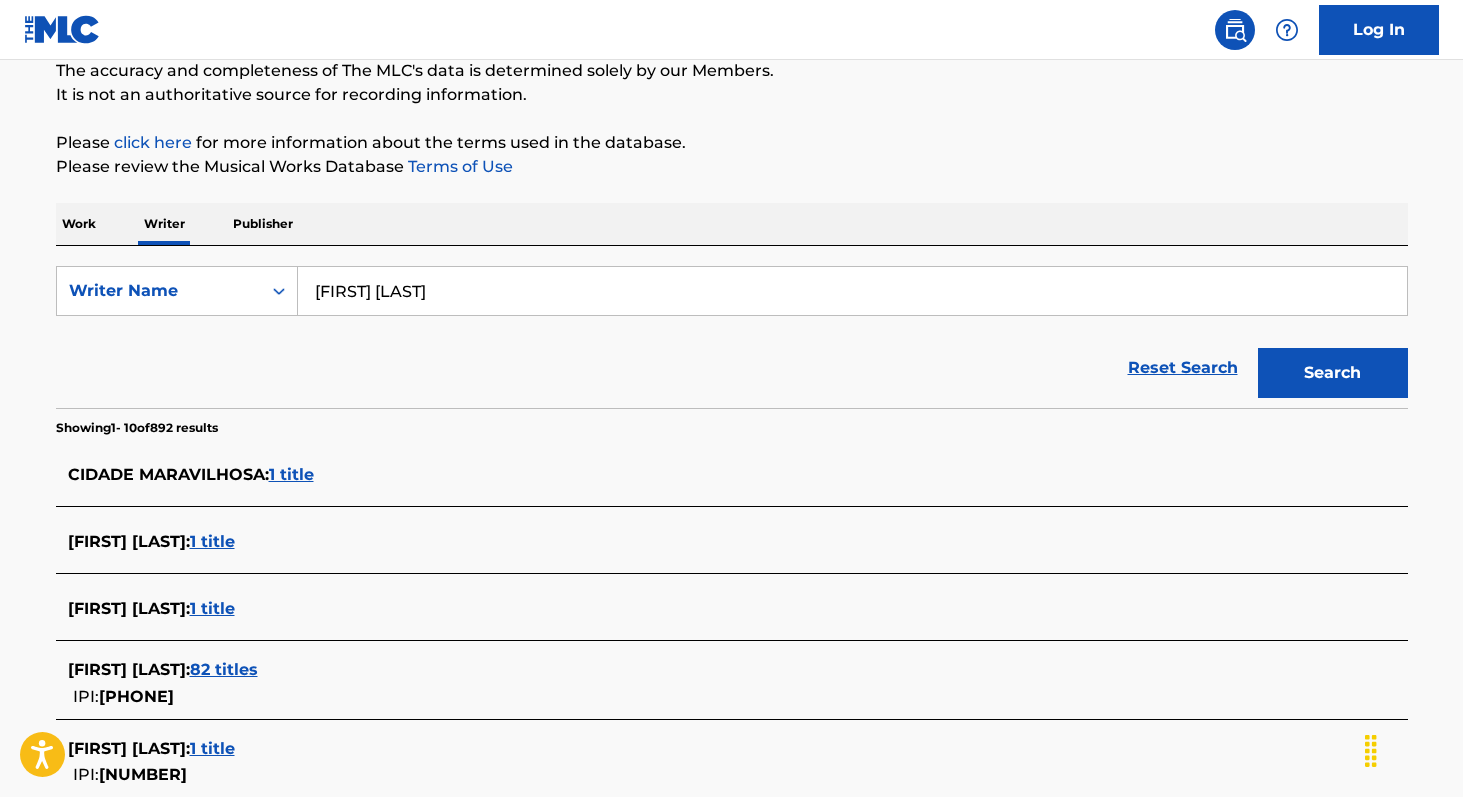 scroll, scrollTop: 0, scrollLeft: 0, axis: both 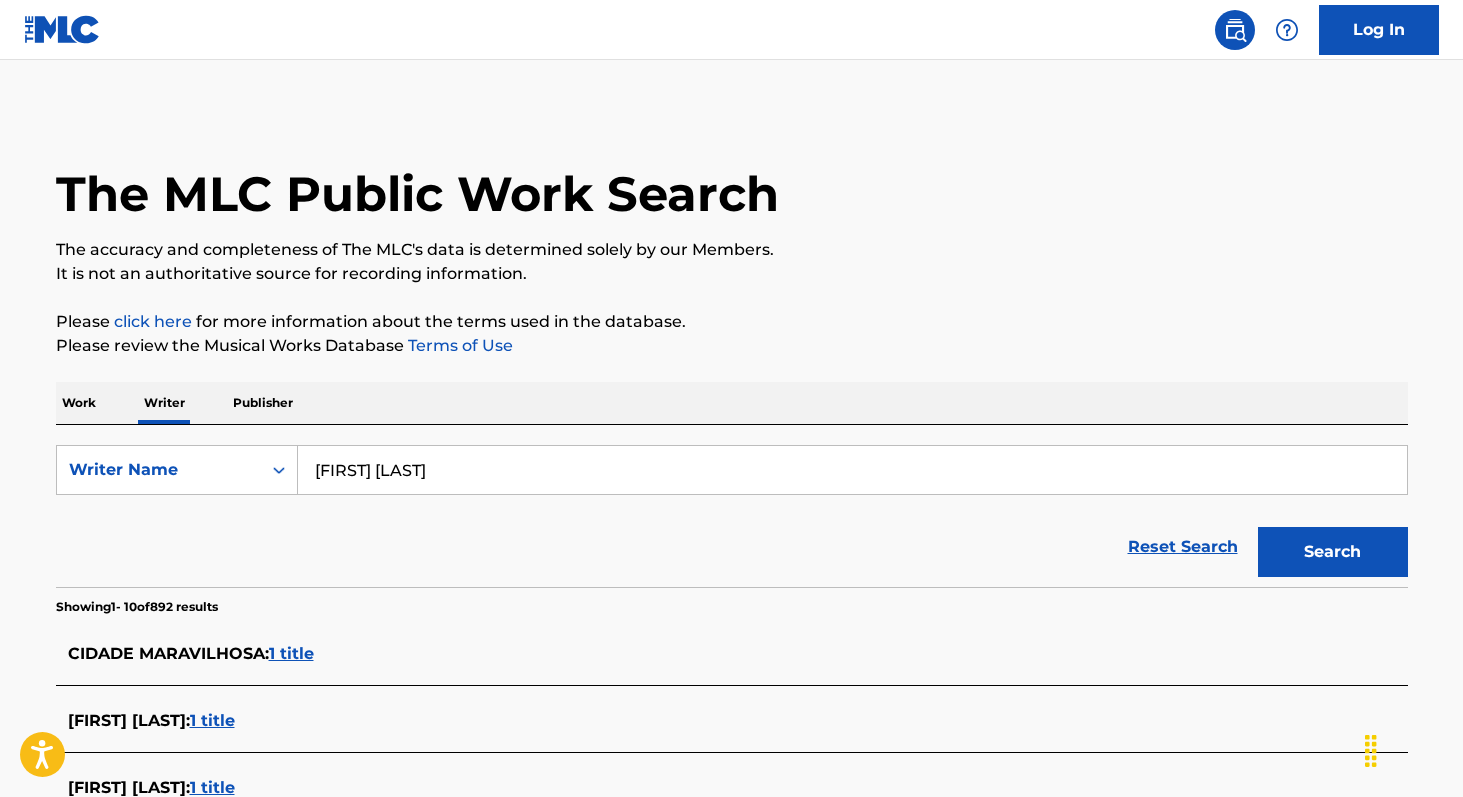 click on "Work" at bounding box center (79, 403) 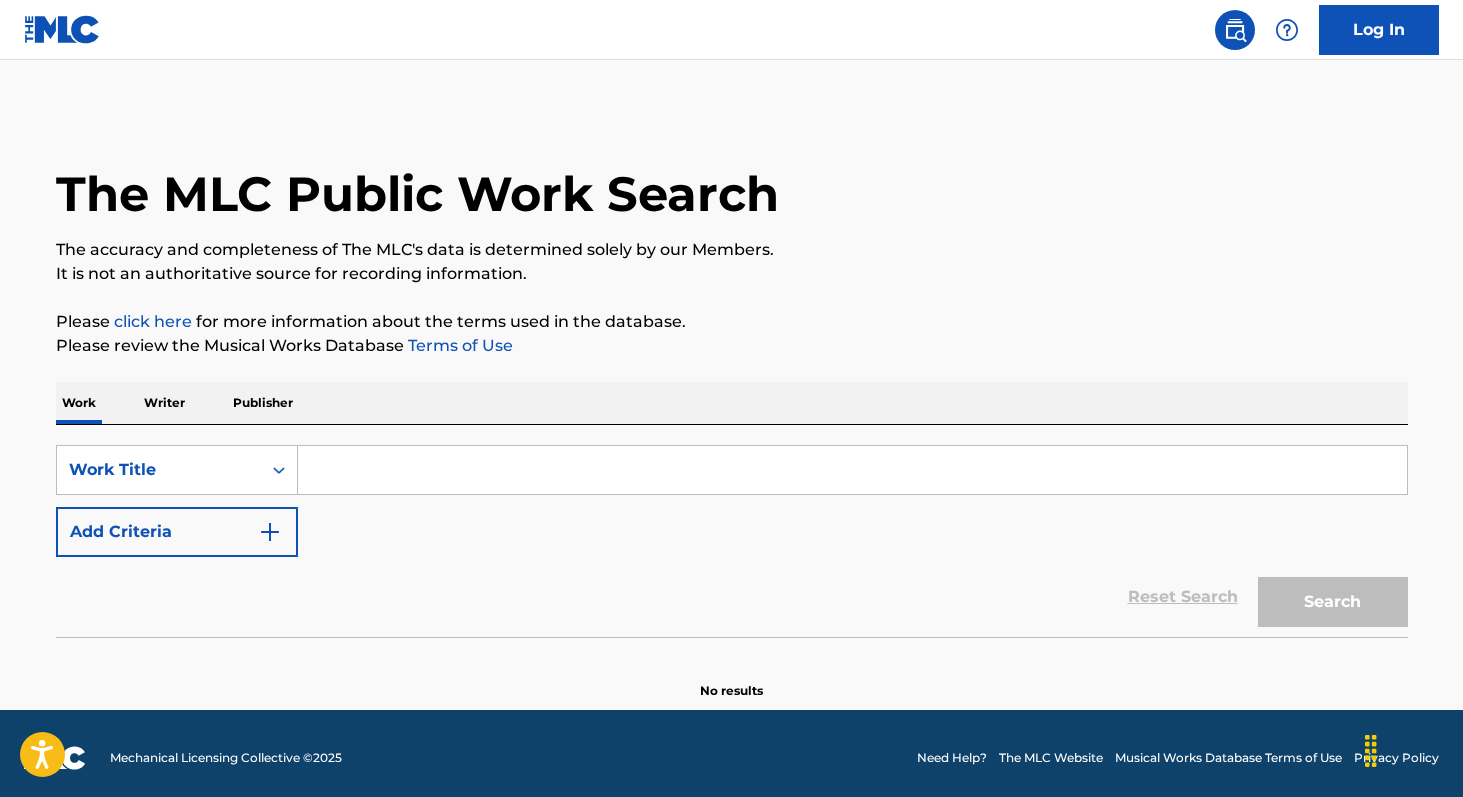 click at bounding box center (852, 470) 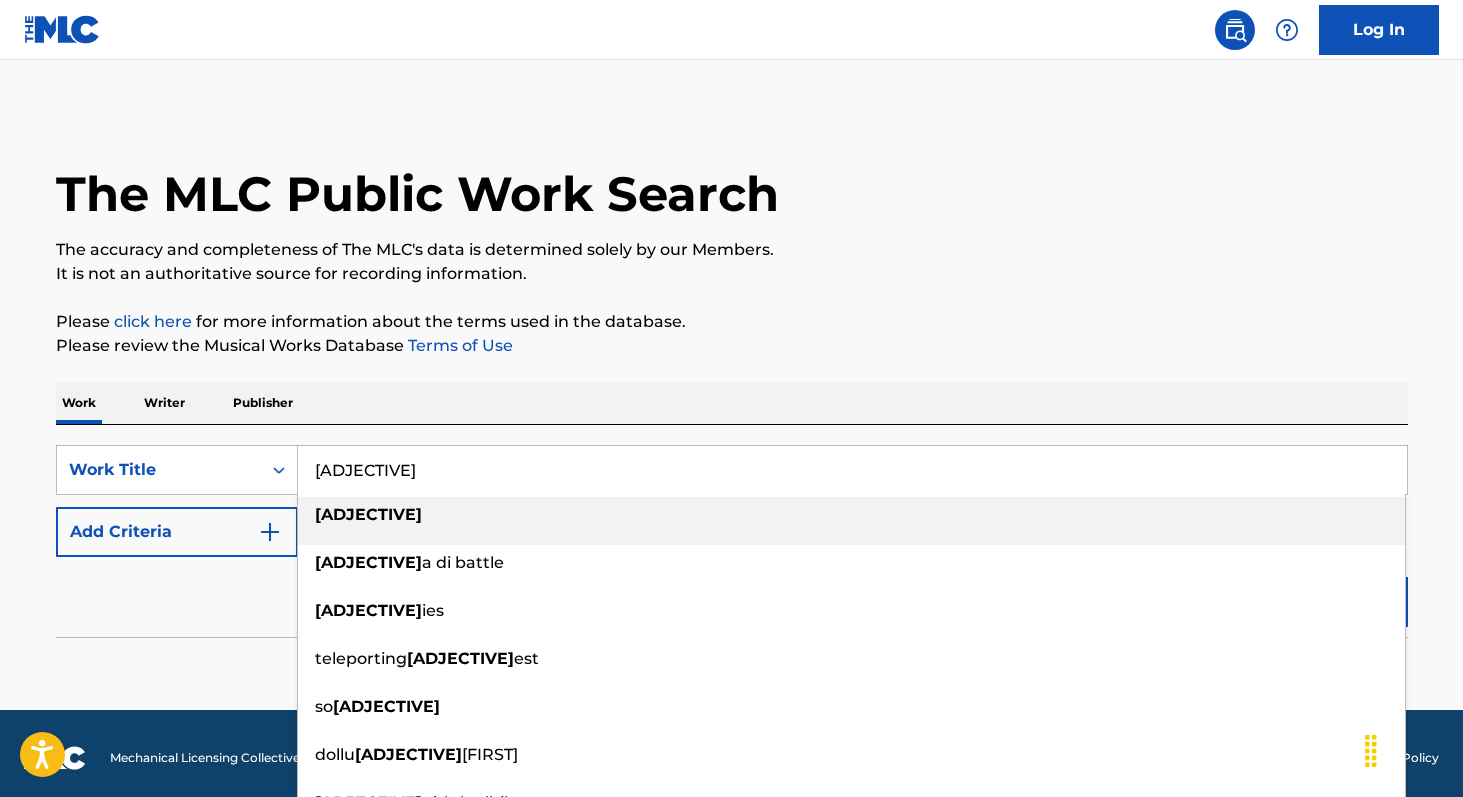 type on "[ADJECTIVE]" 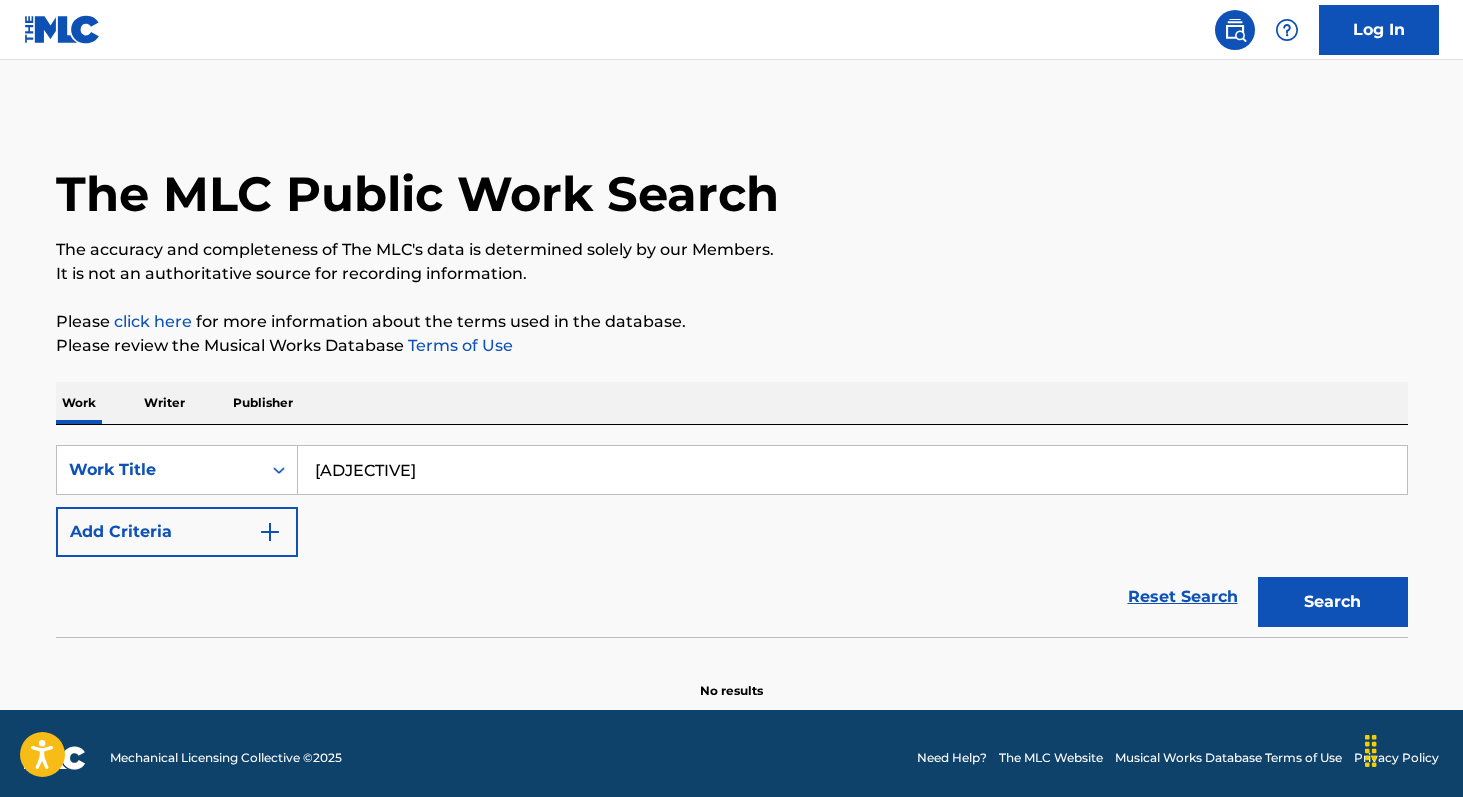 click on "Add Criteria" at bounding box center (177, 532) 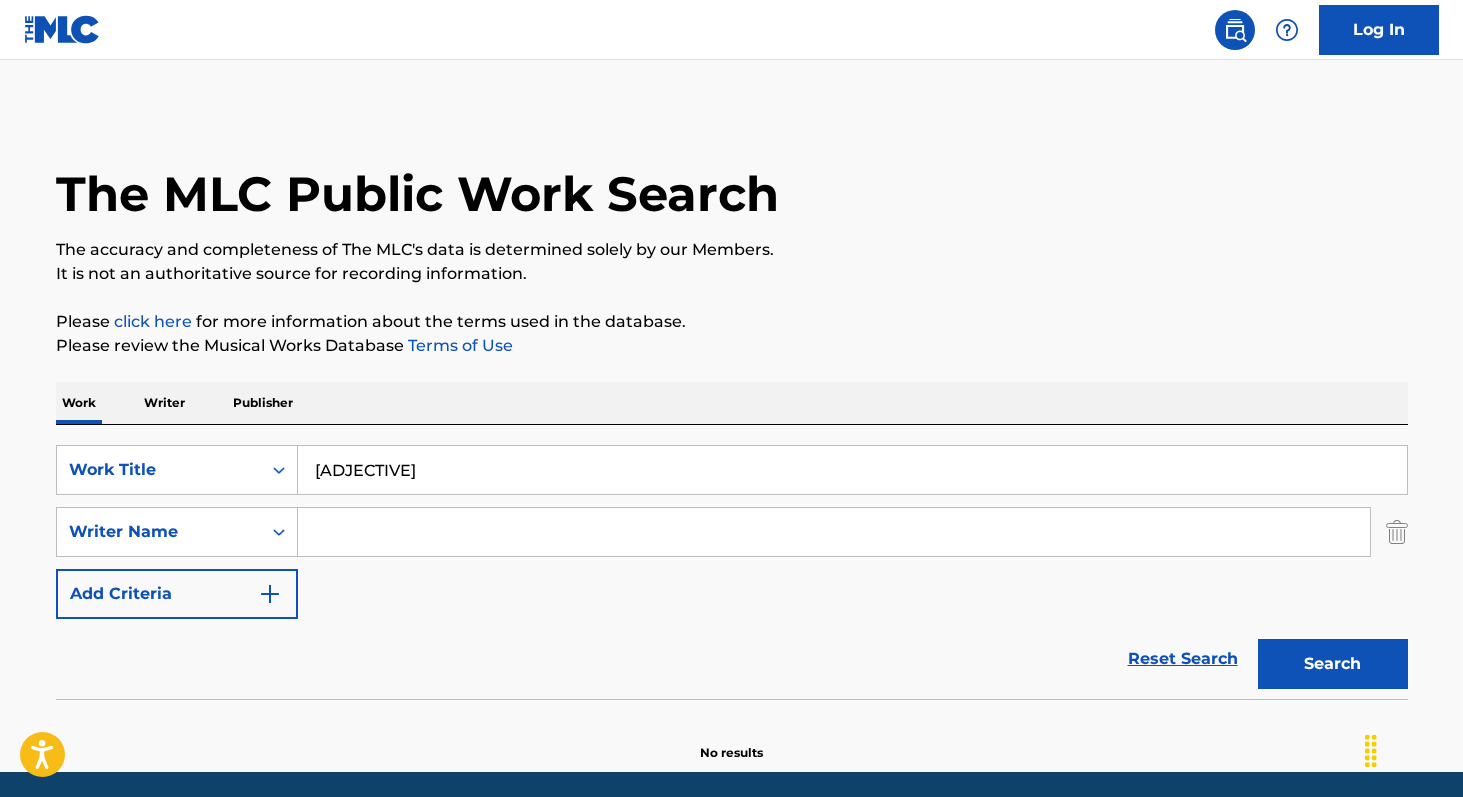 click at bounding box center [834, 532] 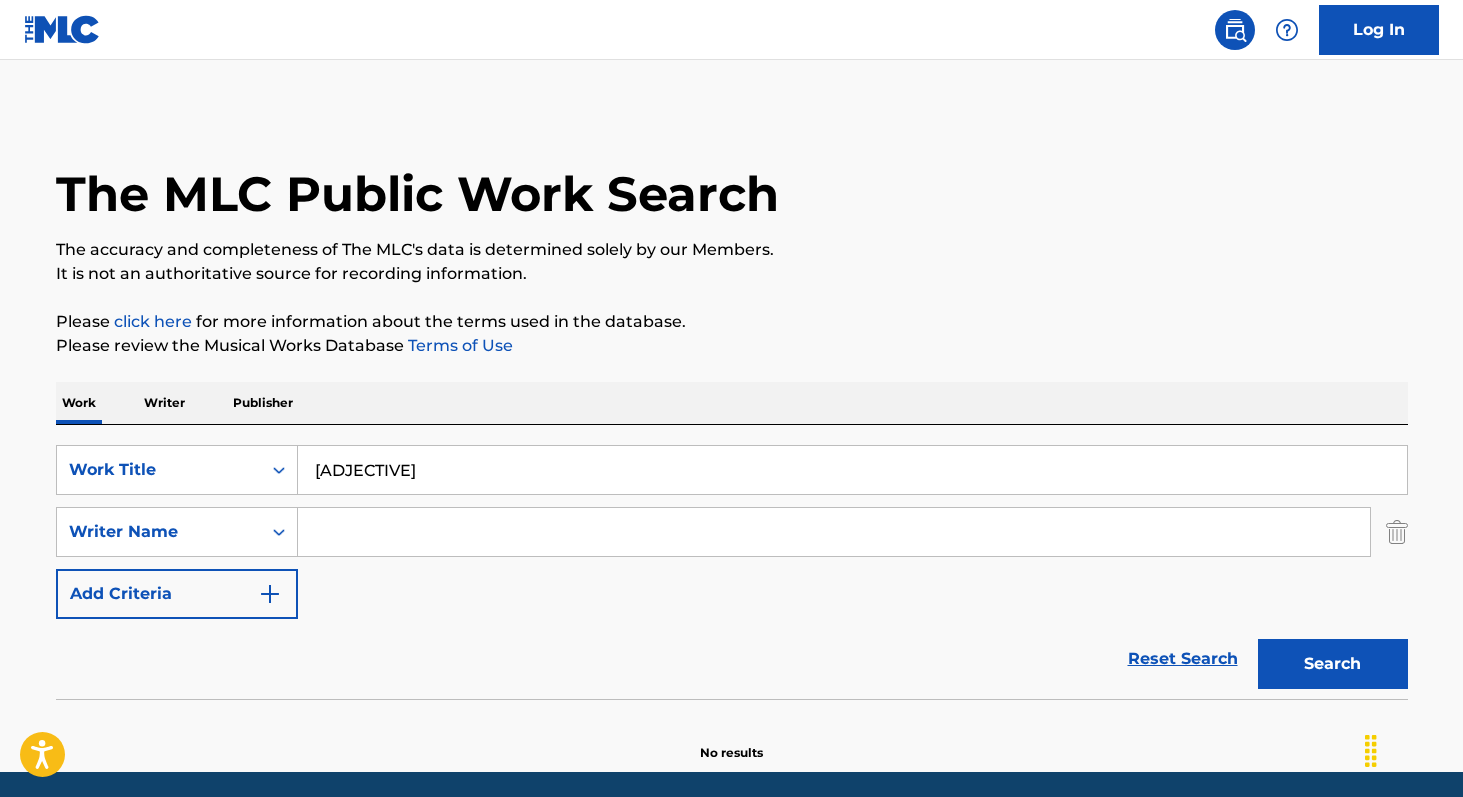 paste on "[FIRST] [LAST] [LAST]" 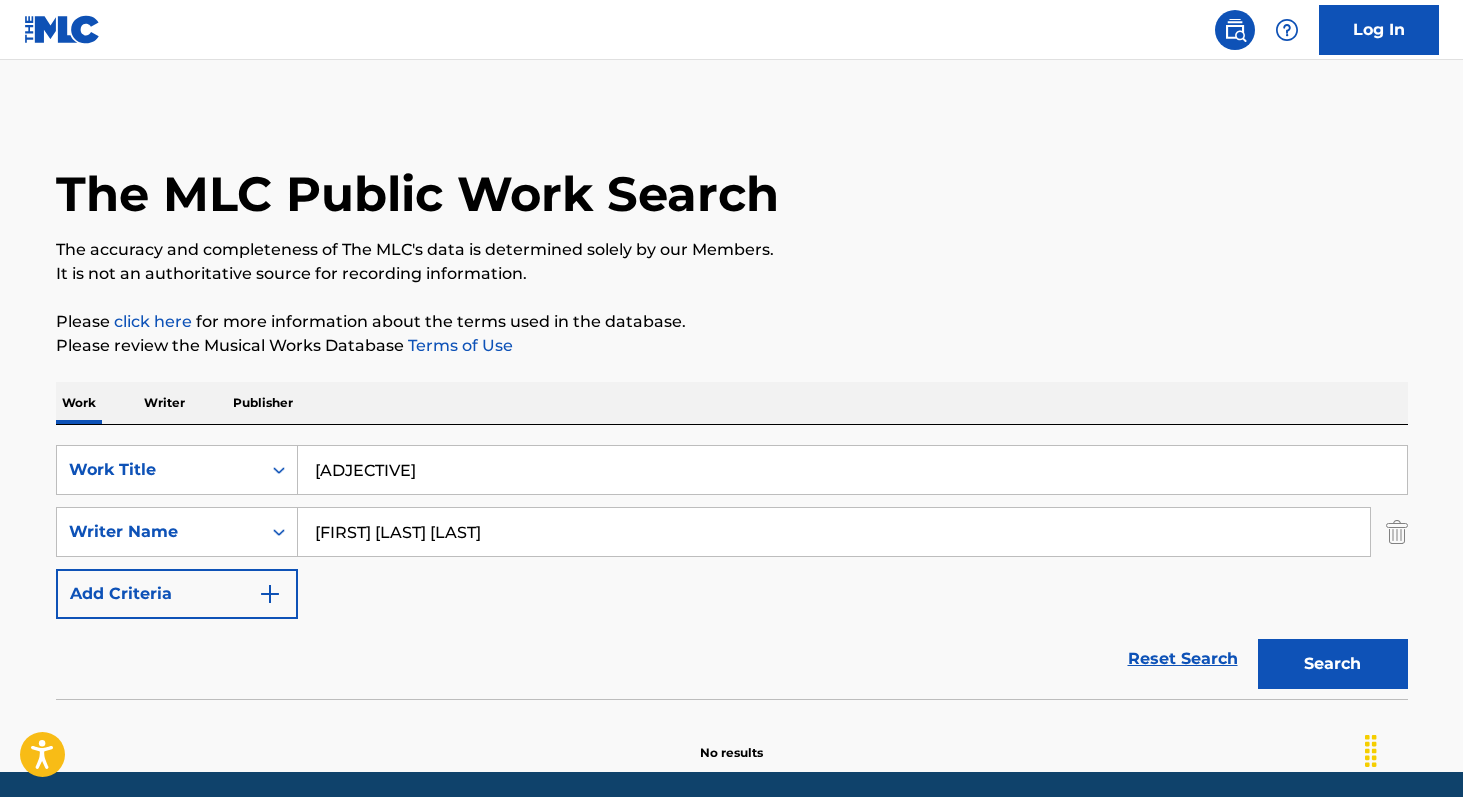 click on "Search" at bounding box center (1333, 664) 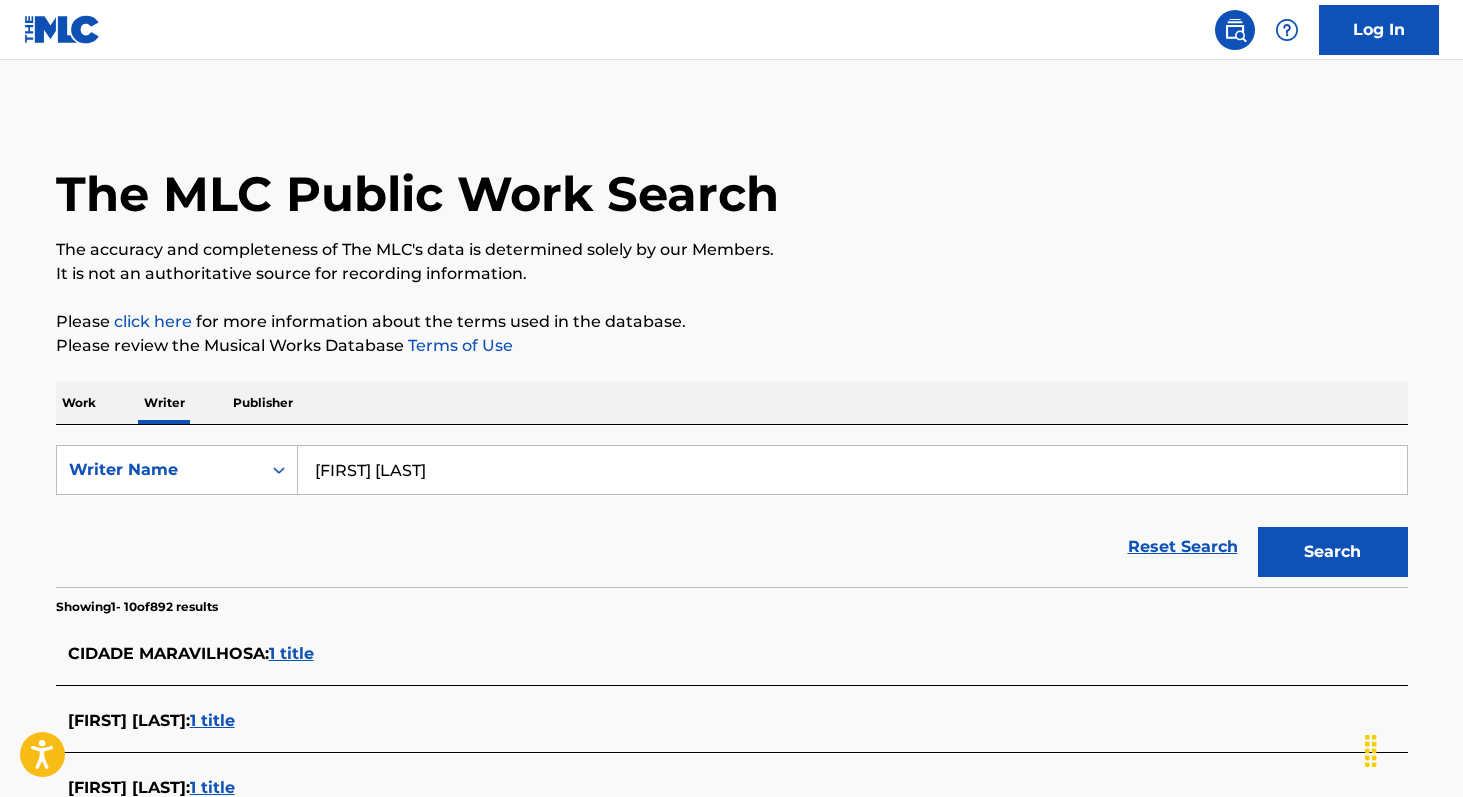 click on "[FIRST] [LAST]" at bounding box center [852, 470] 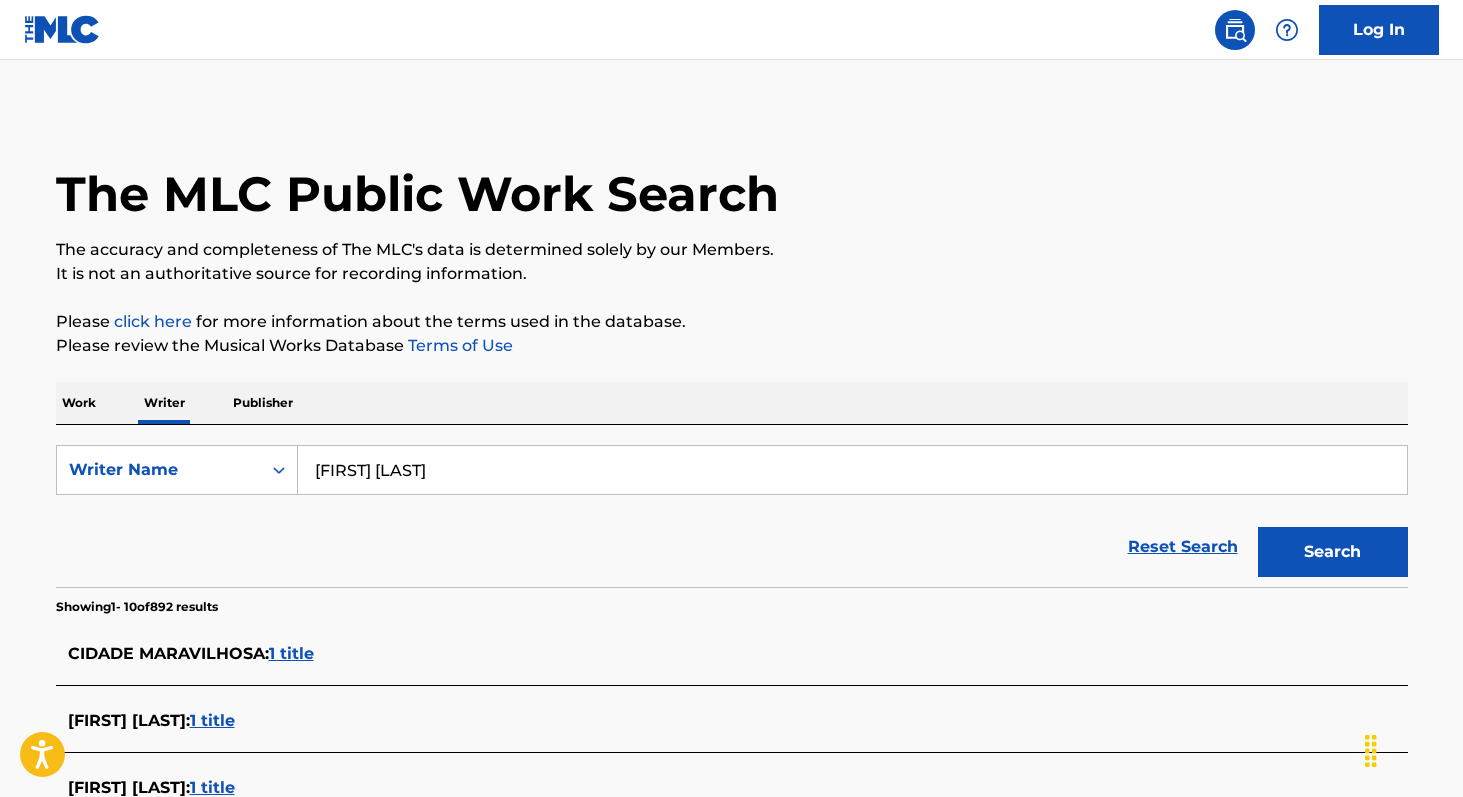 paste on "[FIRST] [LAST] [LAST]" 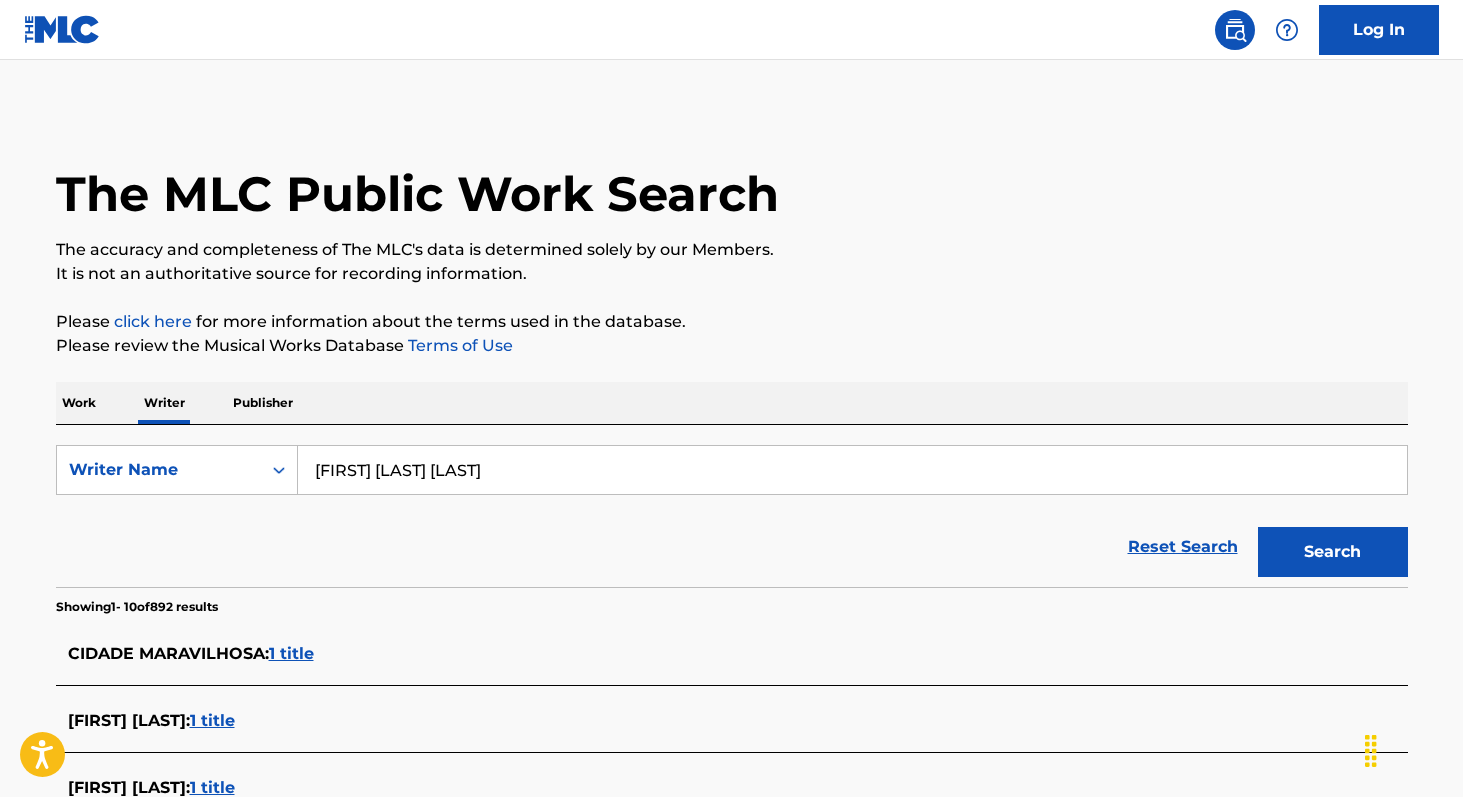 type on "[FIRST] [LAST] [LAST]" 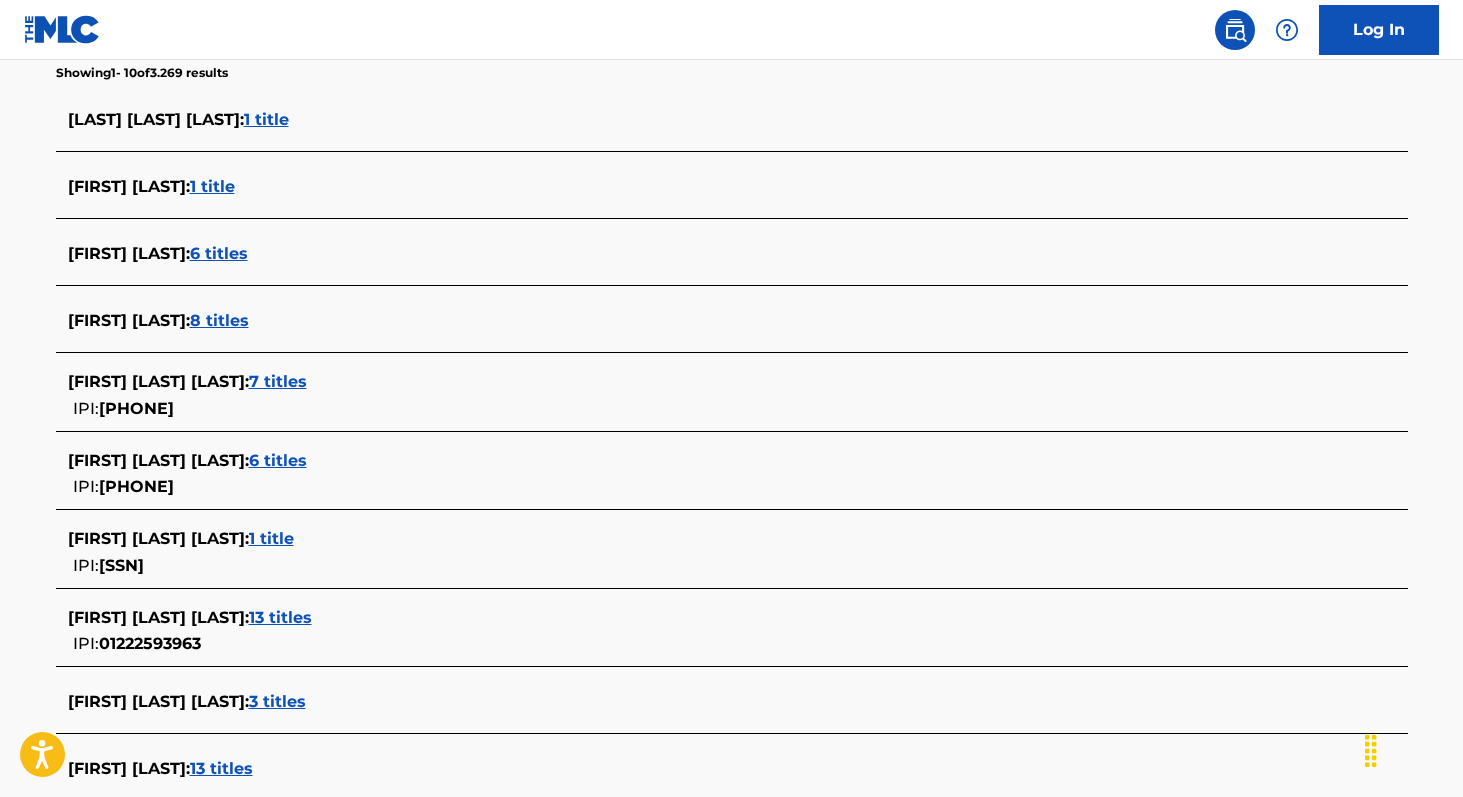 scroll, scrollTop: 537, scrollLeft: 0, axis: vertical 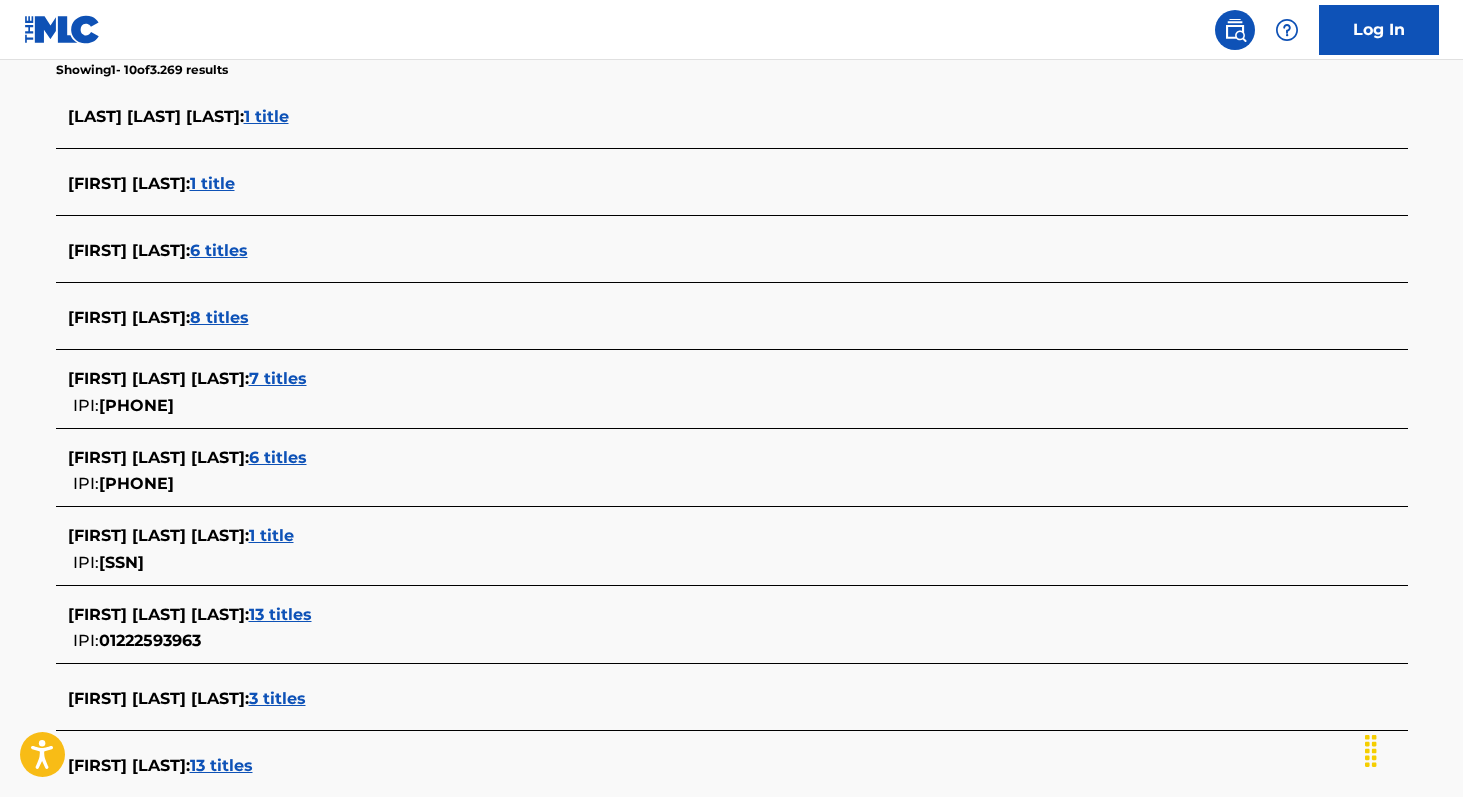 click on "13 titles" at bounding box center [280, 614] 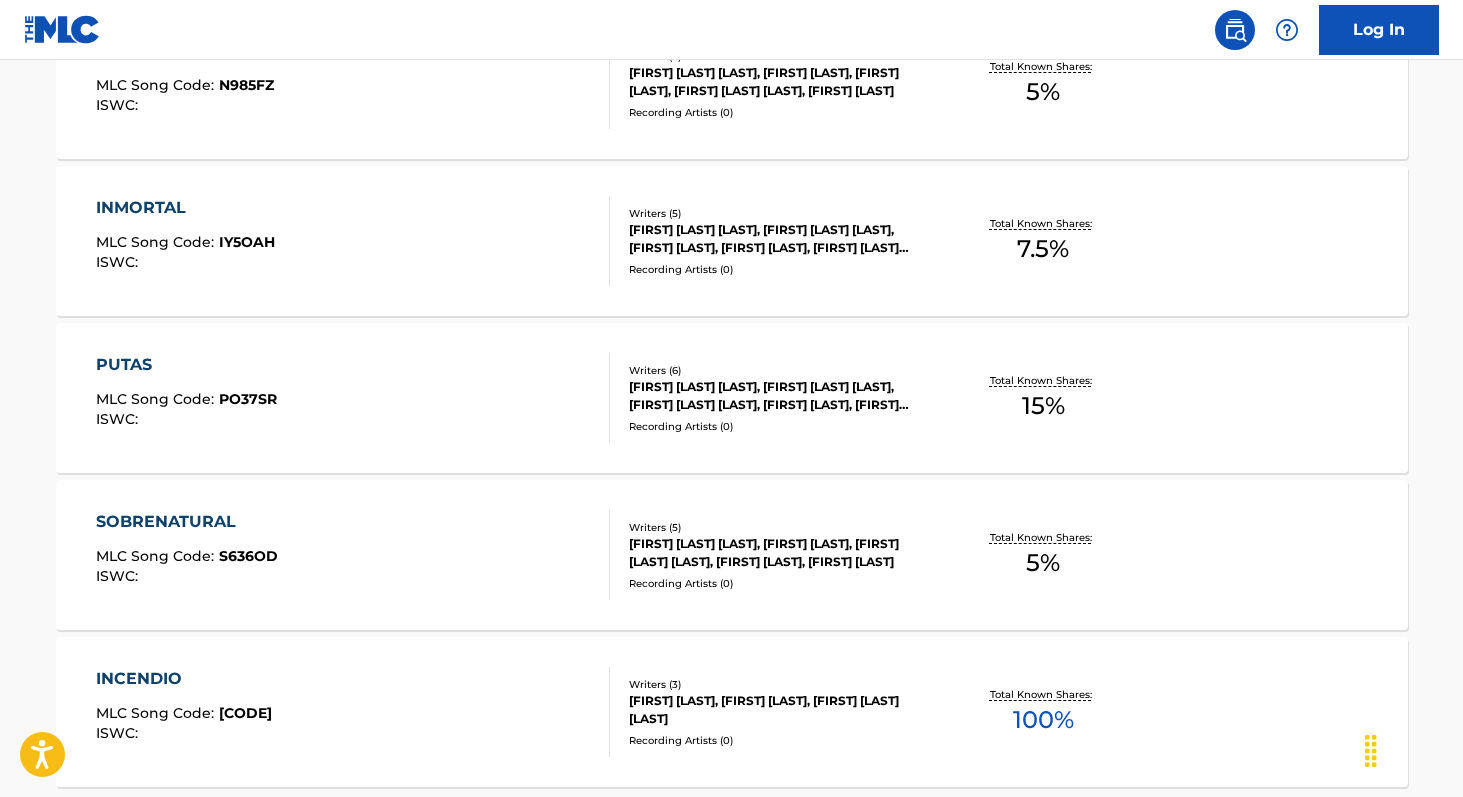 scroll, scrollTop: 1465, scrollLeft: 0, axis: vertical 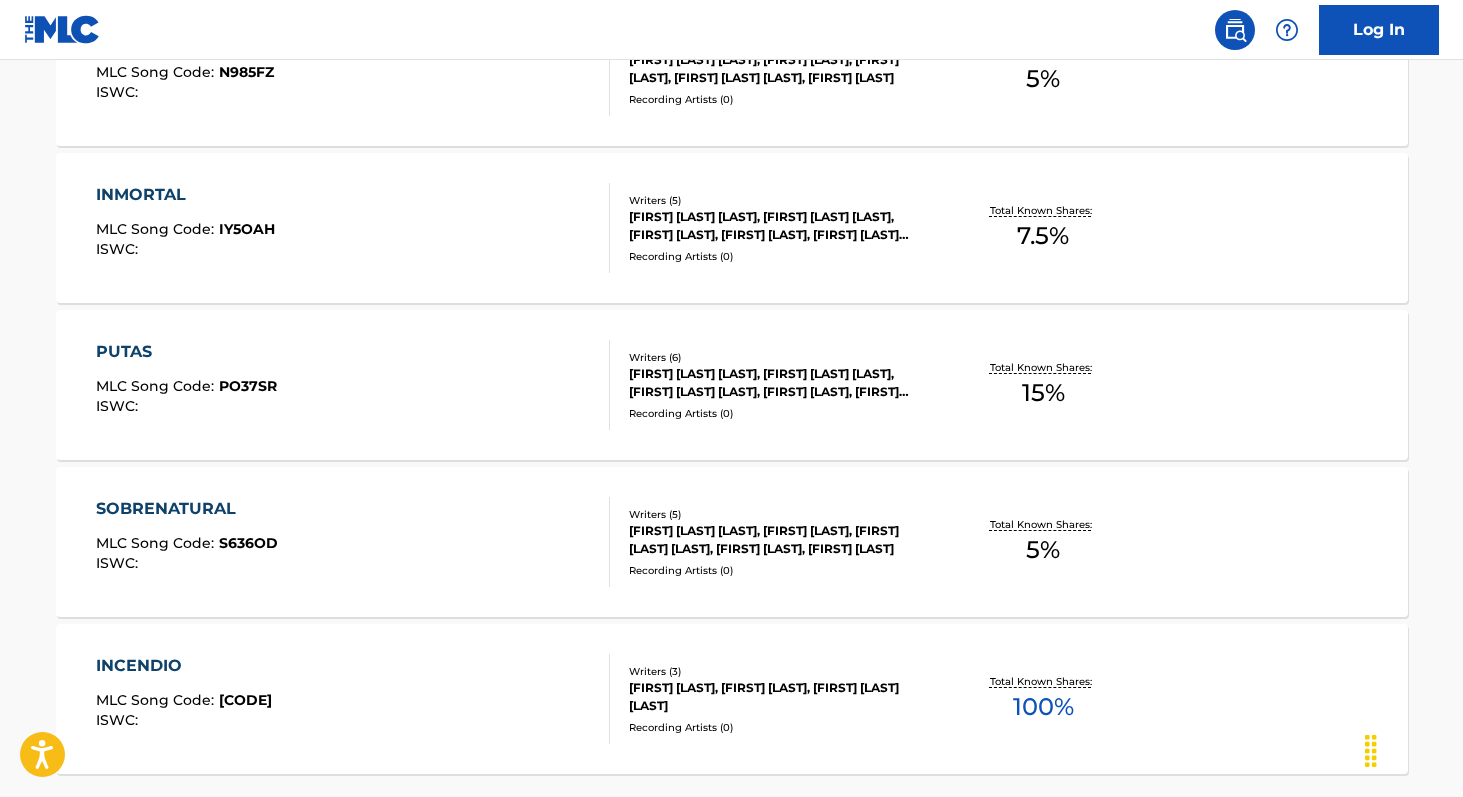 click on "100 %" at bounding box center [1043, 707] 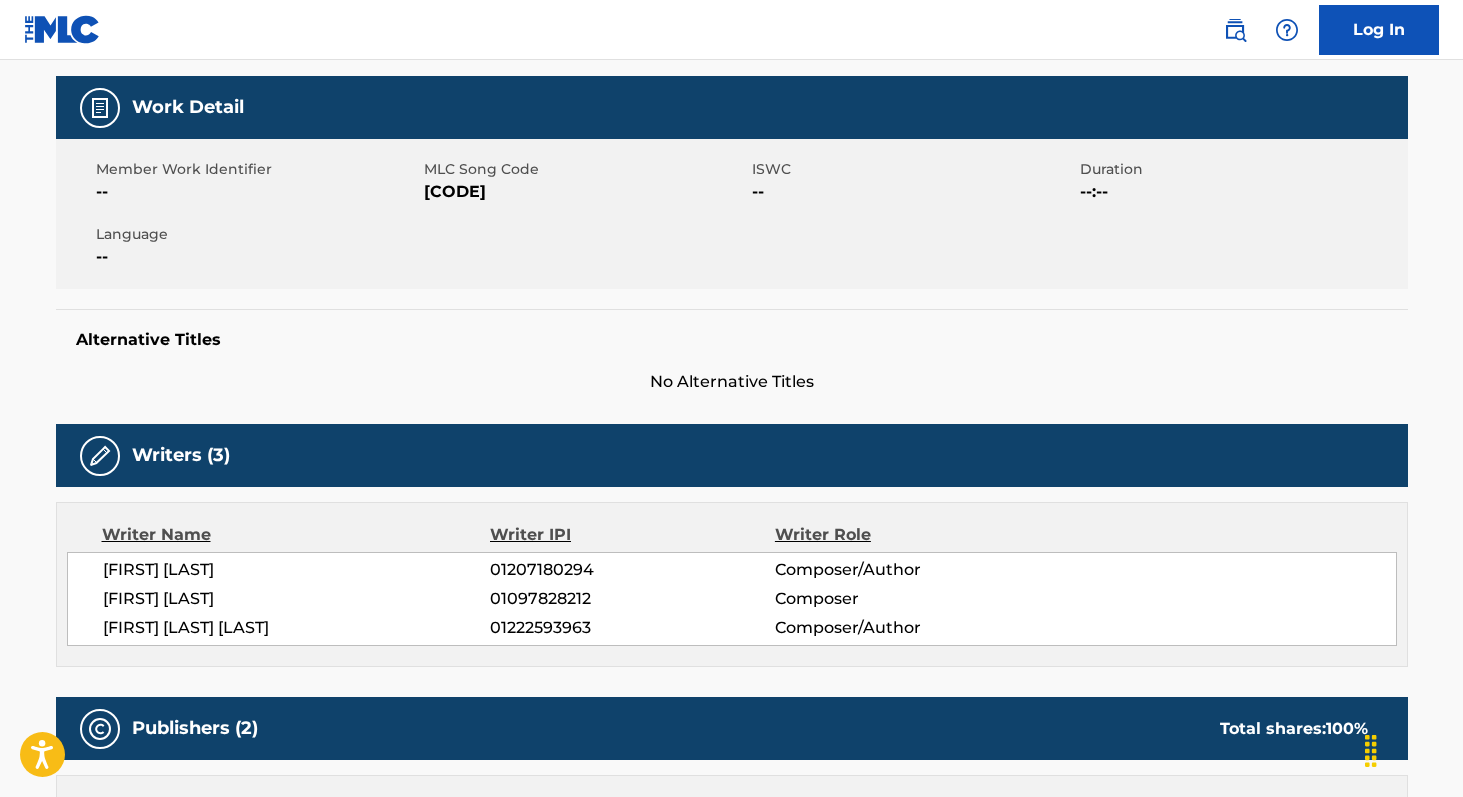 scroll, scrollTop: 283, scrollLeft: 0, axis: vertical 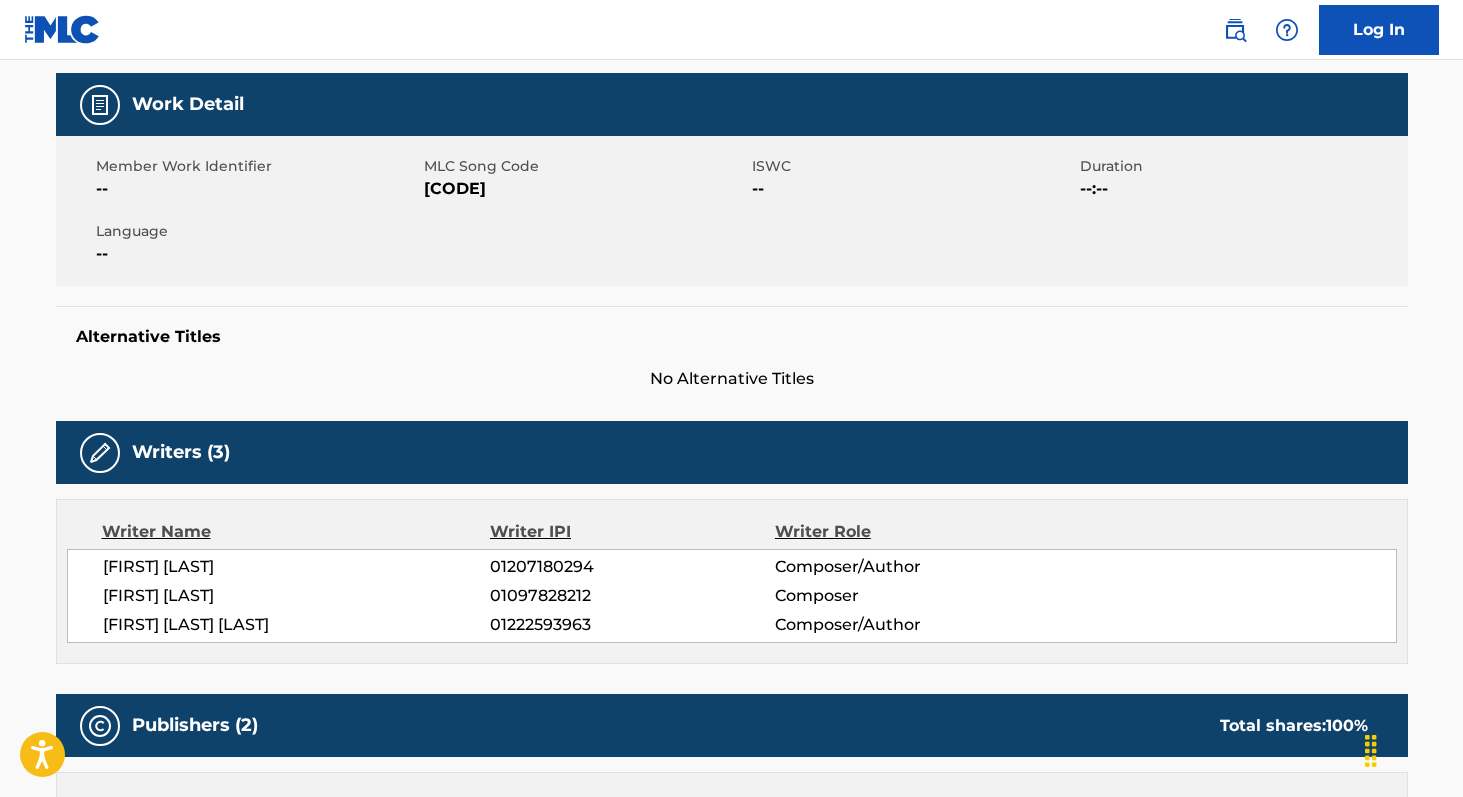 click on "01222593963" at bounding box center [632, 625] 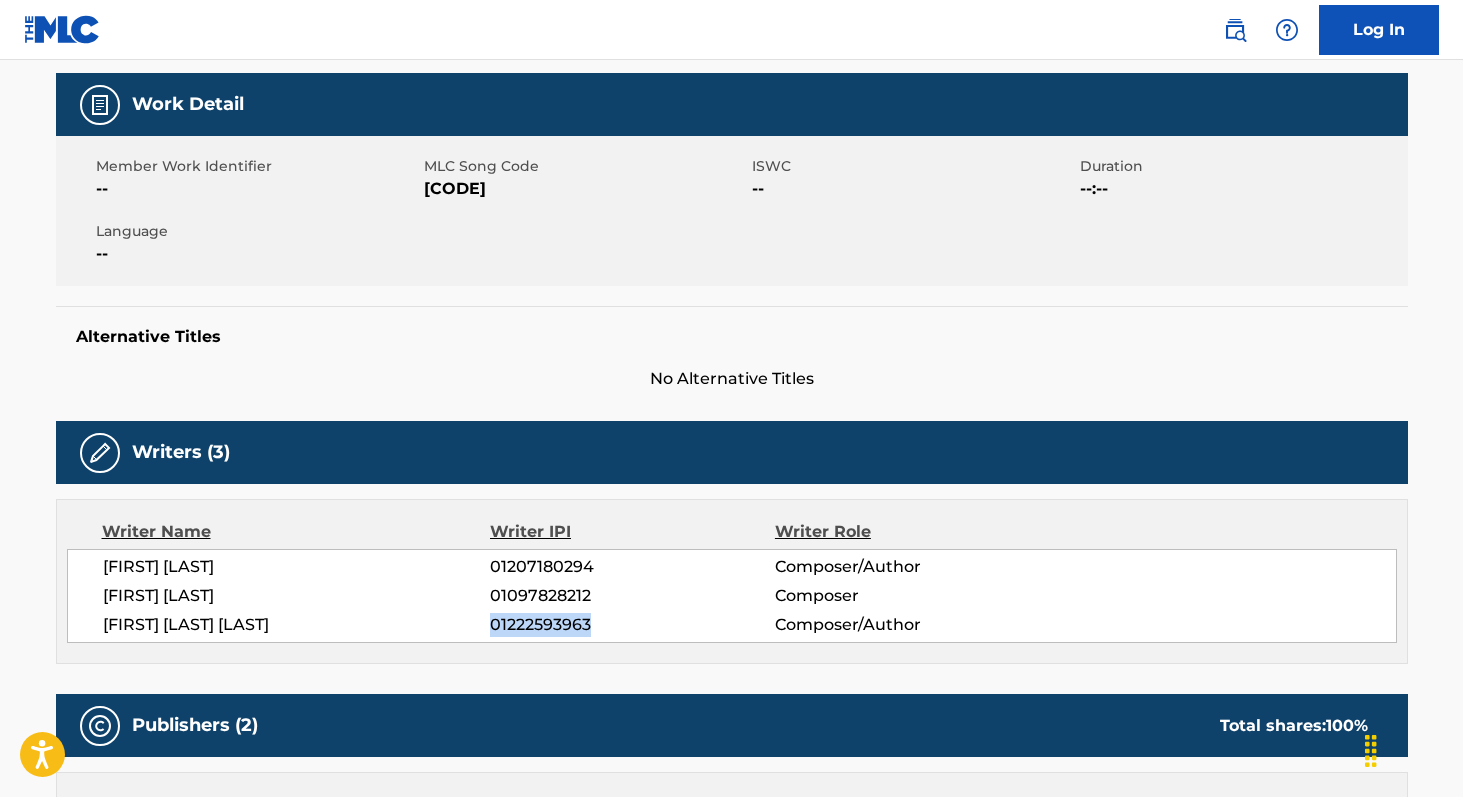 click on "01222593963" at bounding box center (632, 625) 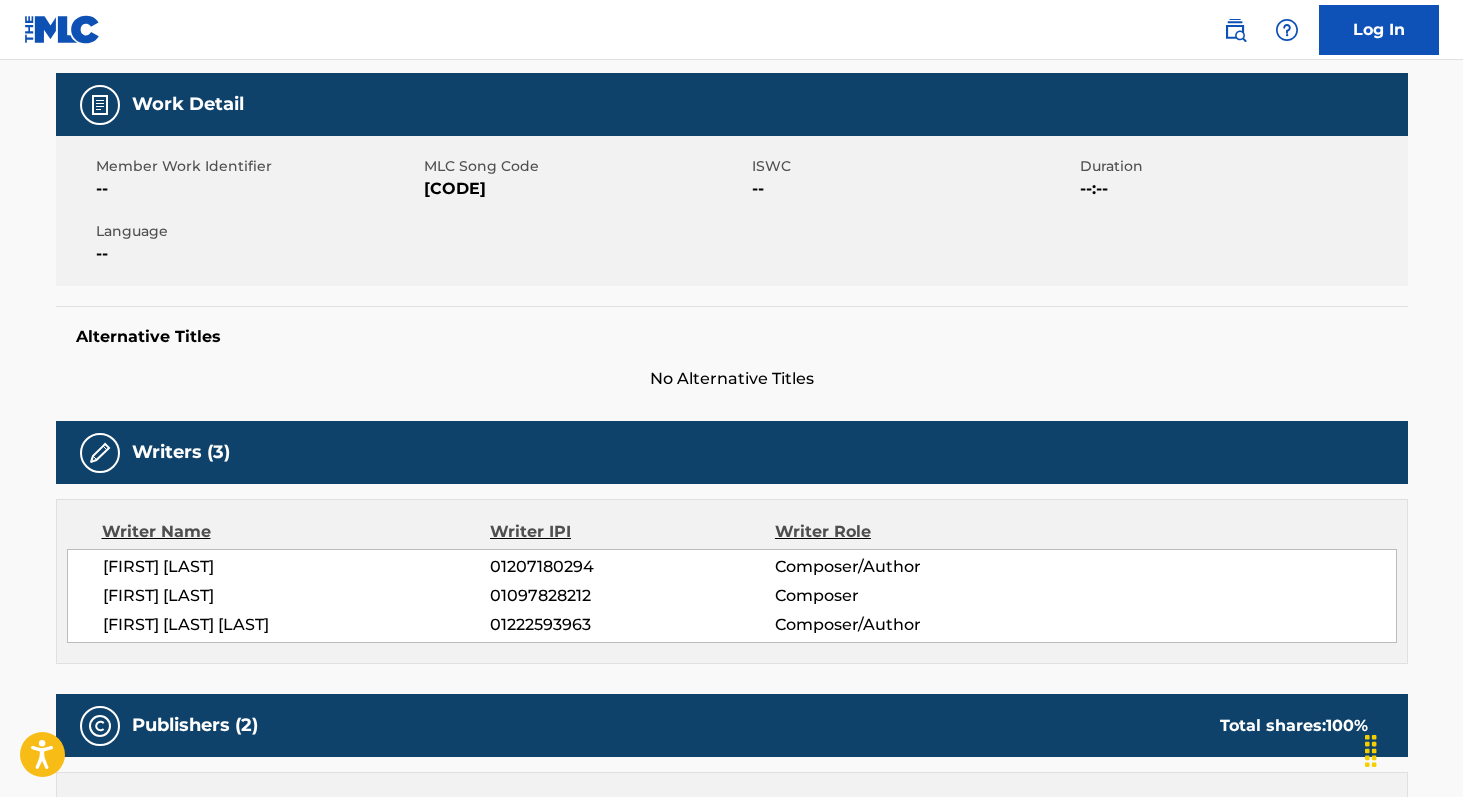 click on "01097828212" at bounding box center (632, 596) 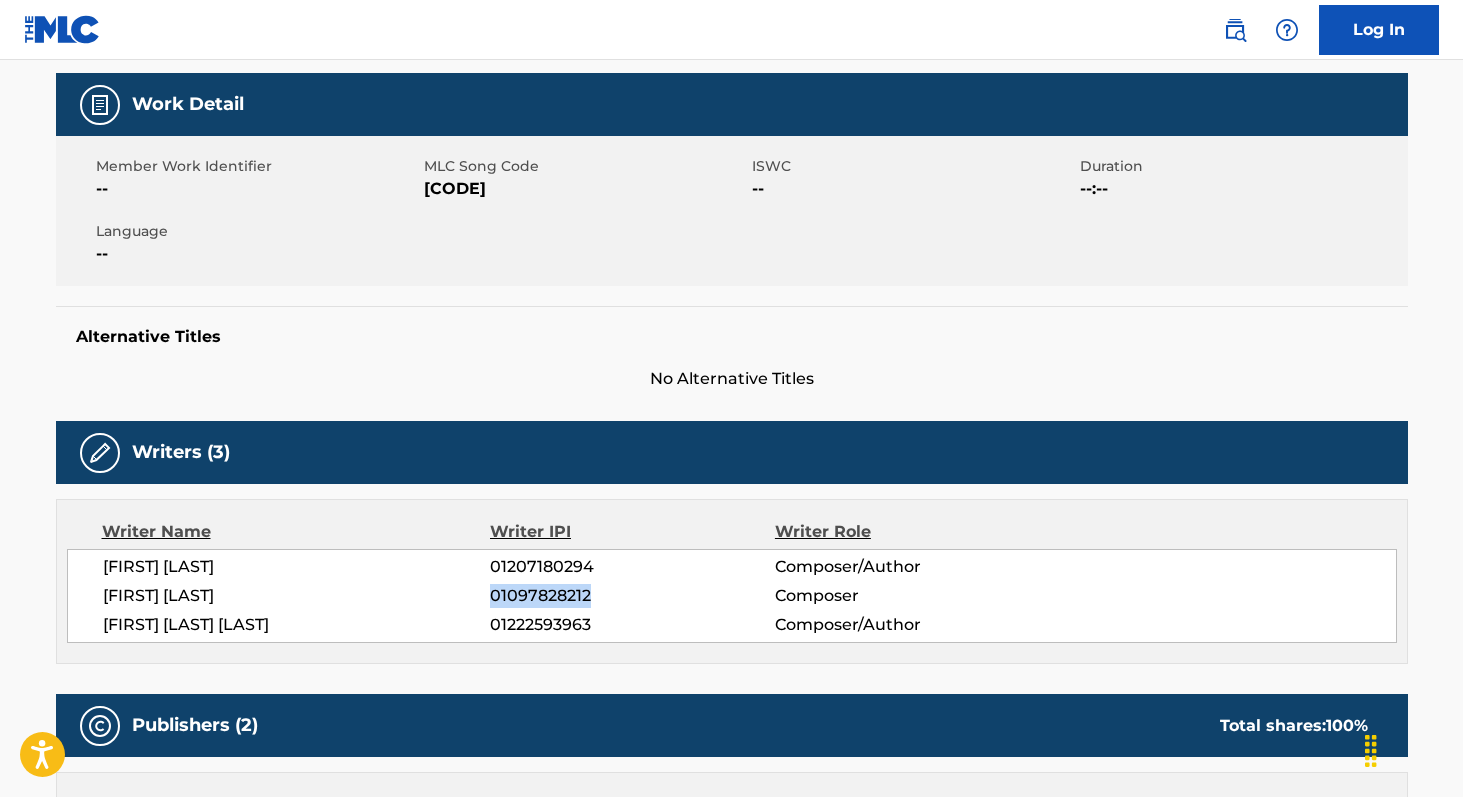 click on "01097828212" at bounding box center [632, 596] 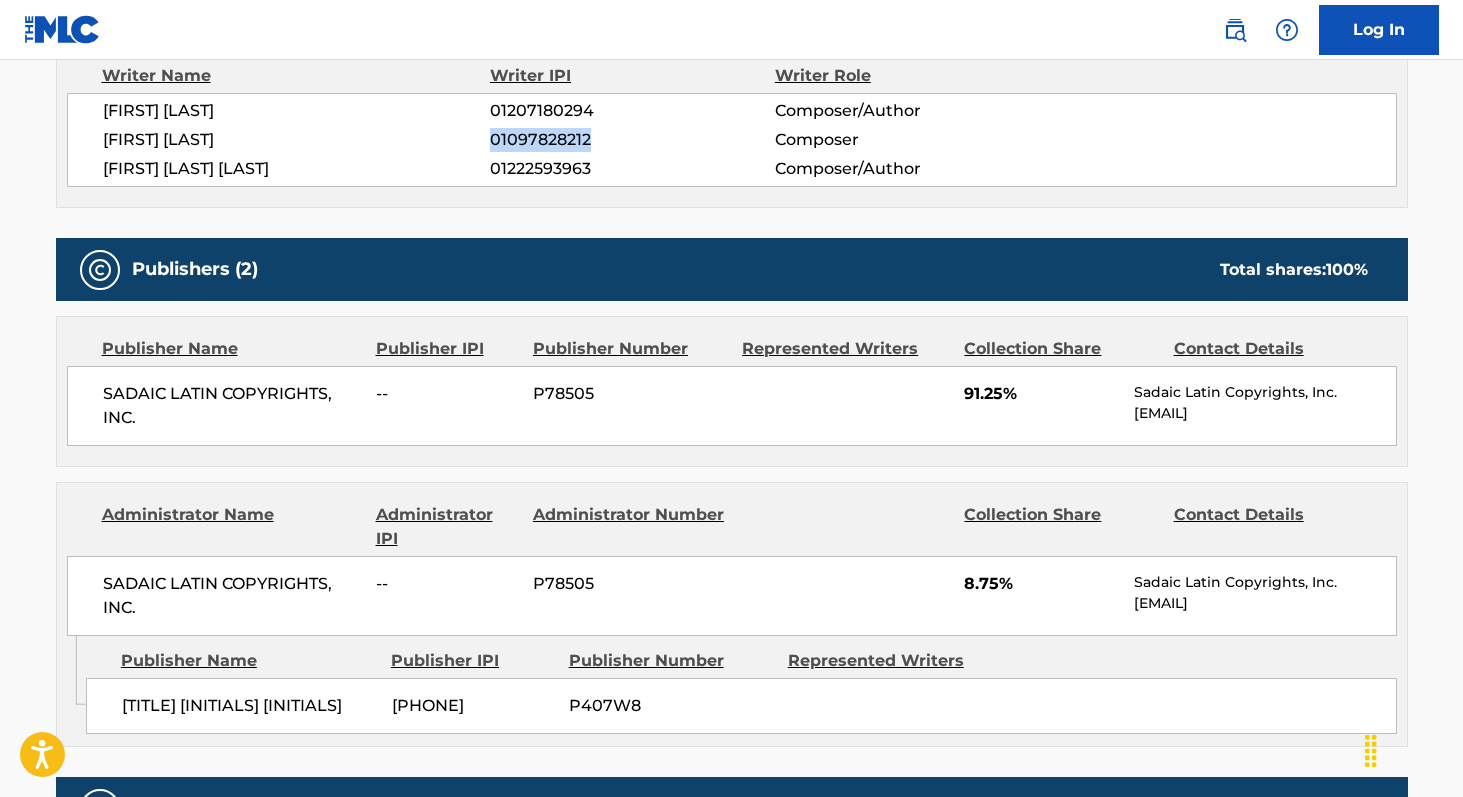 scroll, scrollTop: 737, scrollLeft: 0, axis: vertical 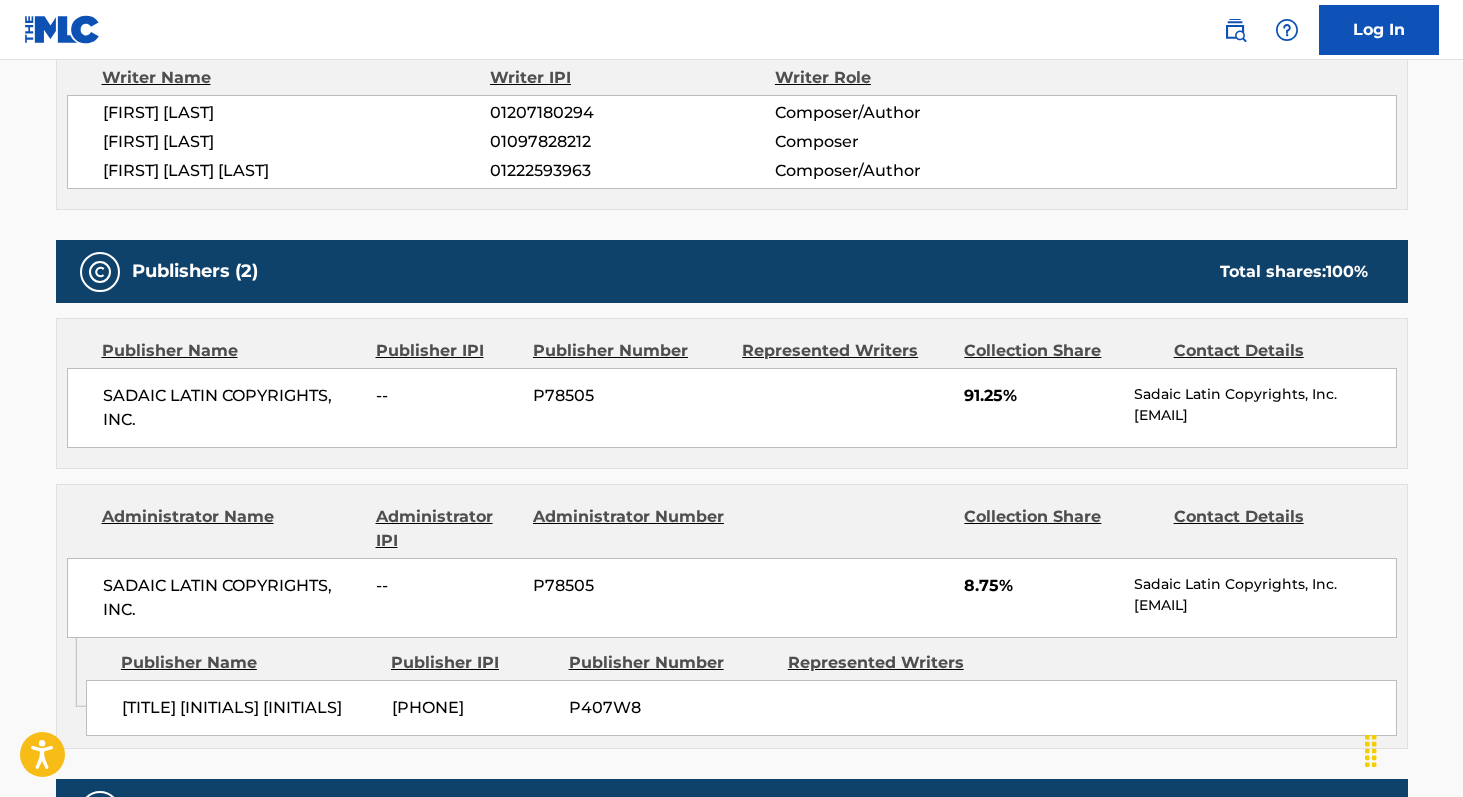 click on "SADAIC LATIN COPYRIGHTS, INC." at bounding box center (232, 408) 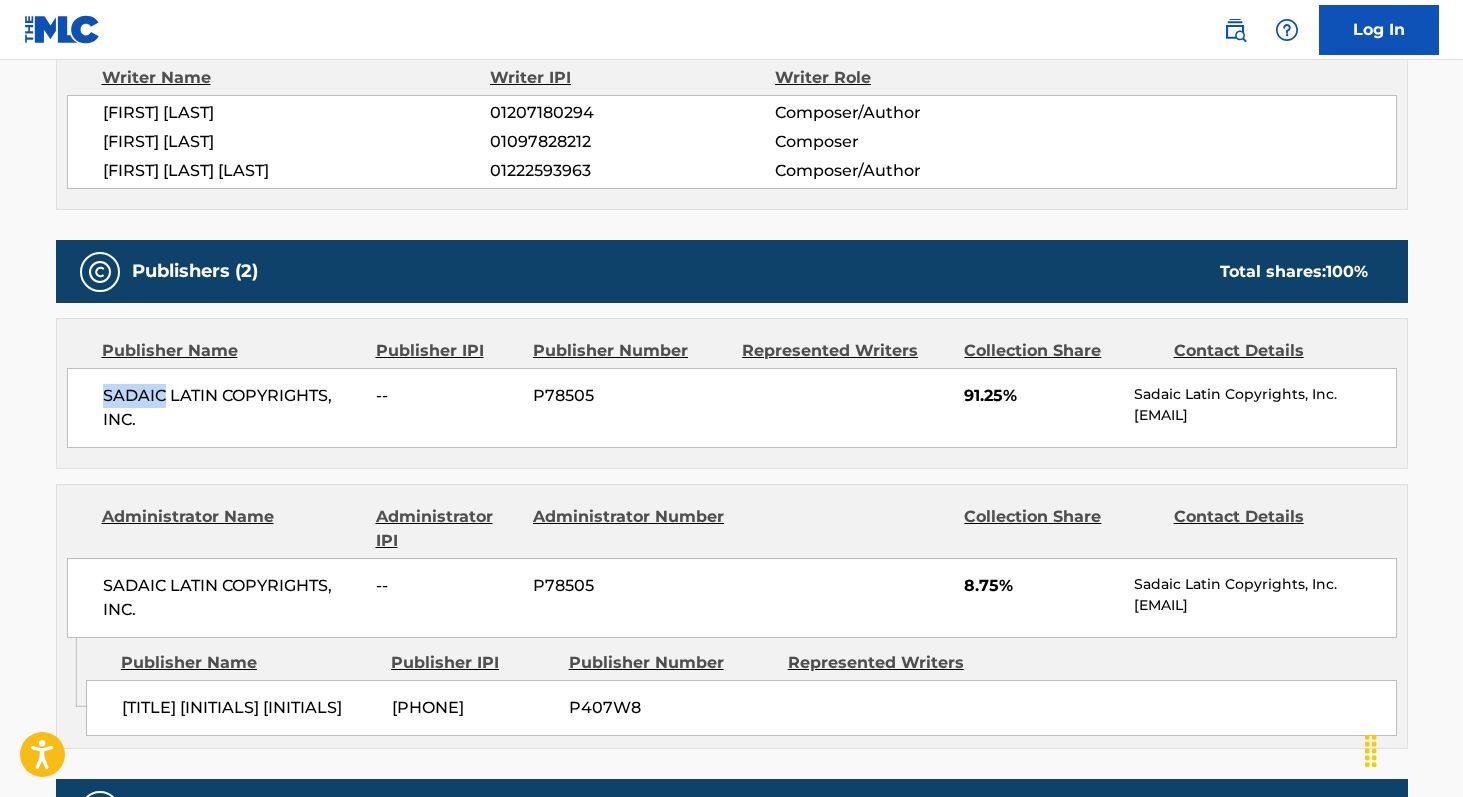 click on "SADAIC LATIN COPYRIGHTS, INC." at bounding box center (232, 408) 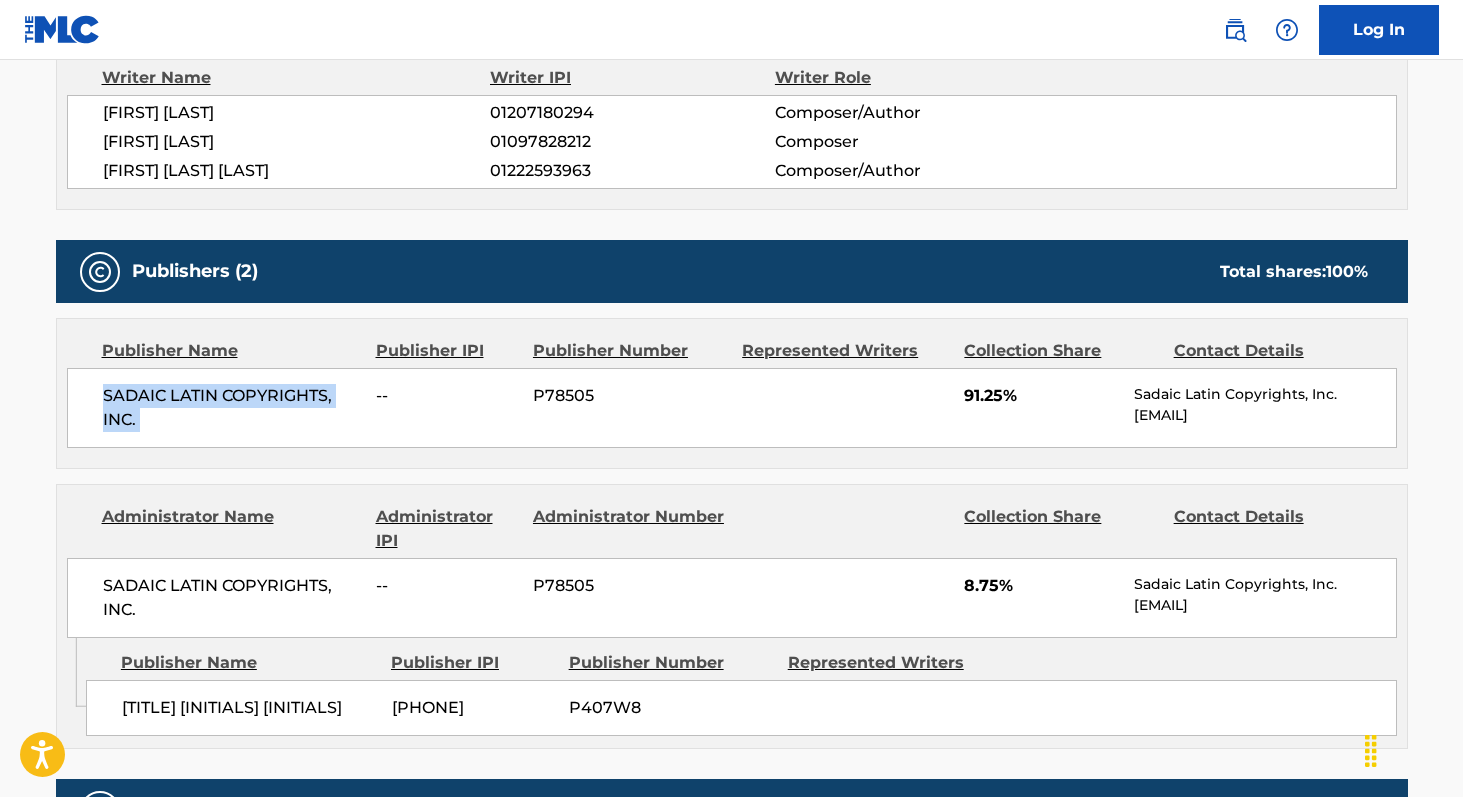 click on "SADAIC LATIN COPYRIGHTS, INC." at bounding box center [232, 408] 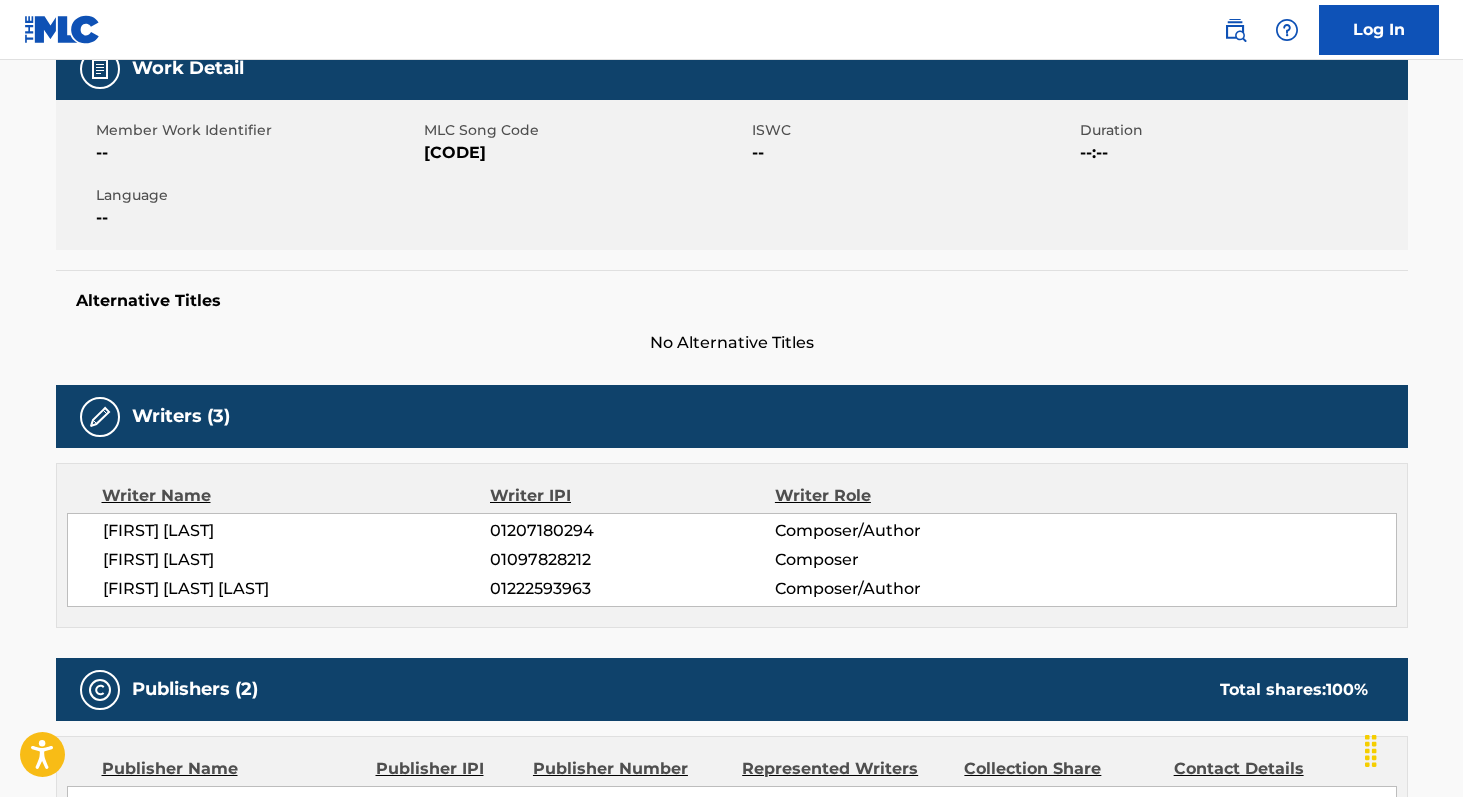 scroll, scrollTop: 318, scrollLeft: 0, axis: vertical 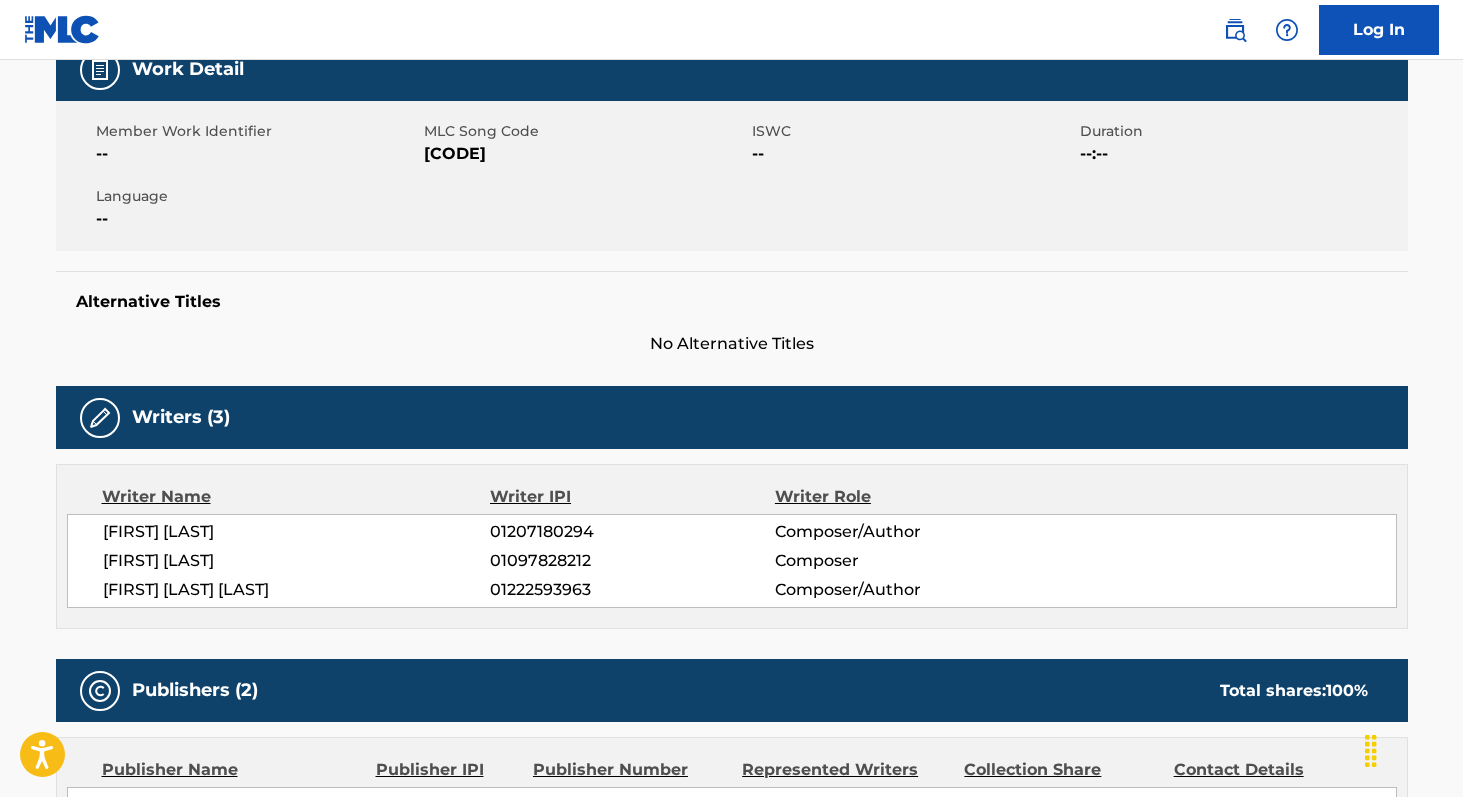 click on "[CODE]" at bounding box center [585, 154] 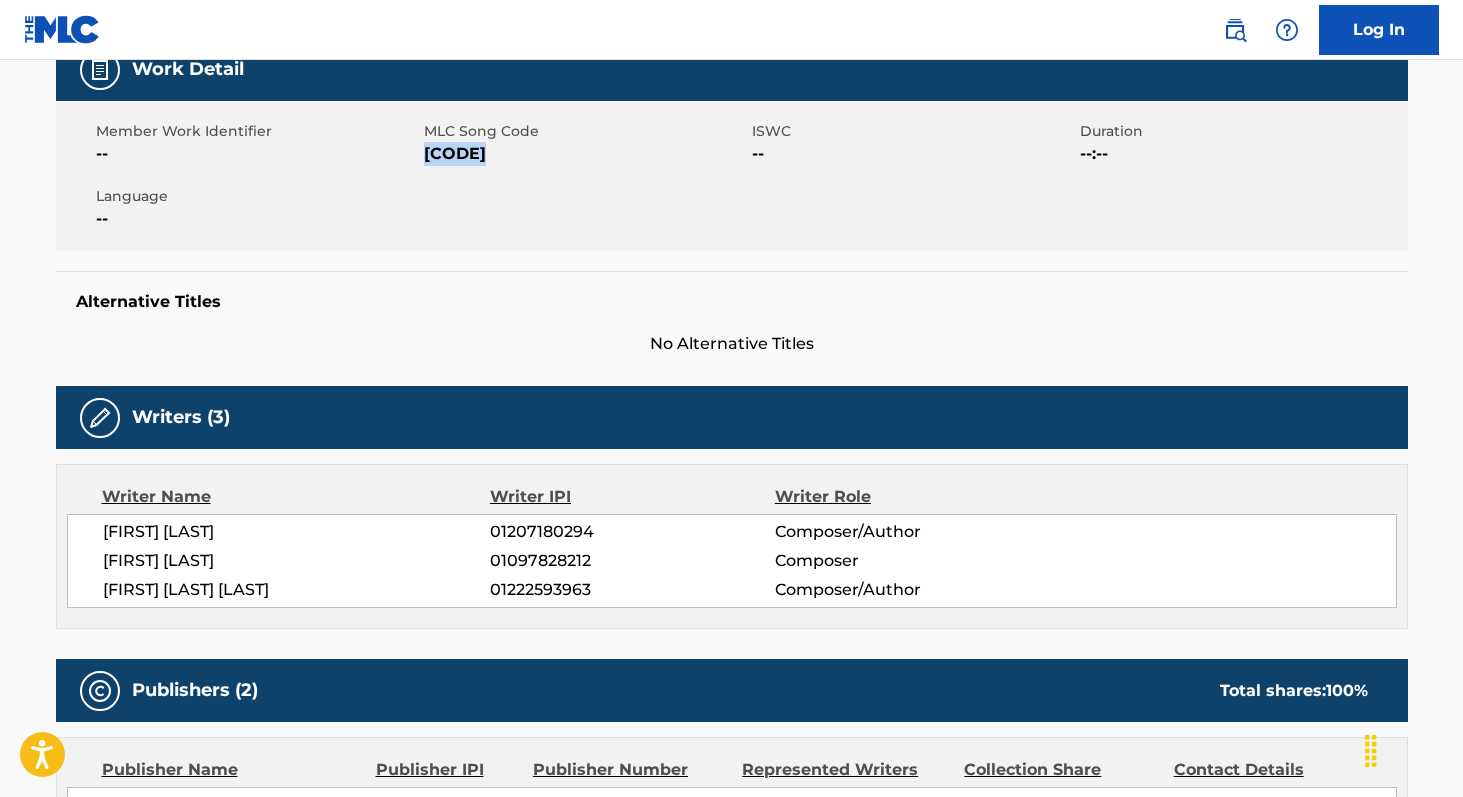 click on "[CODE]" at bounding box center (585, 154) 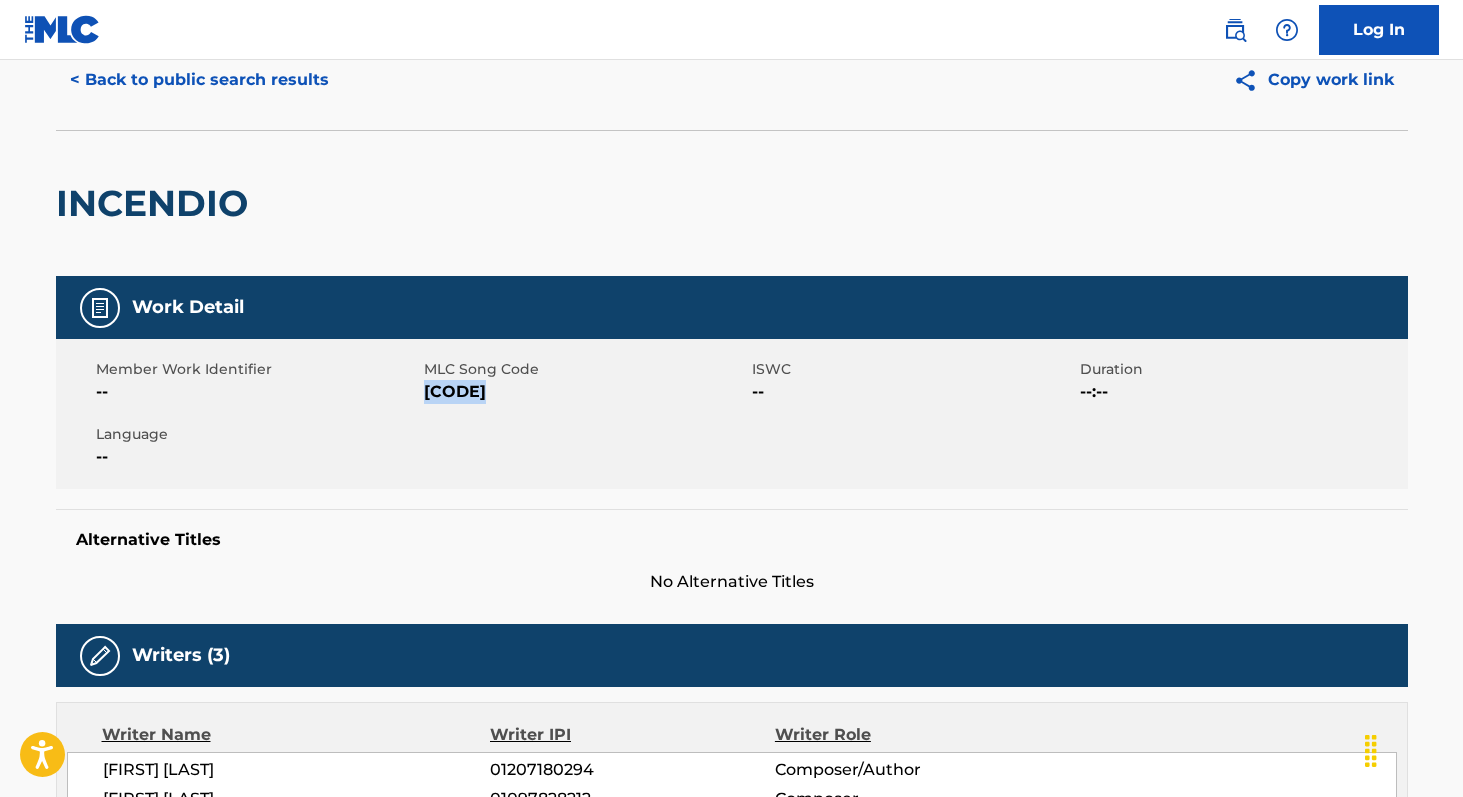 scroll, scrollTop: 0, scrollLeft: 0, axis: both 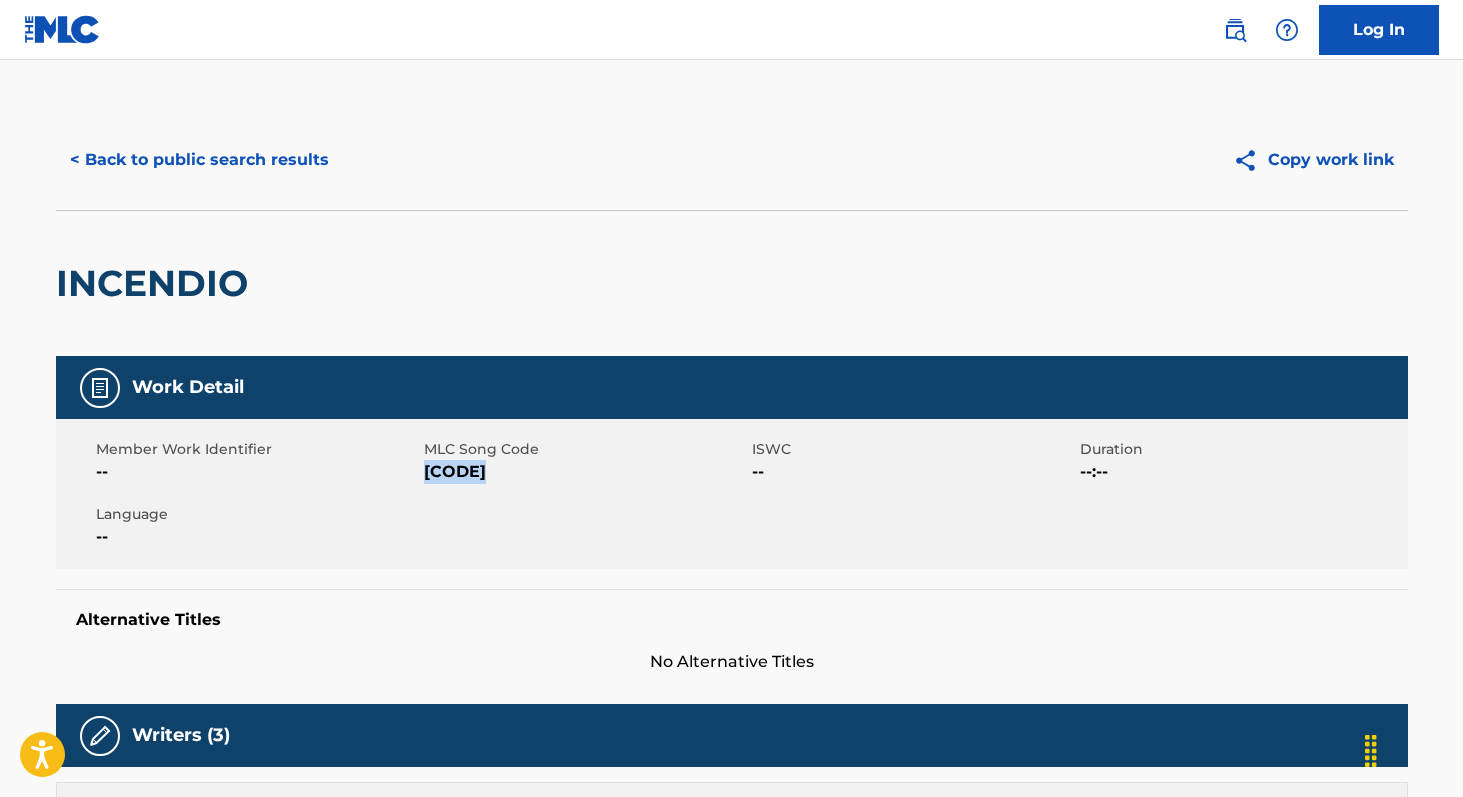 click on "< Back to public search results" at bounding box center (199, 160) 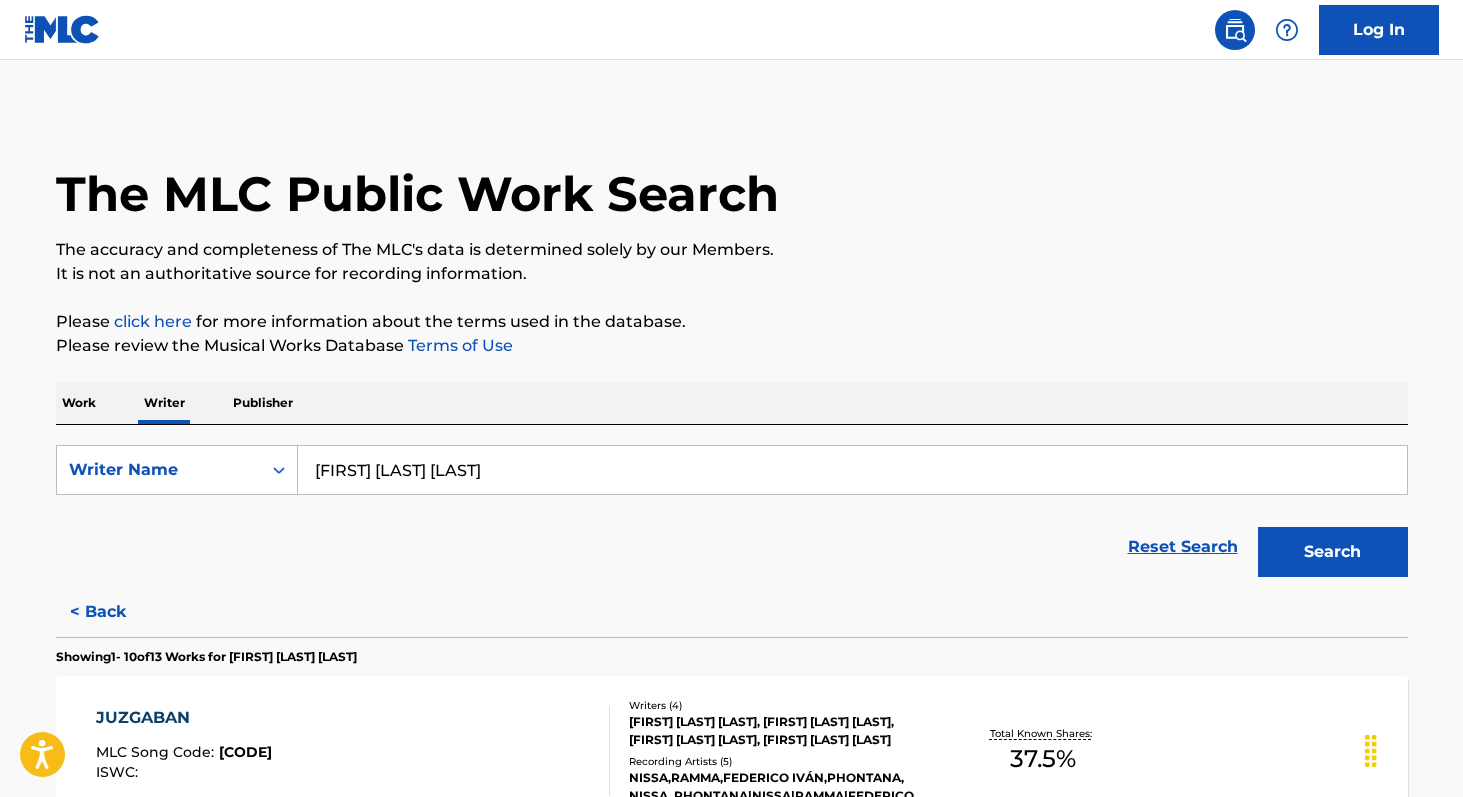 click on "[FIRST] [LAST] [LAST]" at bounding box center (852, 470) 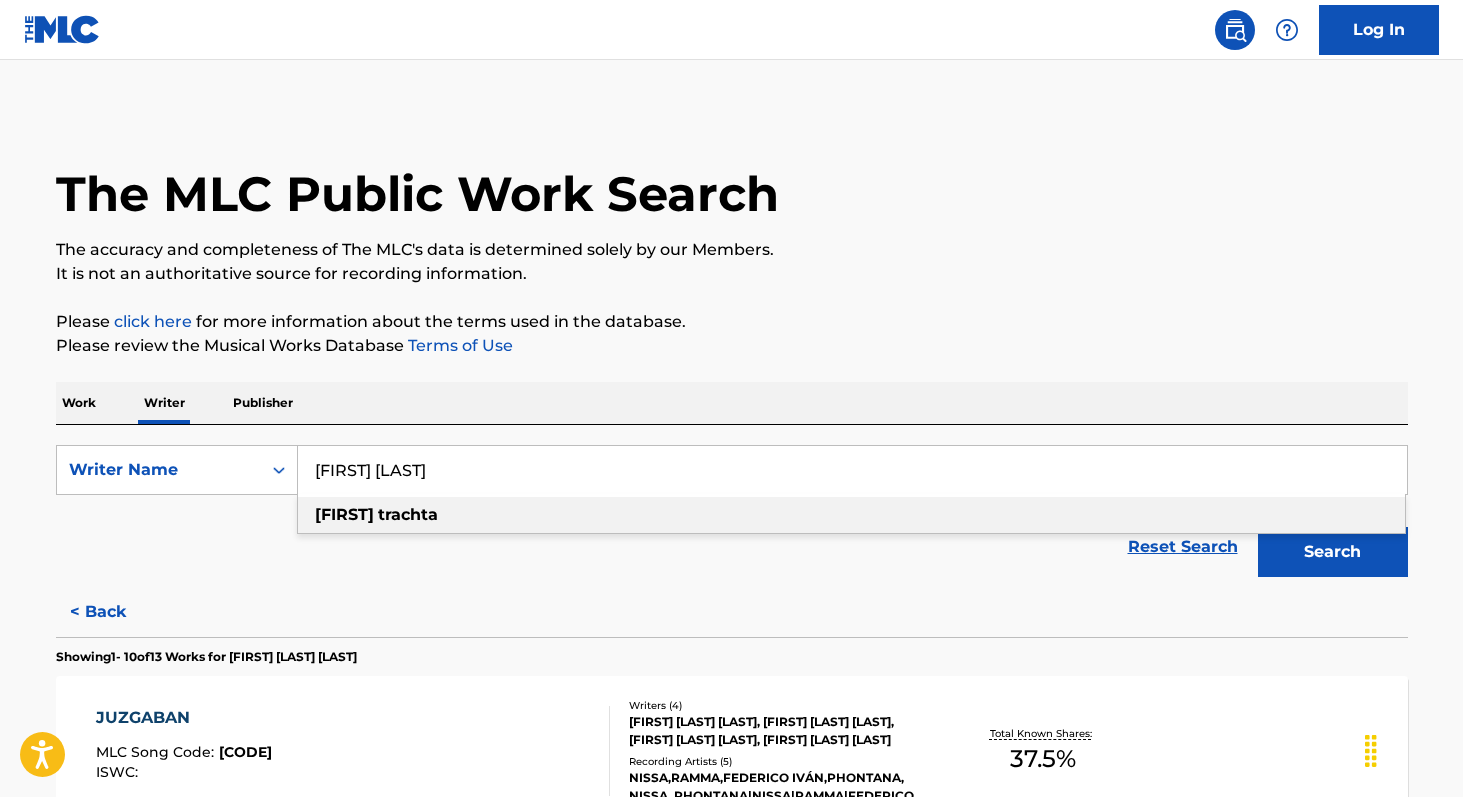 click on "[FIRST] [LAST]" at bounding box center [851, 515] 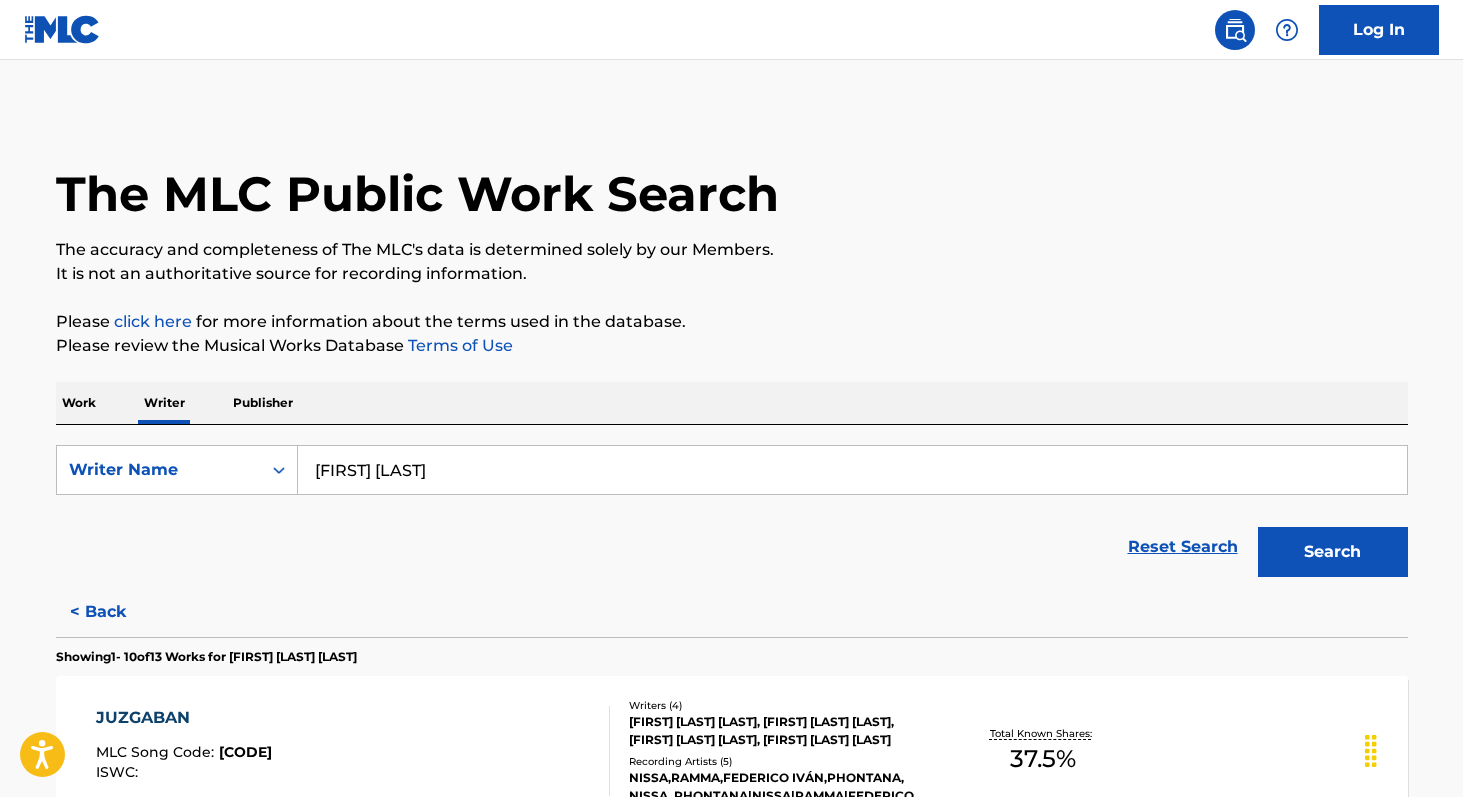 click on "Search" at bounding box center (1333, 552) 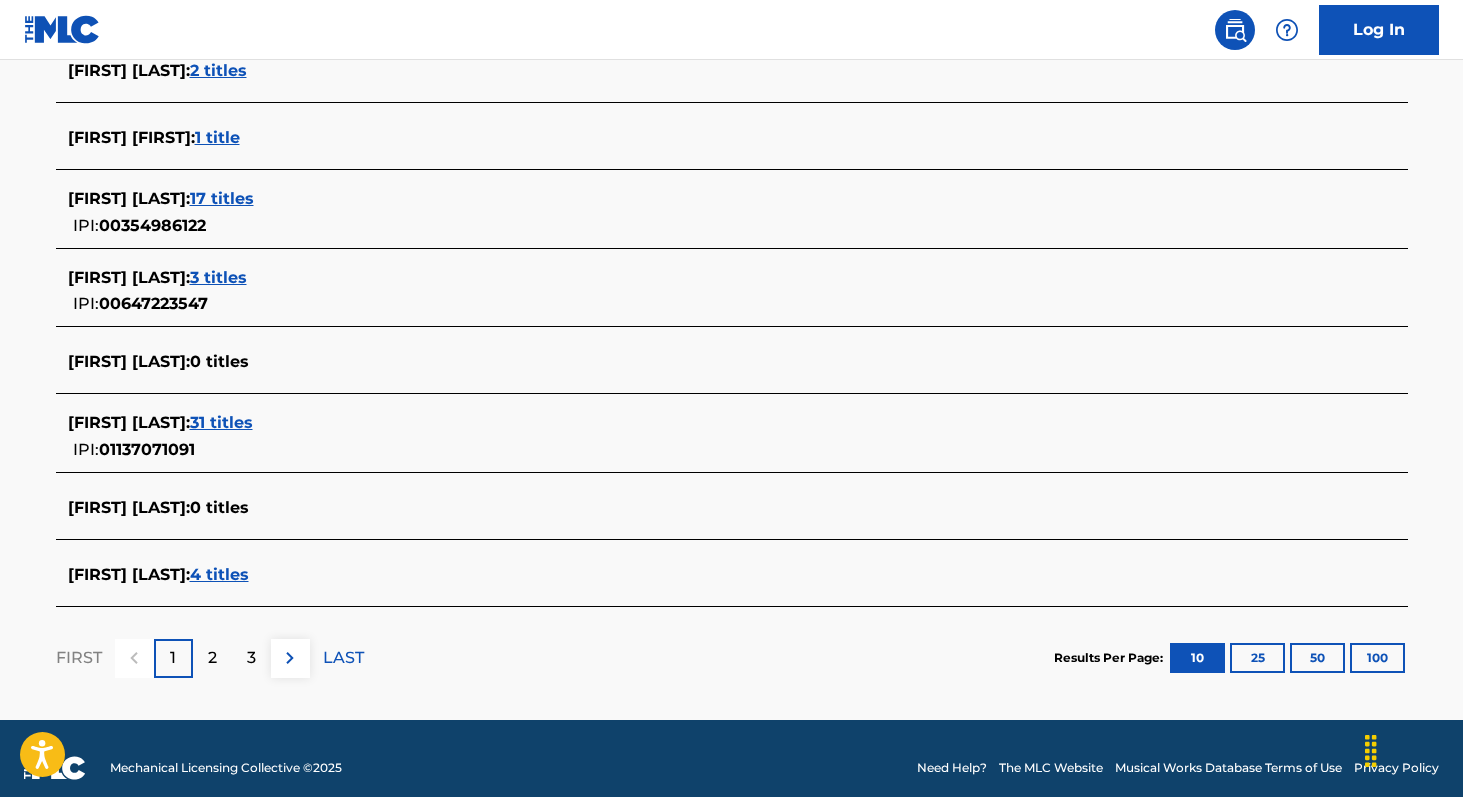 scroll, scrollTop: 722, scrollLeft: 0, axis: vertical 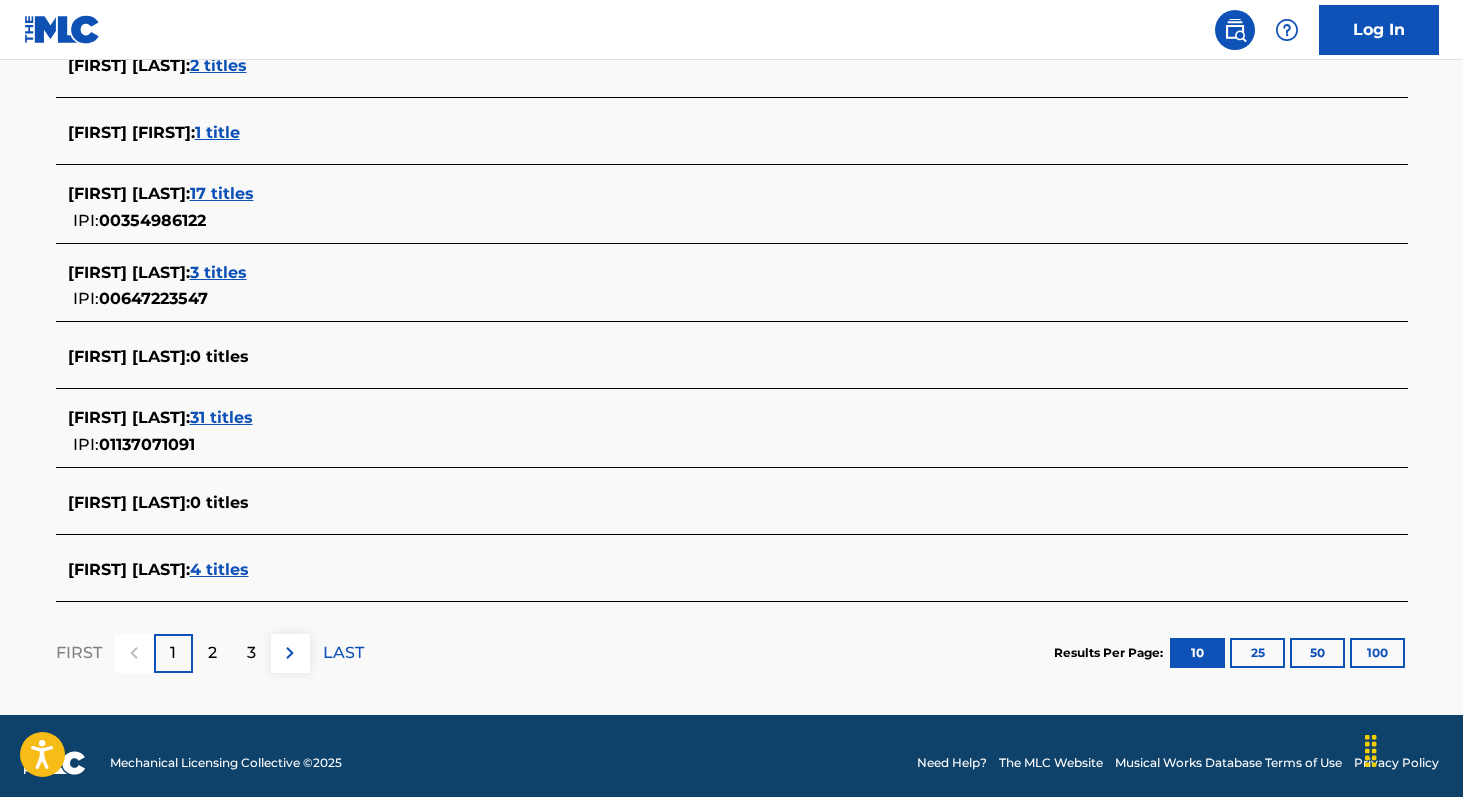 click on "31 titles" at bounding box center [221, 417] 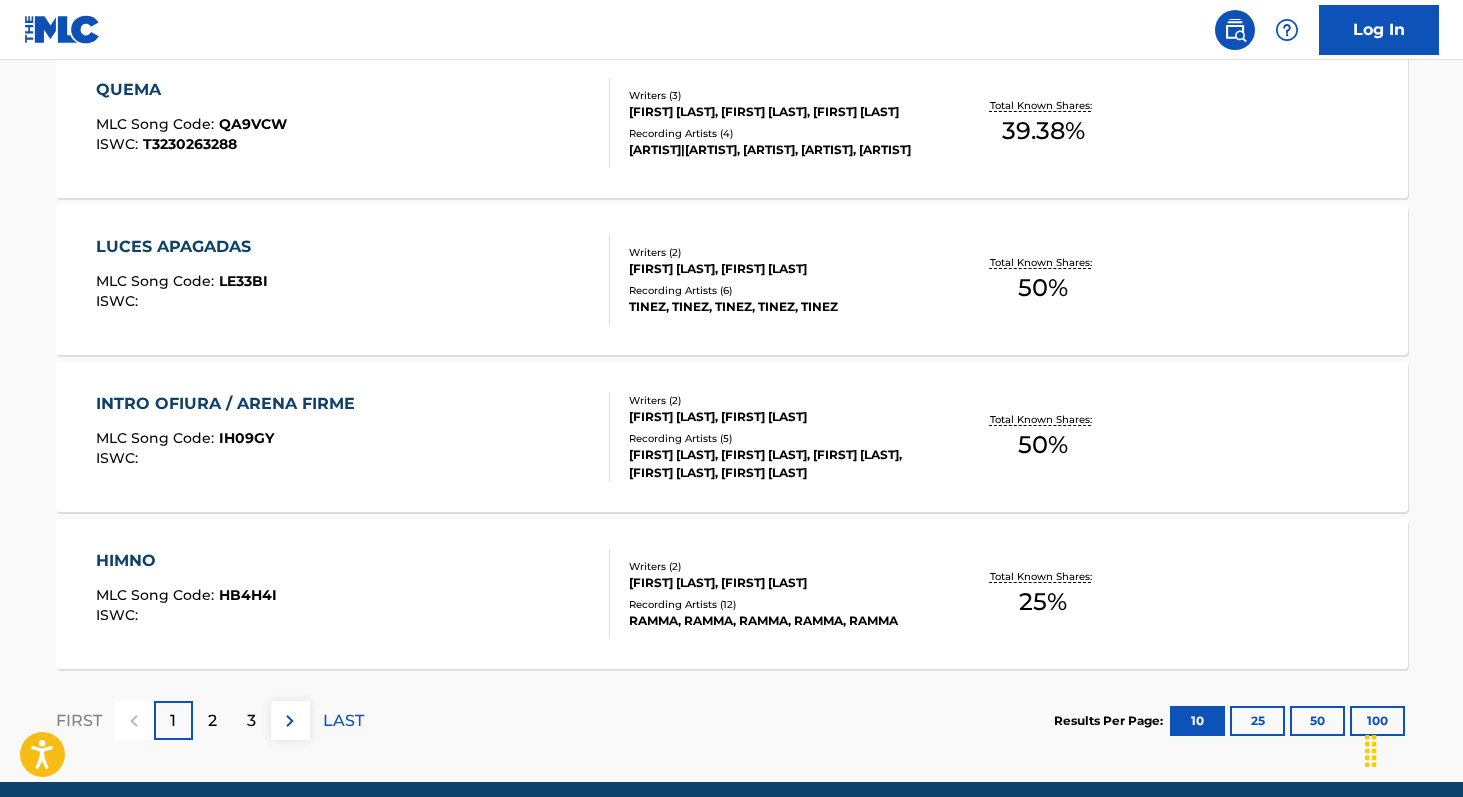 scroll, scrollTop: 1577, scrollLeft: 0, axis: vertical 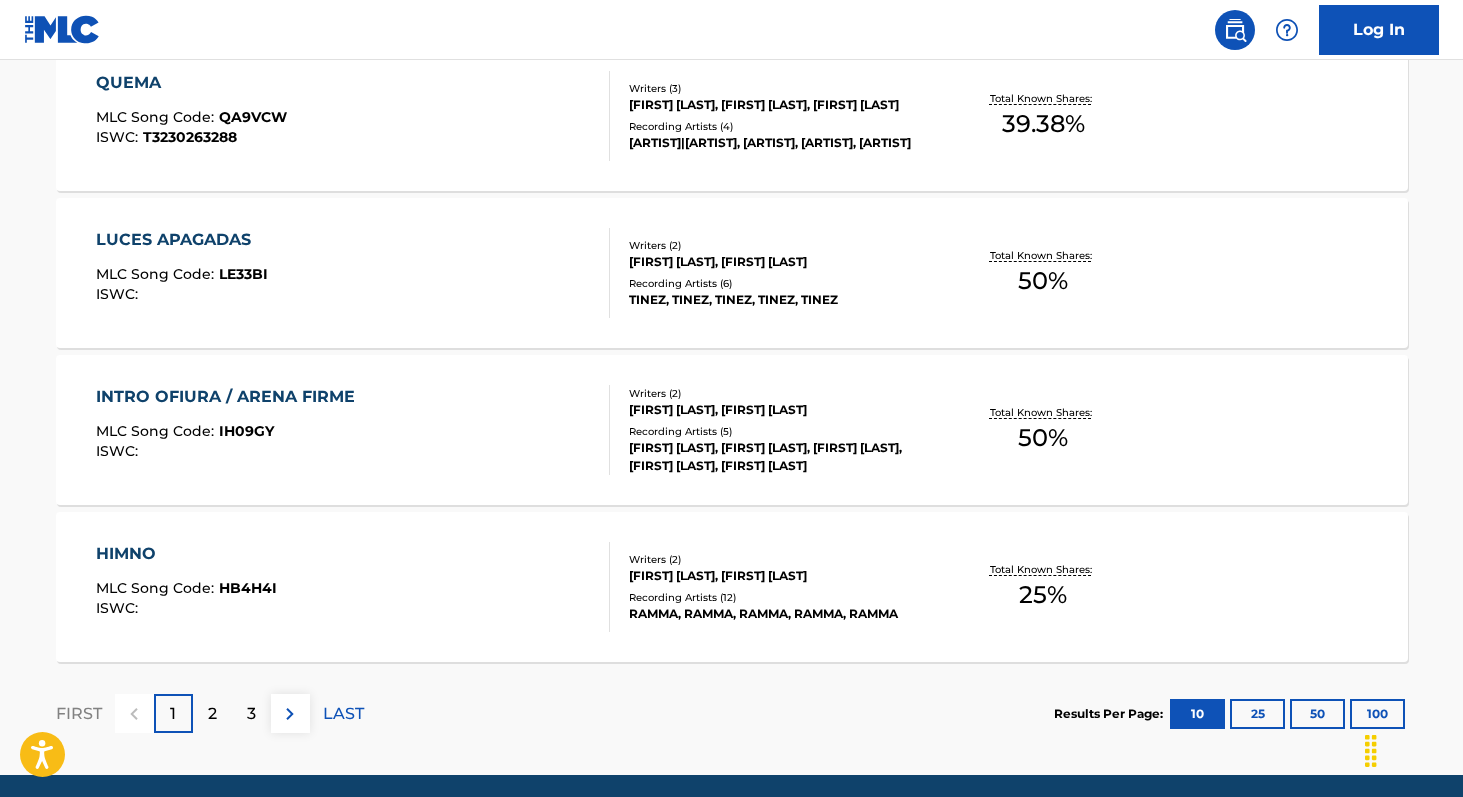 click on "50 %" at bounding box center [1043, 438] 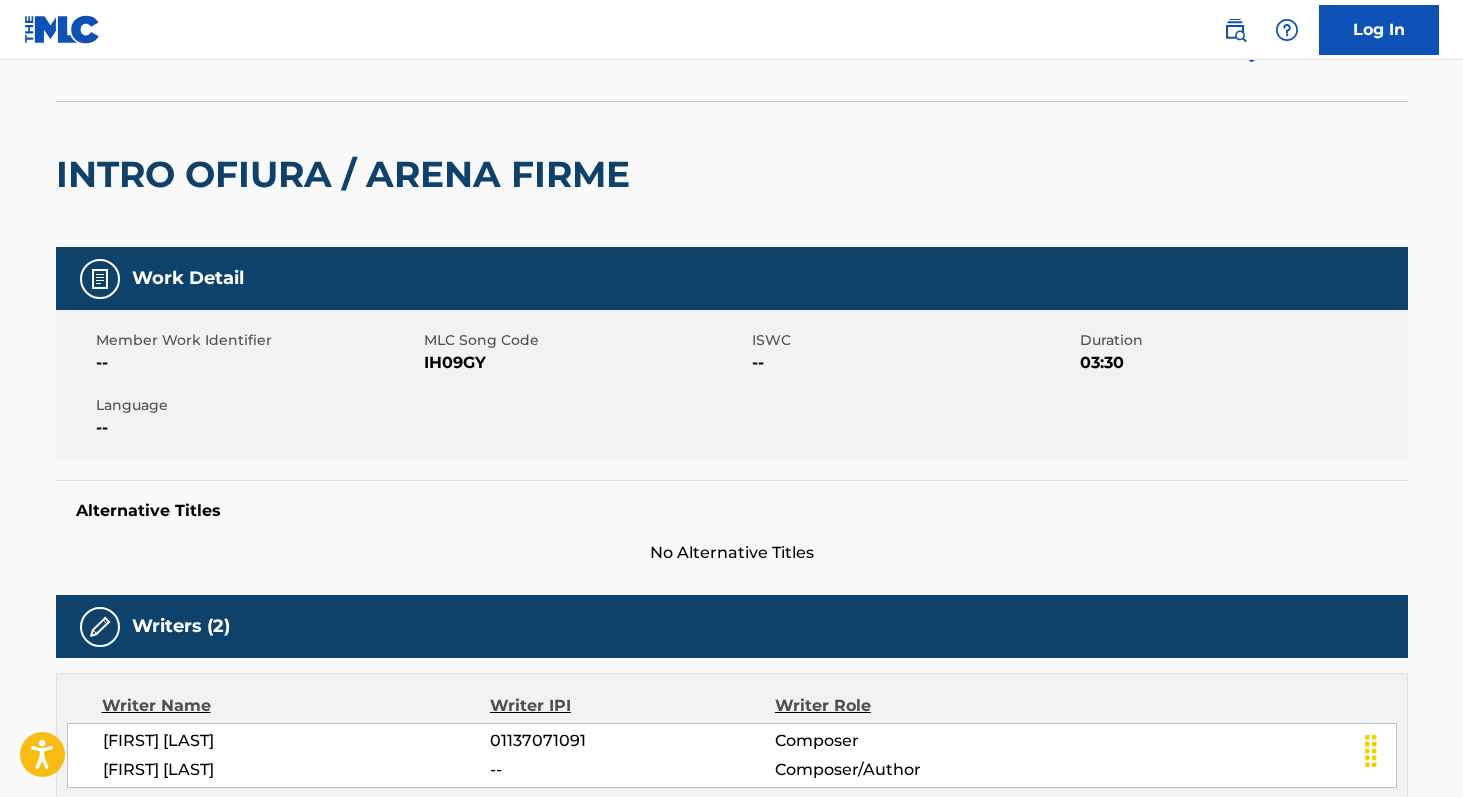scroll, scrollTop: 95, scrollLeft: 0, axis: vertical 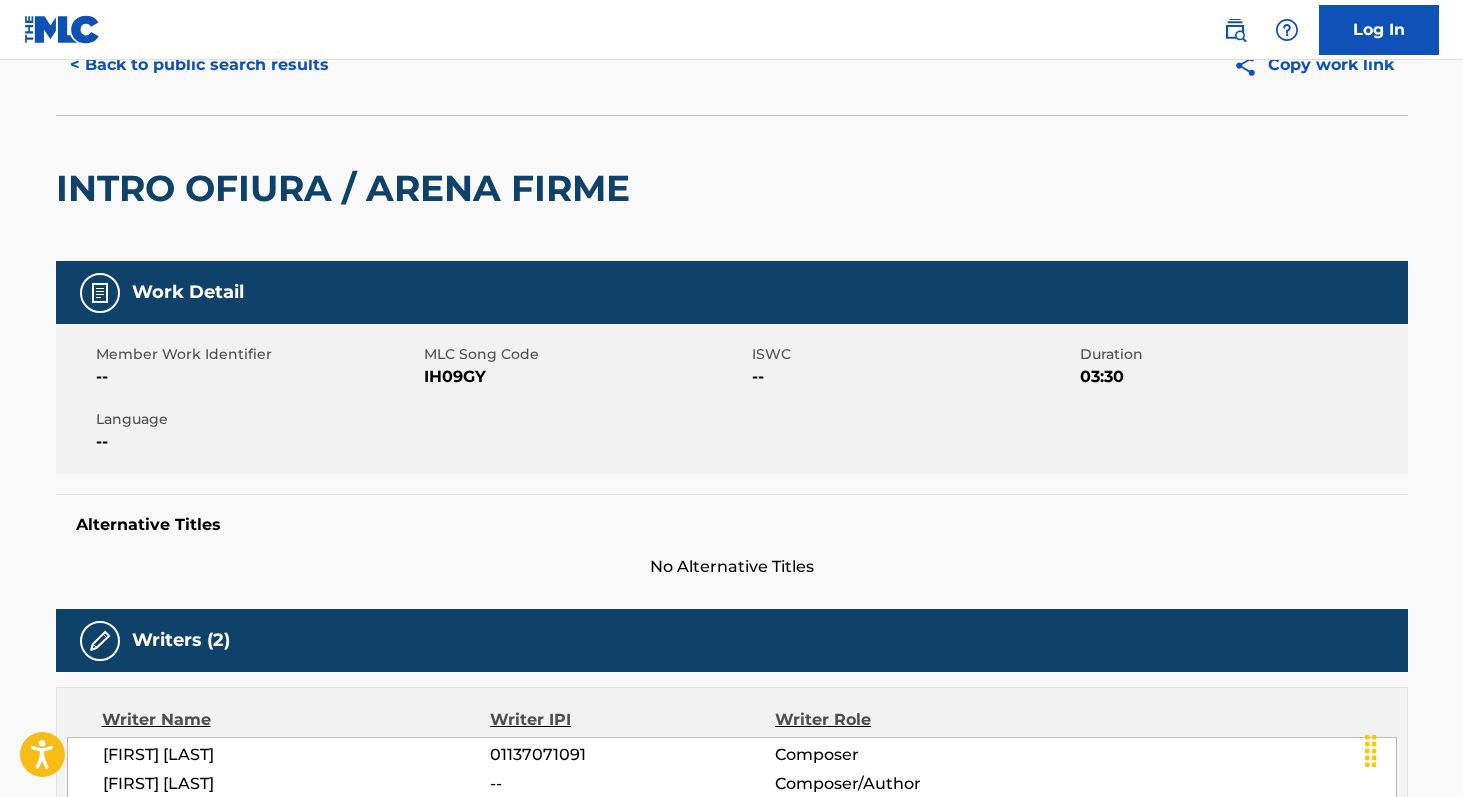 click on "IH09GY" at bounding box center [585, 377] 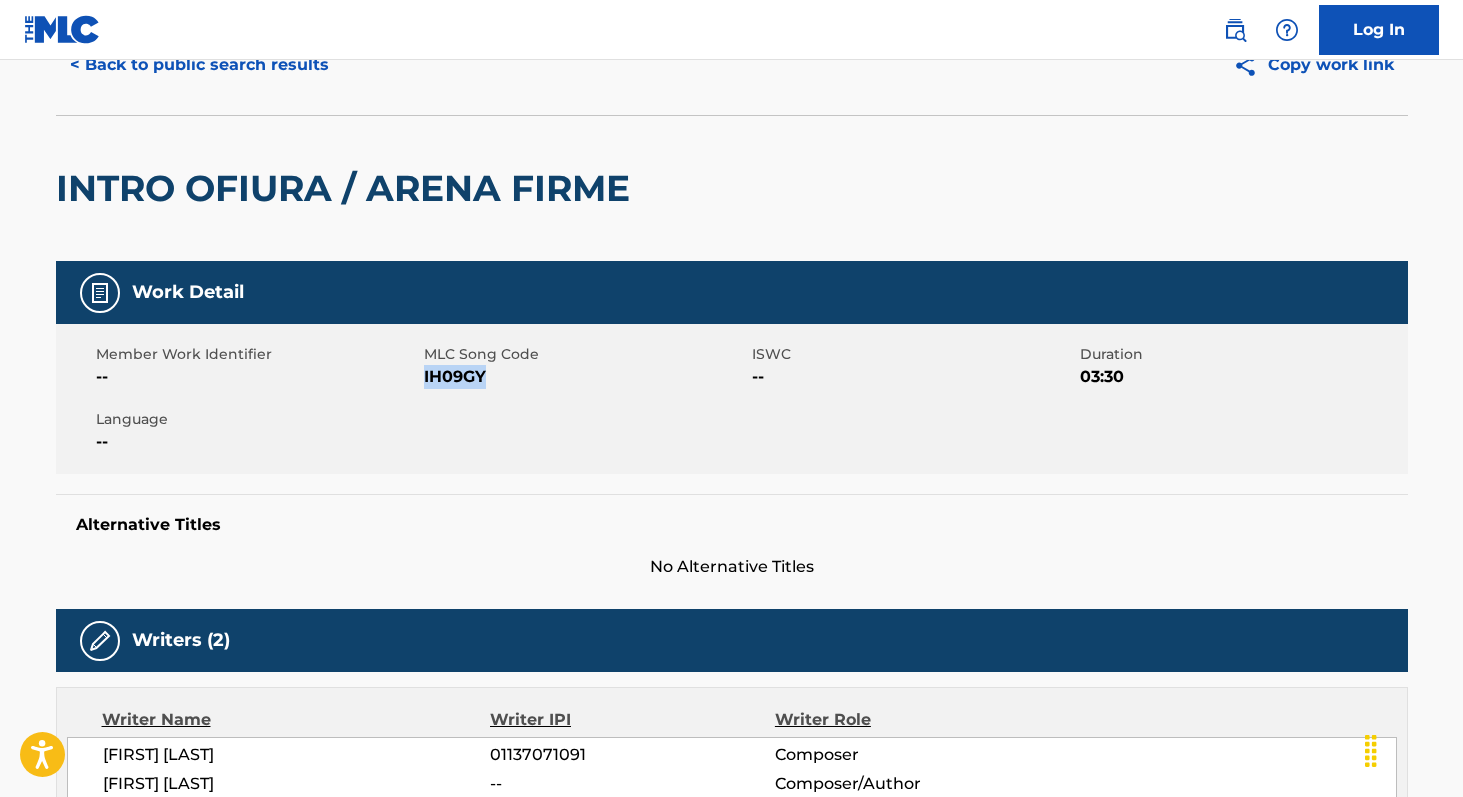click on "IH09GY" at bounding box center [585, 377] 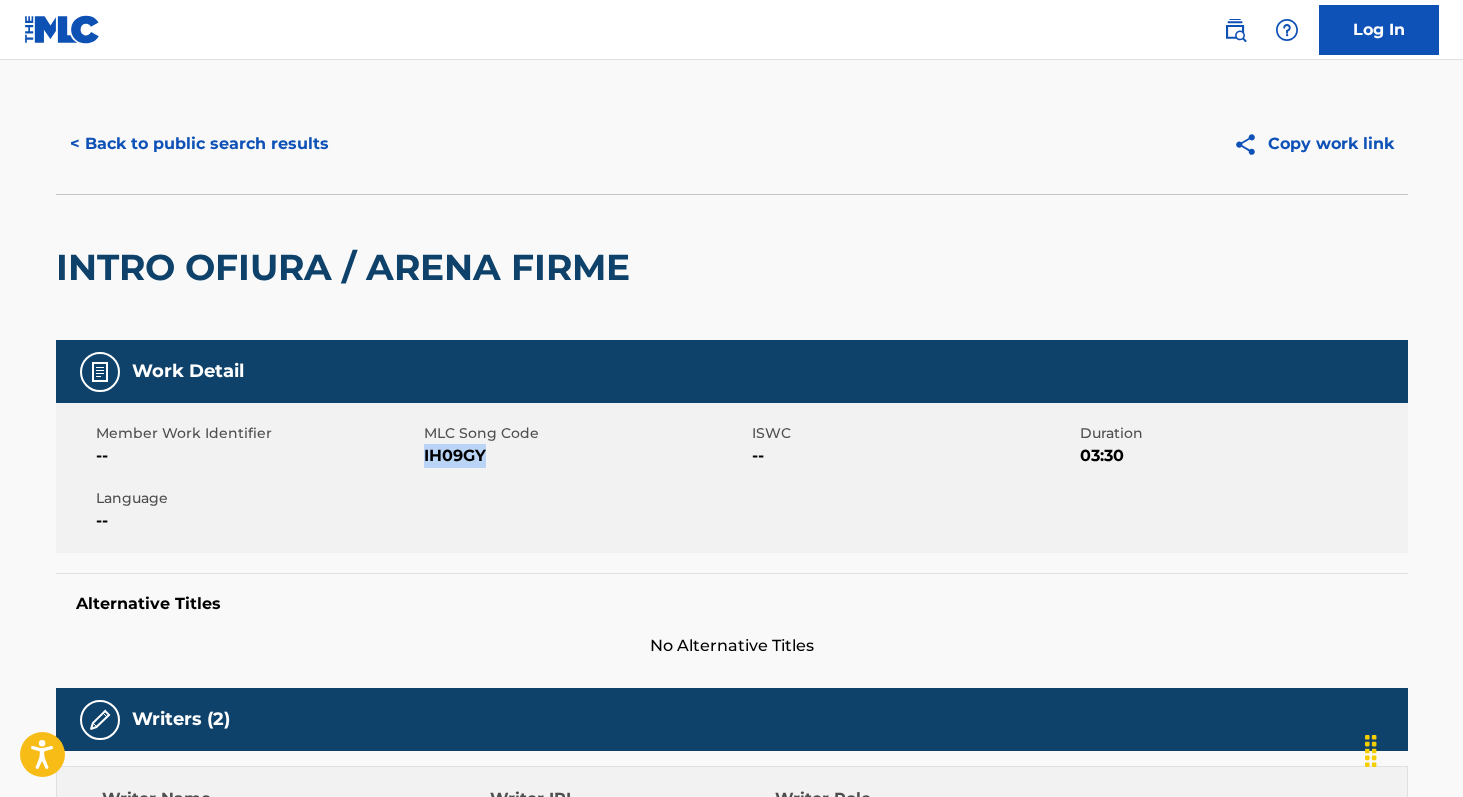 scroll, scrollTop: 0, scrollLeft: 0, axis: both 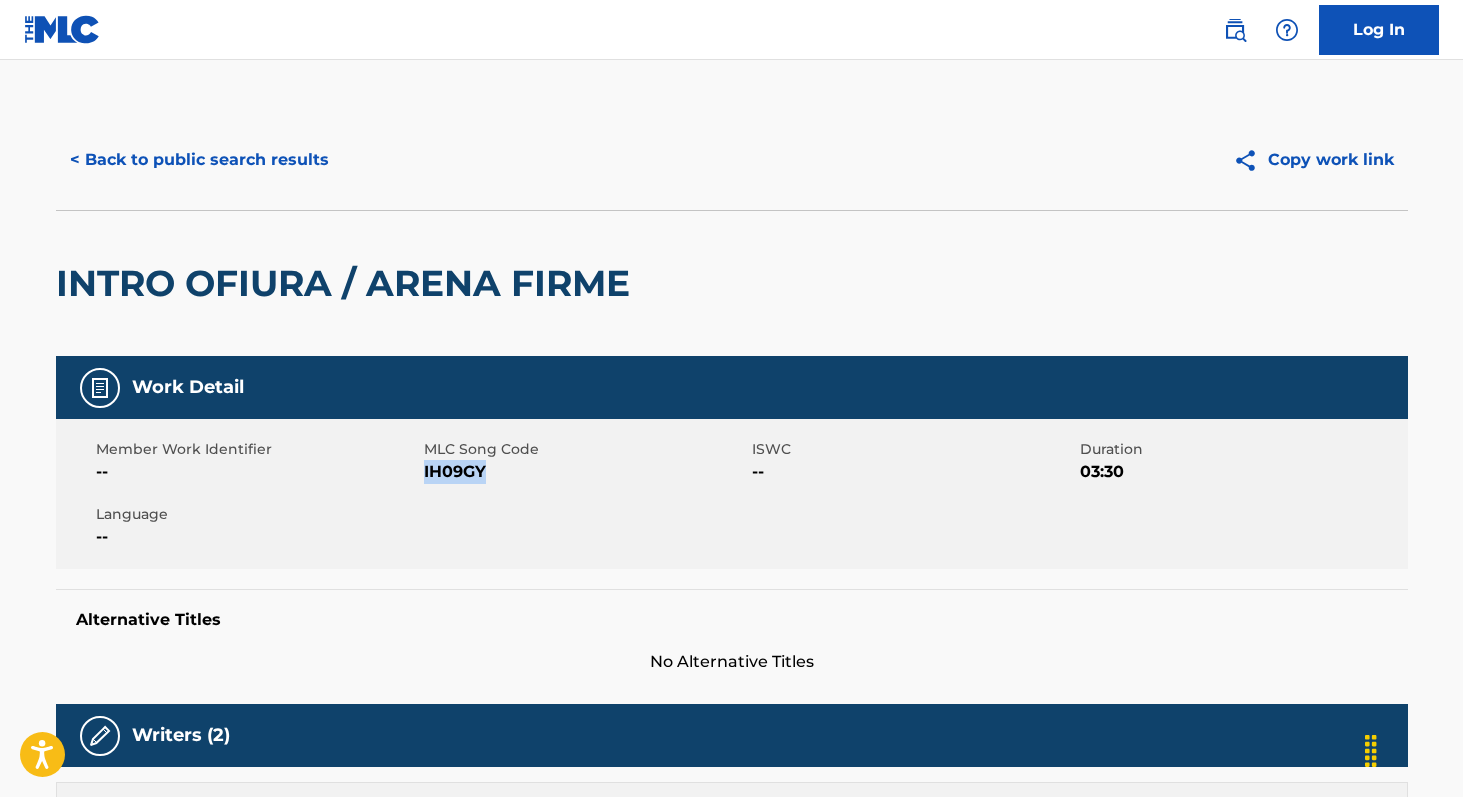 click on "< Back to public search results" at bounding box center [199, 160] 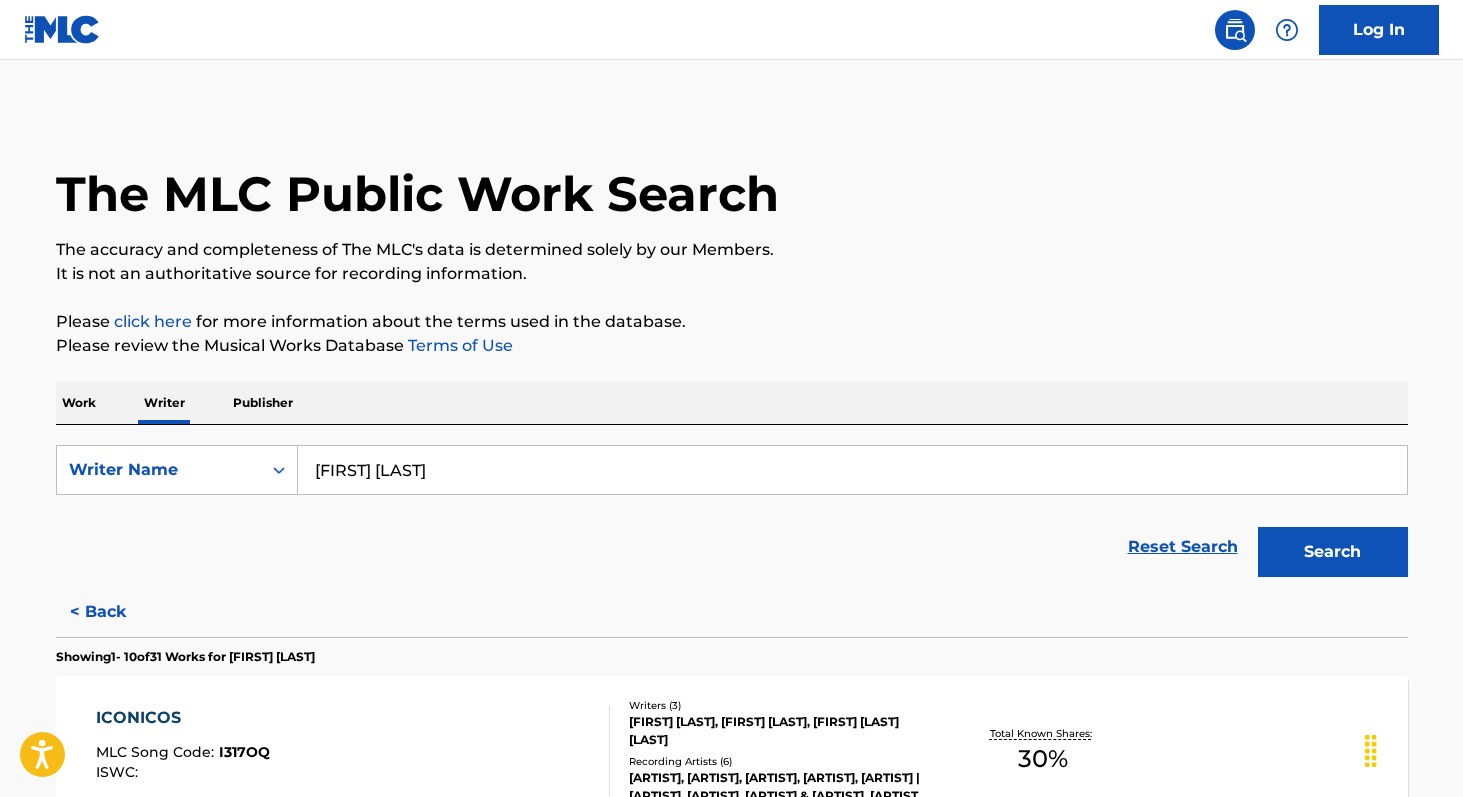 click on "[FIRST] [LAST]" at bounding box center [852, 470] 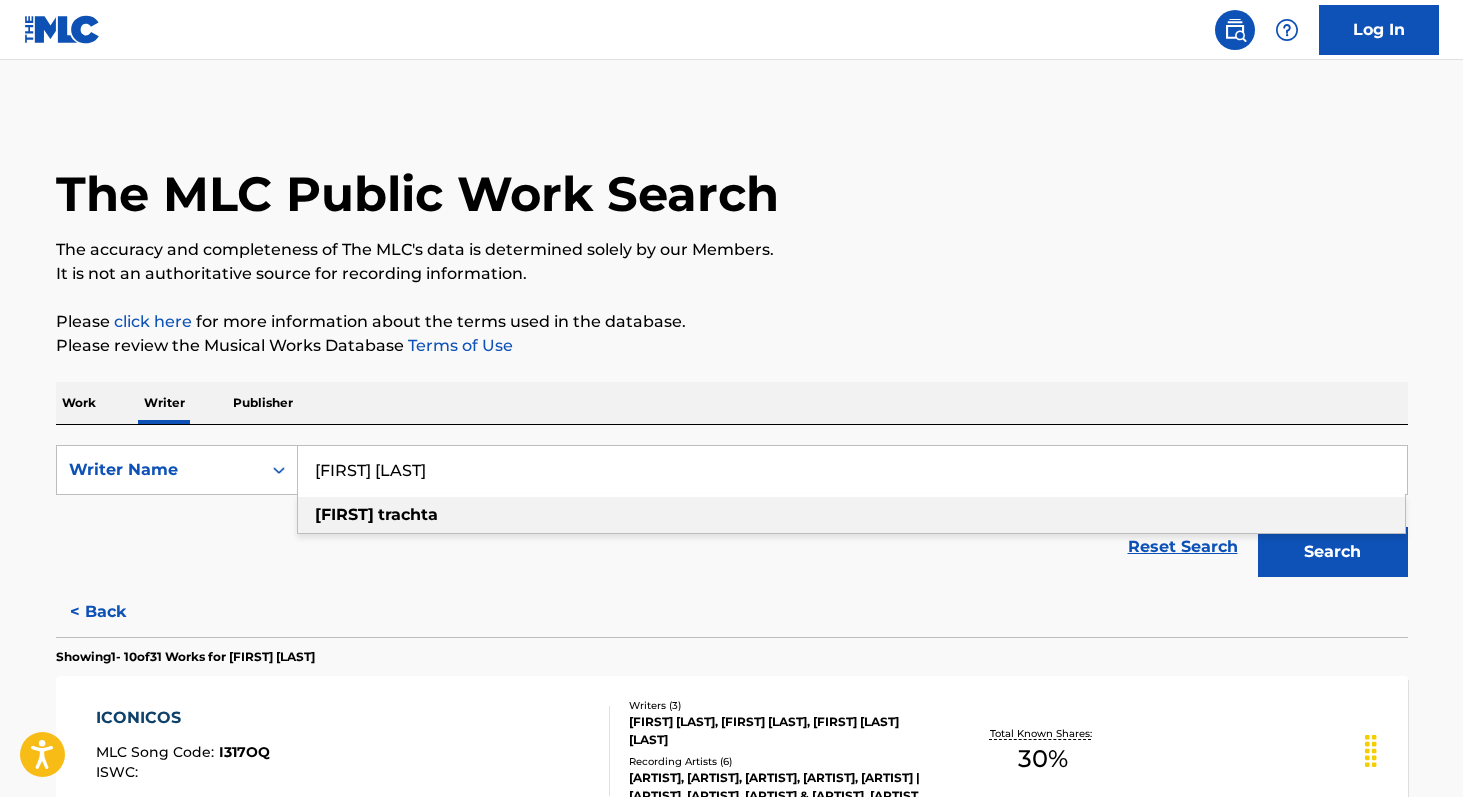 paste on "[FIRST] [LAST]" 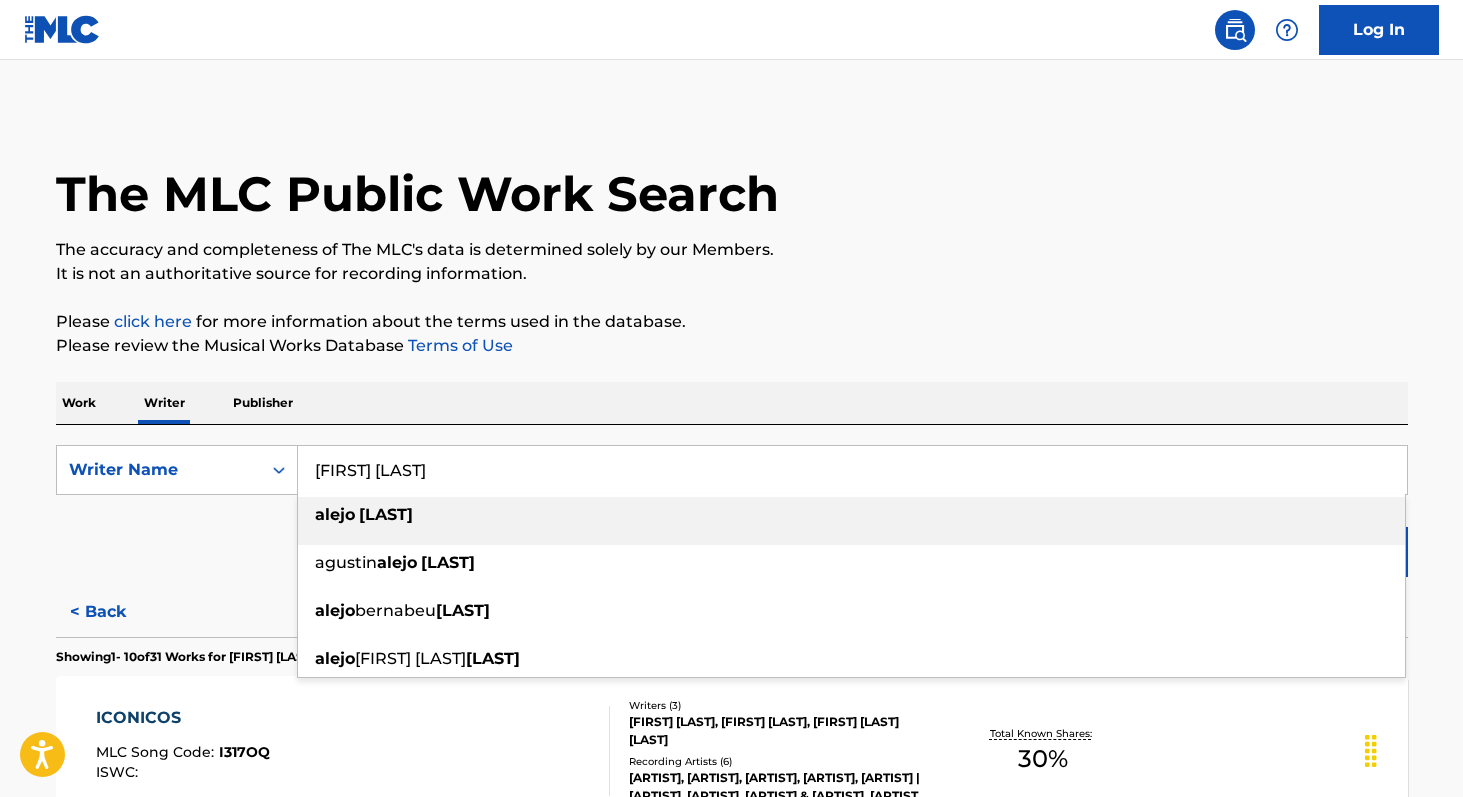click on "[FIRST] [LAST]" at bounding box center [851, 515] 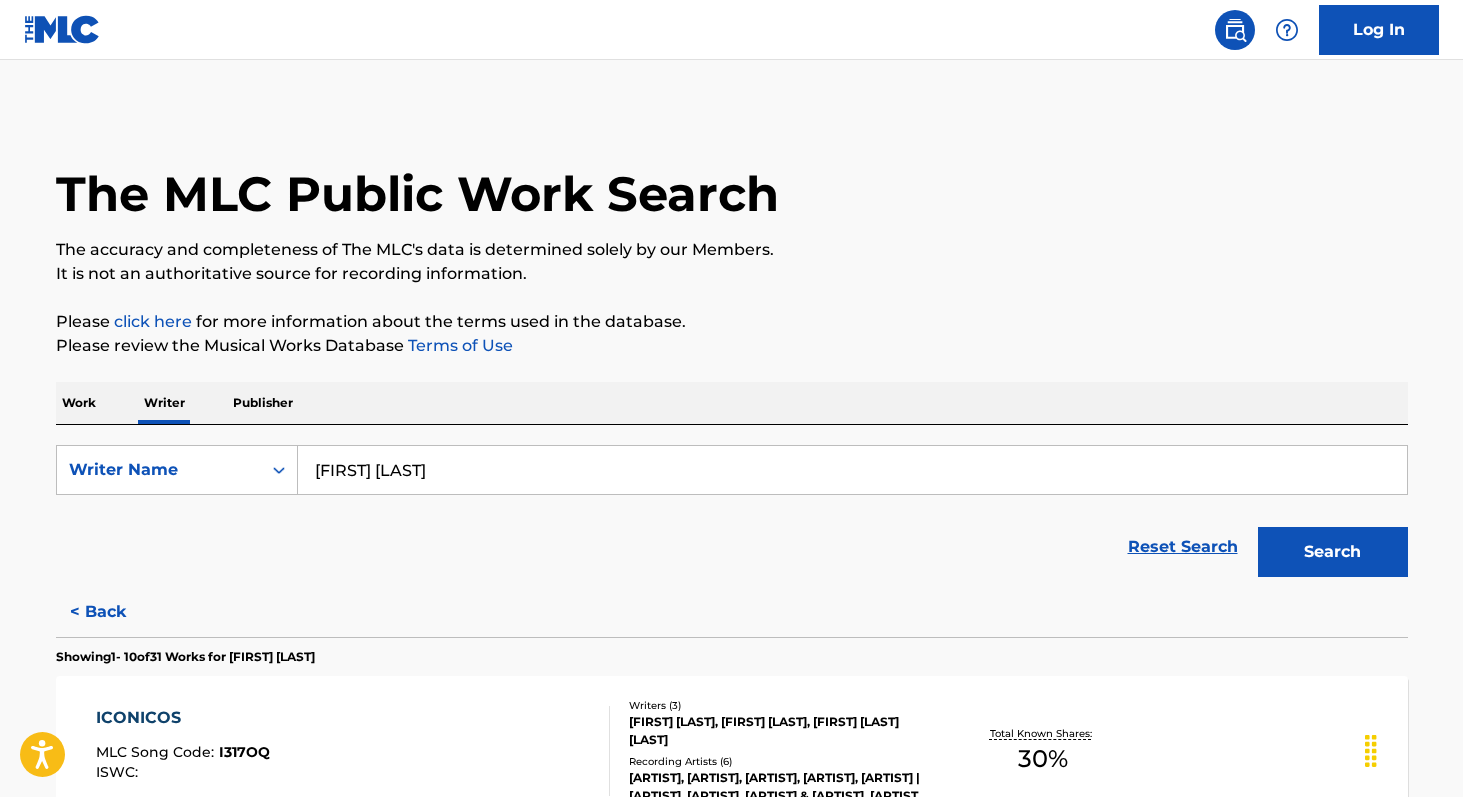 click on "Search" at bounding box center (1333, 552) 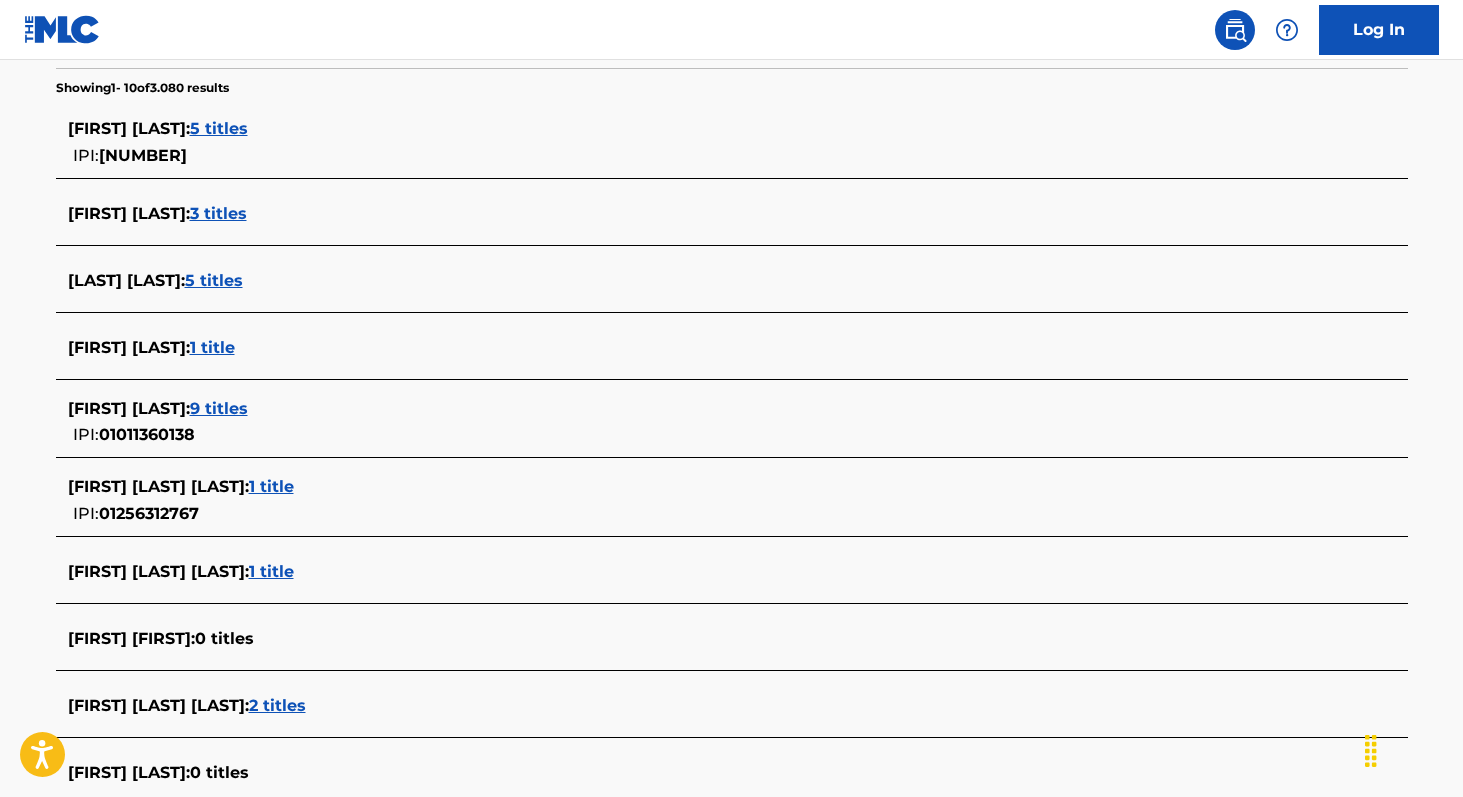 scroll, scrollTop: 523, scrollLeft: 0, axis: vertical 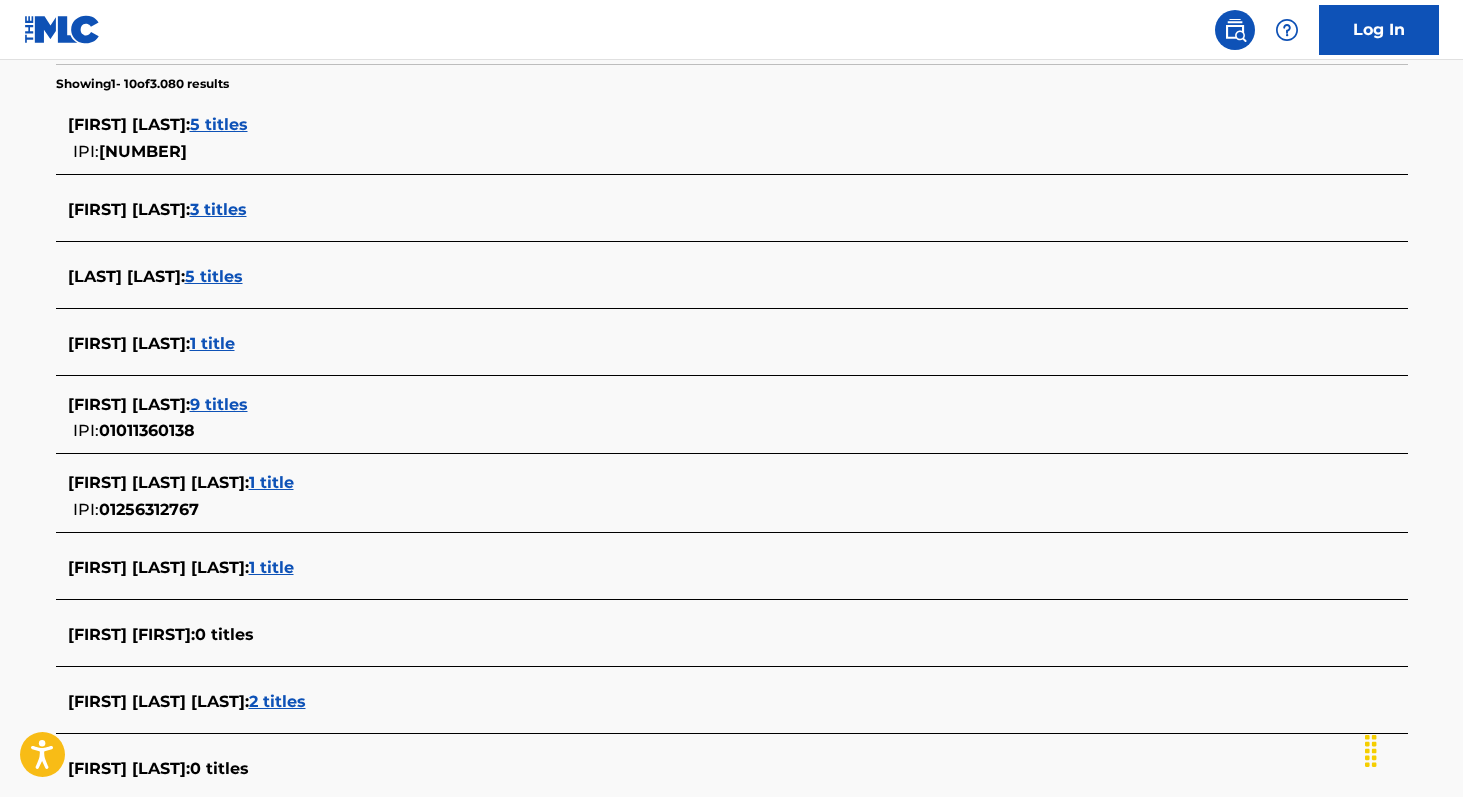 click on "9 titles" at bounding box center [219, 404] 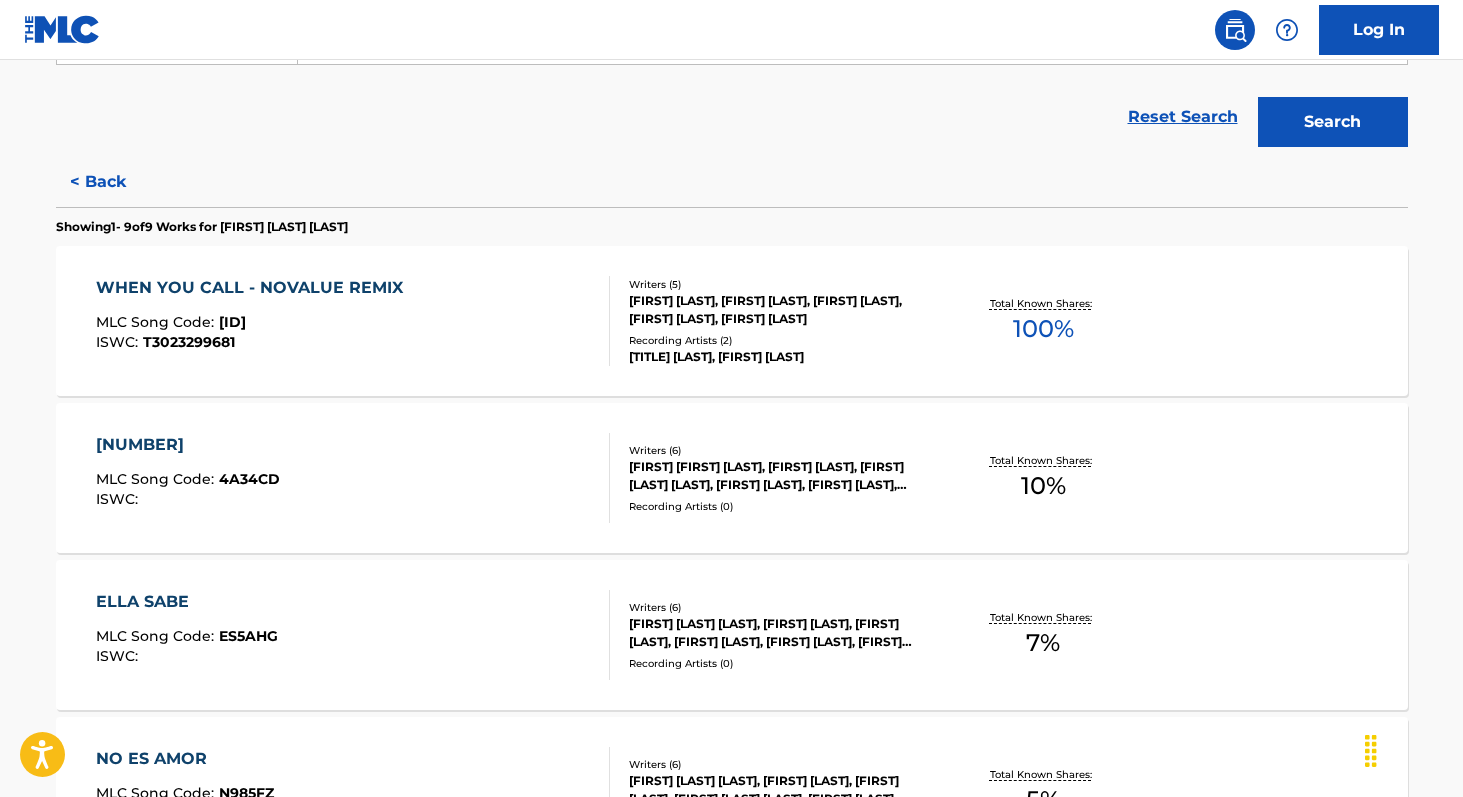 scroll, scrollTop: 398, scrollLeft: 0, axis: vertical 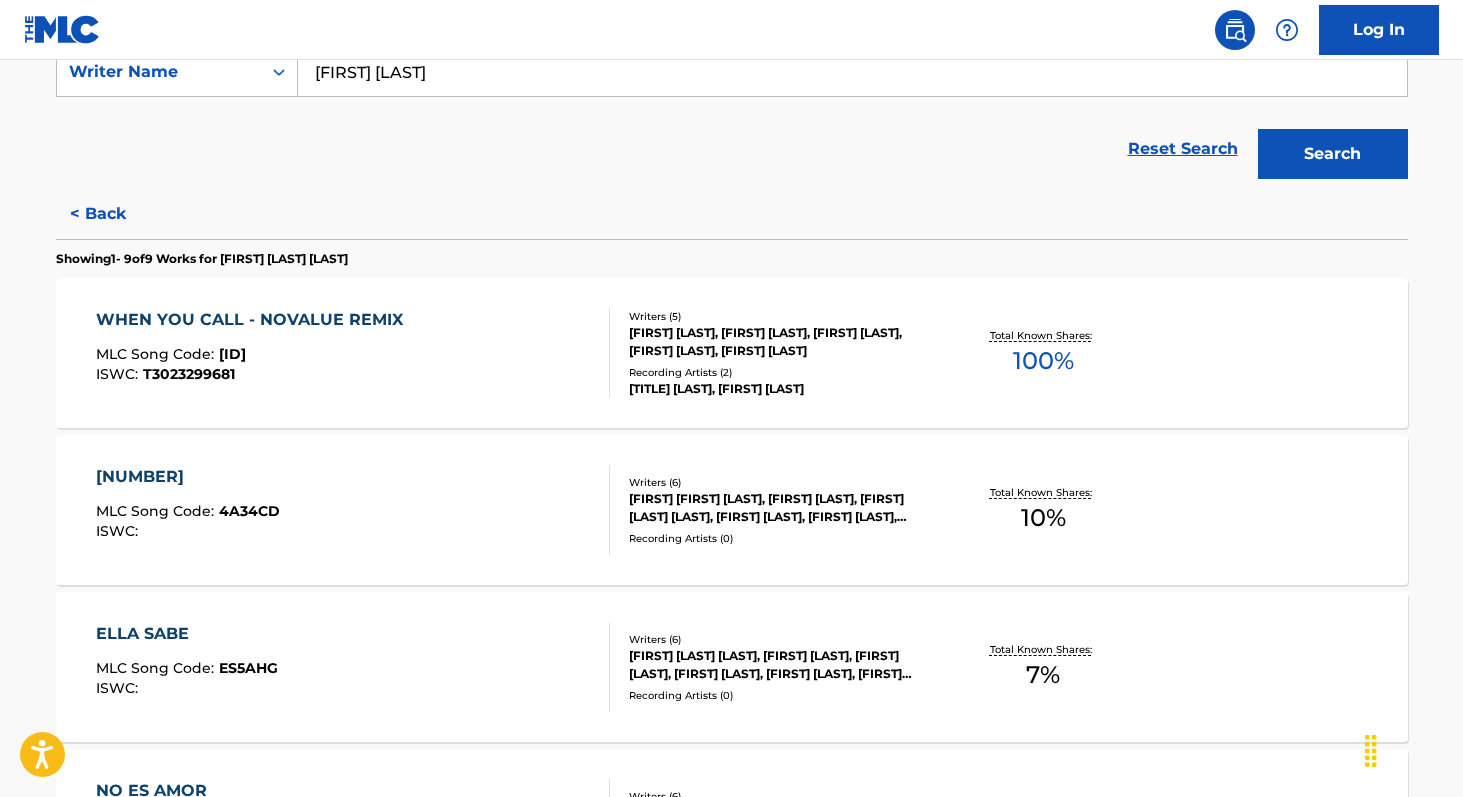 click on "100 %" at bounding box center [1043, 361] 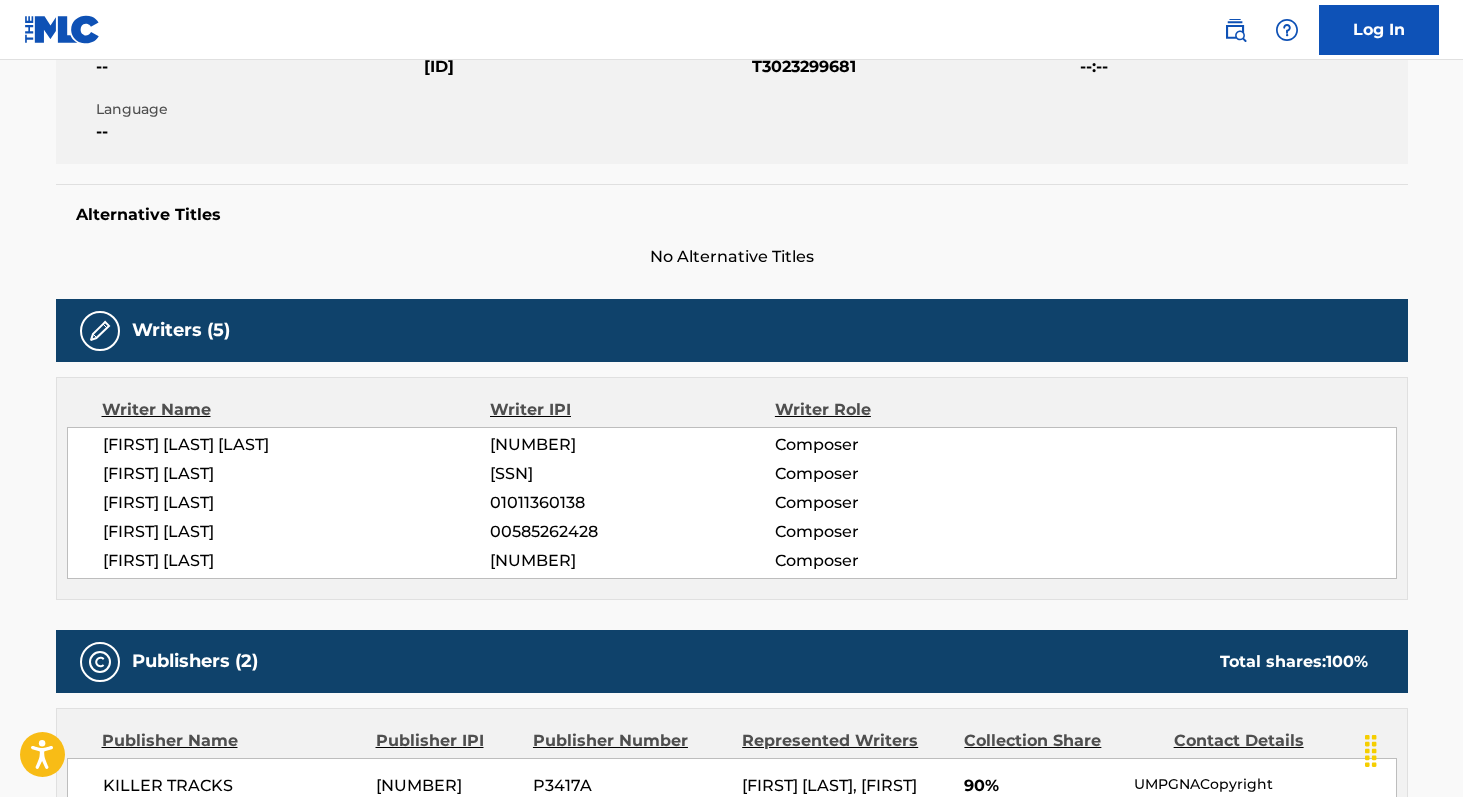 scroll, scrollTop: 400, scrollLeft: 0, axis: vertical 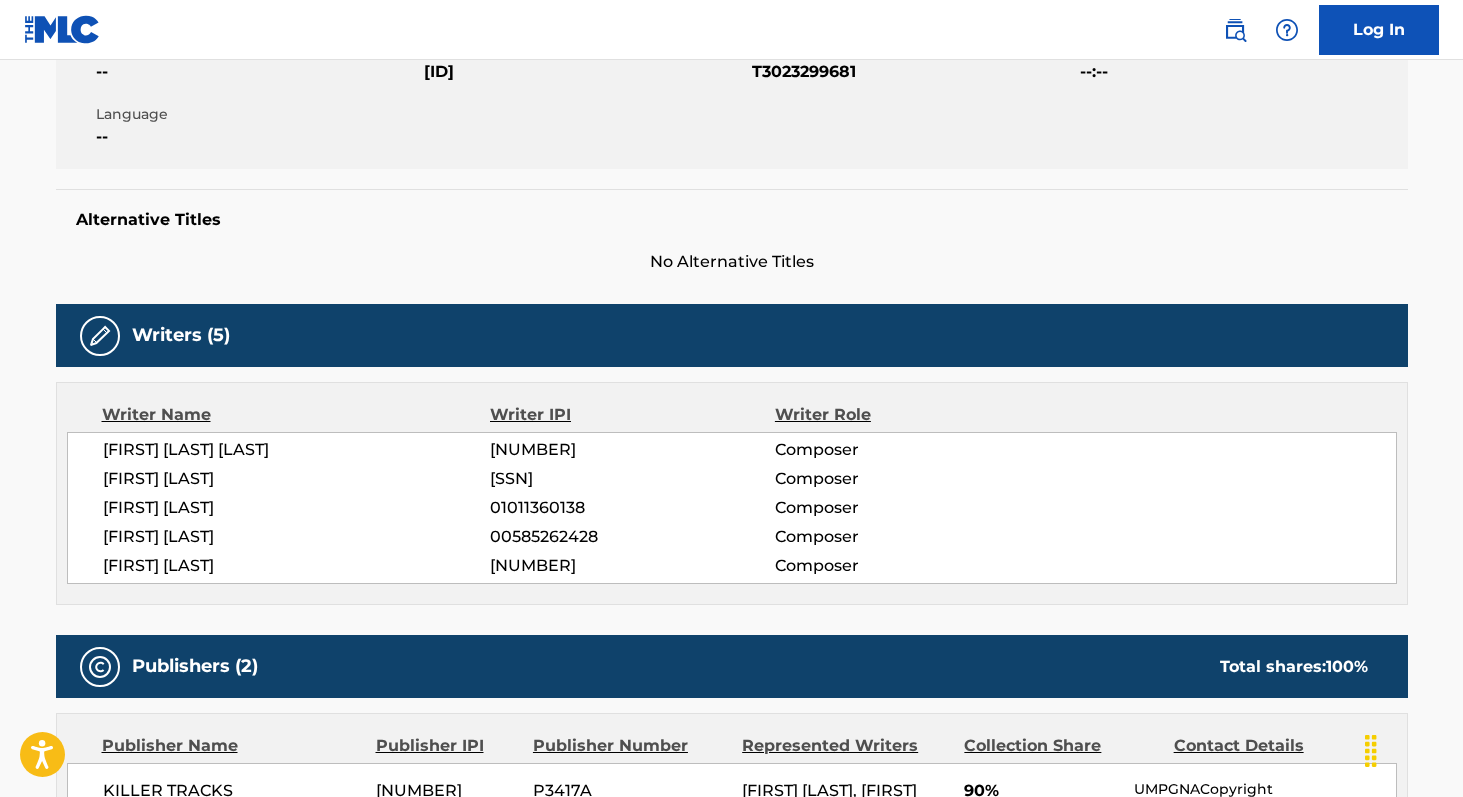 click on "01011360138" at bounding box center [632, 508] 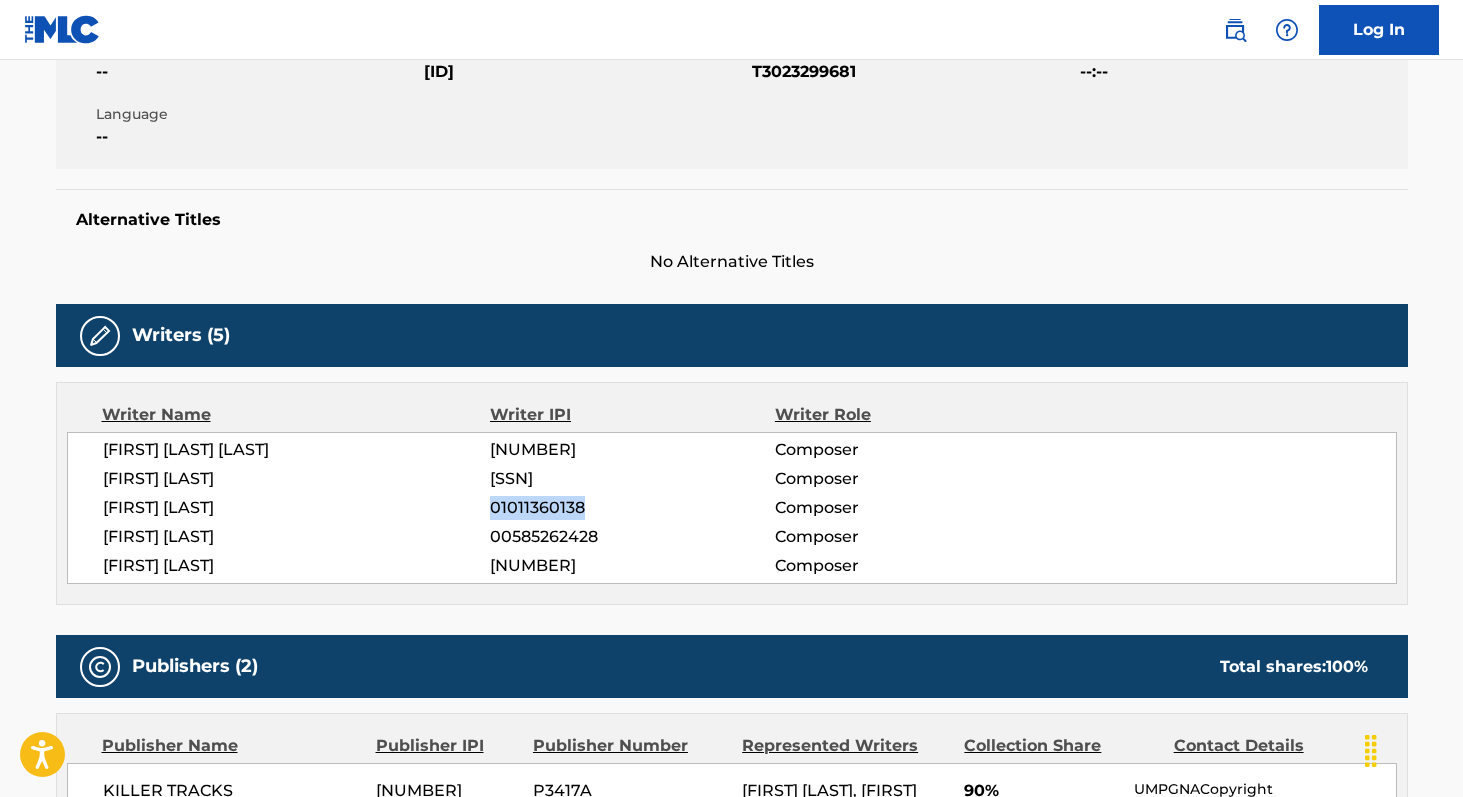 click on "01011360138" at bounding box center [632, 508] 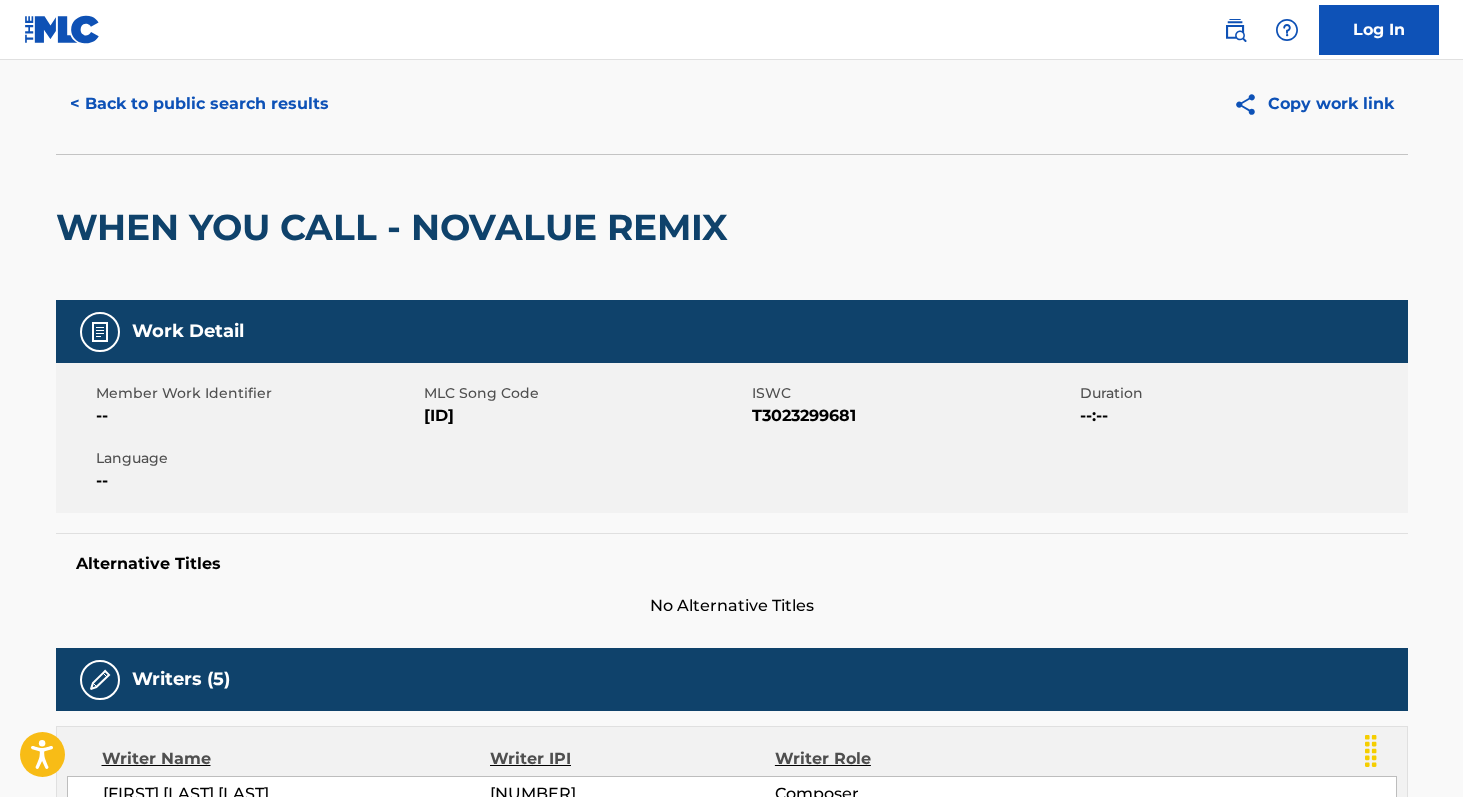 scroll, scrollTop: 0, scrollLeft: 0, axis: both 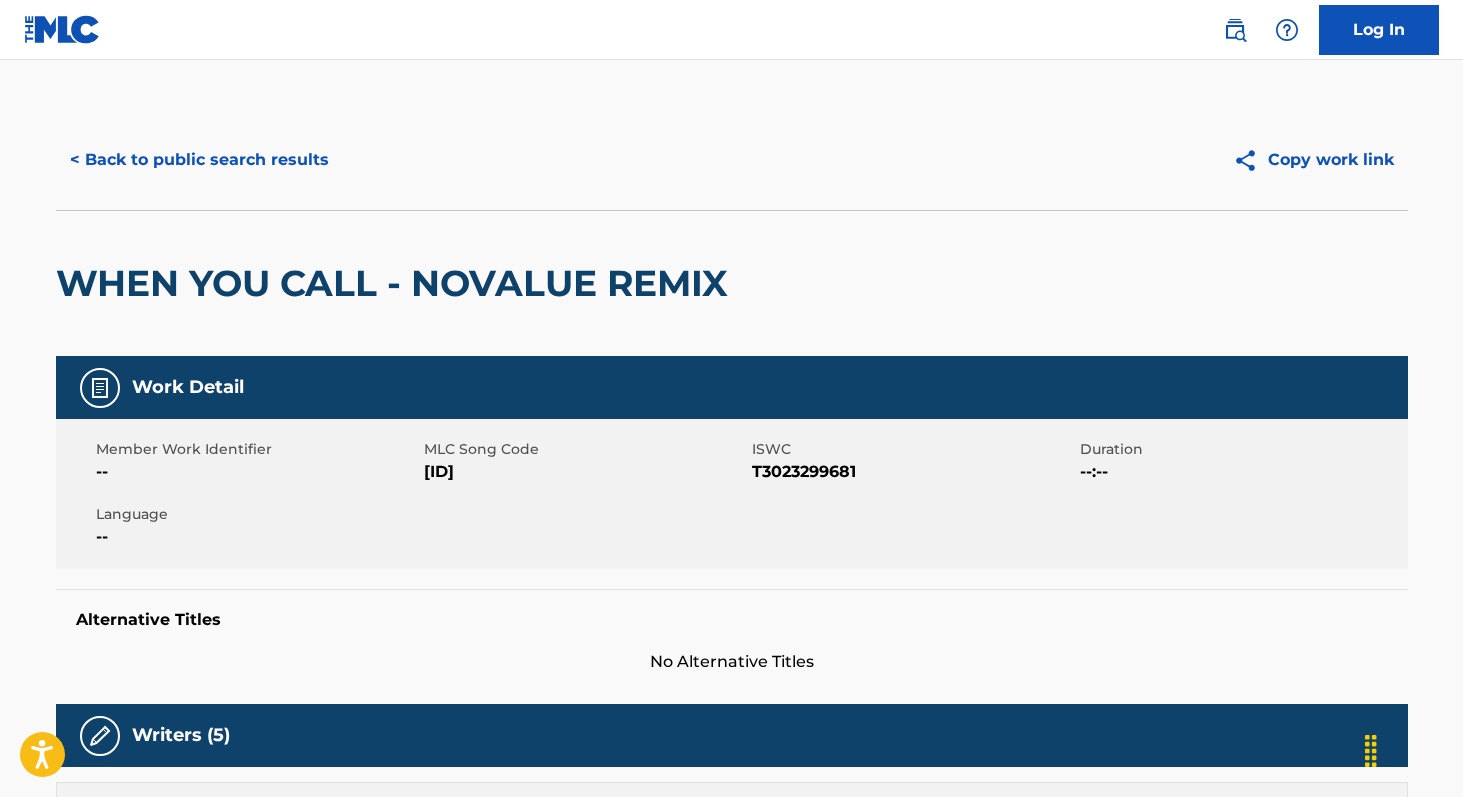 click on "< Back to public search results" at bounding box center (199, 160) 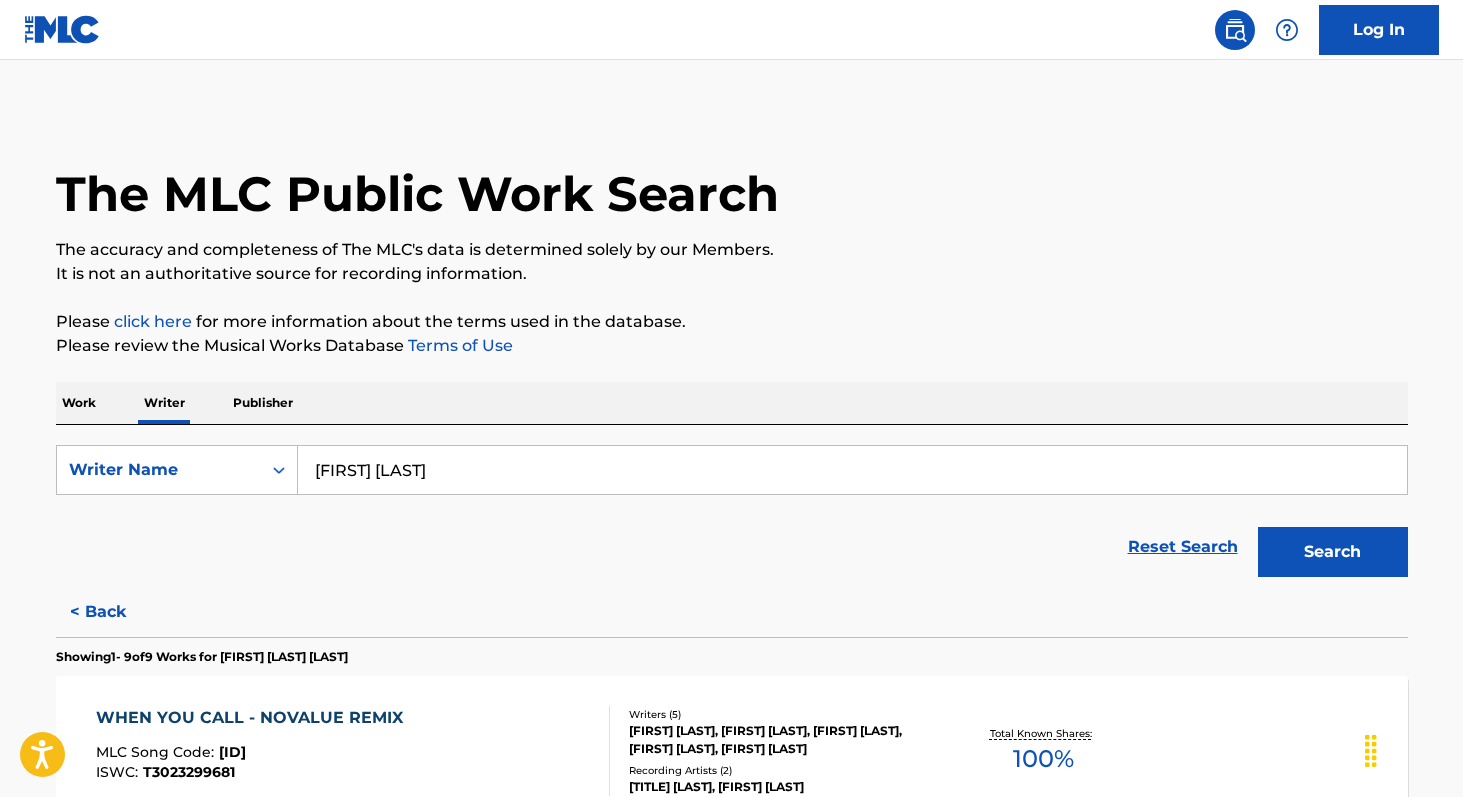 click on "[FIRST] [LAST]" at bounding box center [852, 470] 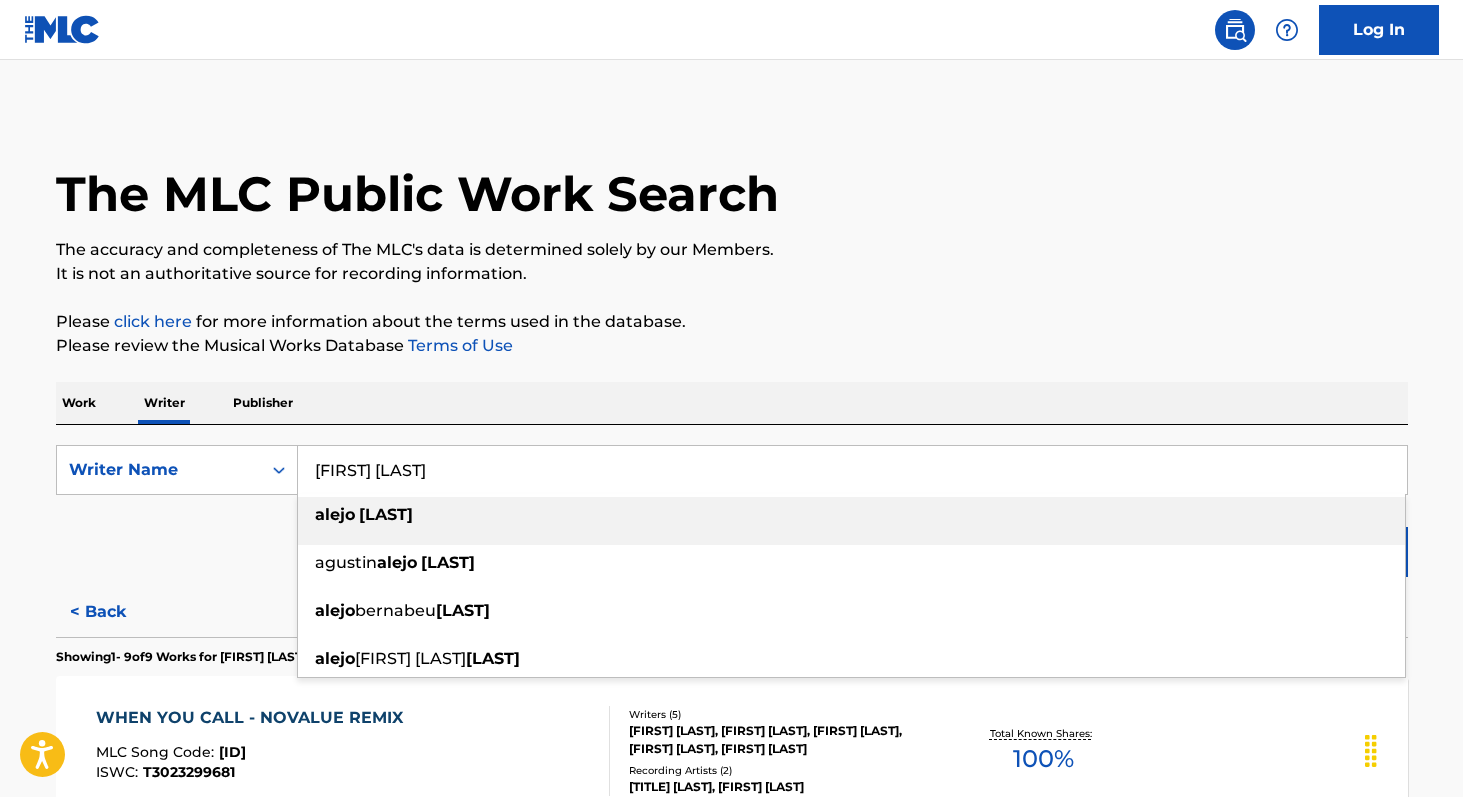paste on "[FIRST] [LAST]" 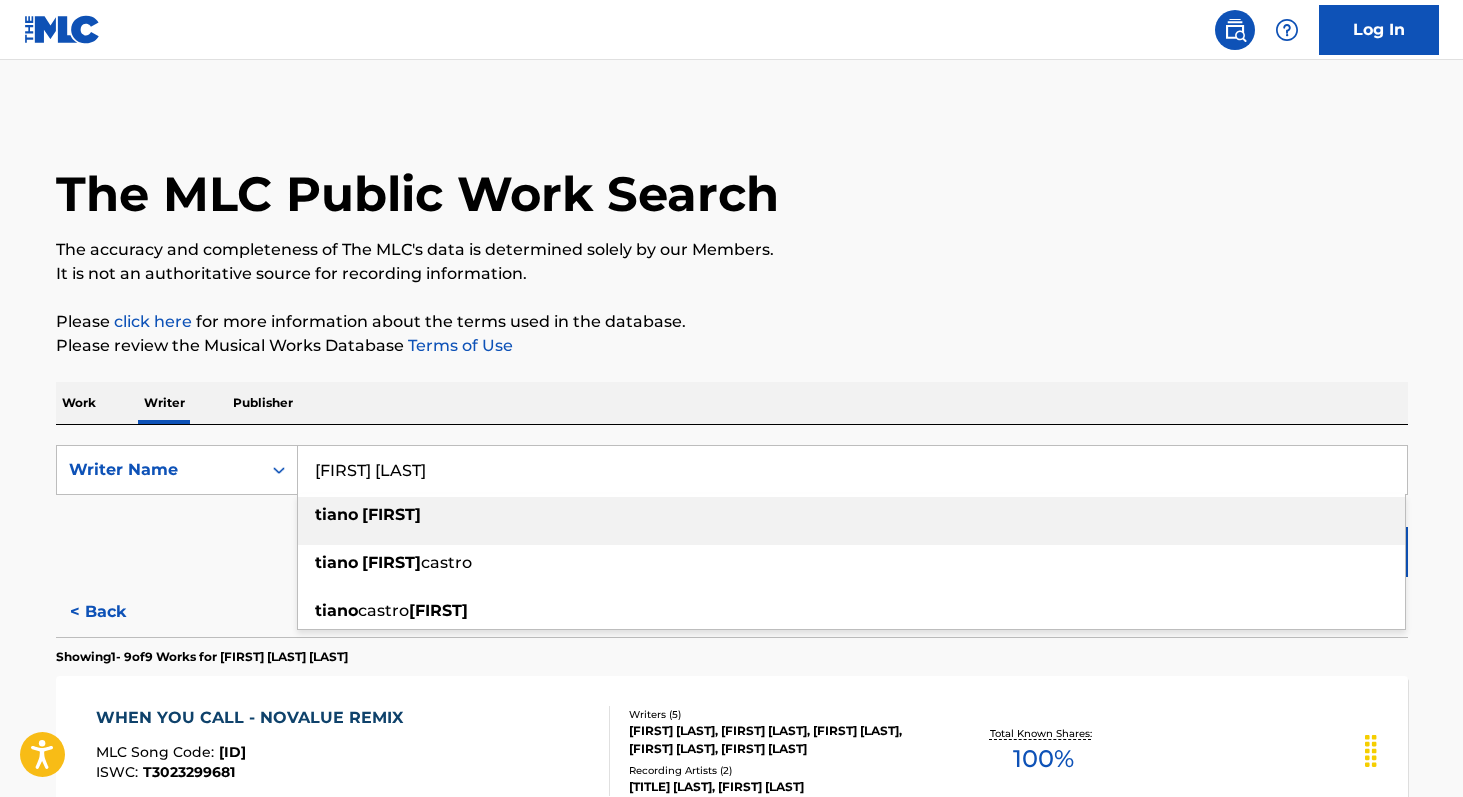 click on "[FIRST] [LAST]" at bounding box center [851, 521] 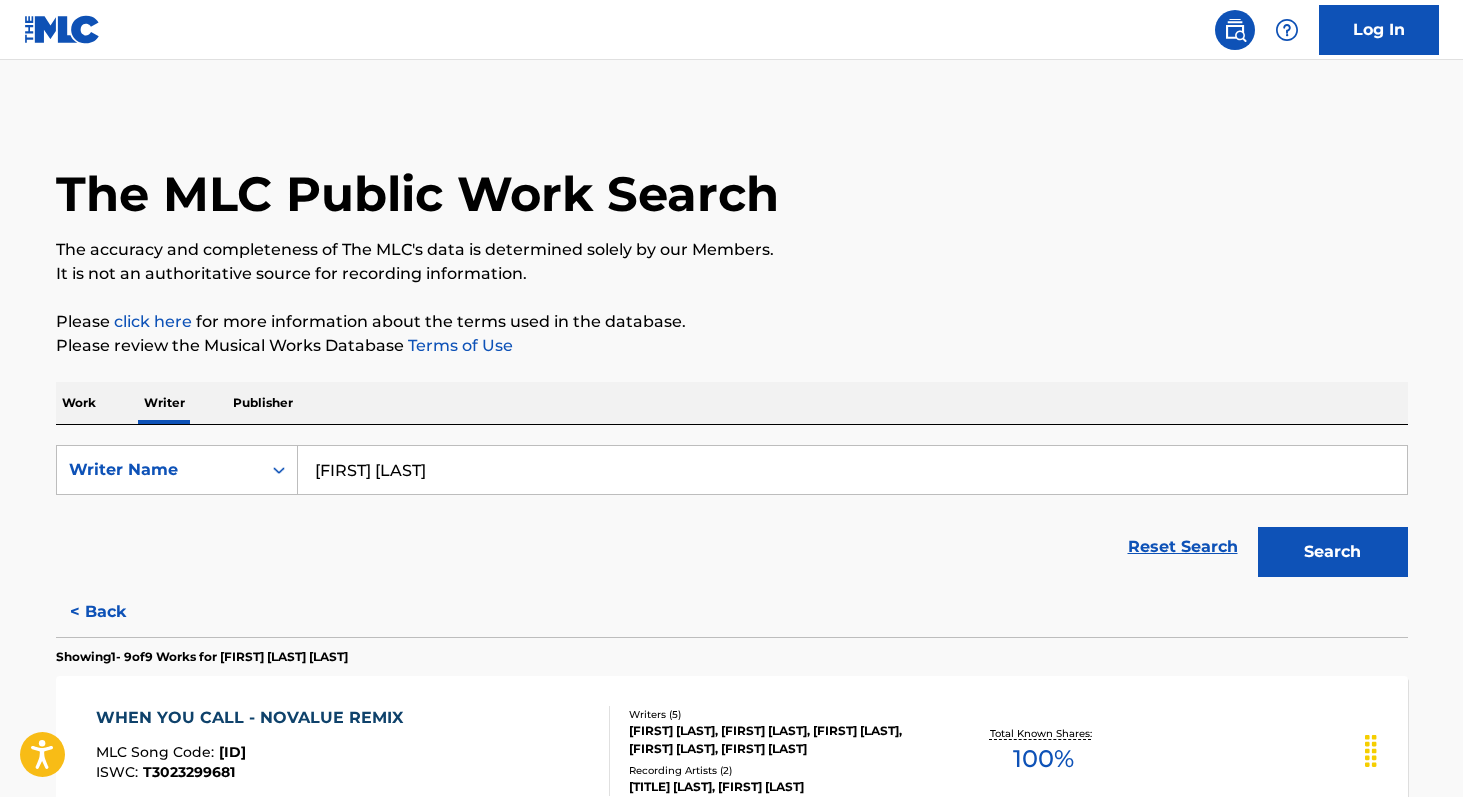 click on "Search" at bounding box center [1333, 552] 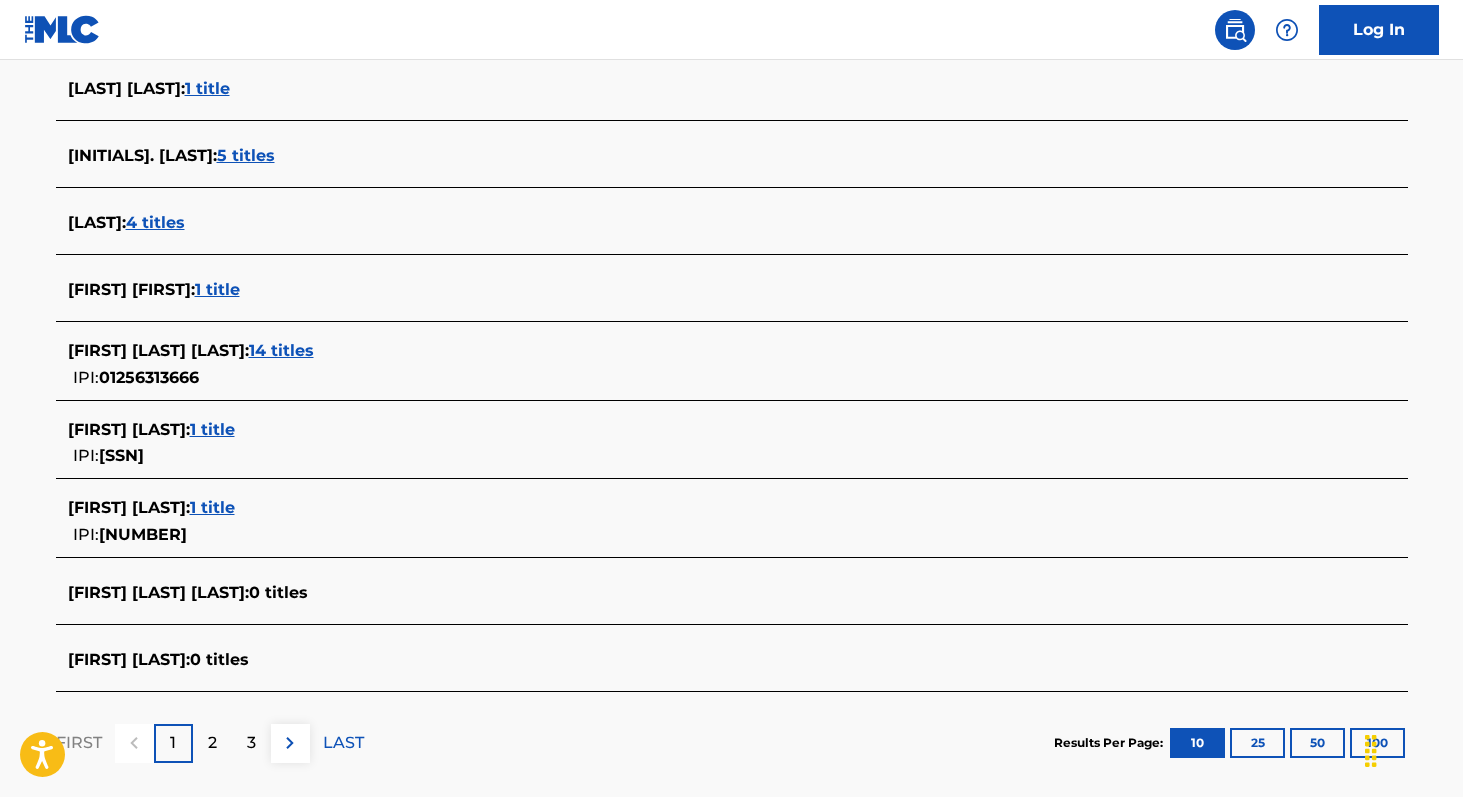 scroll, scrollTop: 641, scrollLeft: 0, axis: vertical 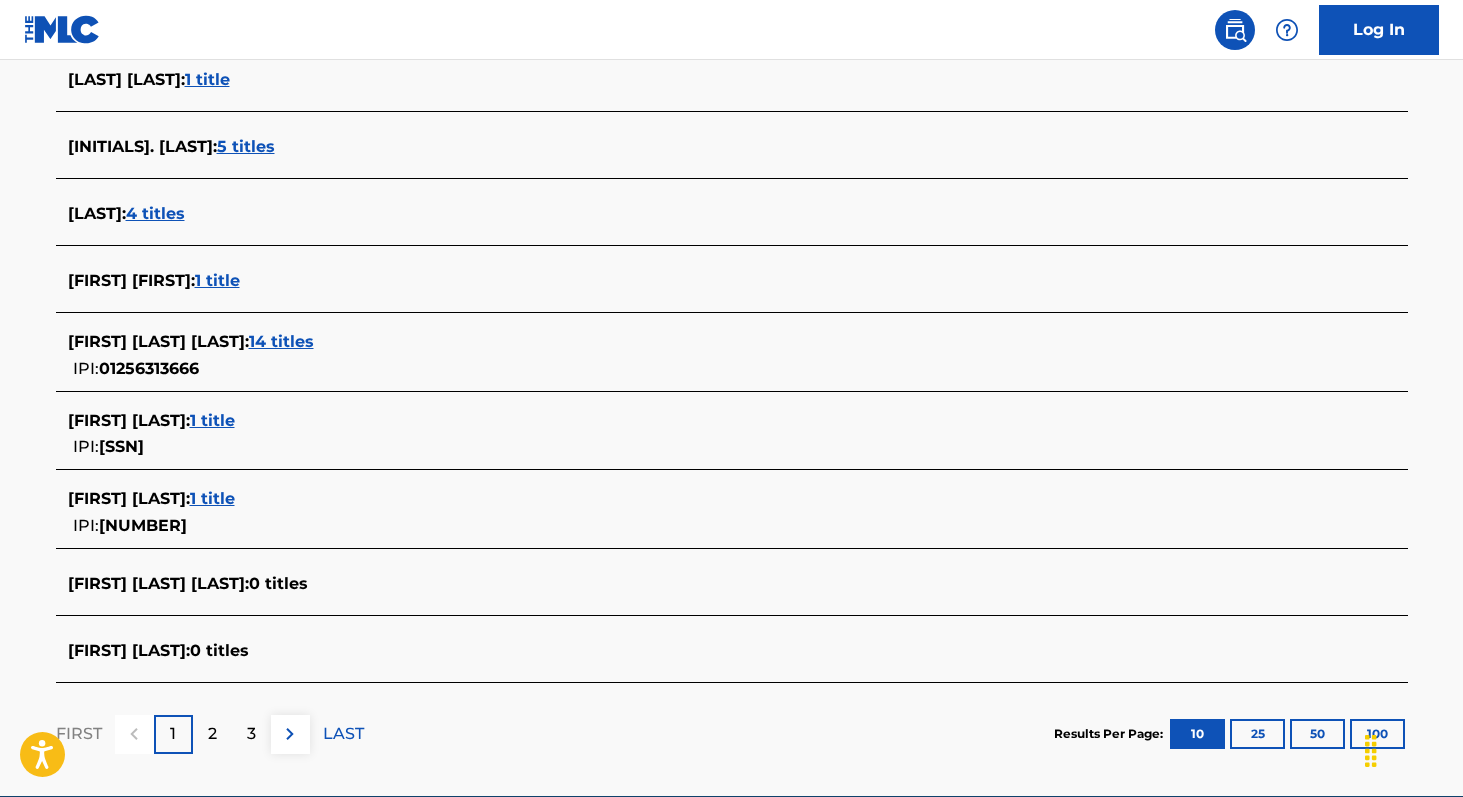 click on "14 titles" at bounding box center [281, 341] 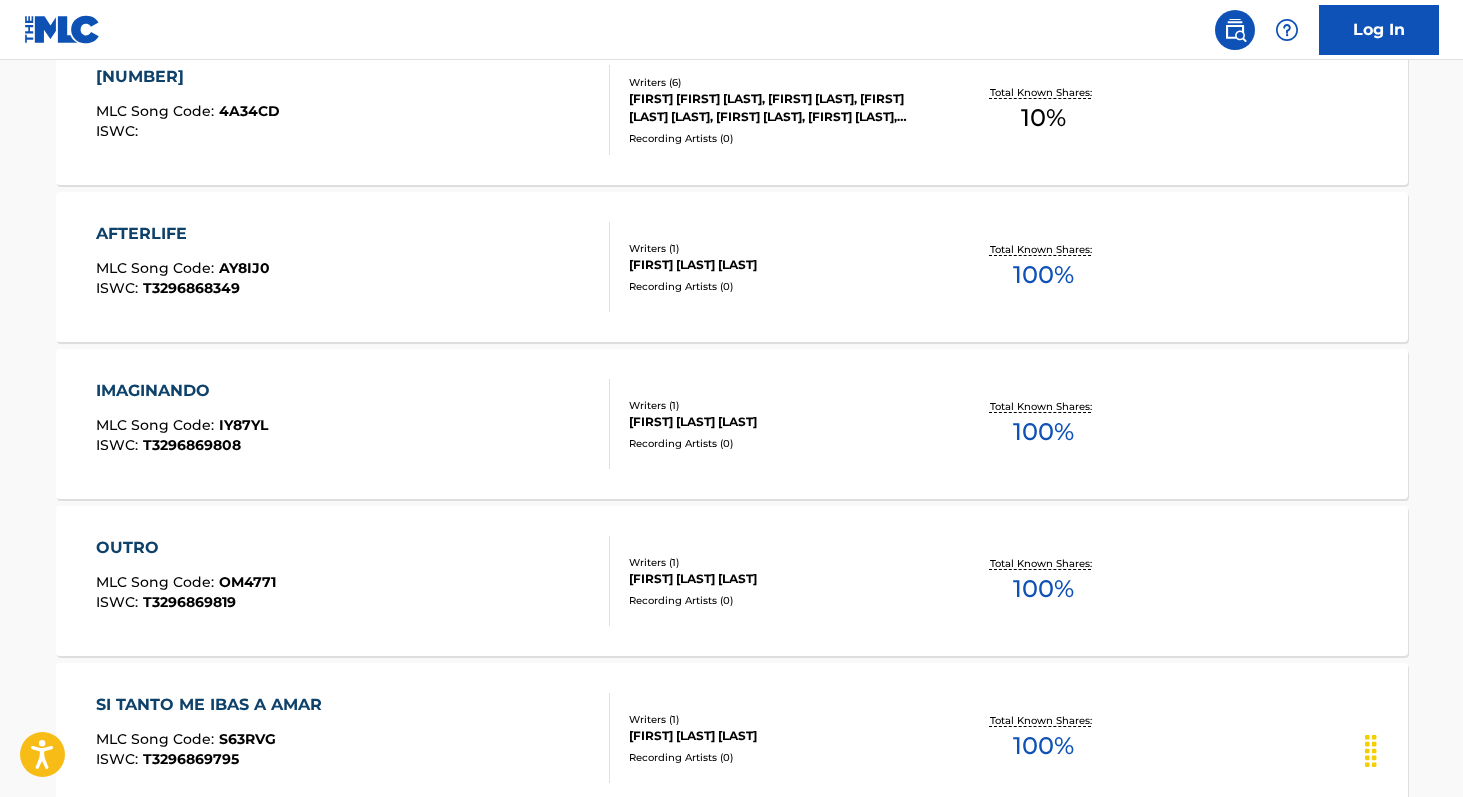 click on "100 %" at bounding box center (1043, 589) 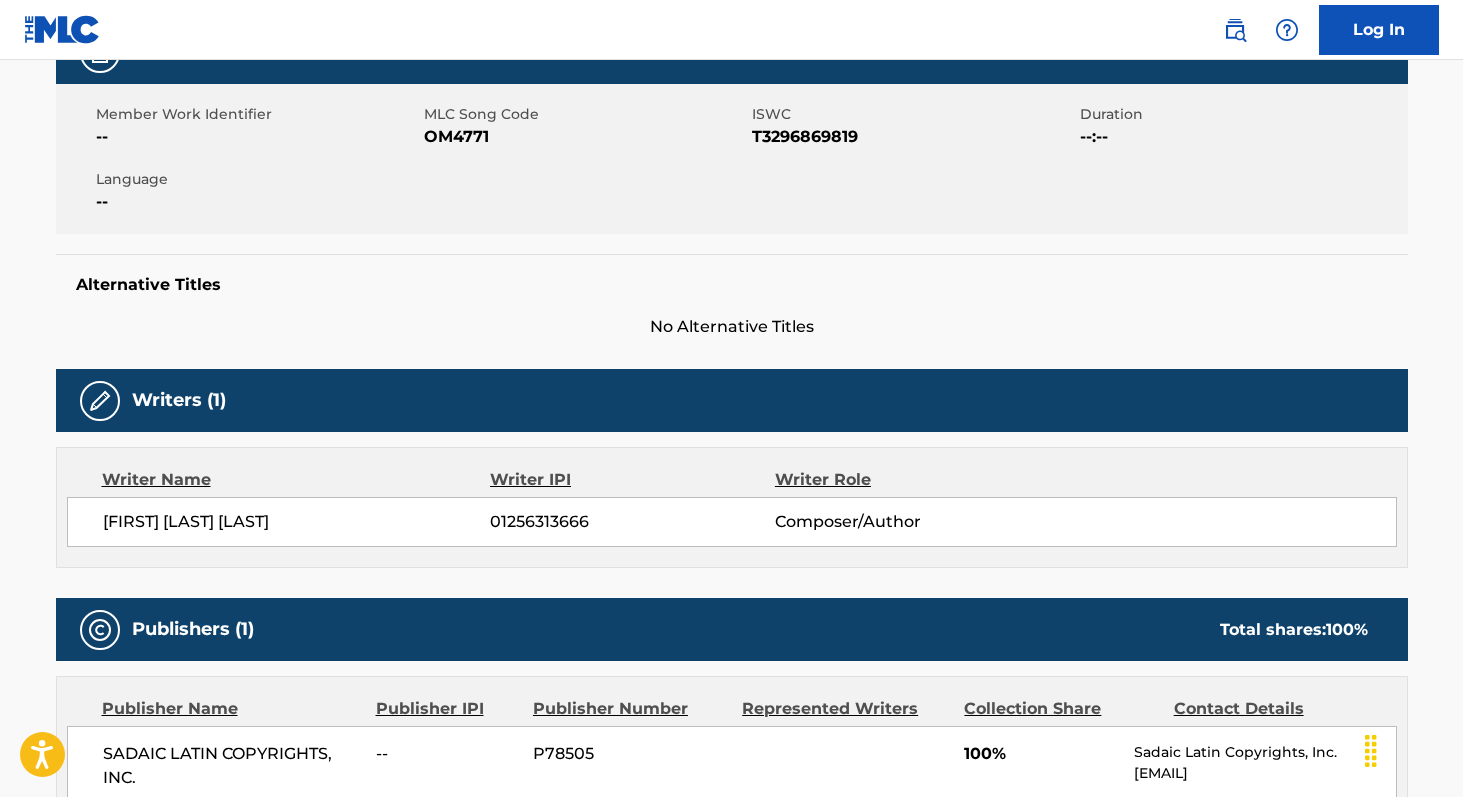 scroll, scrollTop: 337, scrollLeft: 0, axis: vertical 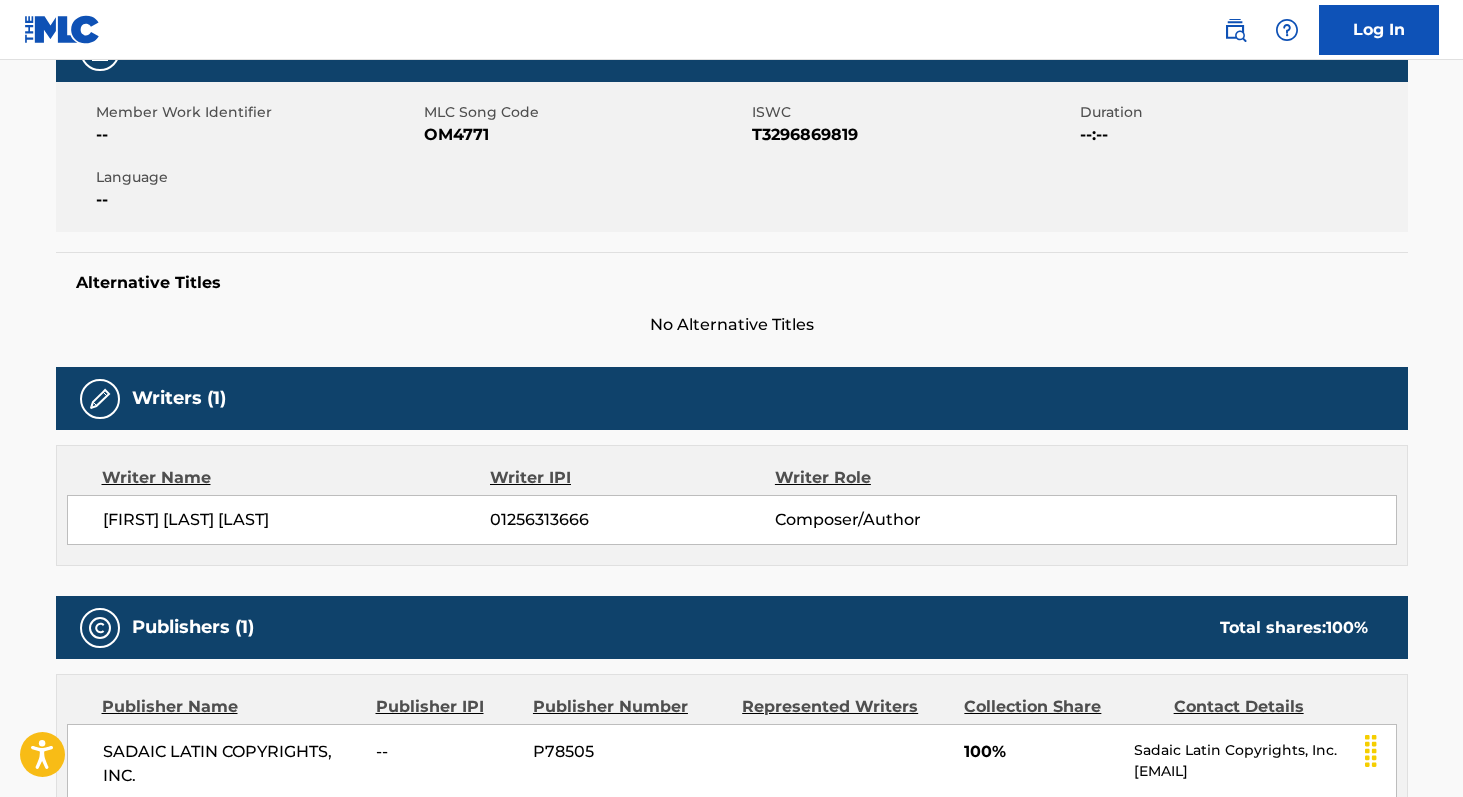 click on "01256313666" at bounding box center (632, 520) 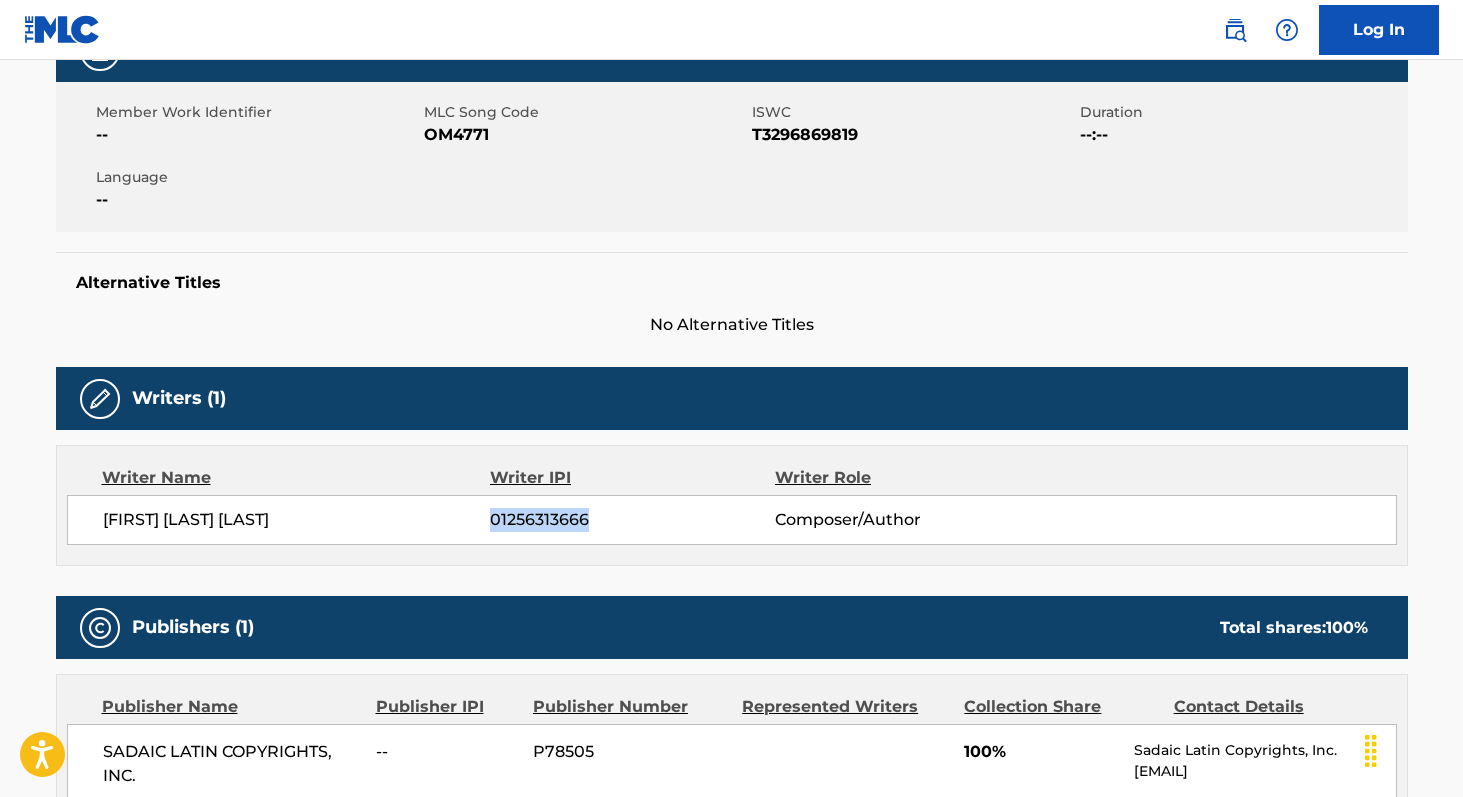 click on "01256313666" at bounding box center (632, 520) 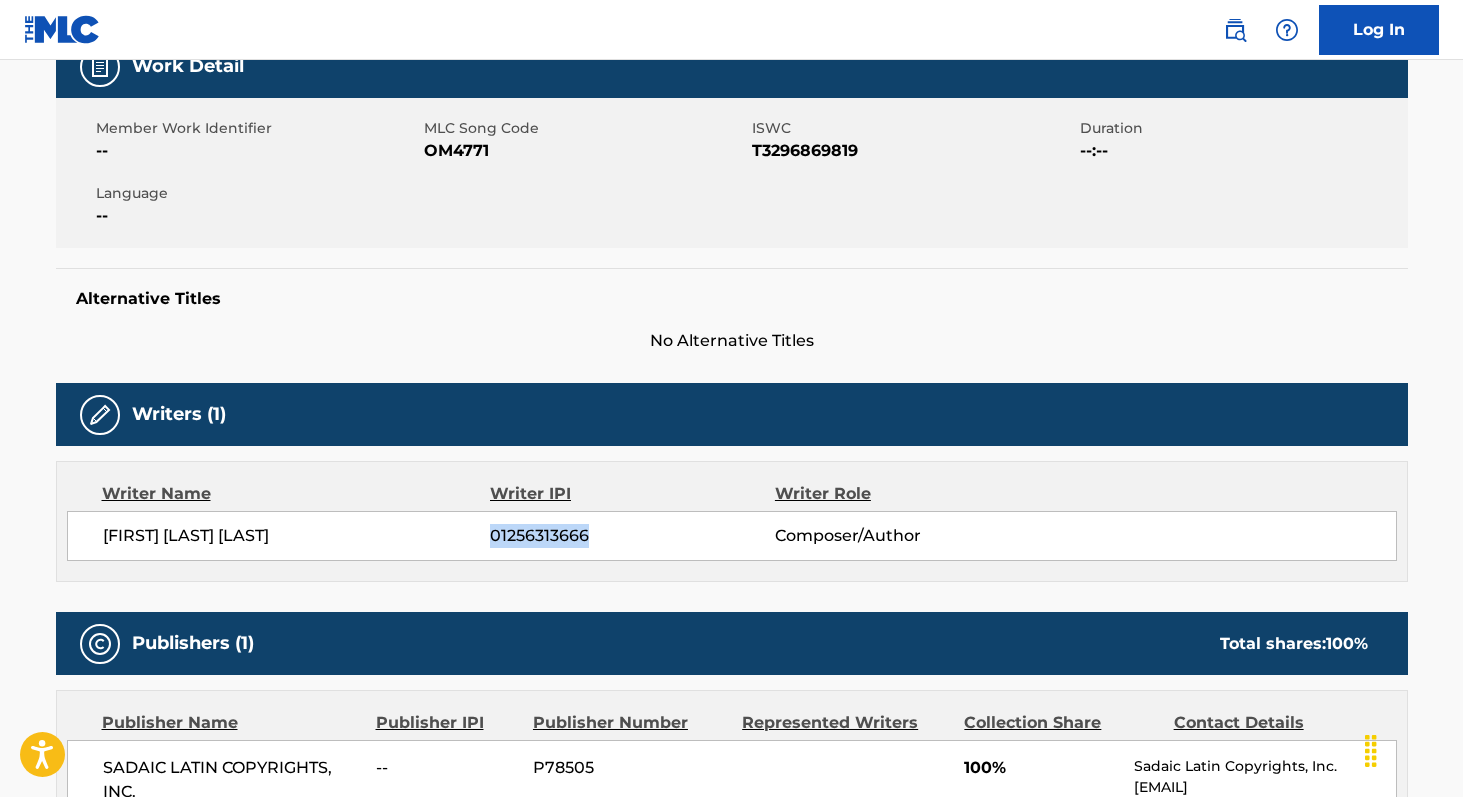 scroll, scrollTop: 316, scrollLeft: 0, axis: vertical 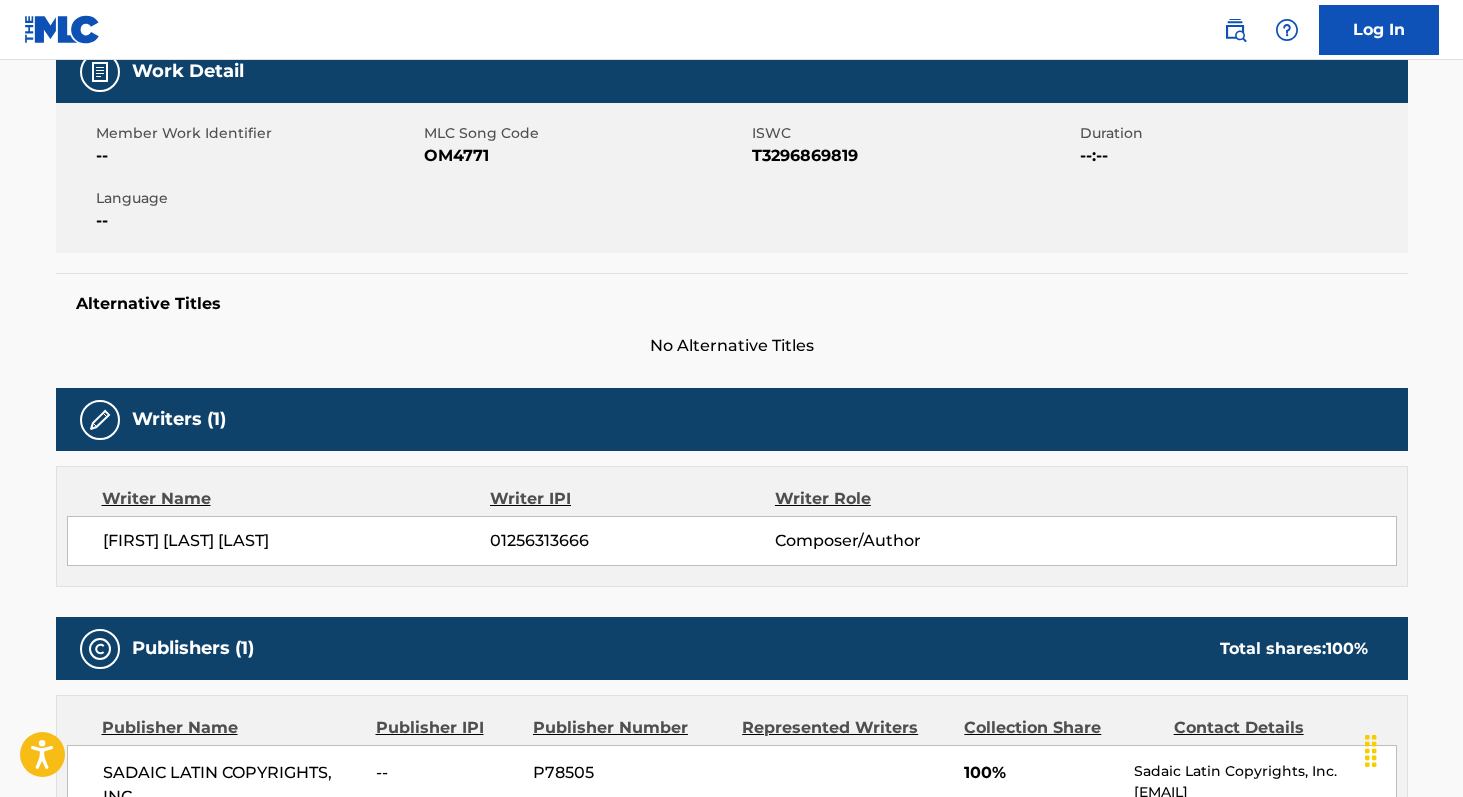 click on "OM4771" at bounding box center [585, 156] 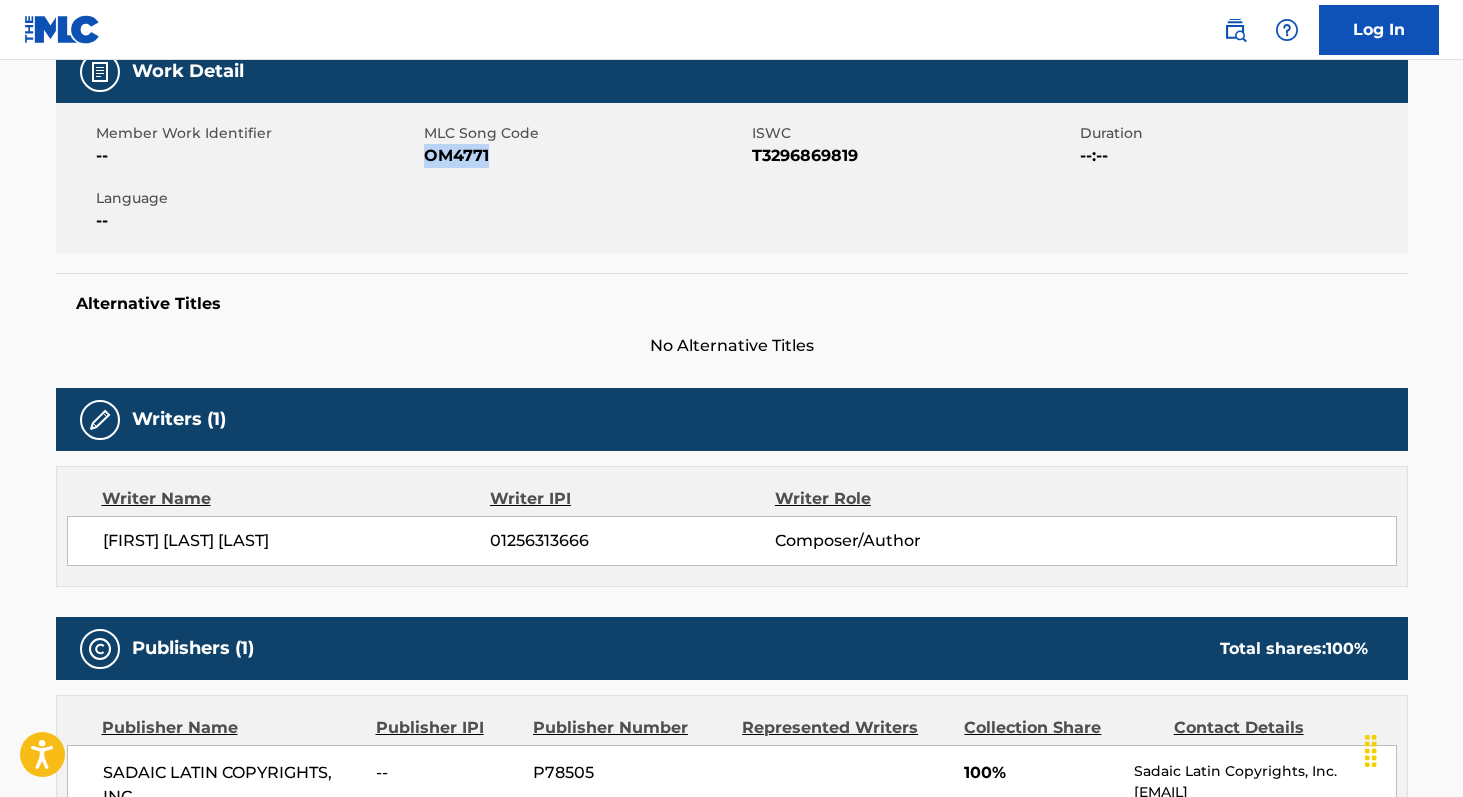 click on "OM4771" at bounding box center (585, 156) 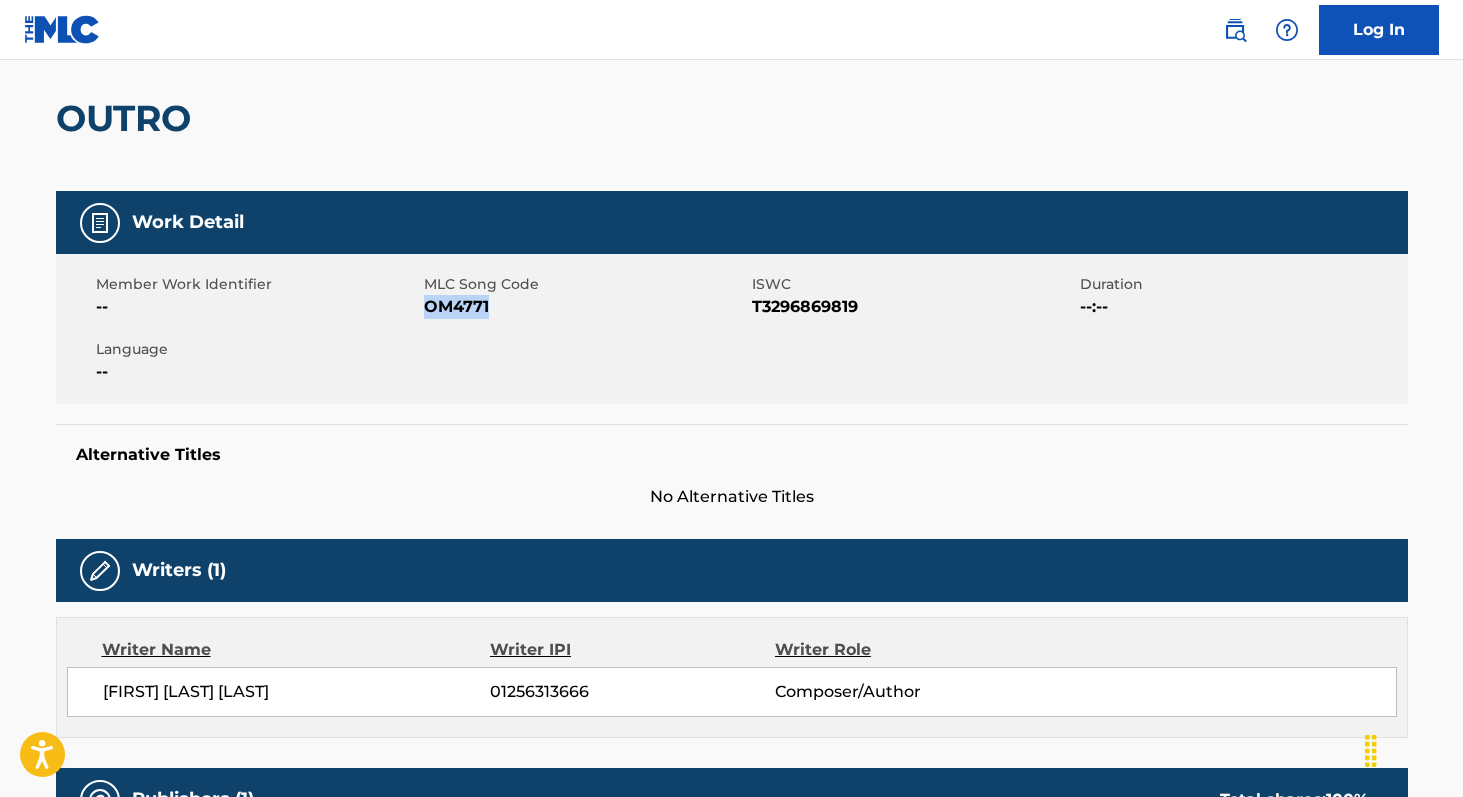 scroll, scrollTop: 0, scrollLeft: 0, axis: both 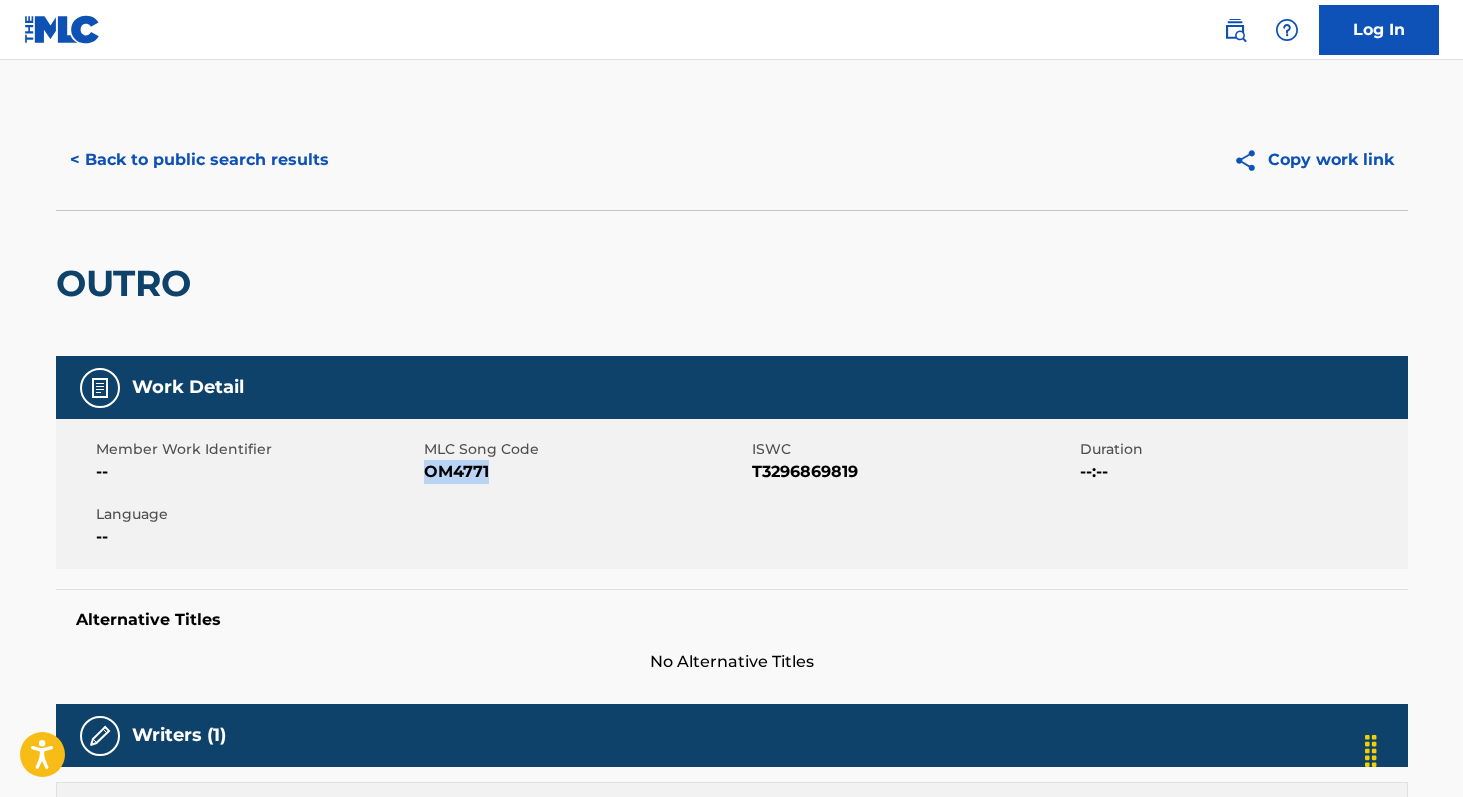 click on "< Back to public search results" at bounding box center [199, 160] 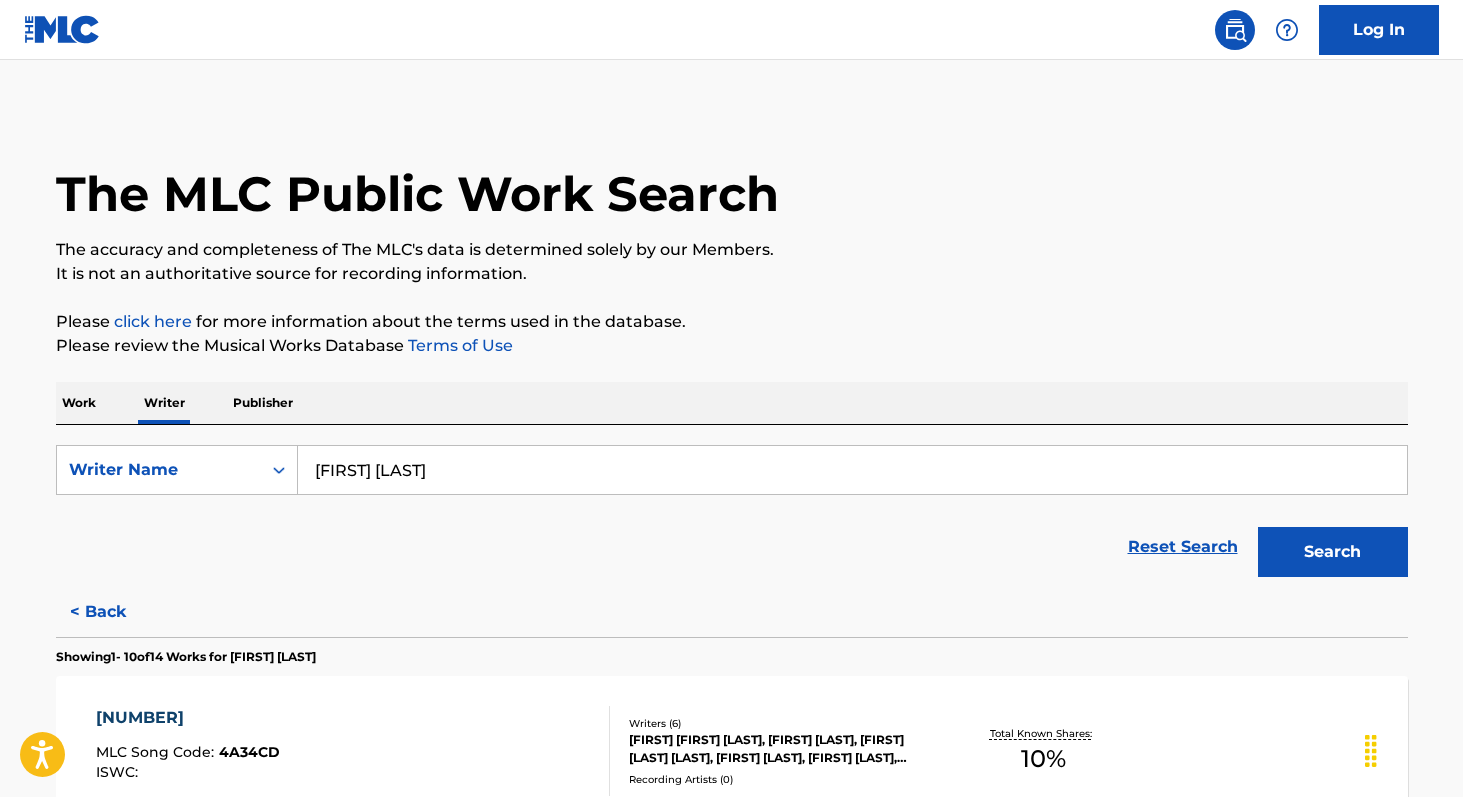 click on "Work" at bounding box center (79, 403) 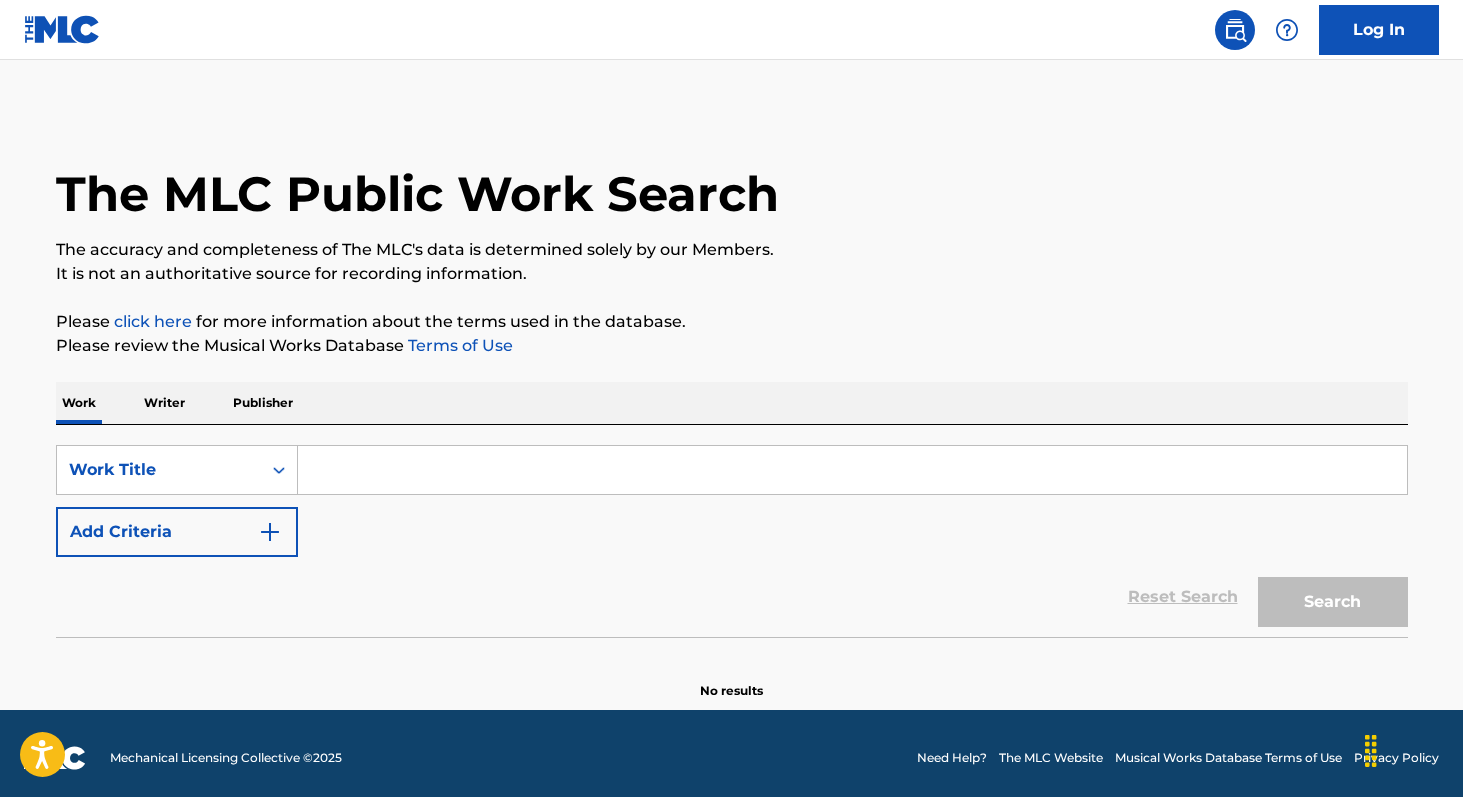 click at bounding box center (852, 470) 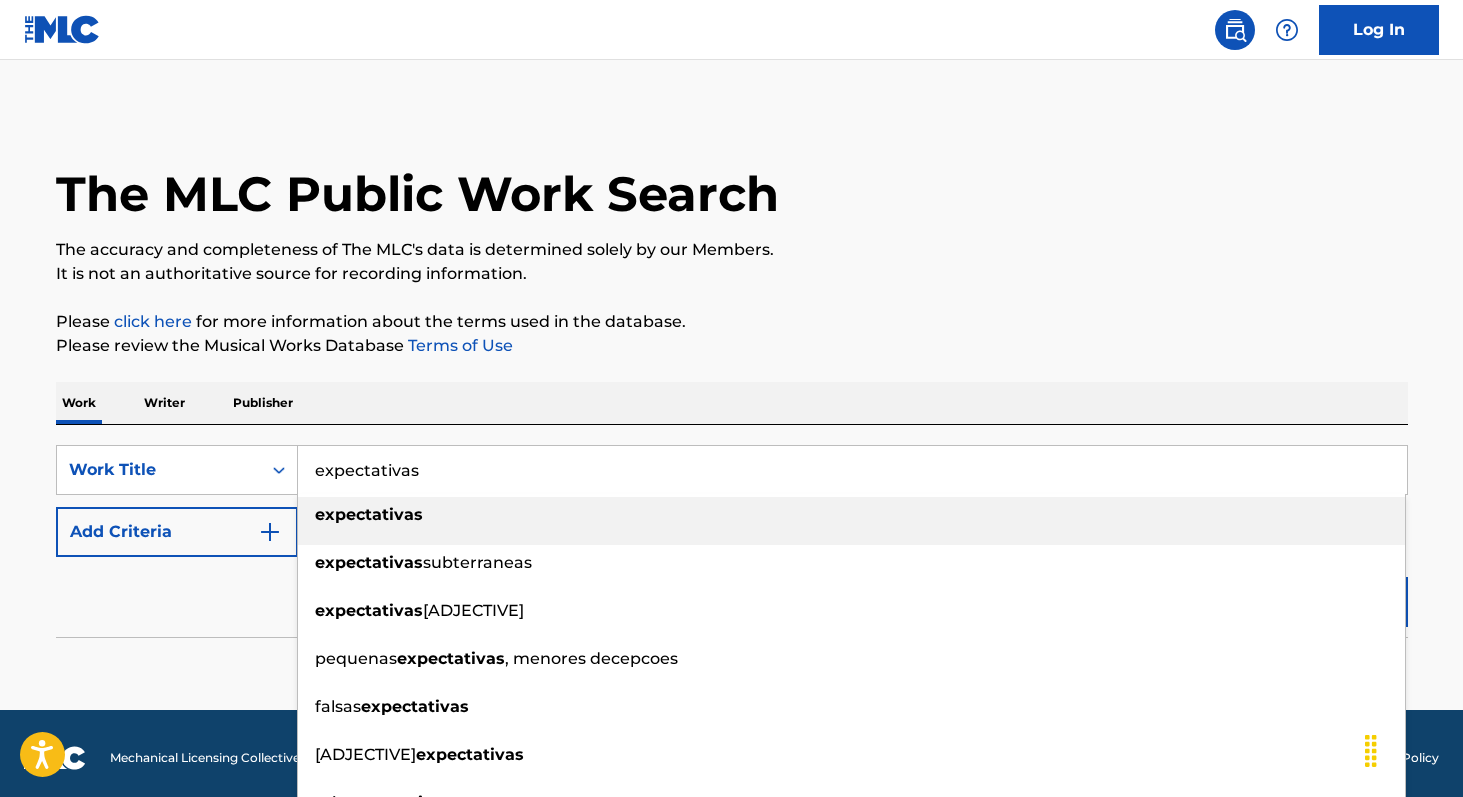 type on "expectativas" 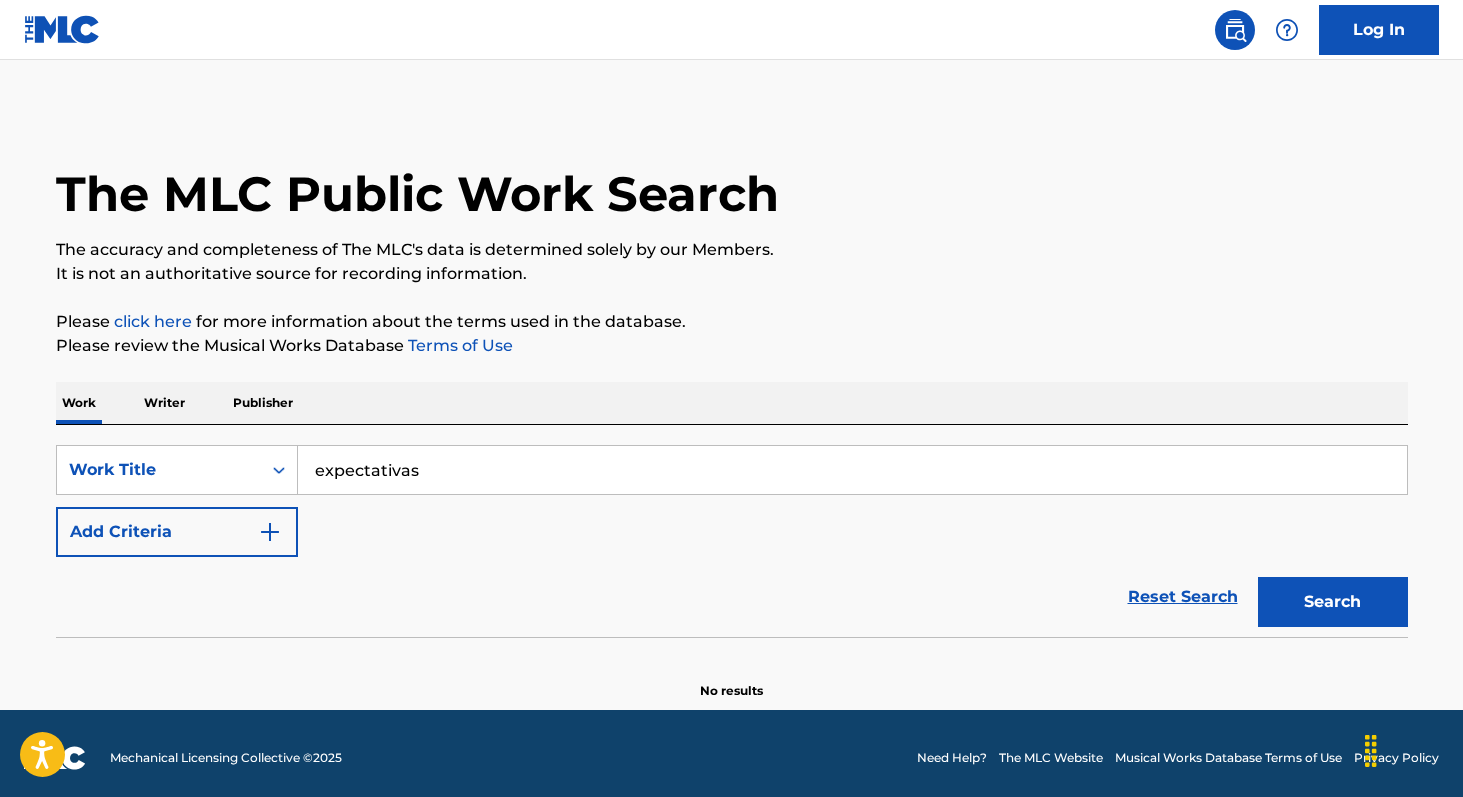 click on "Add Criteria" at bounding box center [177, 532] 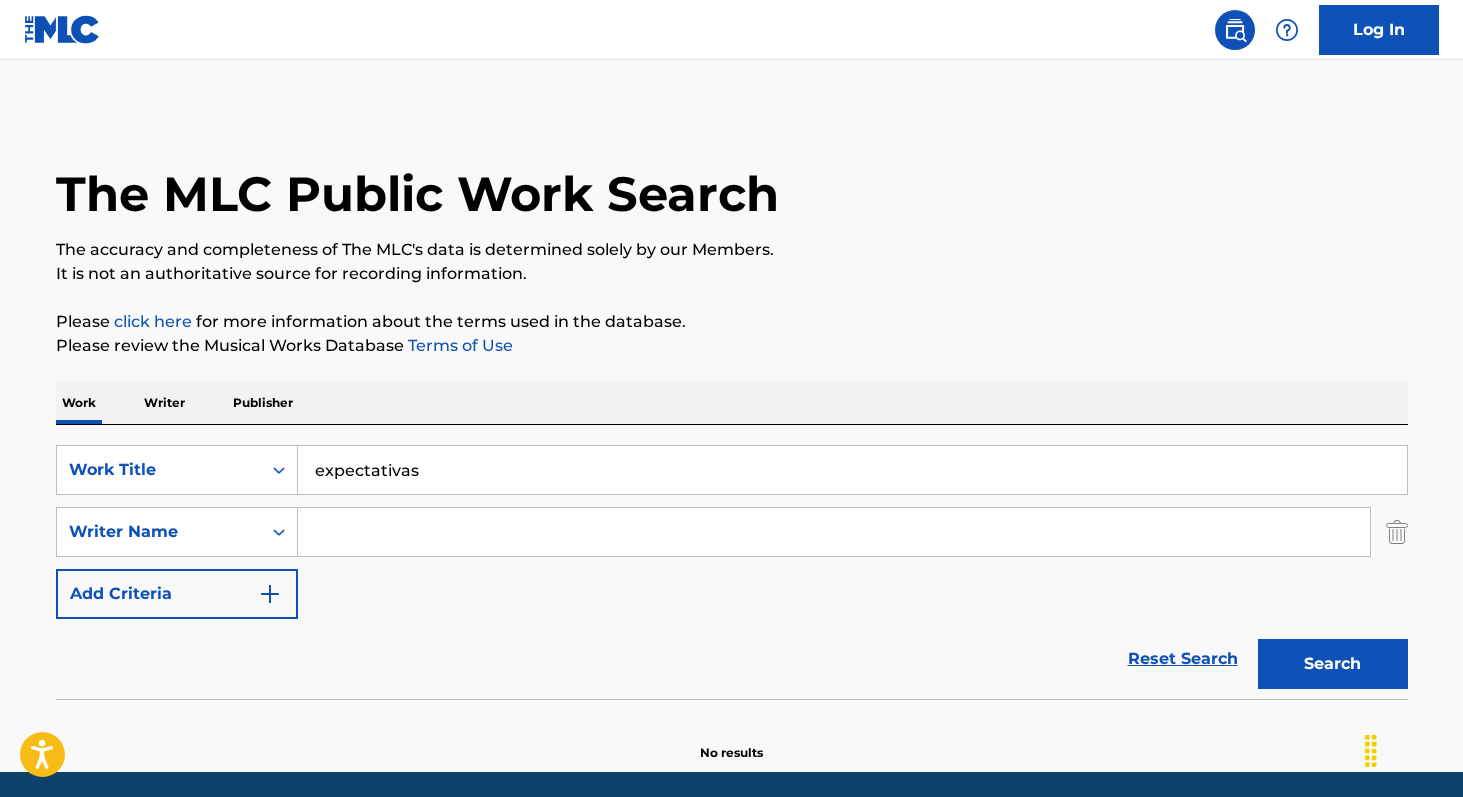 click at bounding box center (834, 532) 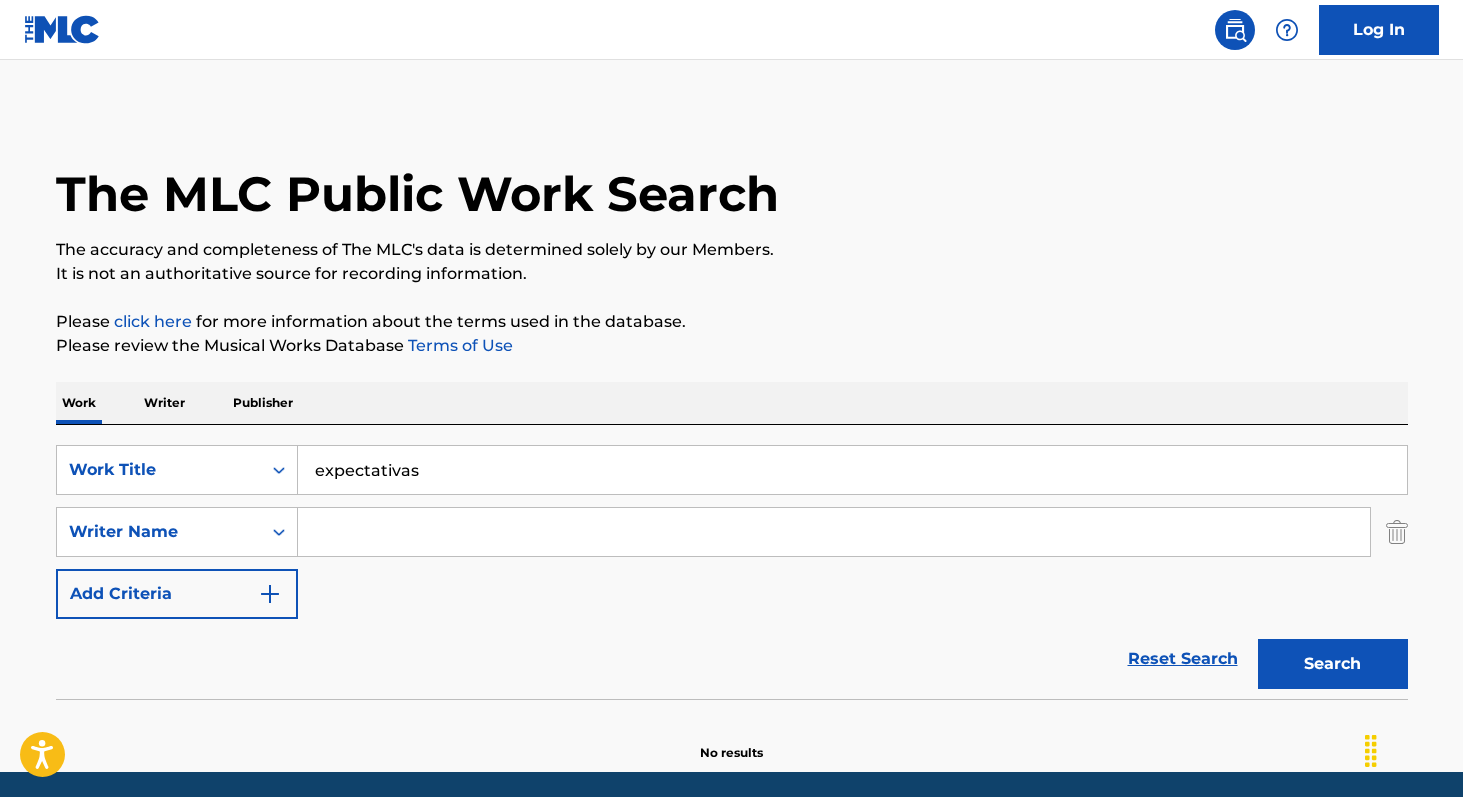 paste on "[FIRST] [LAST] [LAST] [LAST]" 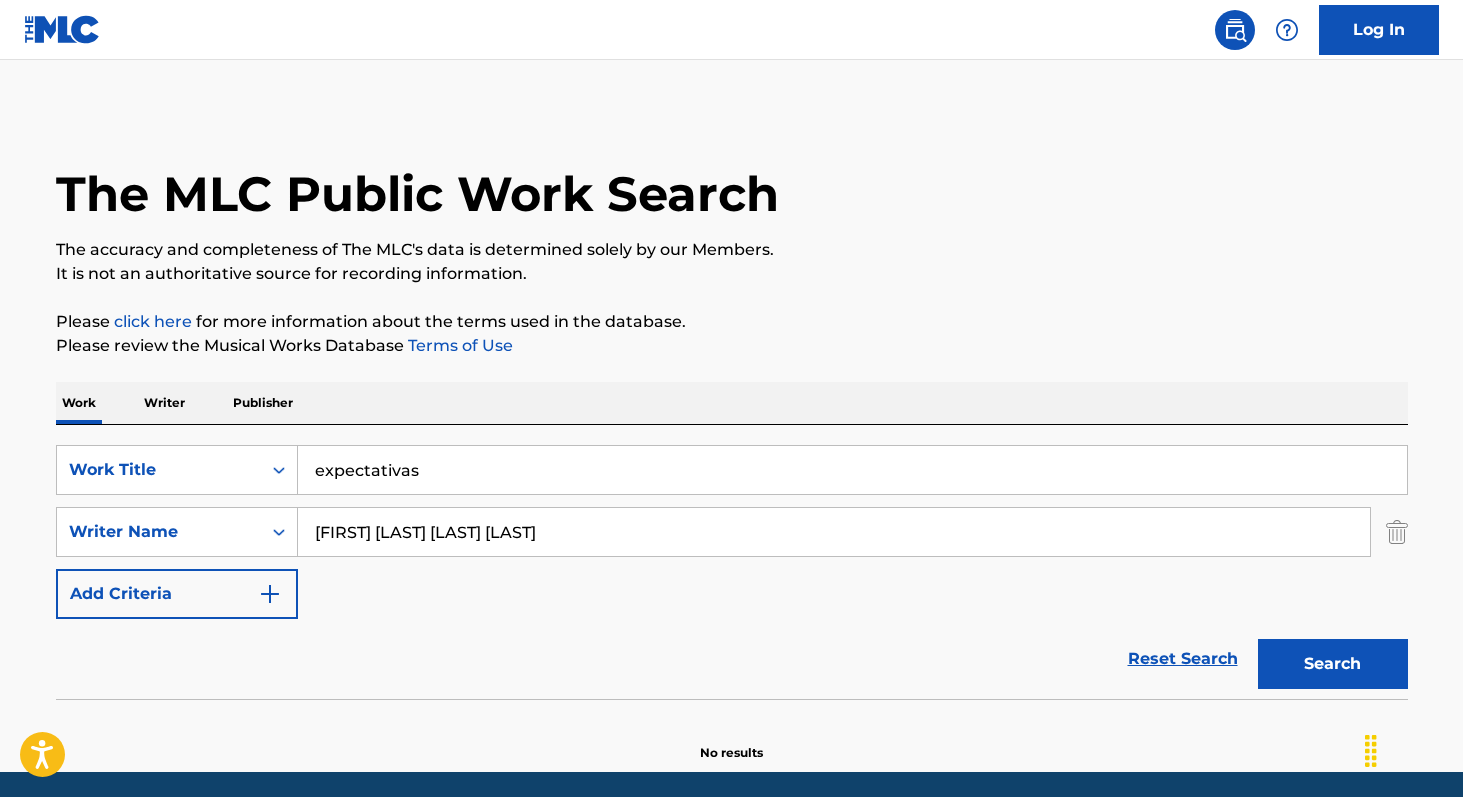 type on "[FIRST] [LAST] [LAST] [LAST]" 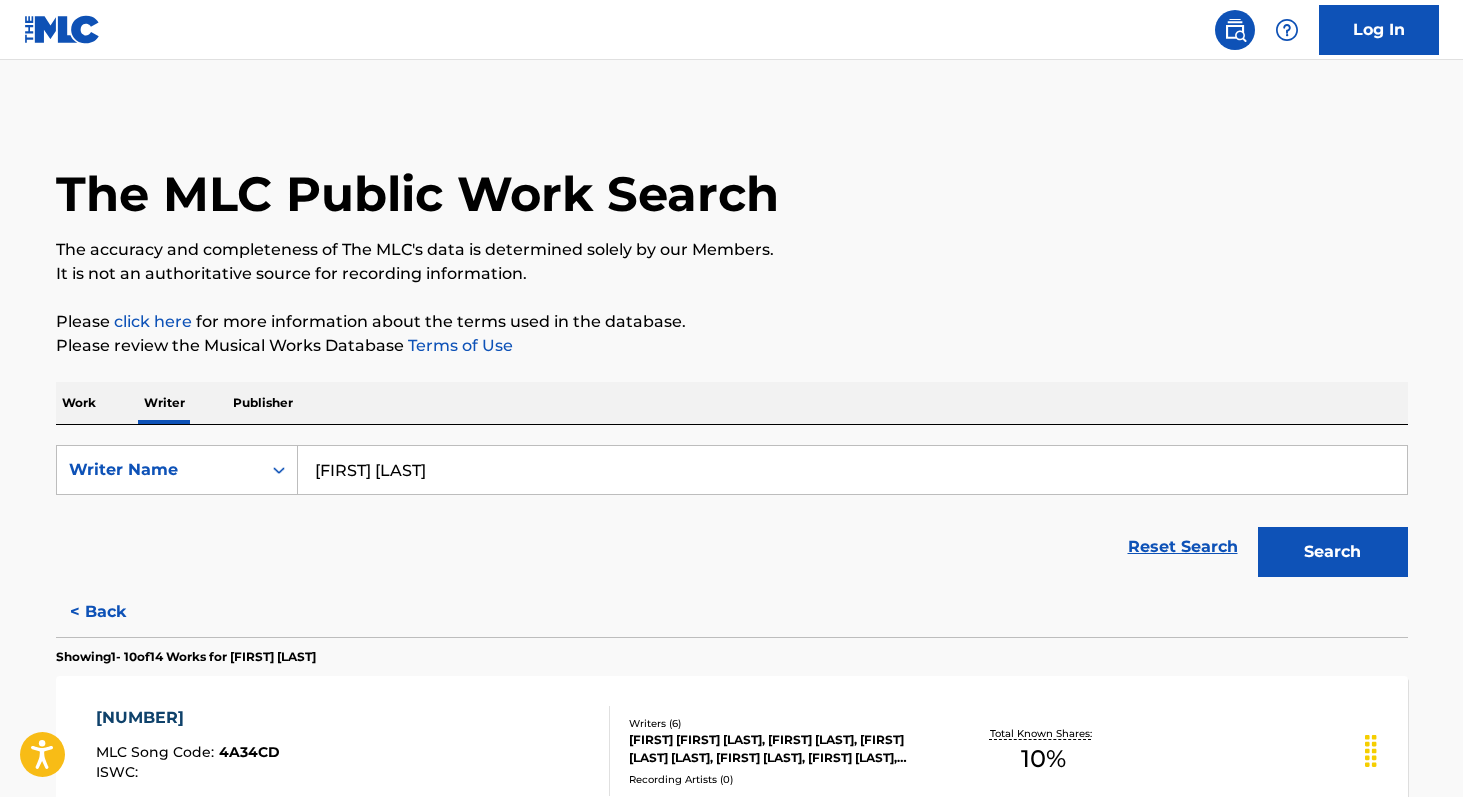 click on "[FIRST] [LAST]" at bounding box center (852, 470) 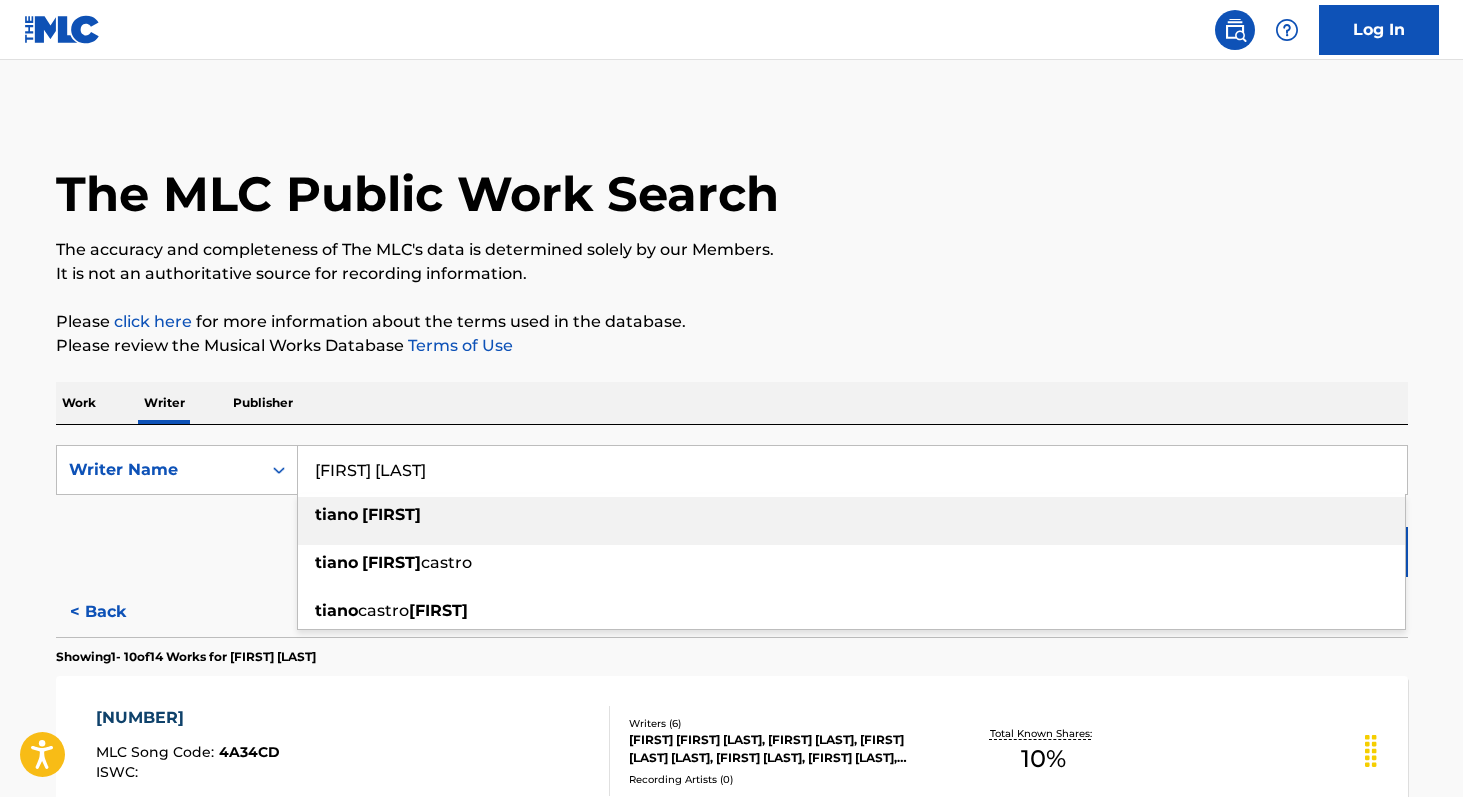 paste on "[FIRST] [LAST] [LAST] [LAST]" 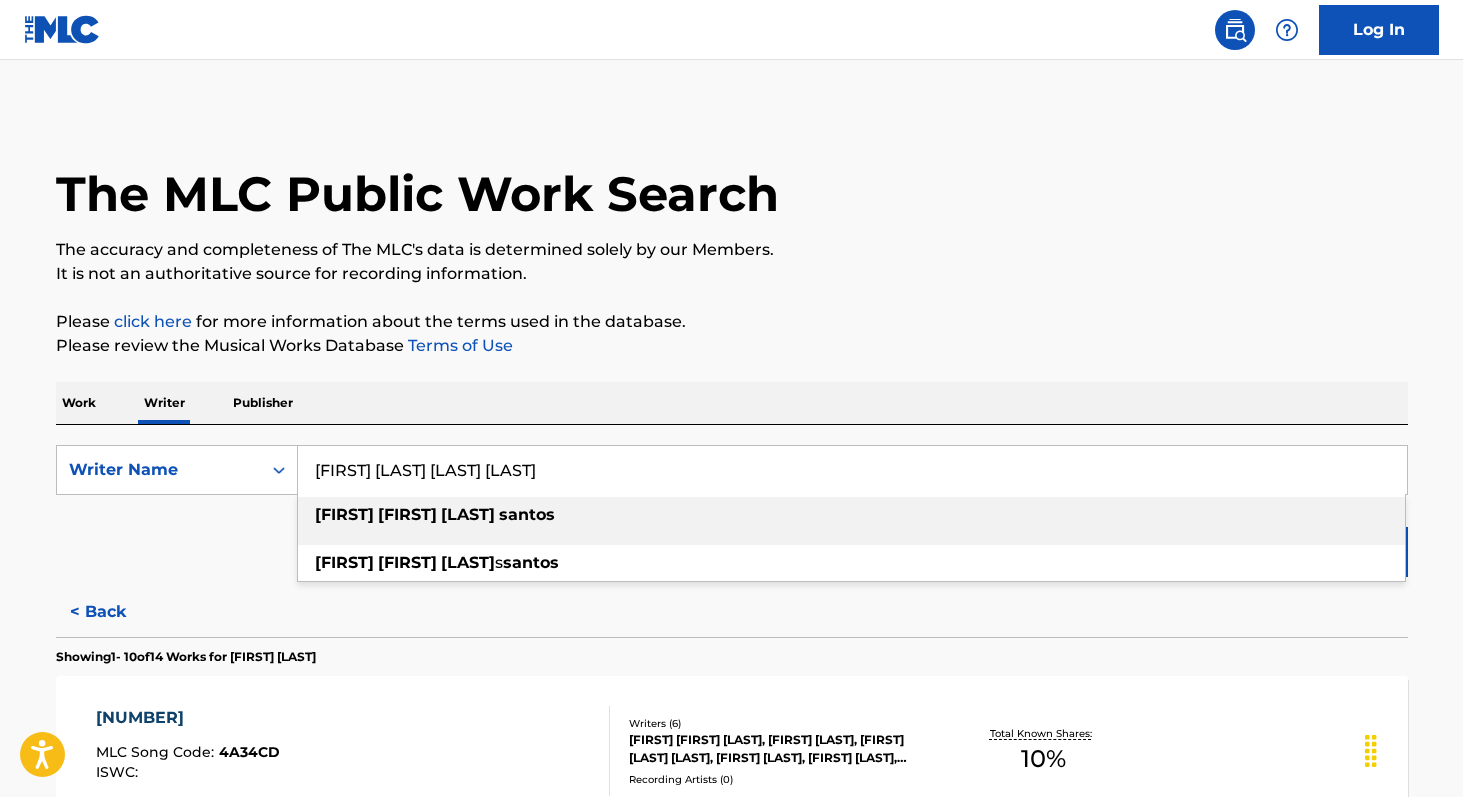 click on "[FIRST]" at bounding box center [407, 514] 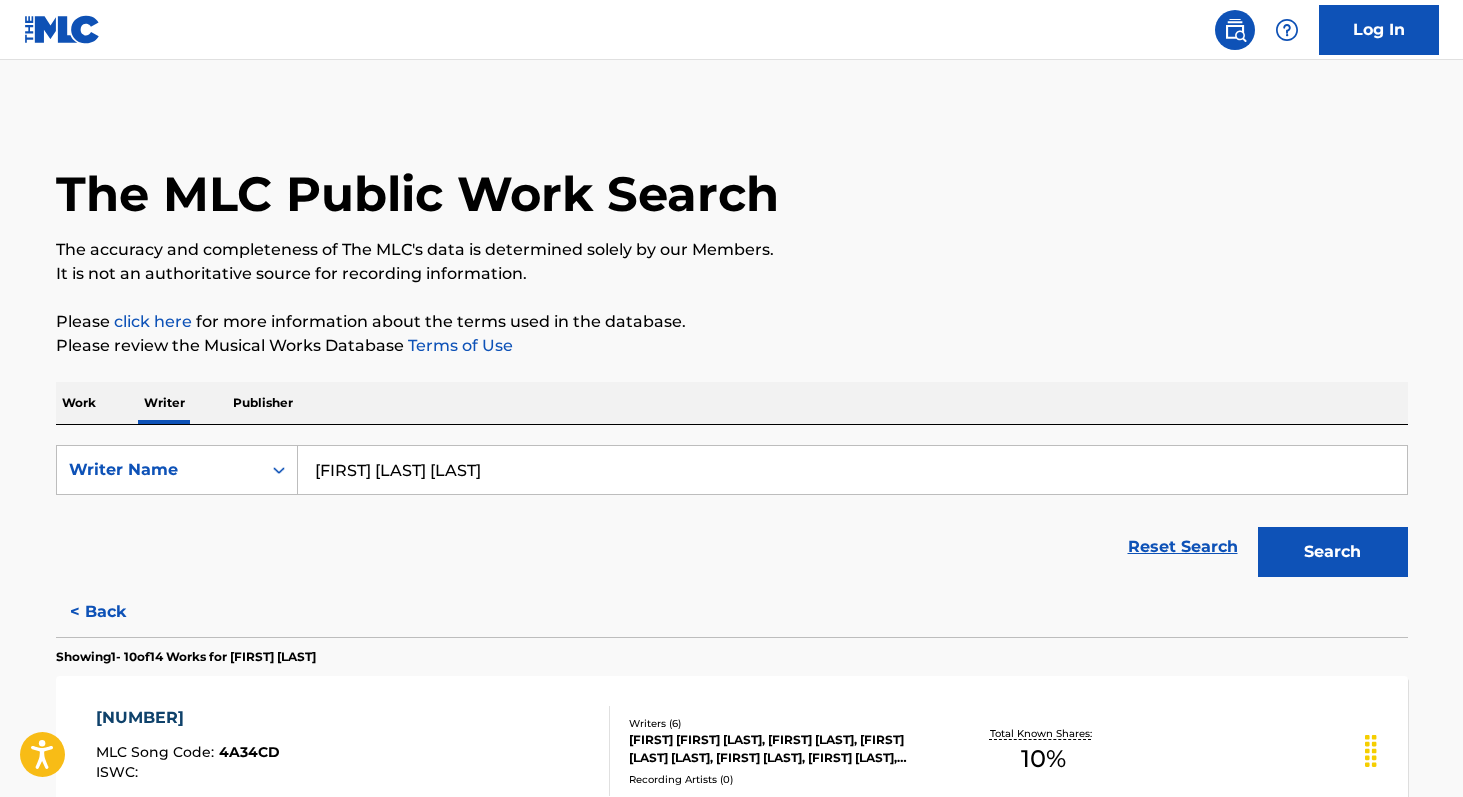 click on "Search" at bounding box center (1333, 552) 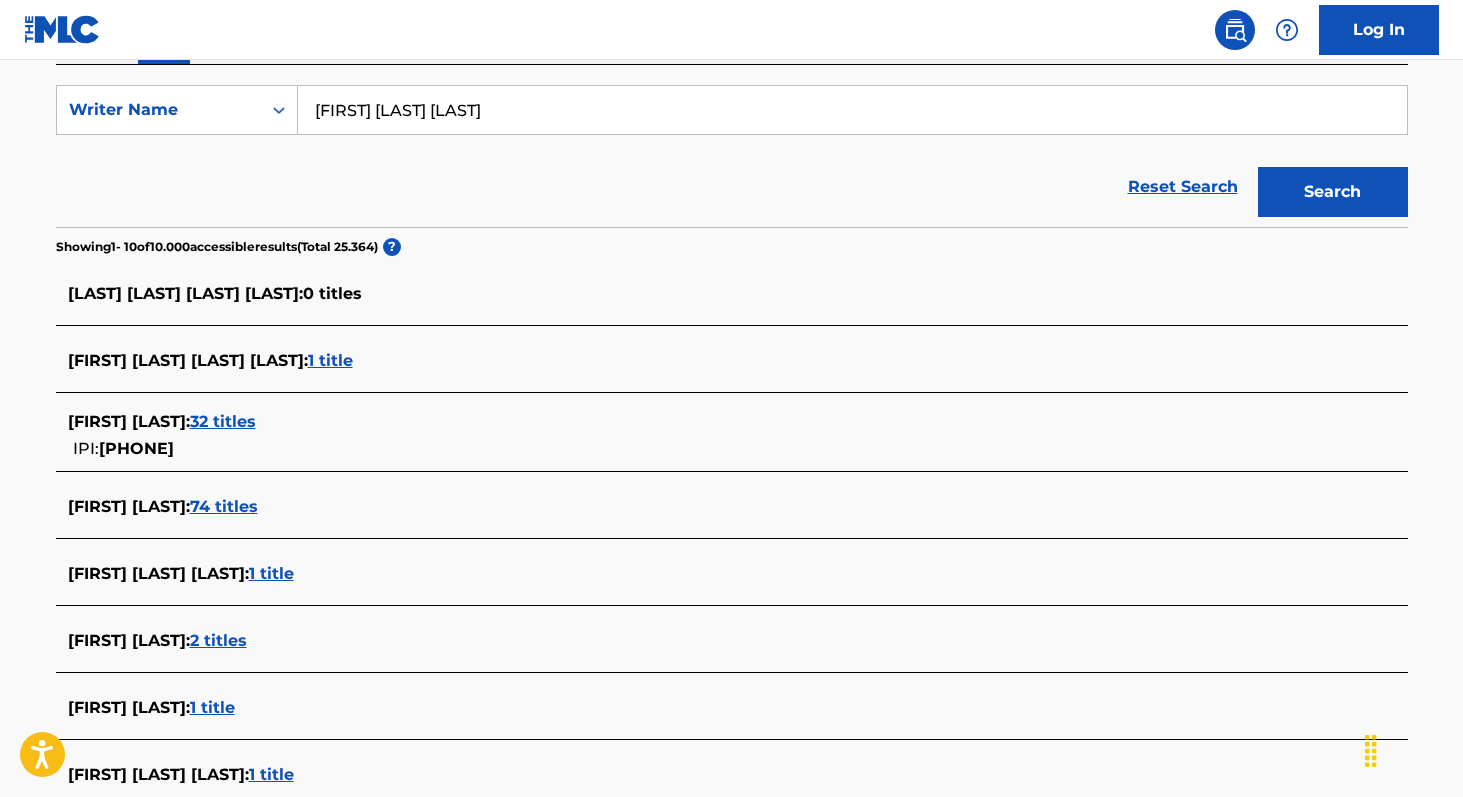 scroll, scrollTop: 367, scrollLeft: 0, axis: vertical 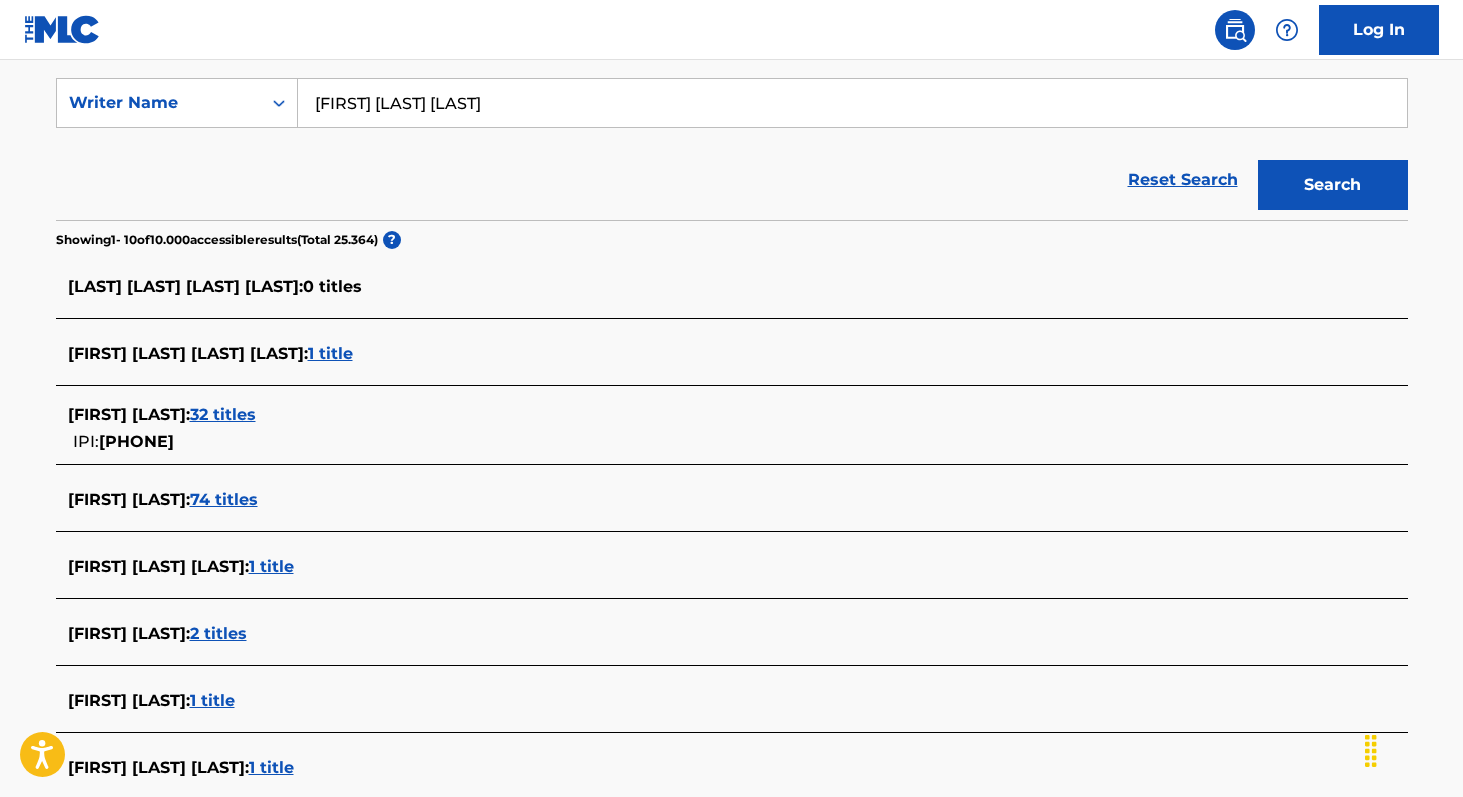 click on "32 titles" at bounding box center (223, 414) 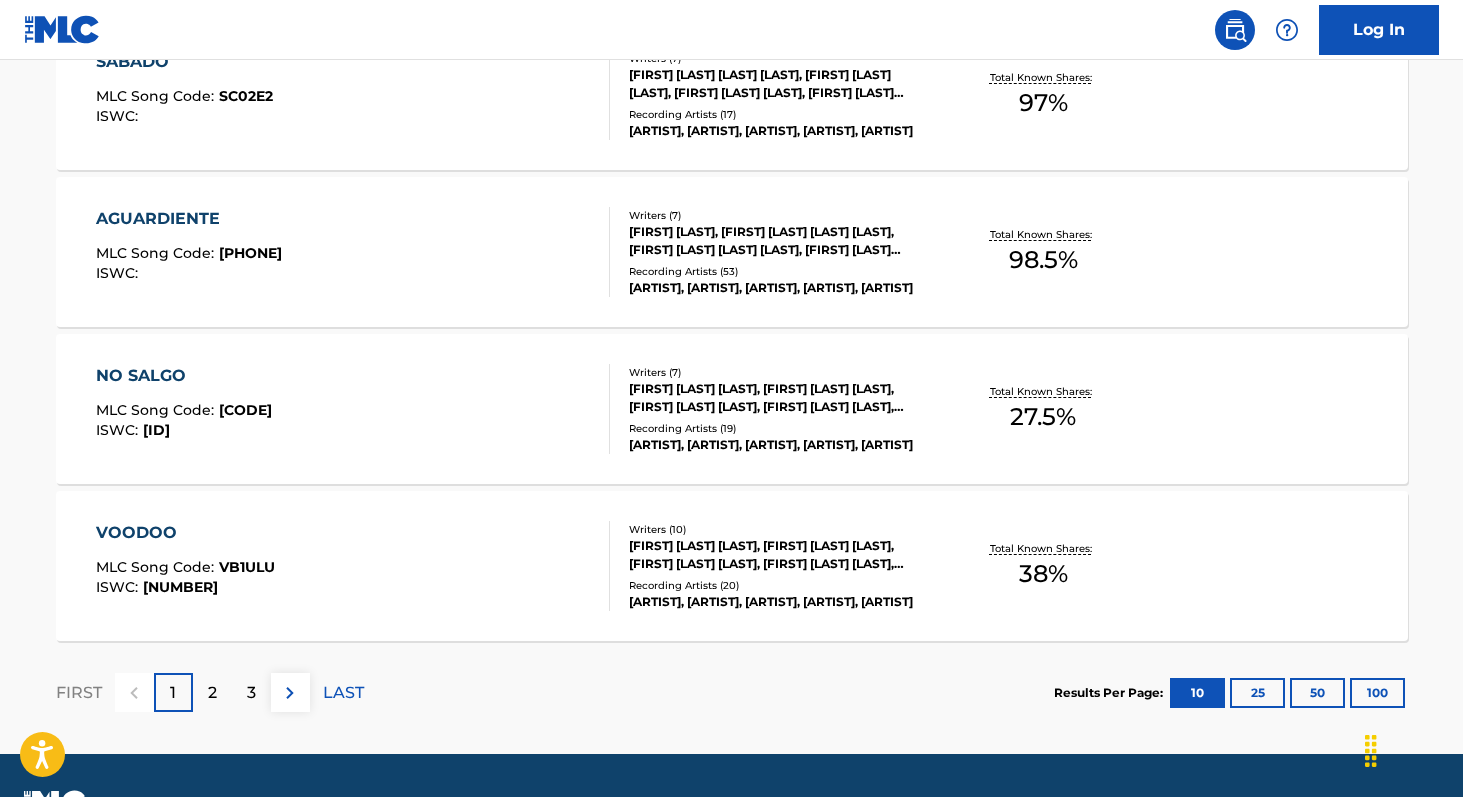 scroll, scrollTop: 1651, scrollLeft: 0, axis: vertical 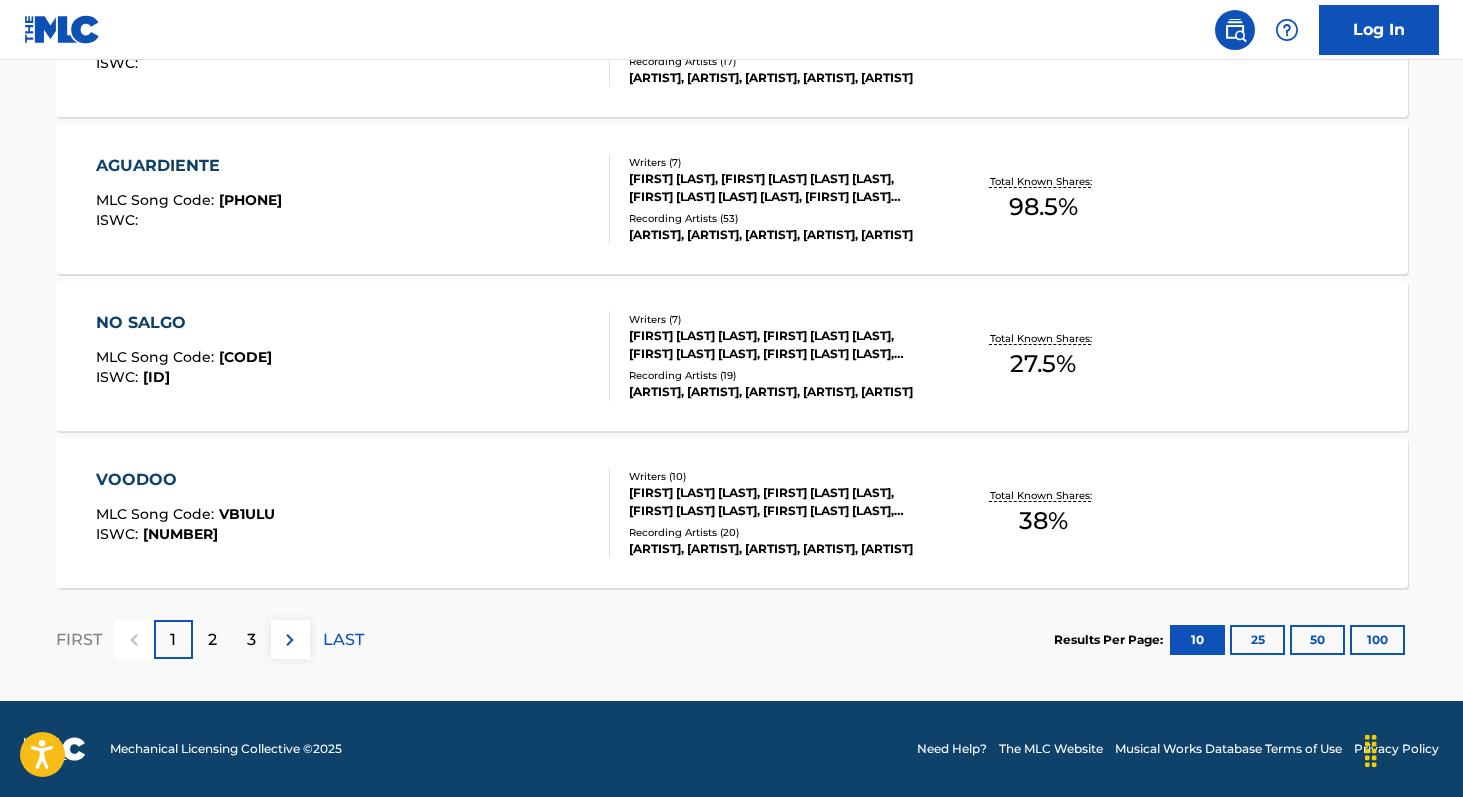 click on "100" at bounding box center [1377, 640] 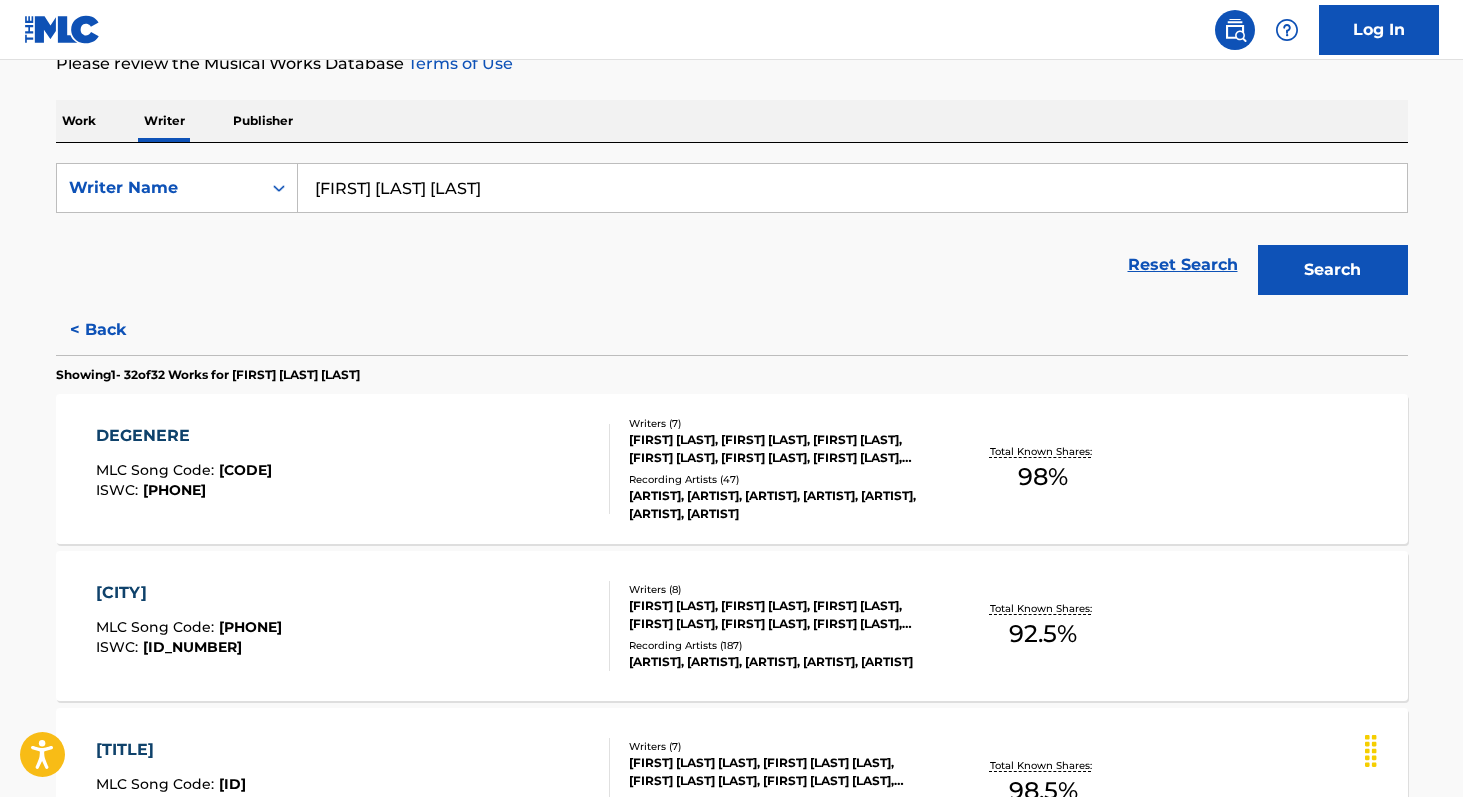 scroll, scrollTop: 334, scrollLeft: 0, axis: vertical 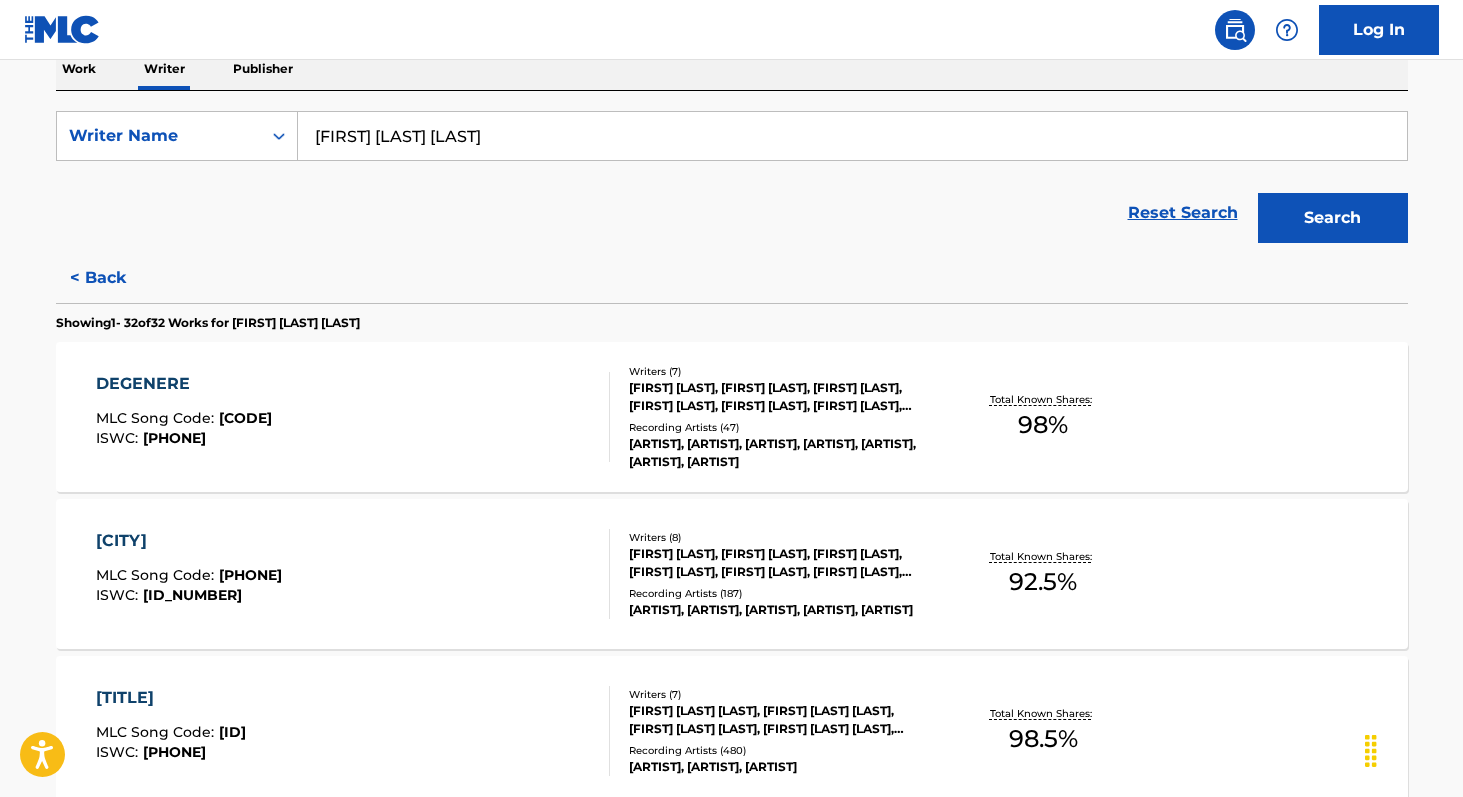 click on "98 %" at bounding box center [1043, 425] 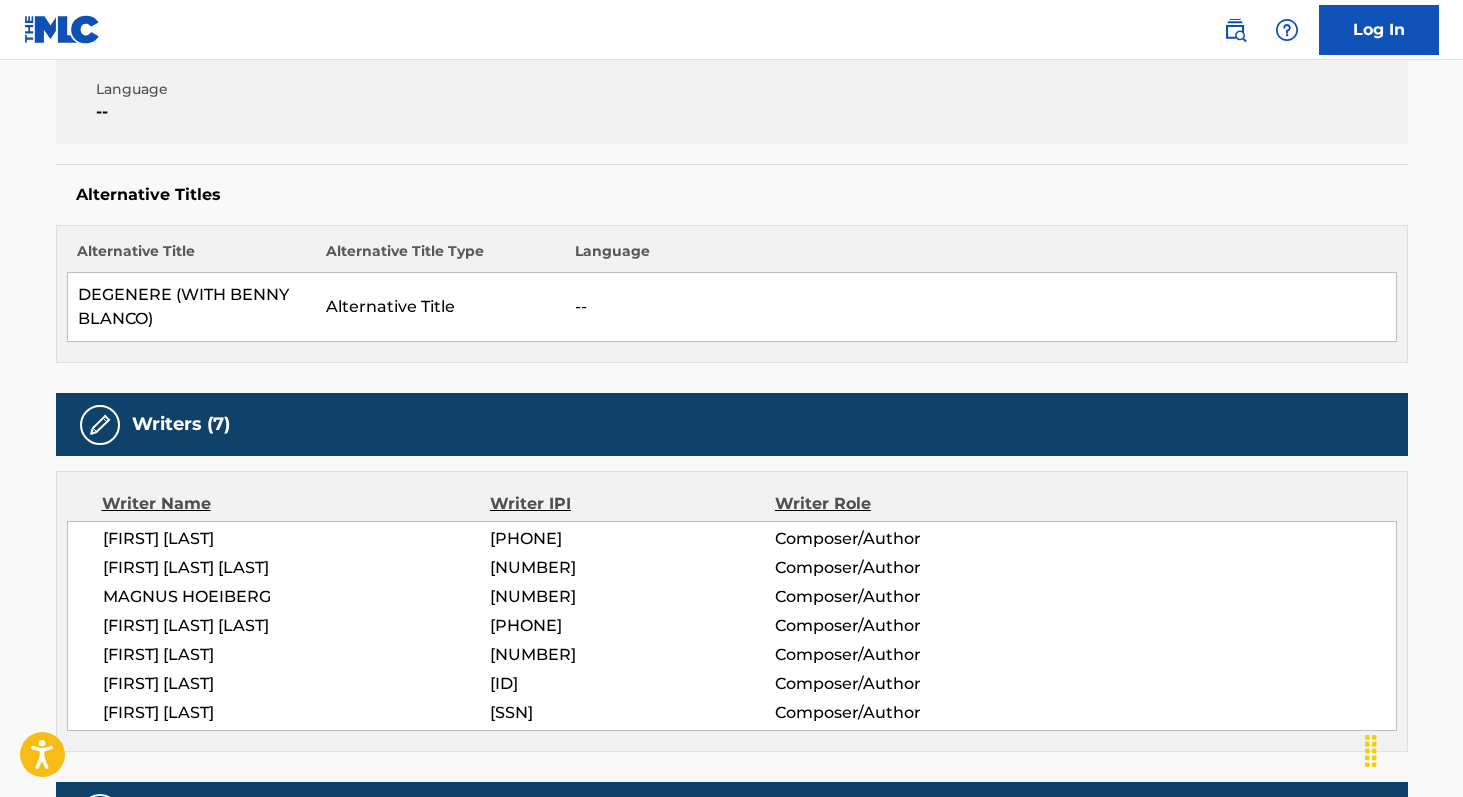 scroll, scrollTop: 430, scrollLeft: 0, axis: vertical 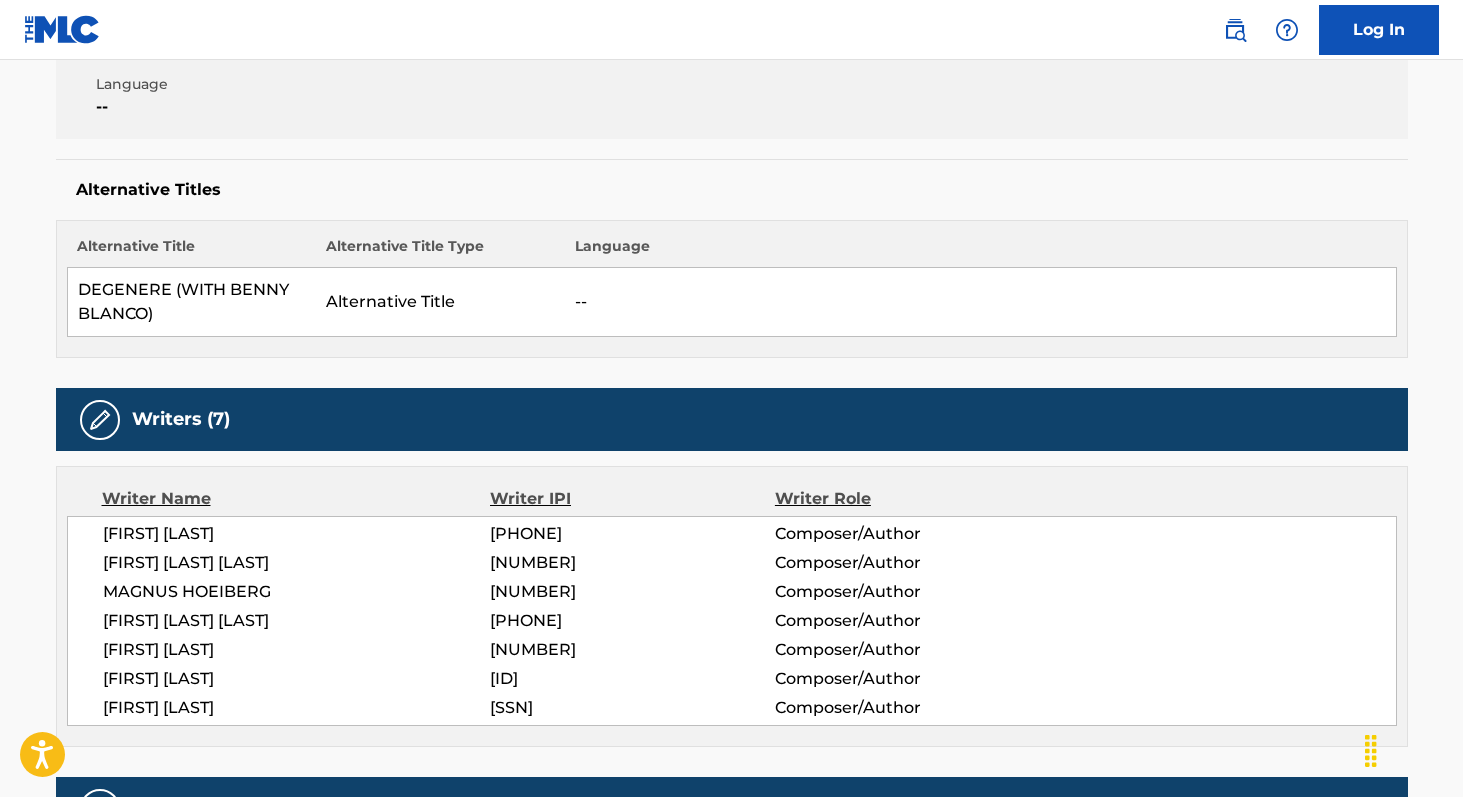 click on "[NUMBER]" at bounding box center [632, 563] 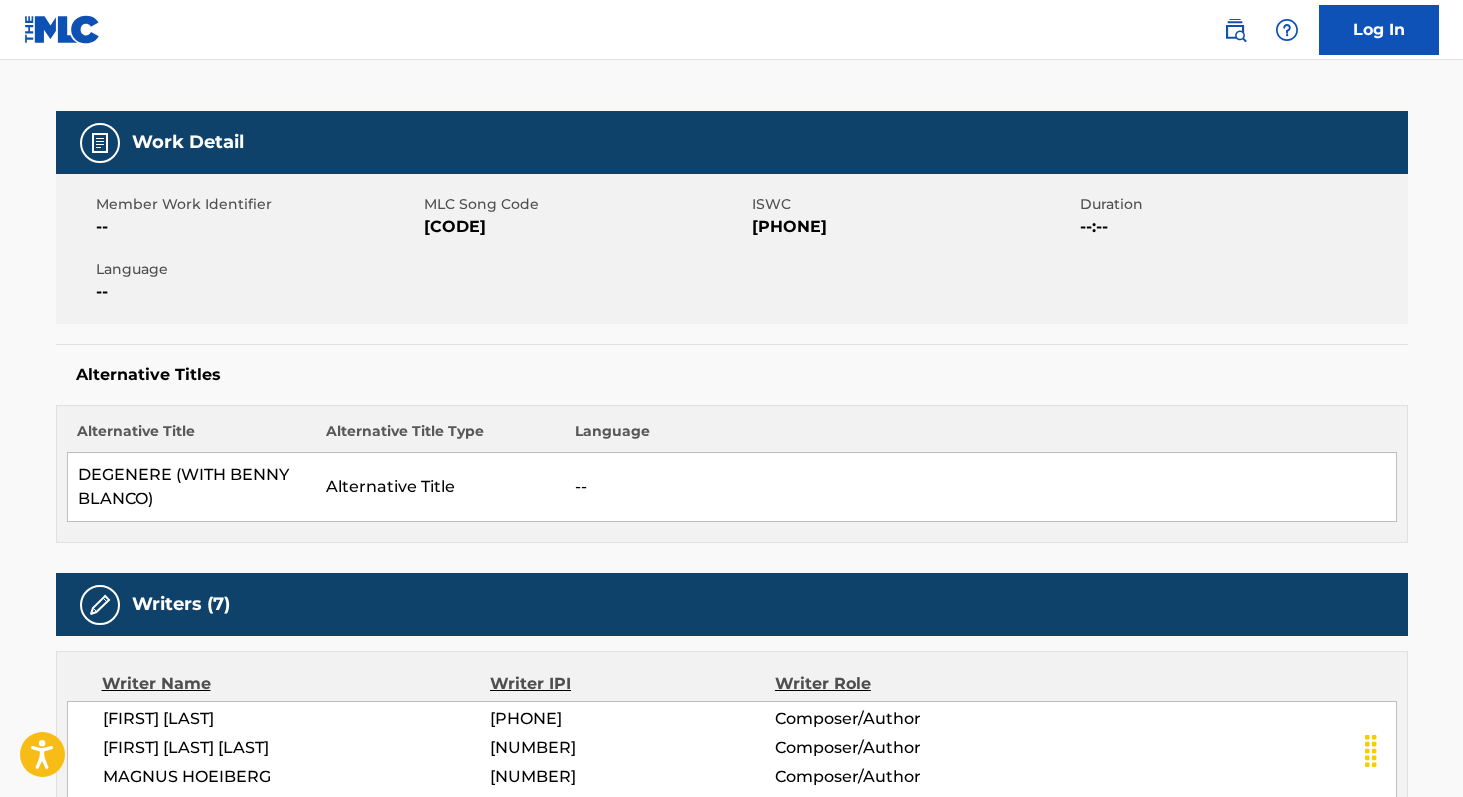 scroll, scrollTop: 0, scrollLeft: 0, axis: both 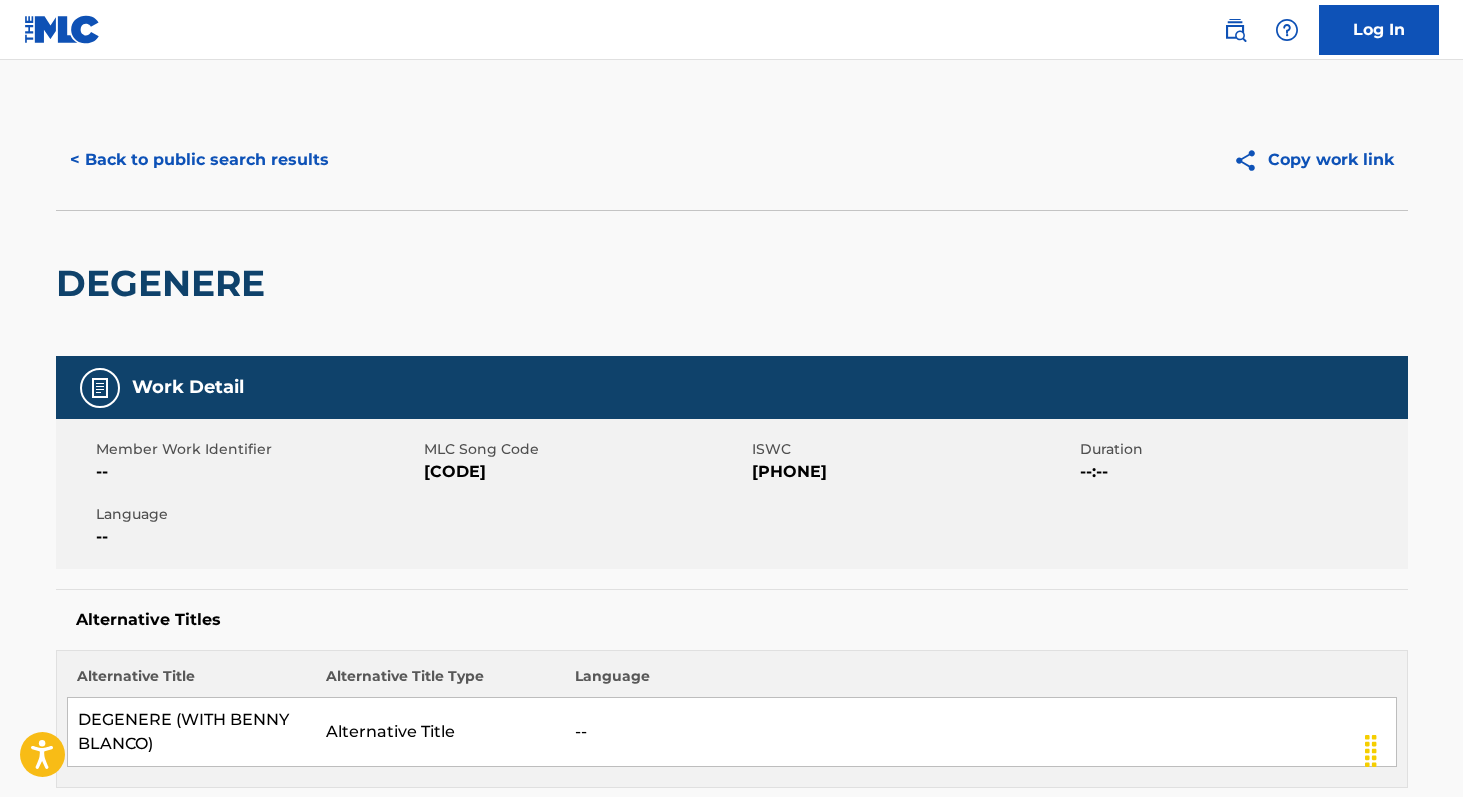 click on "[CODE]" at bounding box center (585, 472) 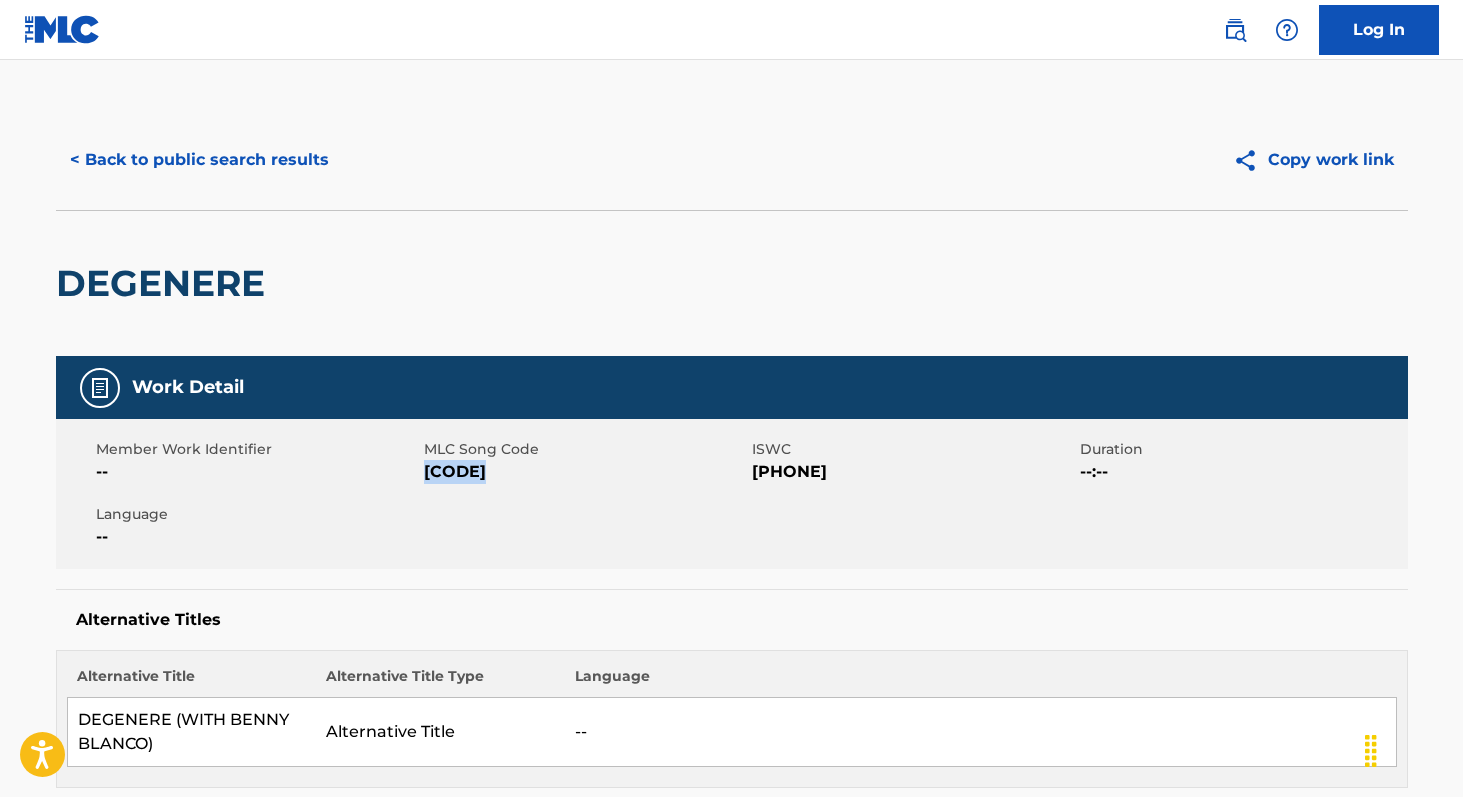 click on "[CODE]" at bounding box center (585, 472) 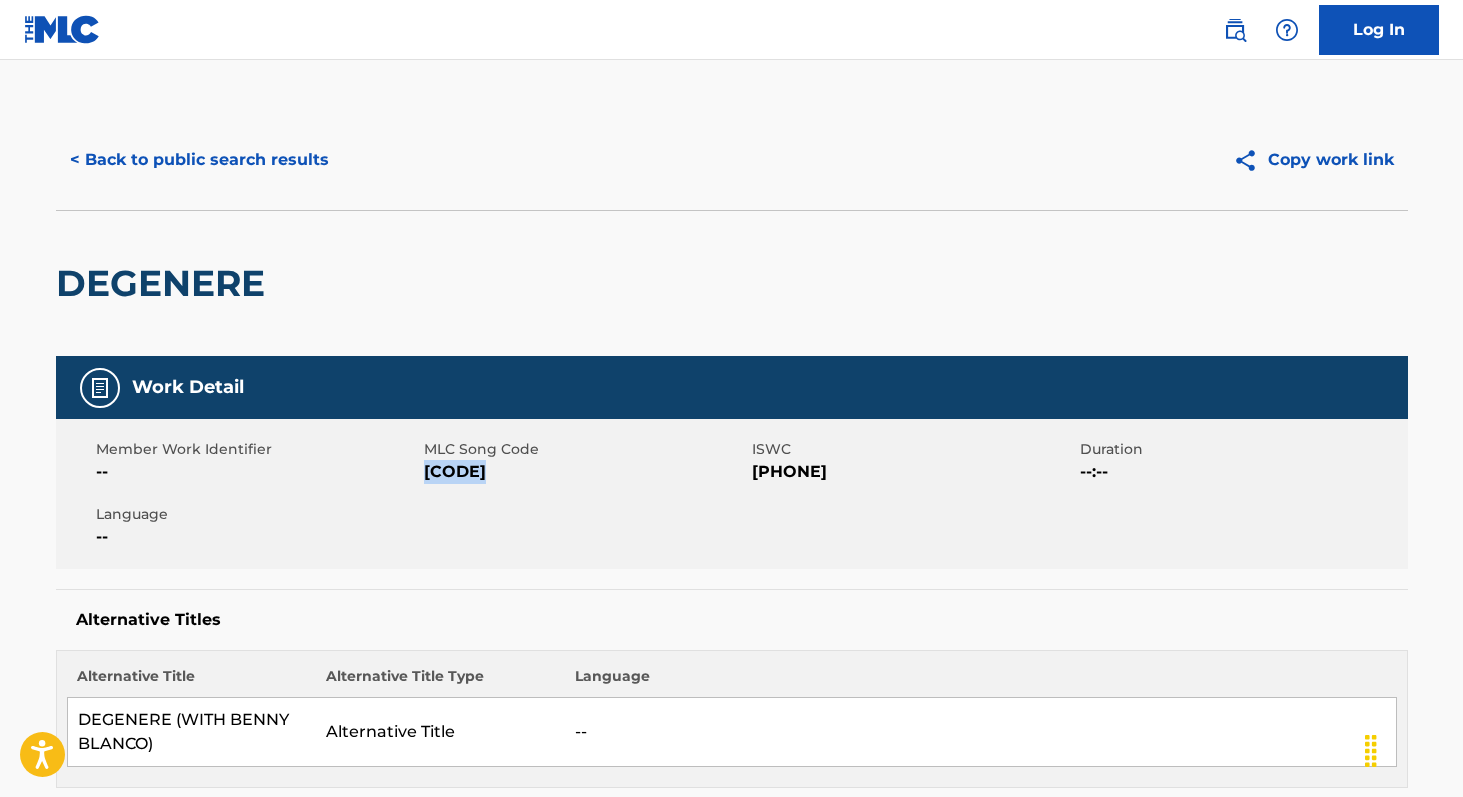click on "< Back to public search results" at bounding box center (199, 160) 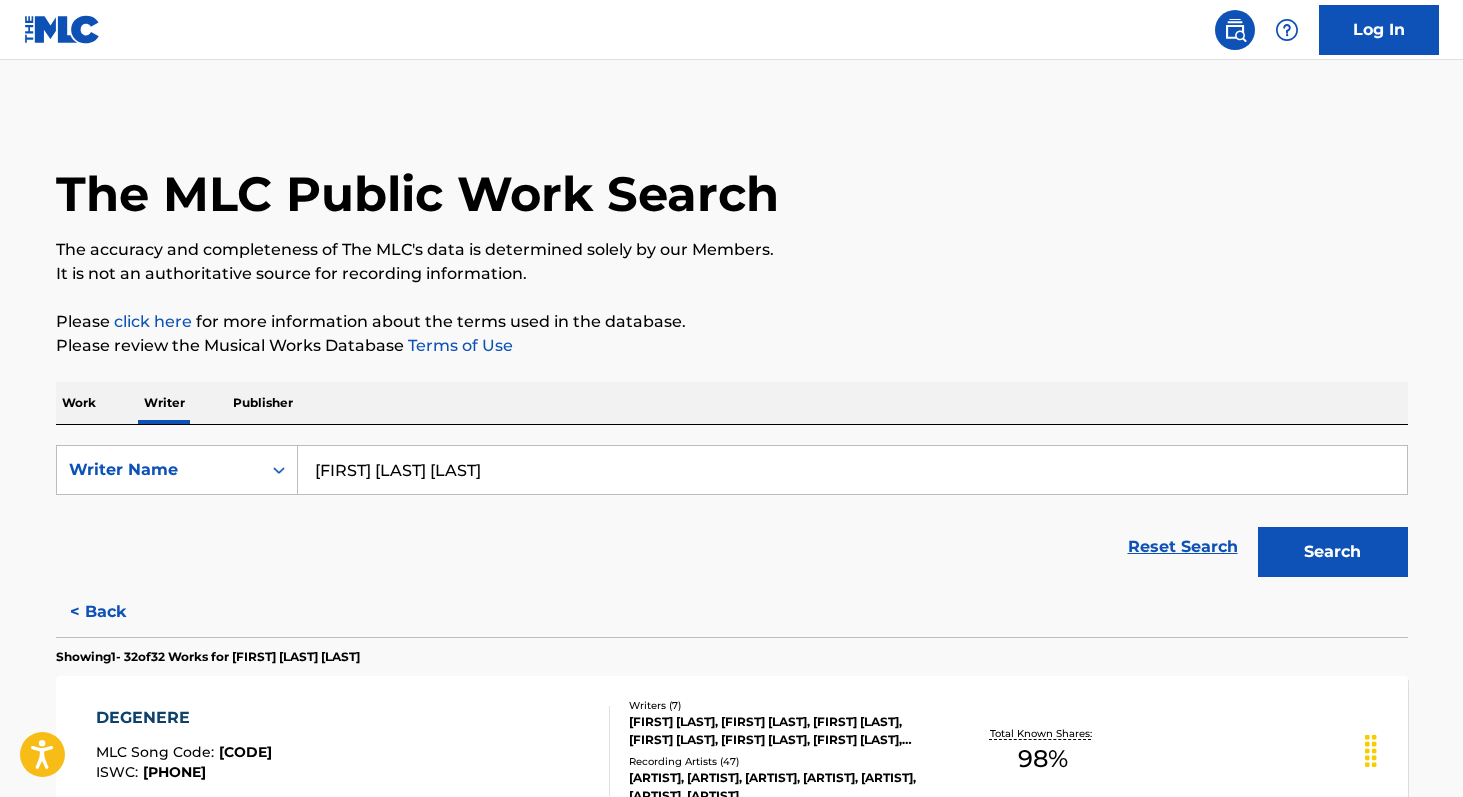 click on "[FIRST] [LAST] [LAST]" at bounding box center [852, 470] 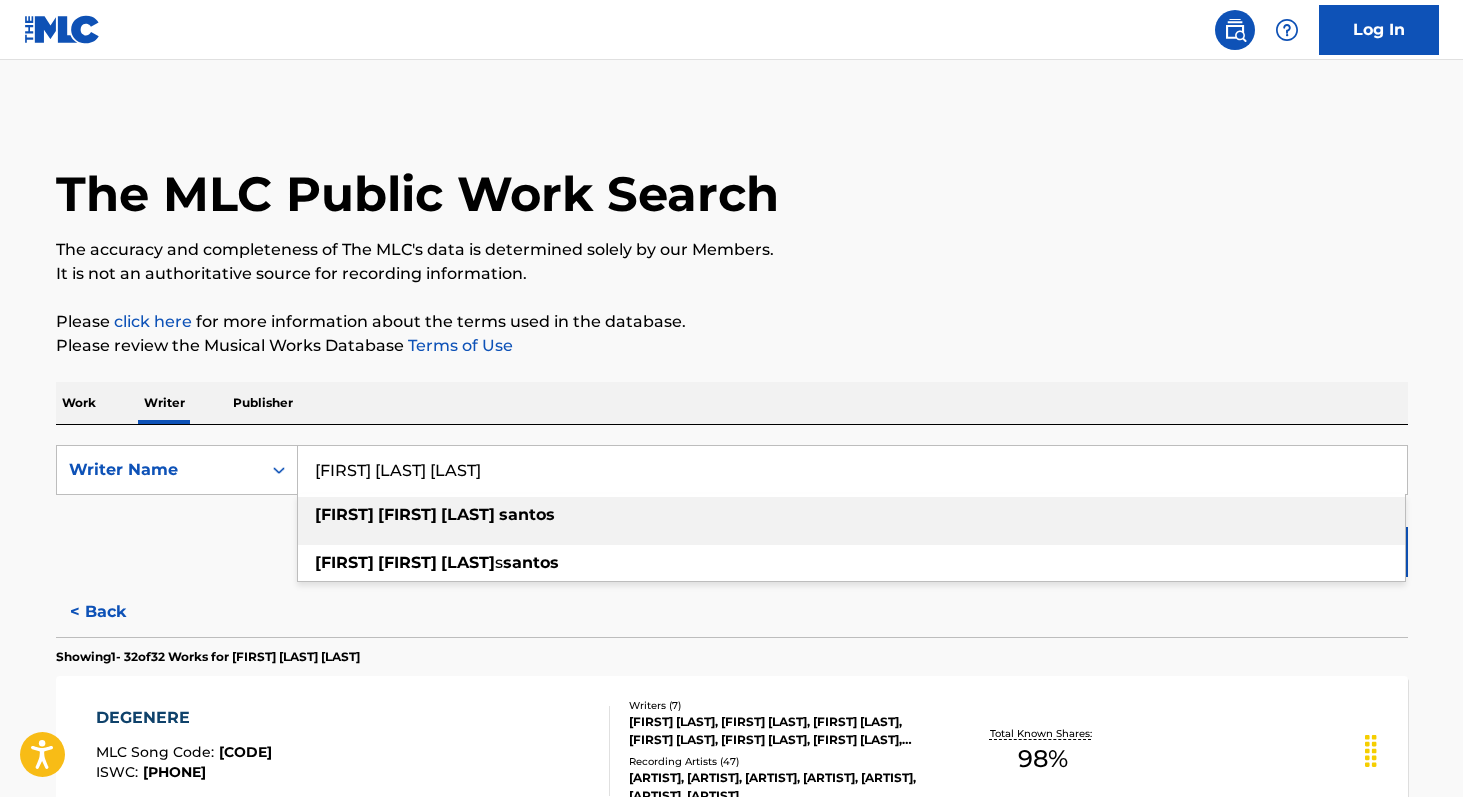 paste on "[FIRST] [LAST]" 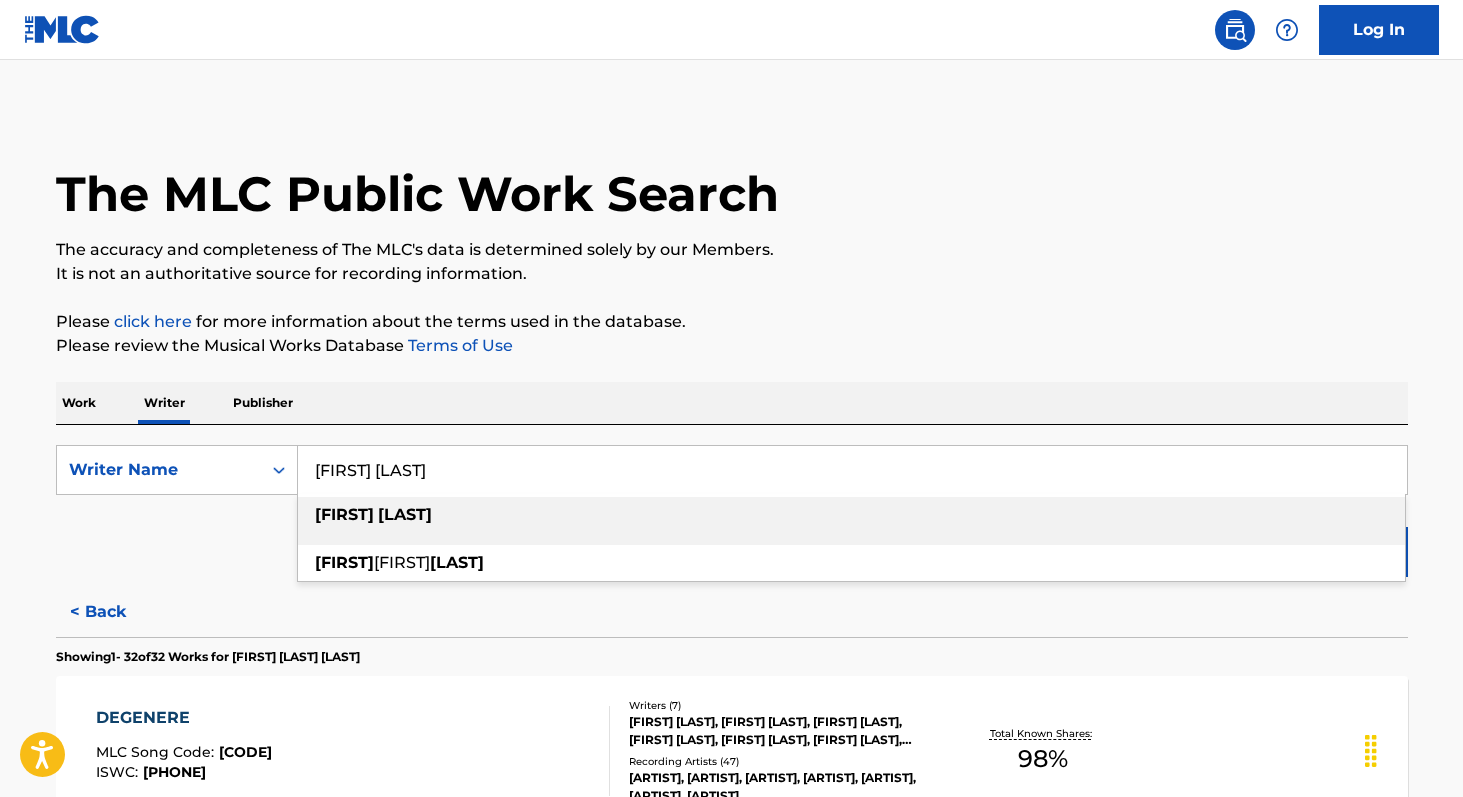 click on "[FIRST] [LAST]" at bounding box center (851, 515) 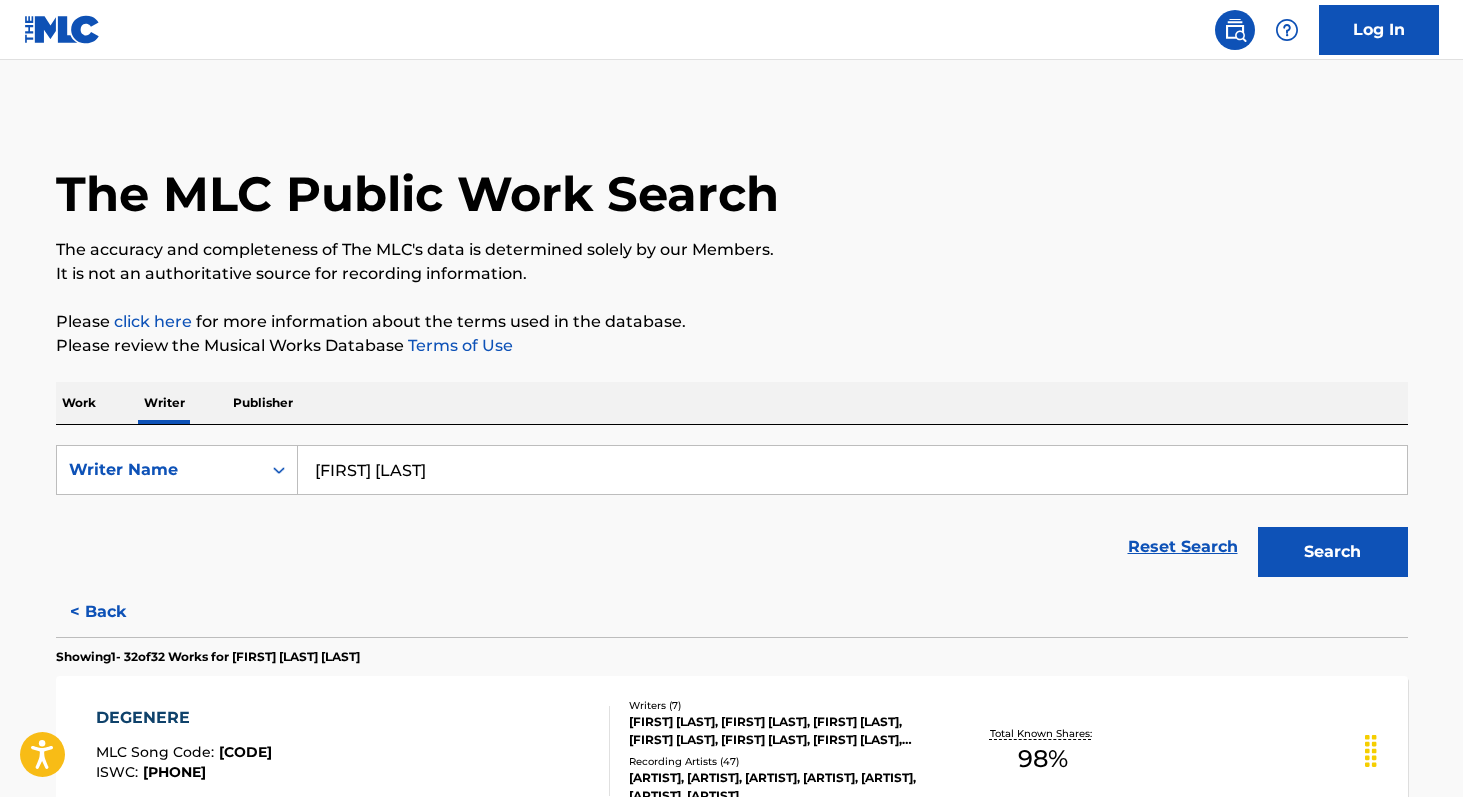 click on "Search" at bounding box center (1333, 552) 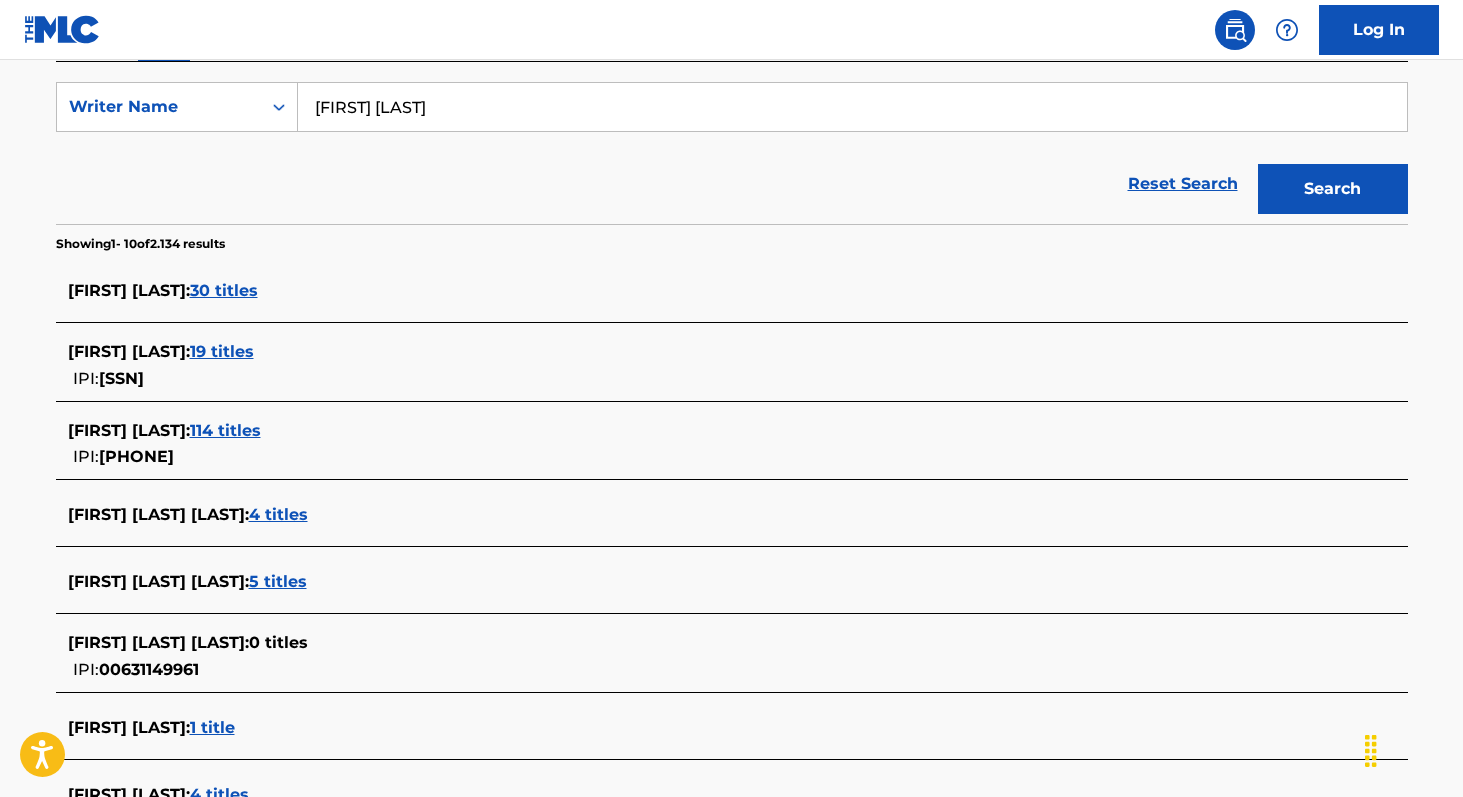 scroll, scrollTop: 364, scrollLeft: 0, axis: vertical 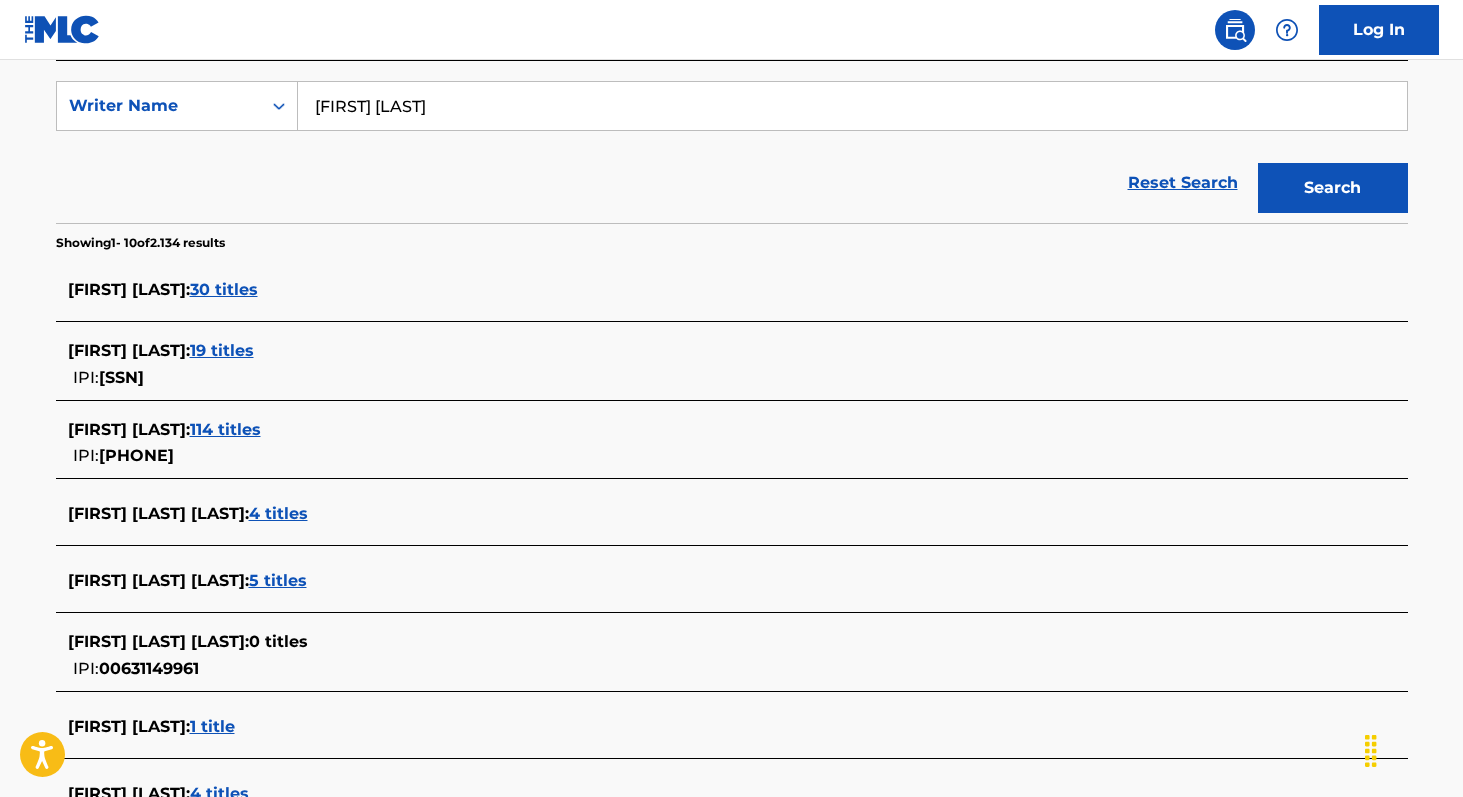 click on "114 titles" at bounding box center (225, 429) 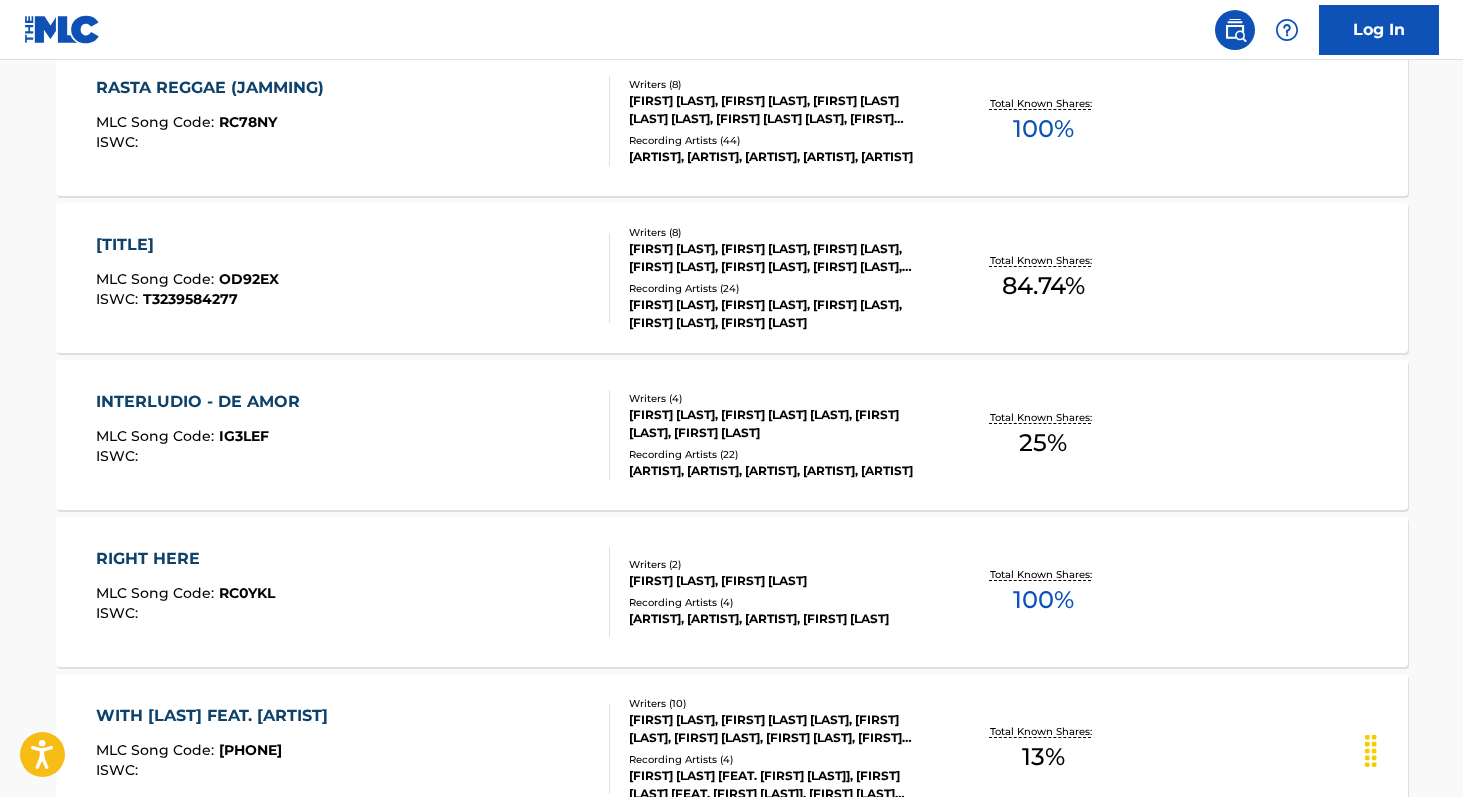 scroll, scrollTop: 1416, scrollLeft: 0, axis: vertical 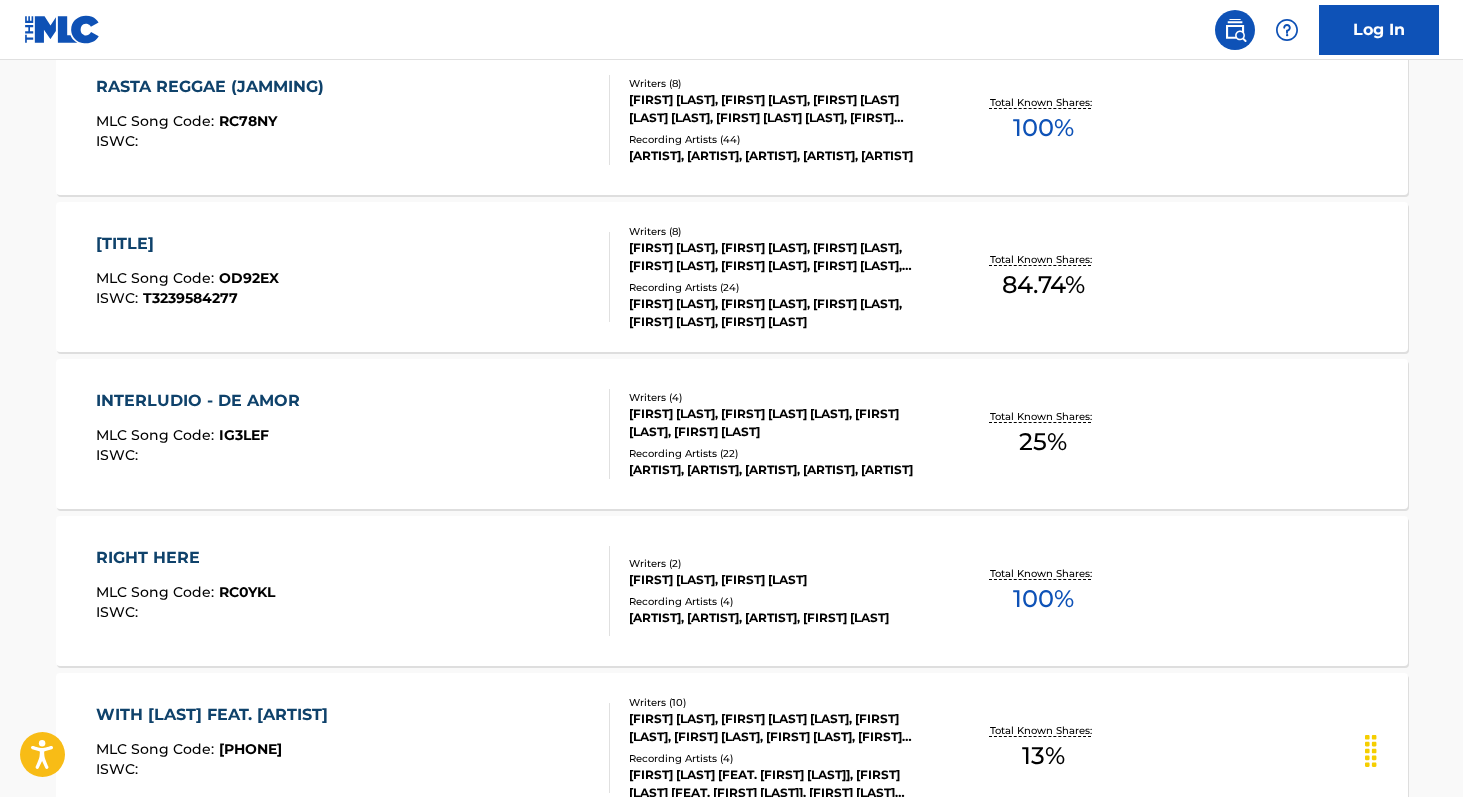 click on "100 %" at bounding box center [1043, 599] 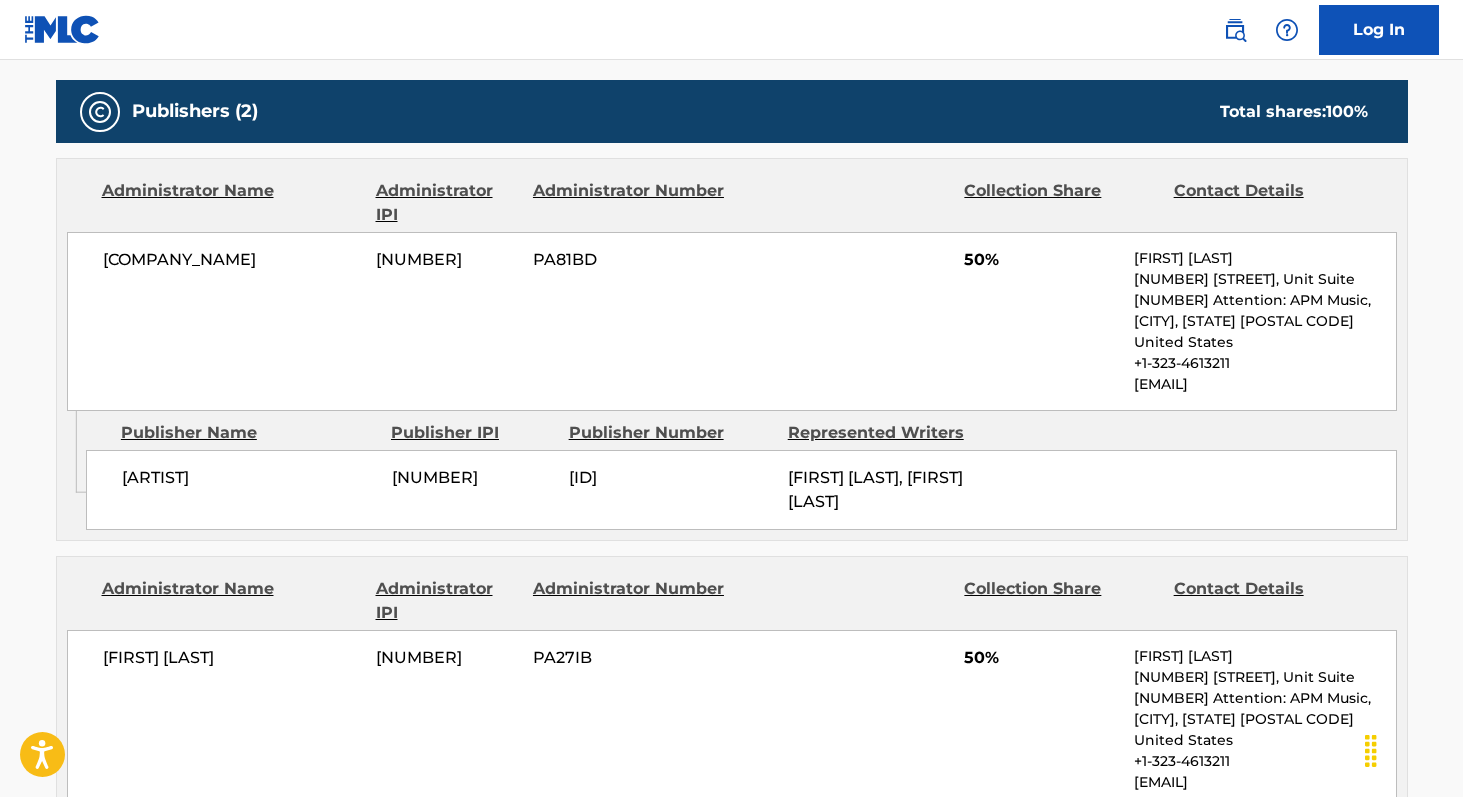 scroll, scrollTop: 870, scrollLeft: 0, axis: vertical 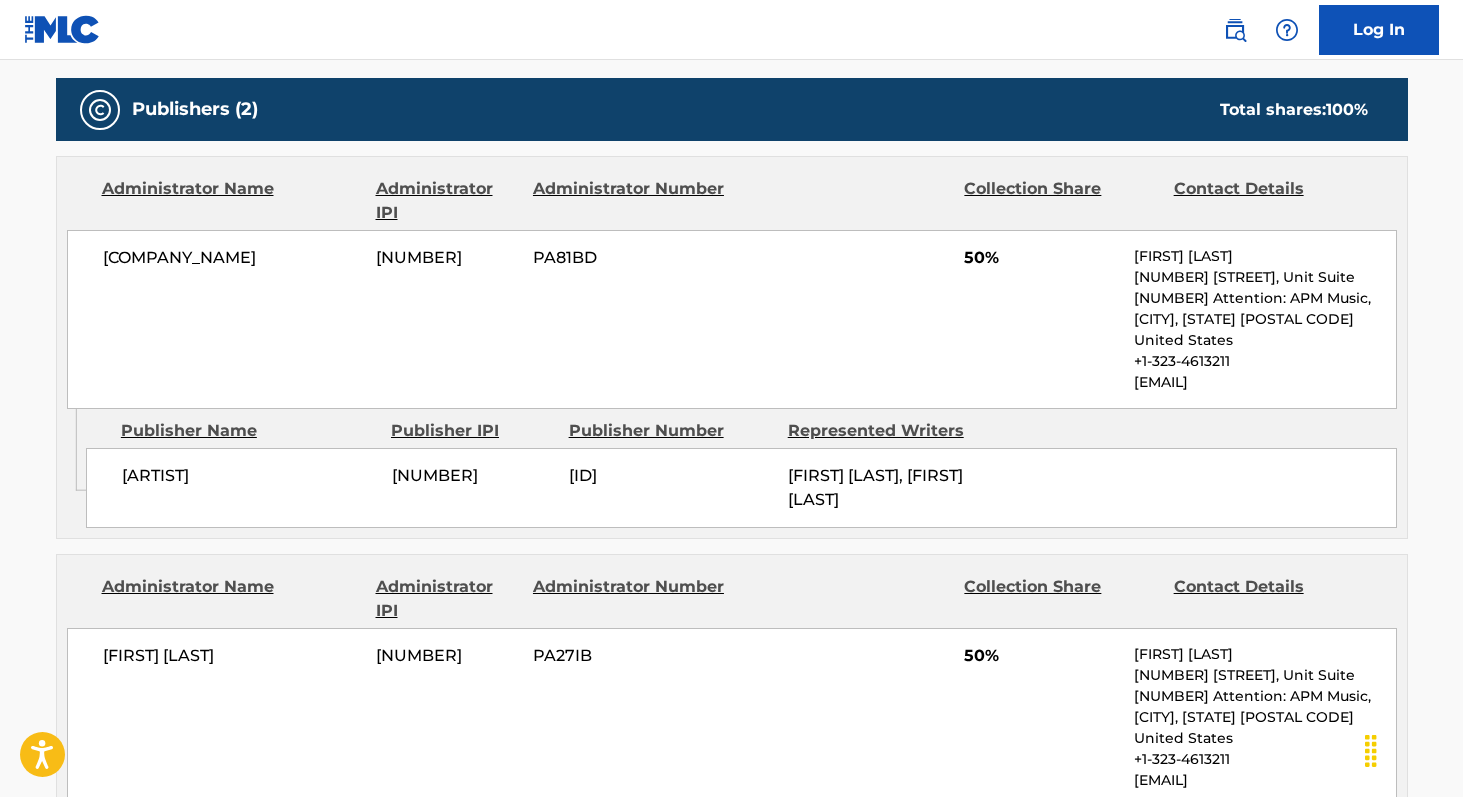 click on "[COMPANY_NAME]" at bounding box center [232, 258] 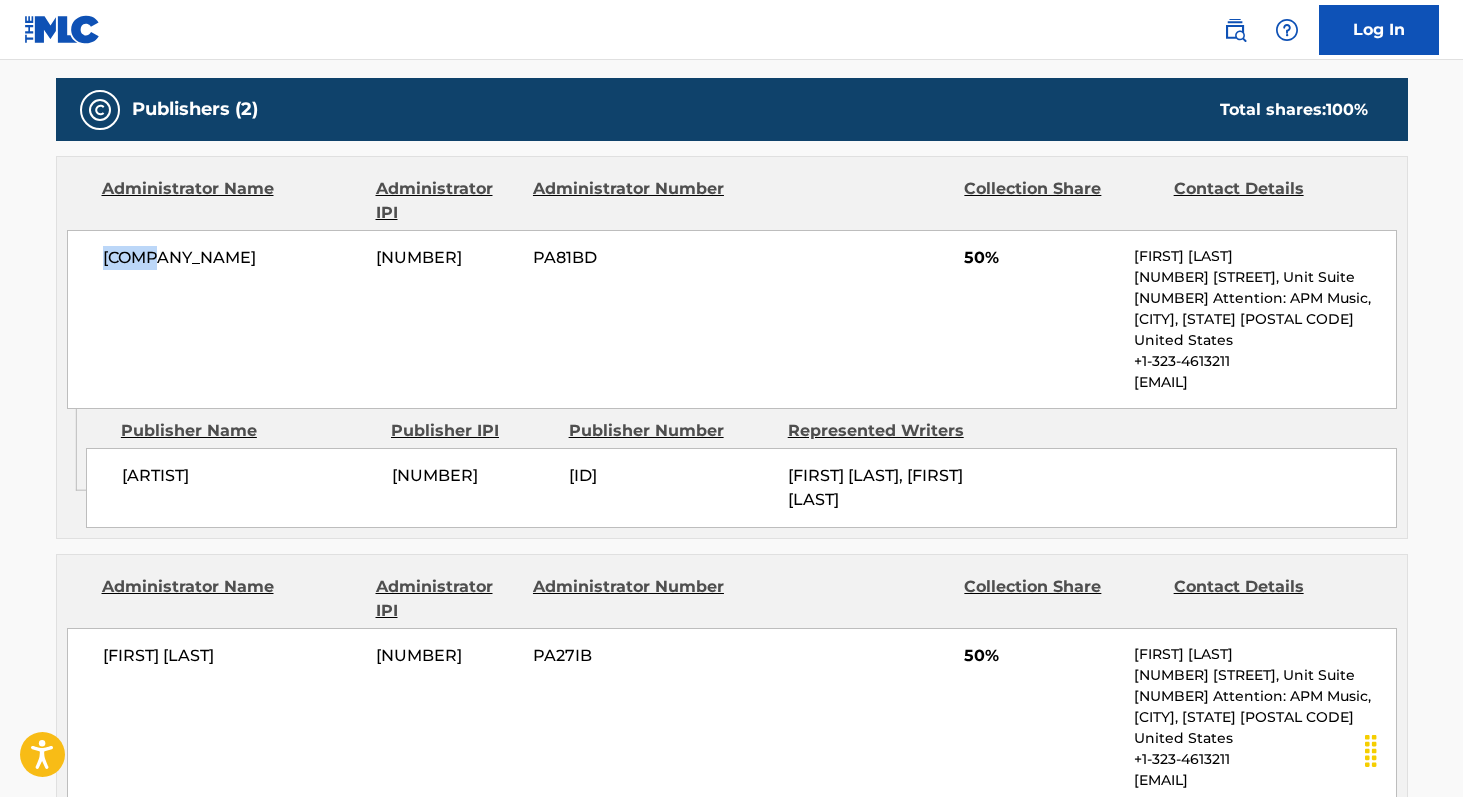 click on "[COMPANY_NAME]" at bounding box center [232, 258] 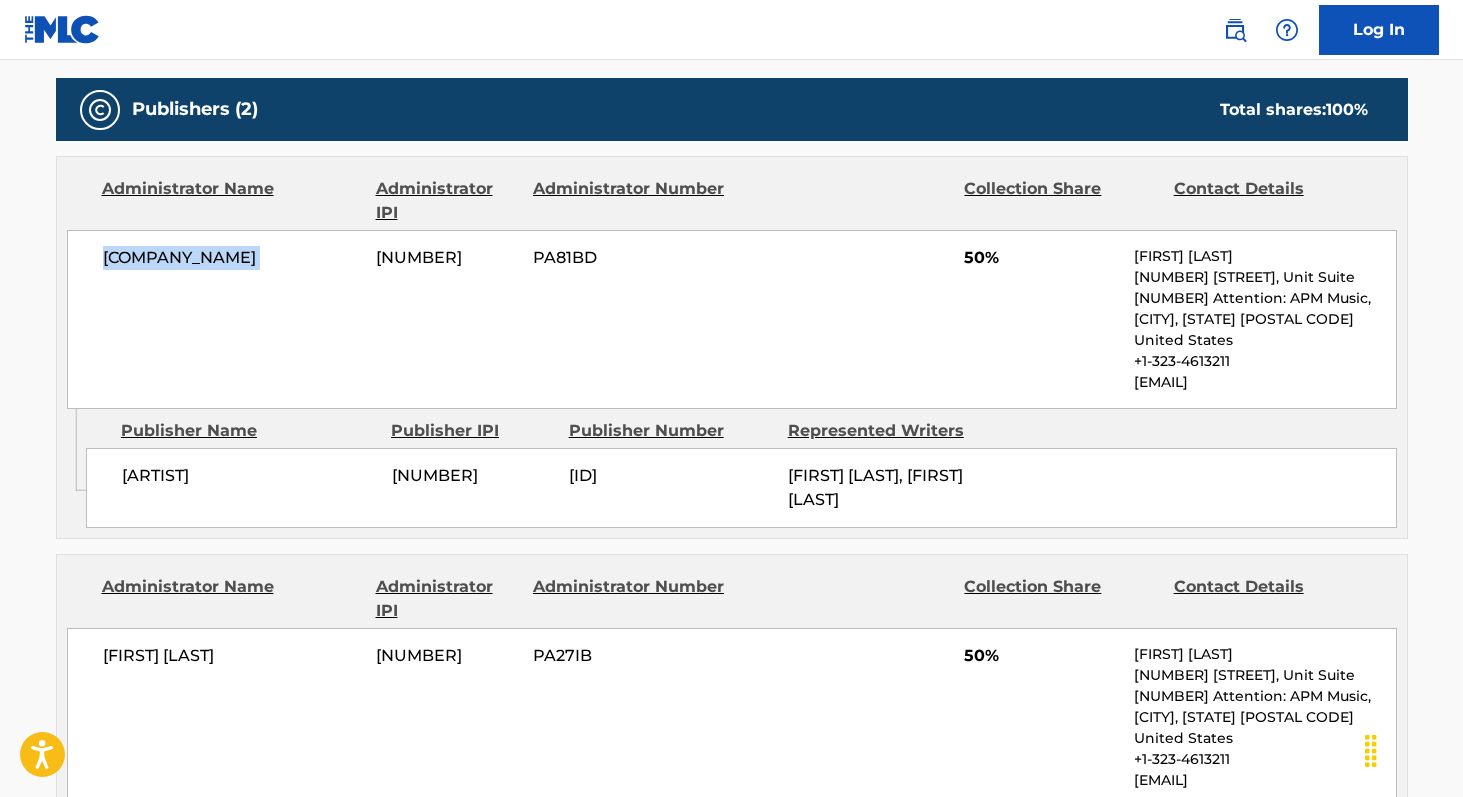 click on "[COMPANY_NAME]" at bounding box center [232, 258] 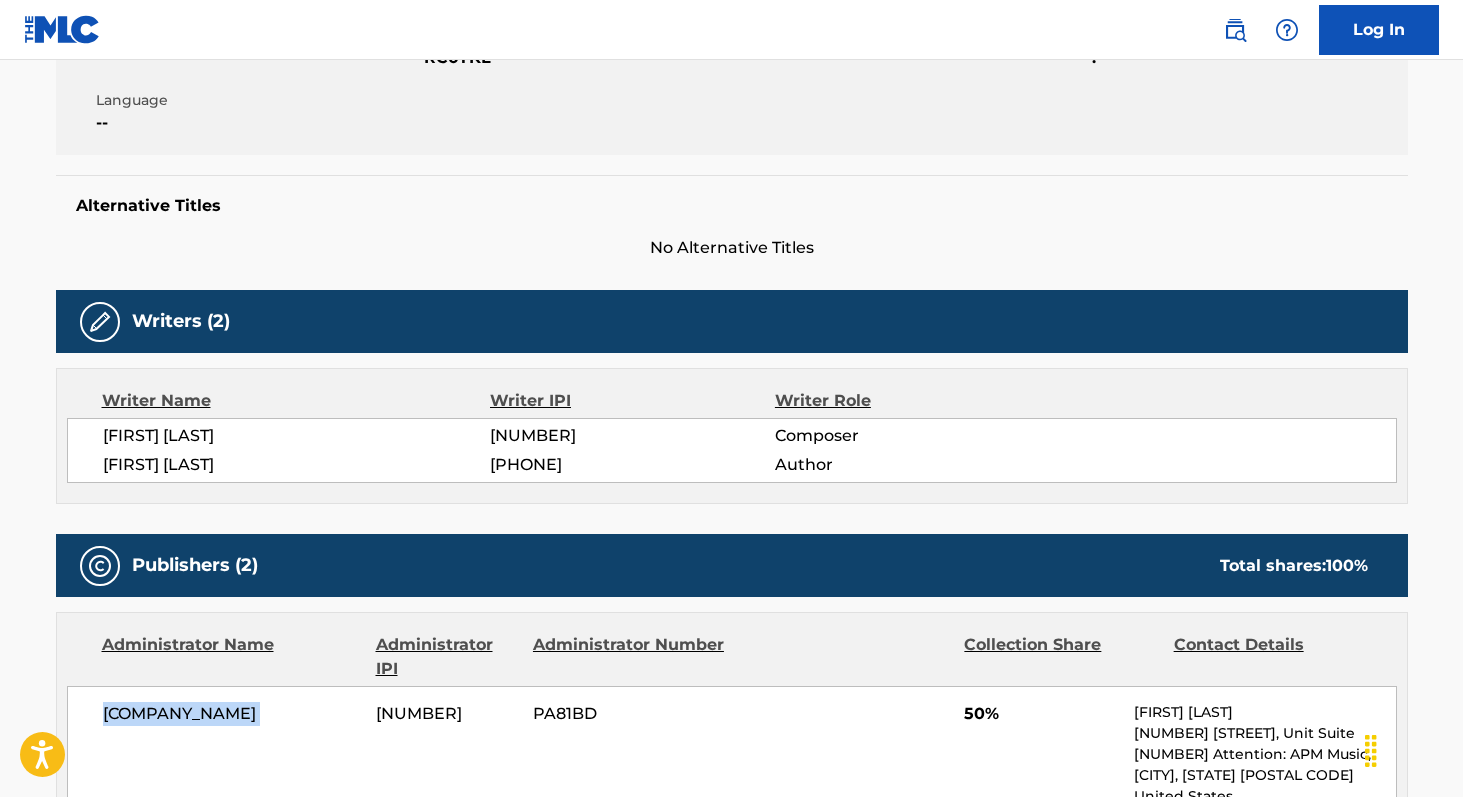 scroll, scrollTop: 403, scrollLeft: 0, axis: vertical 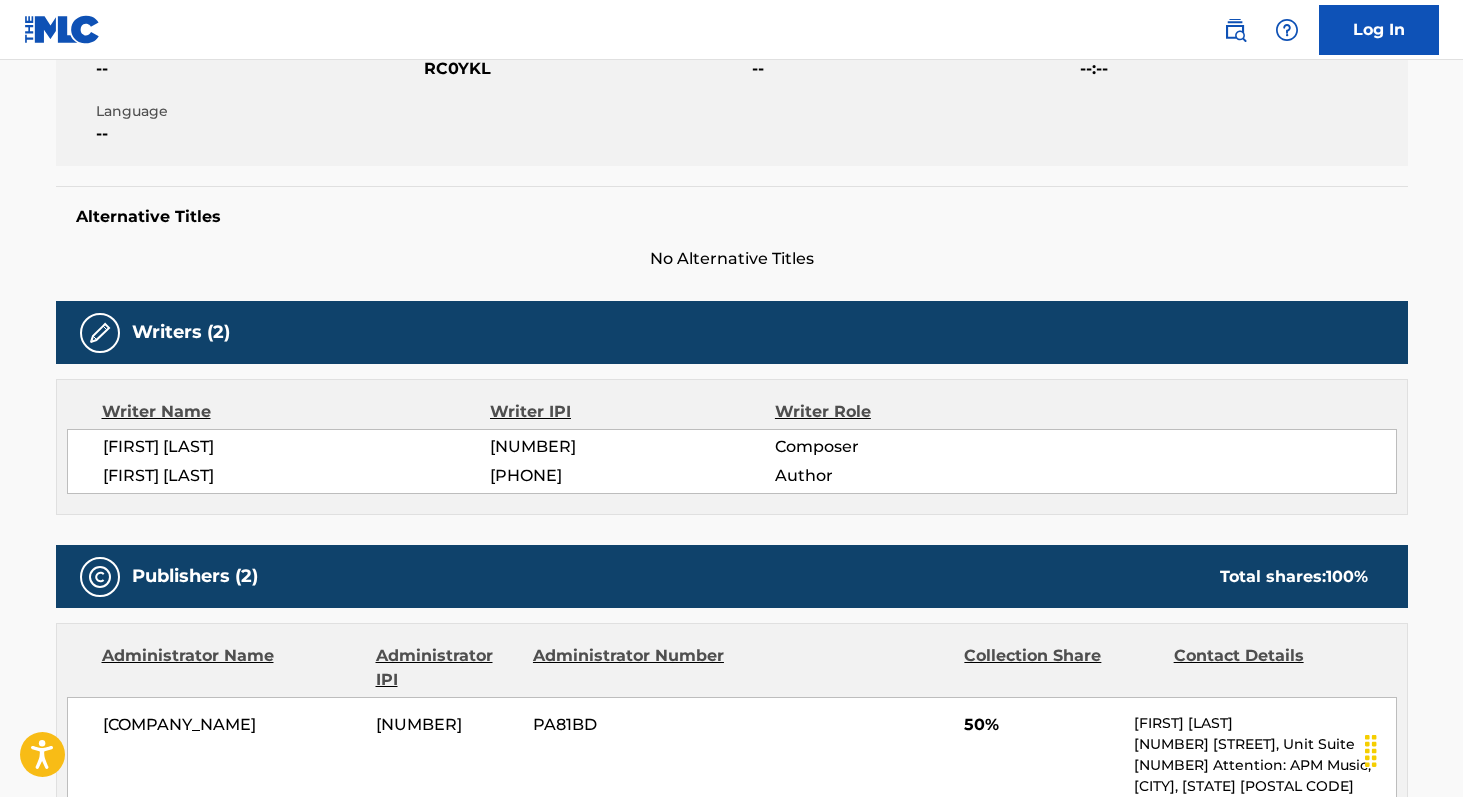 click on "RC0YKL" at bounding box center (585, 69) 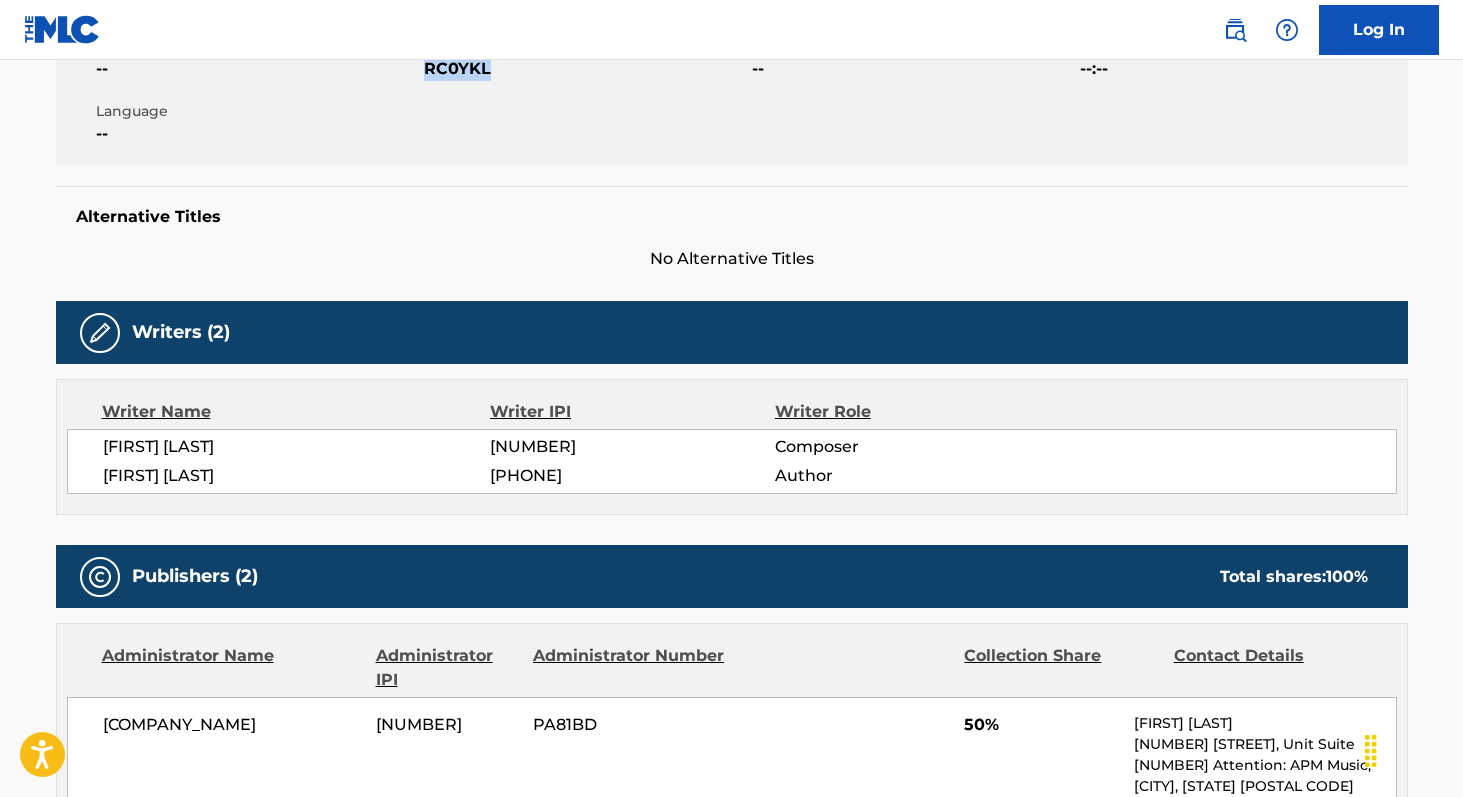click on "RC0YKL" at bounding box center (585, 69) 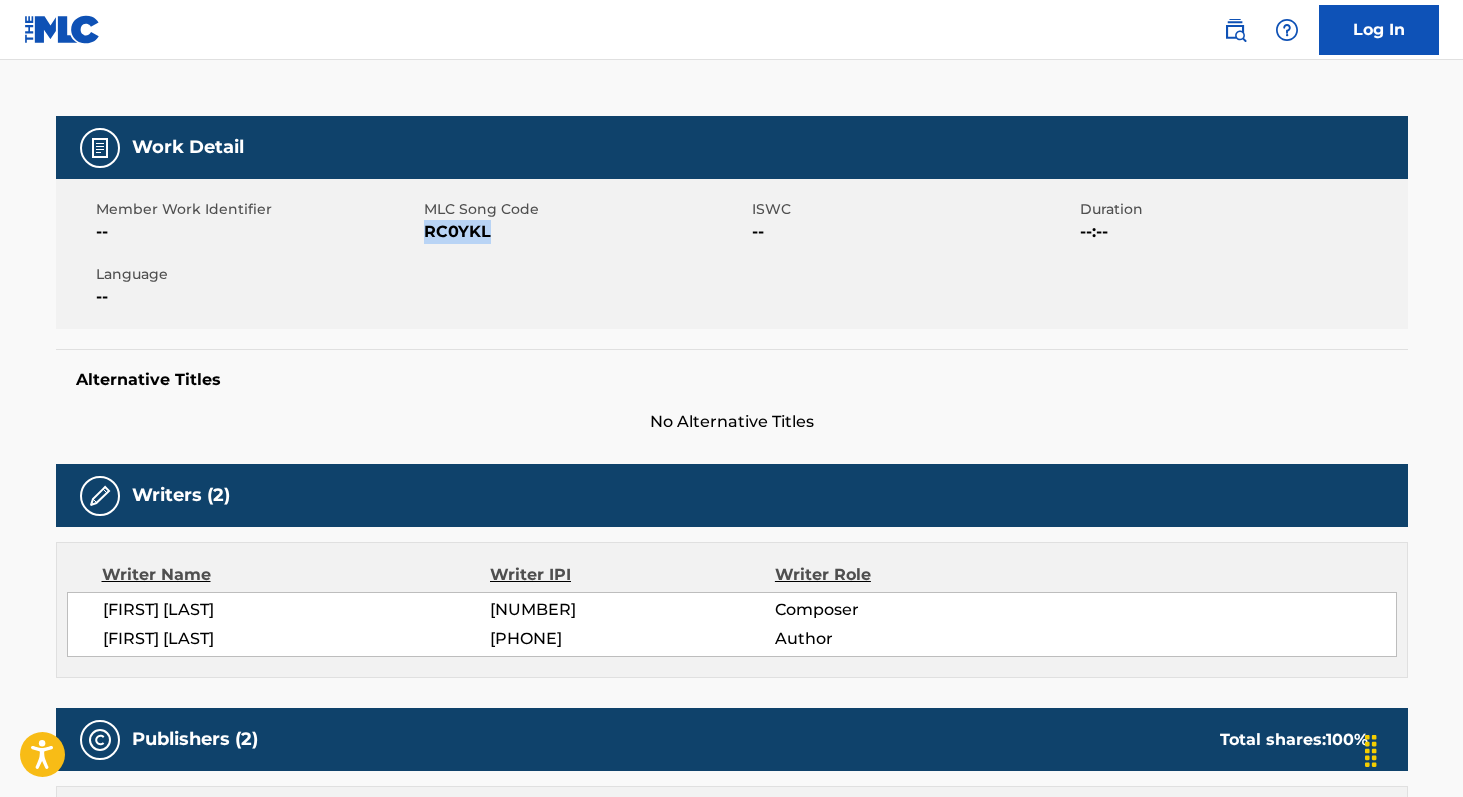 scroll, scrollTop: 0, scrollLeft: 0, axis: both 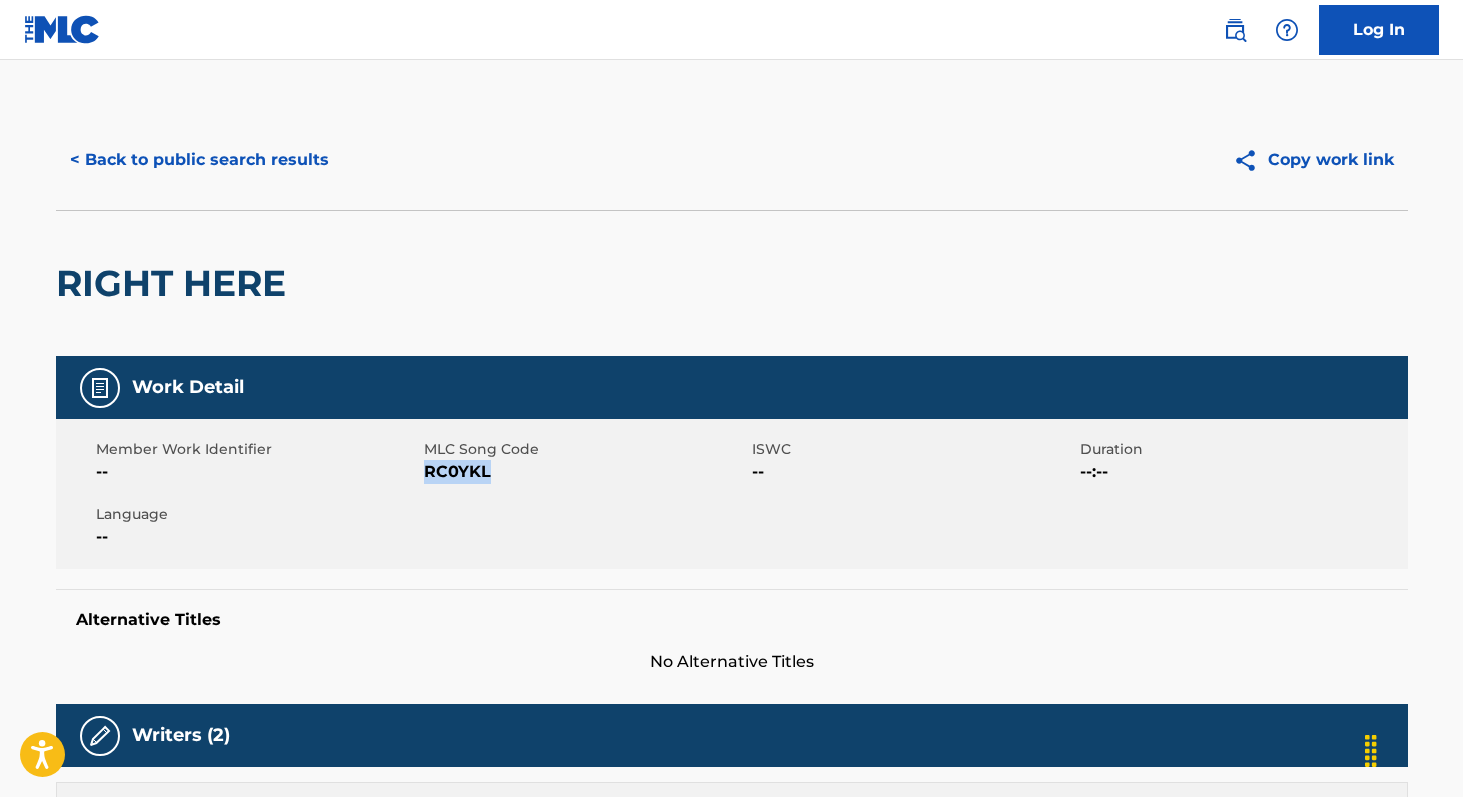 click on "< Back to public search results" at bounding box center (199, 160) 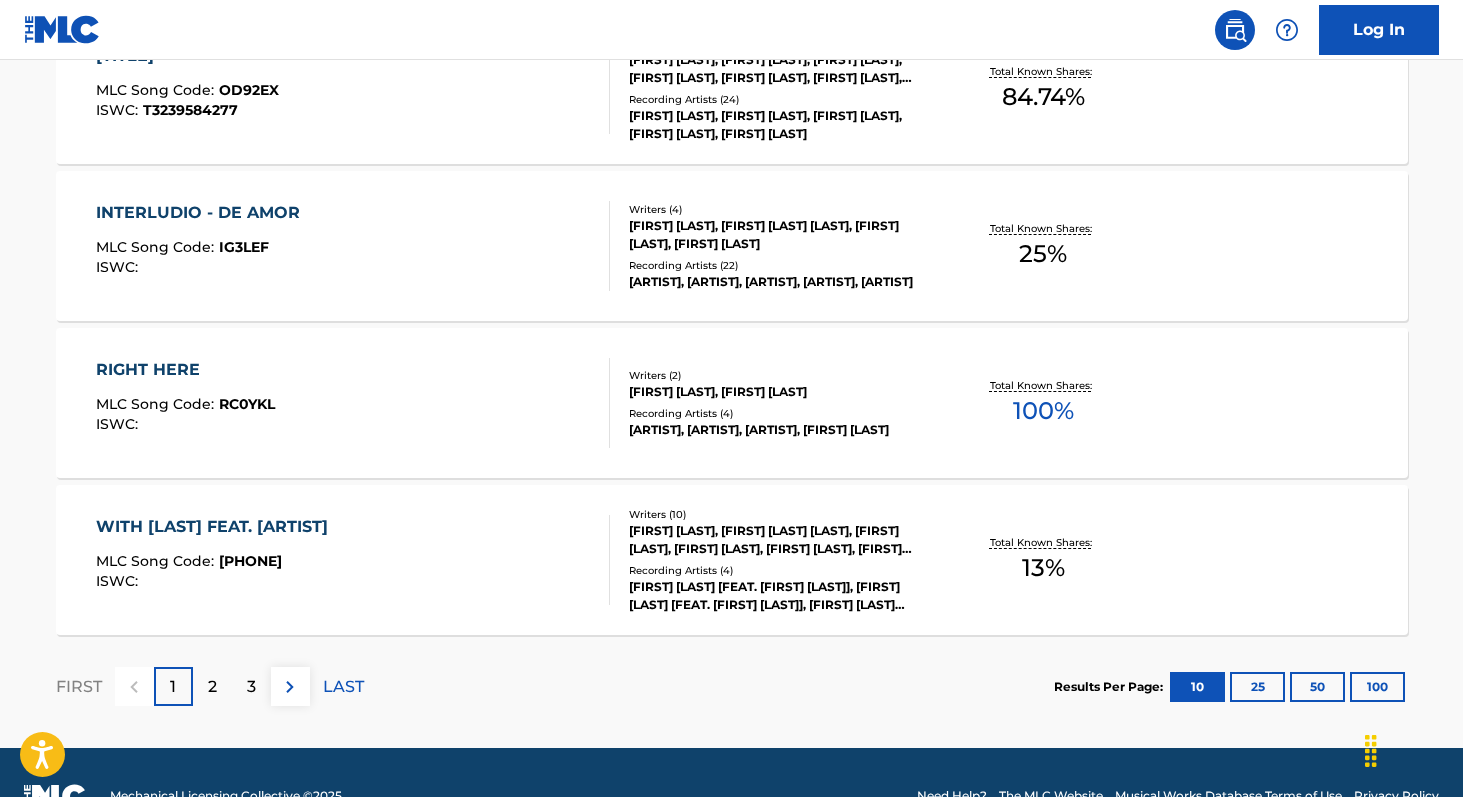 scroll, scrollTop: 1651, scrollLeft: 0, axis: vertical 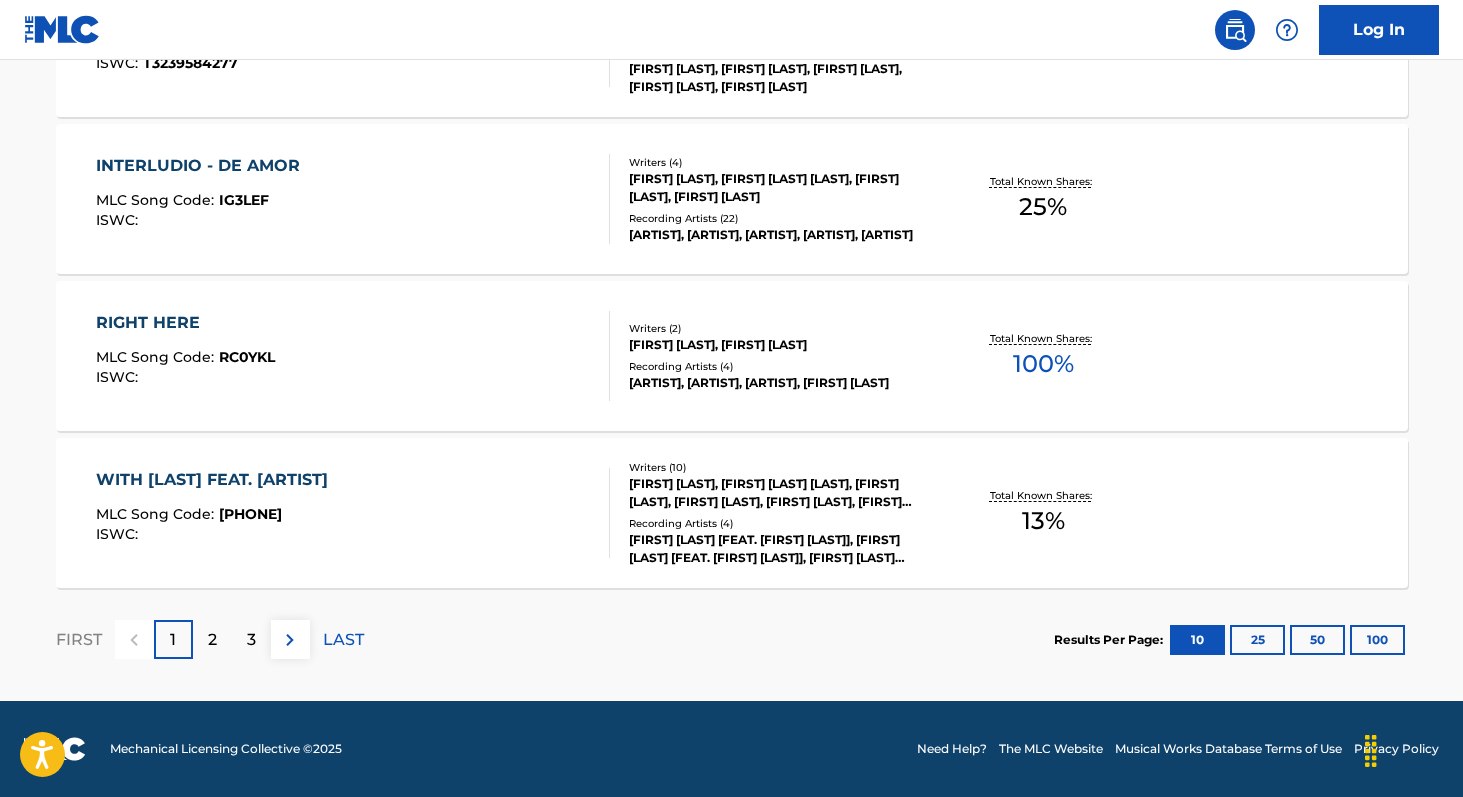 click on "100" at bounding box center (1377, 640) 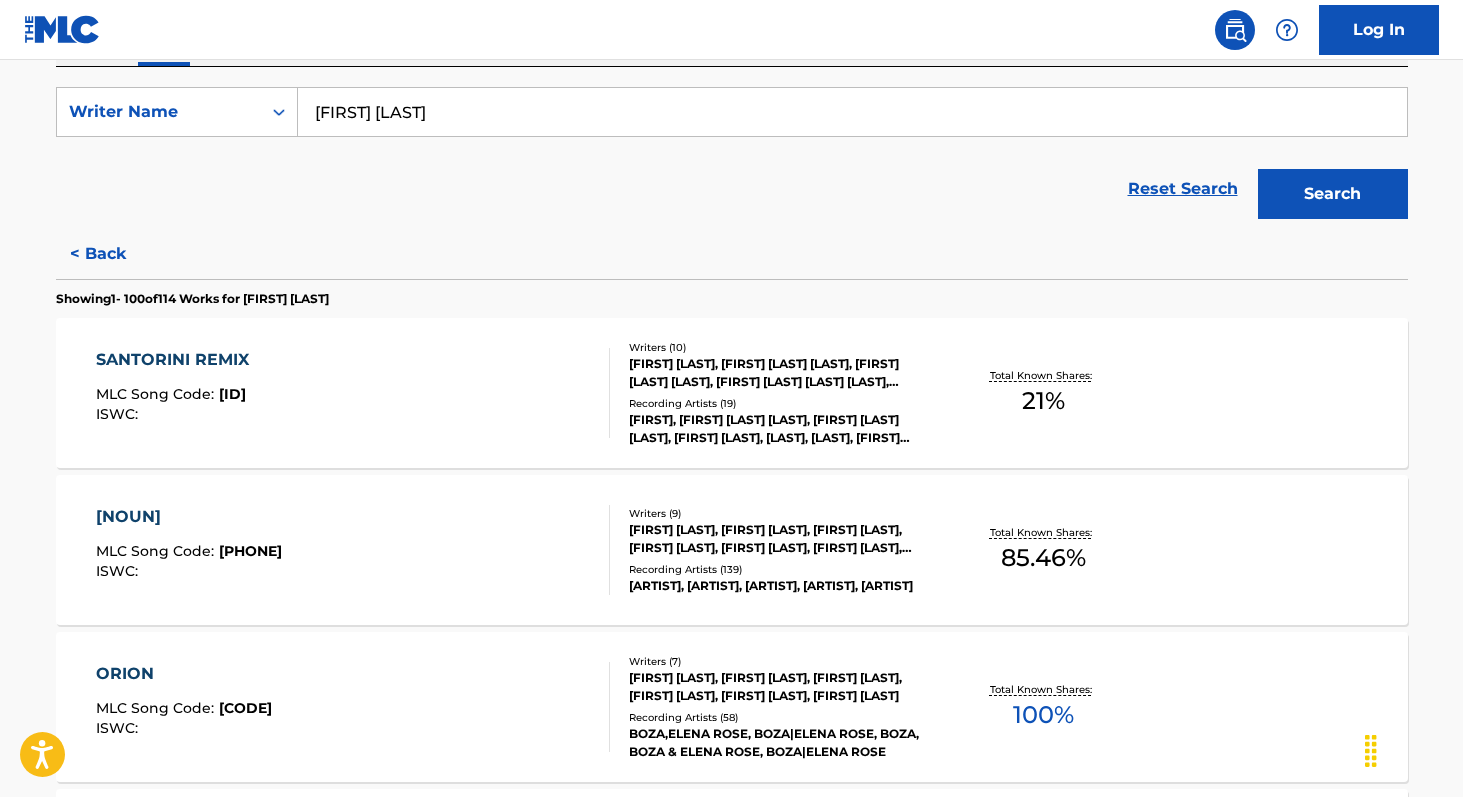 scroll, scrollTop: 0, scrollLeft: 0, axis: both 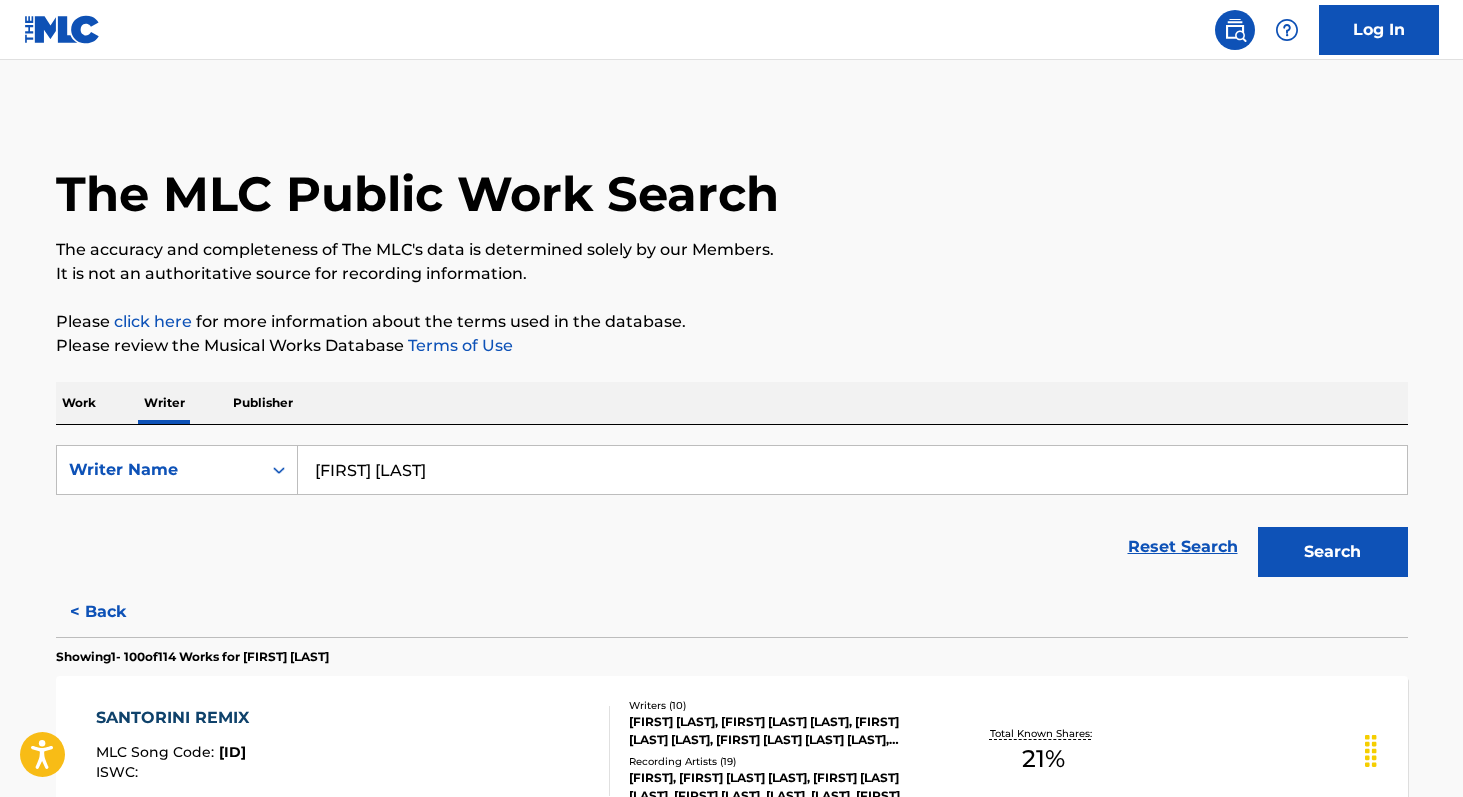 click on "[FIRST] [LAST]" at bounding box center (852, 470) 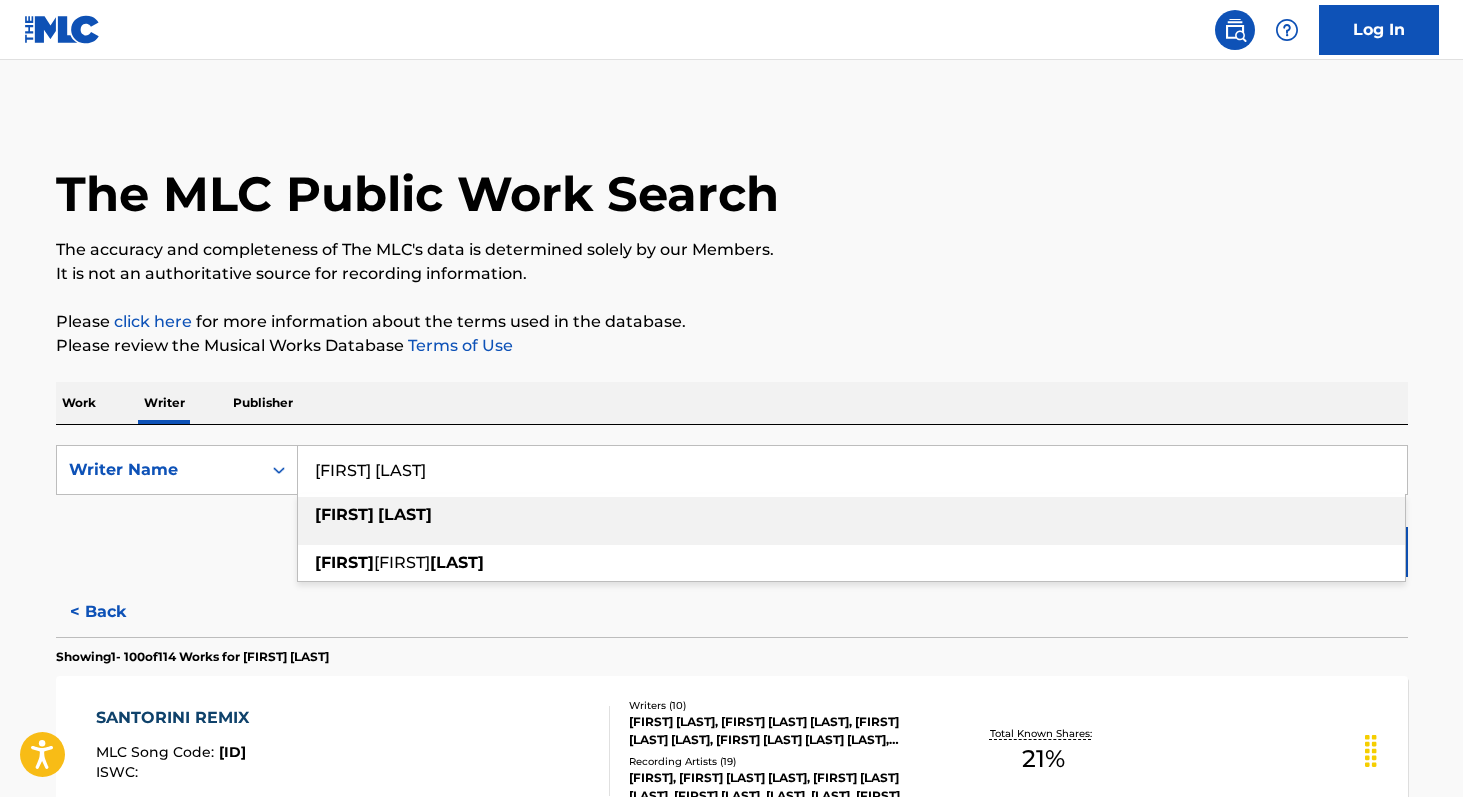 paste on "[FIRST] [LAST]" 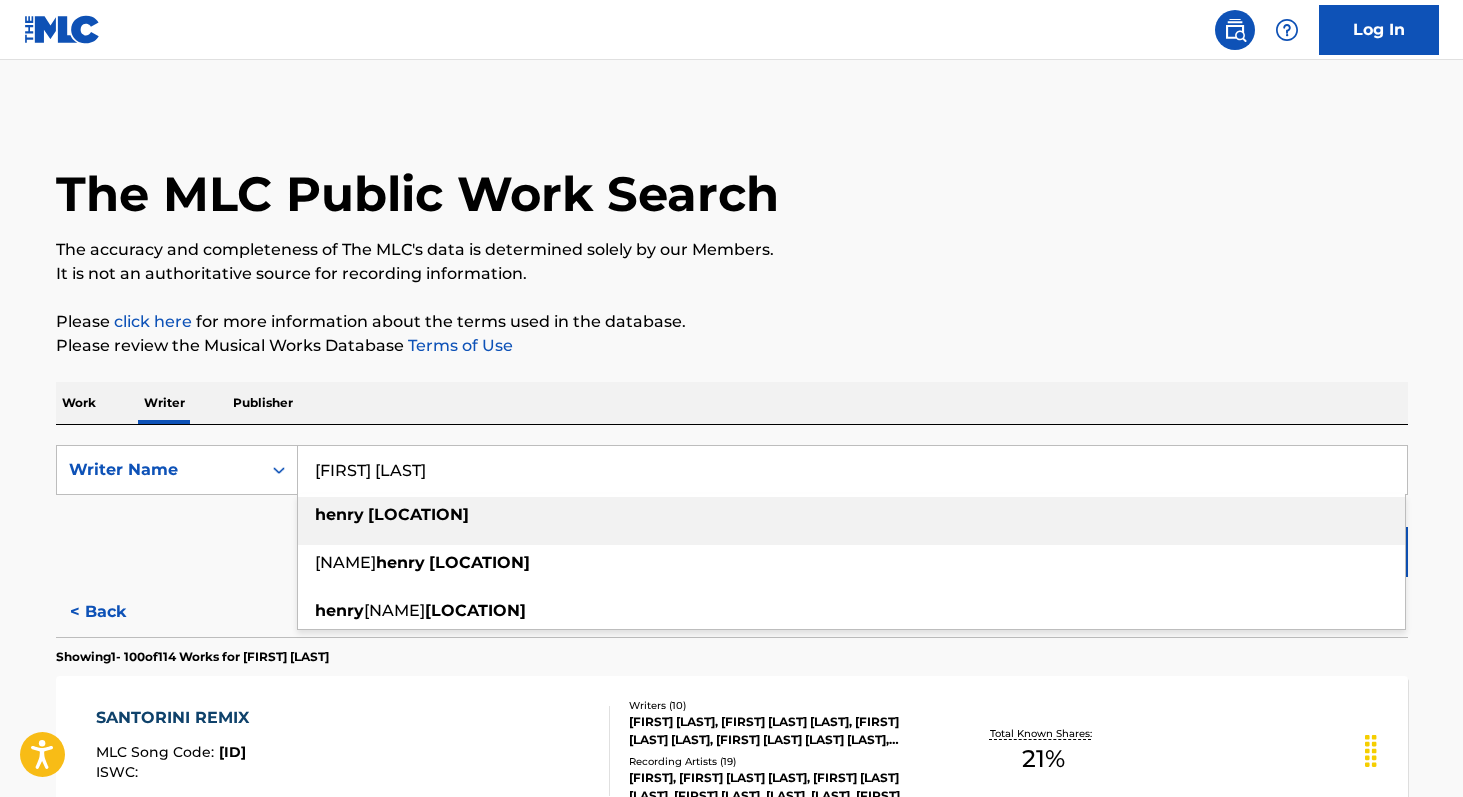 click on "[LOCATION]" at bounding box center [418, 514] 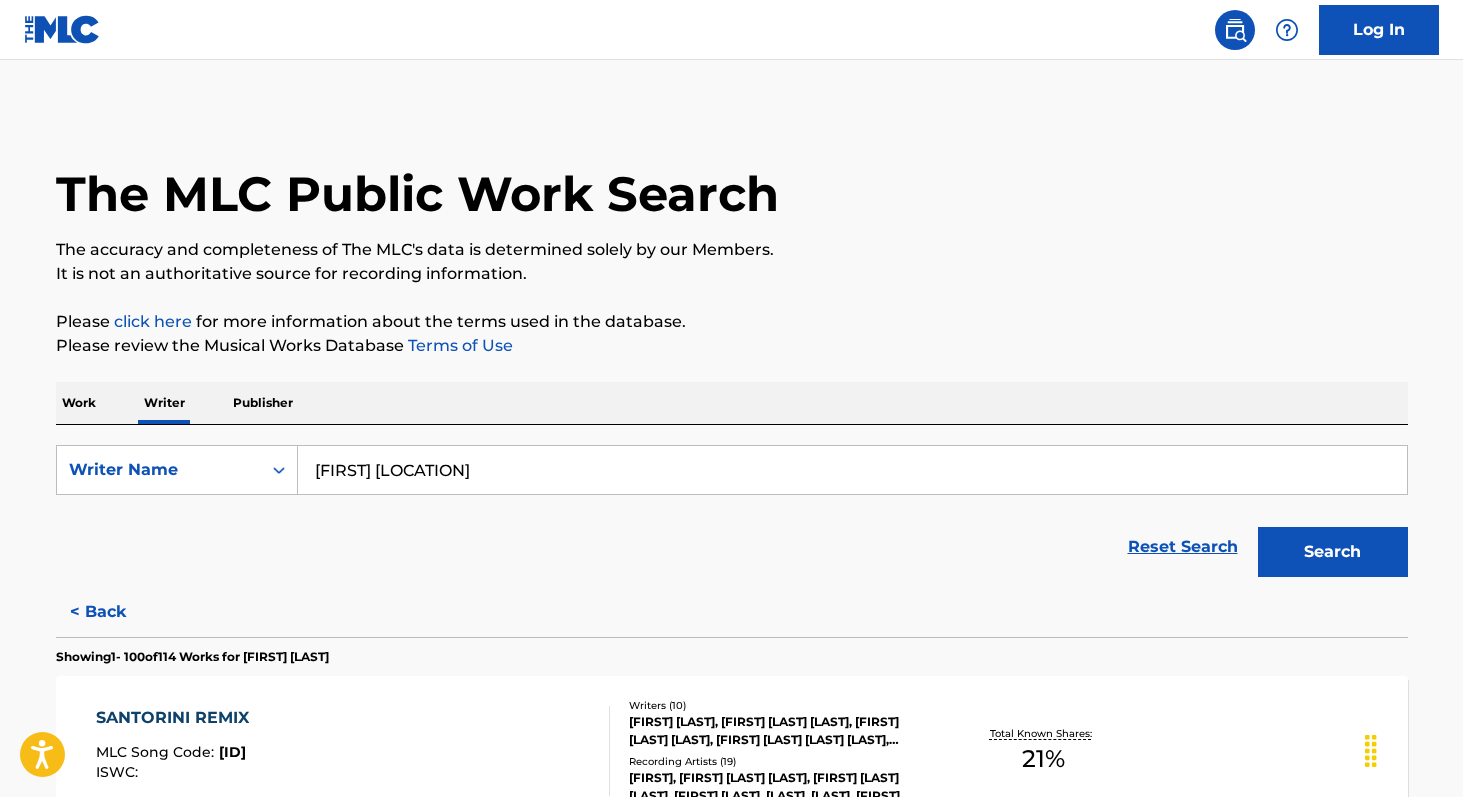 click on "Search" at bounding box center [1333, 552] 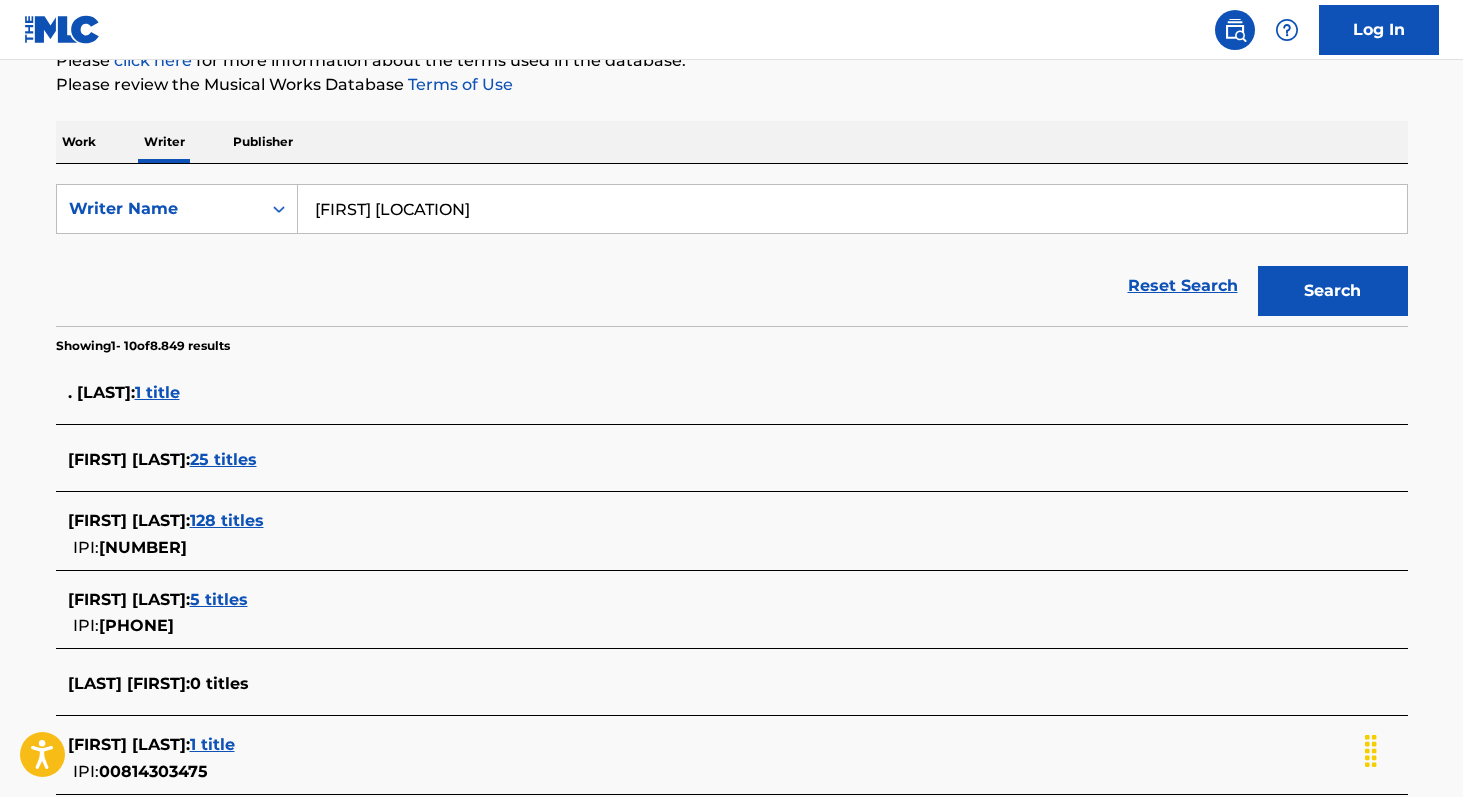 scroll, scrollTop: 298, scrollLeft: 0, axis: vertical 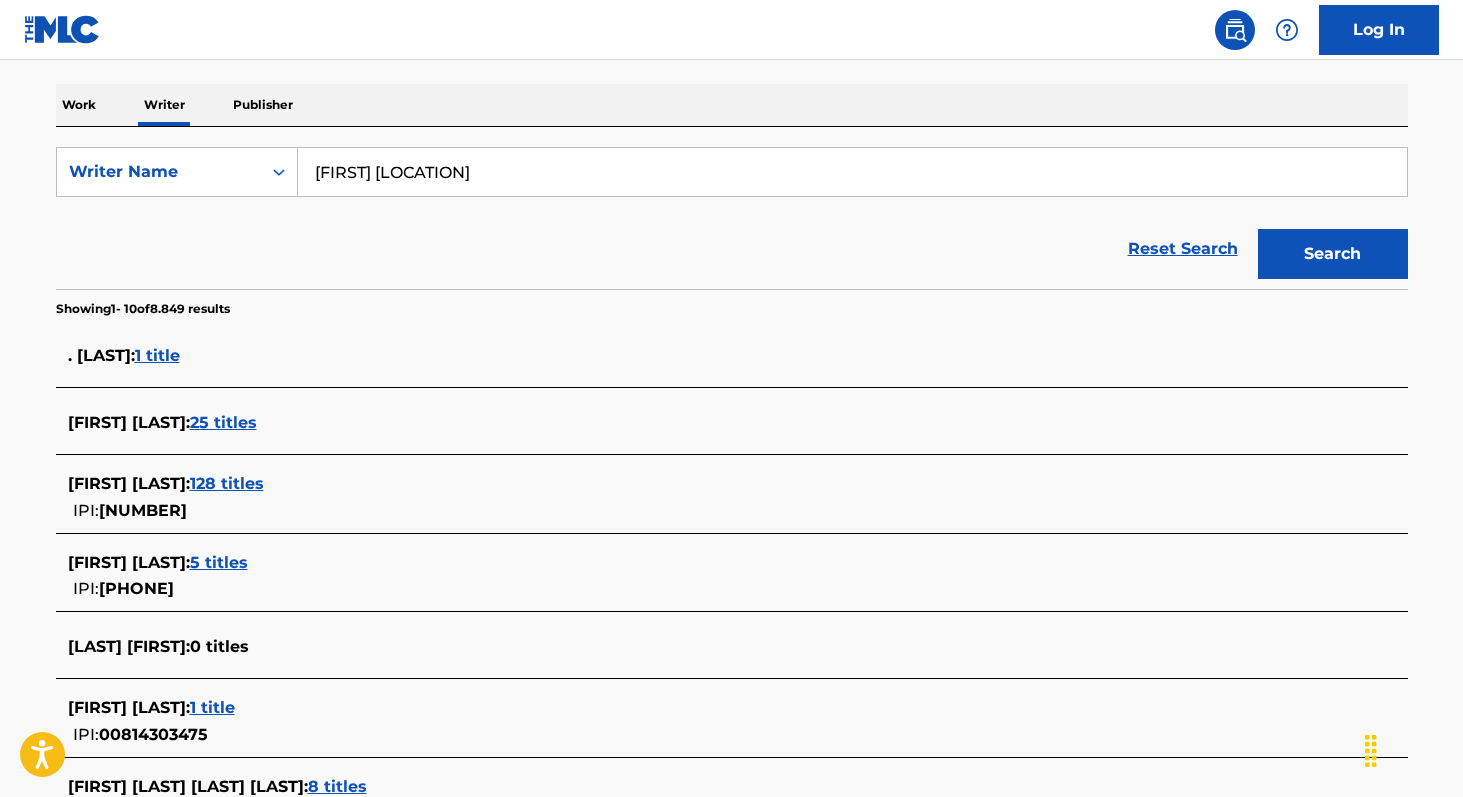 click on "128 titles" at bounding box center (227, 483) 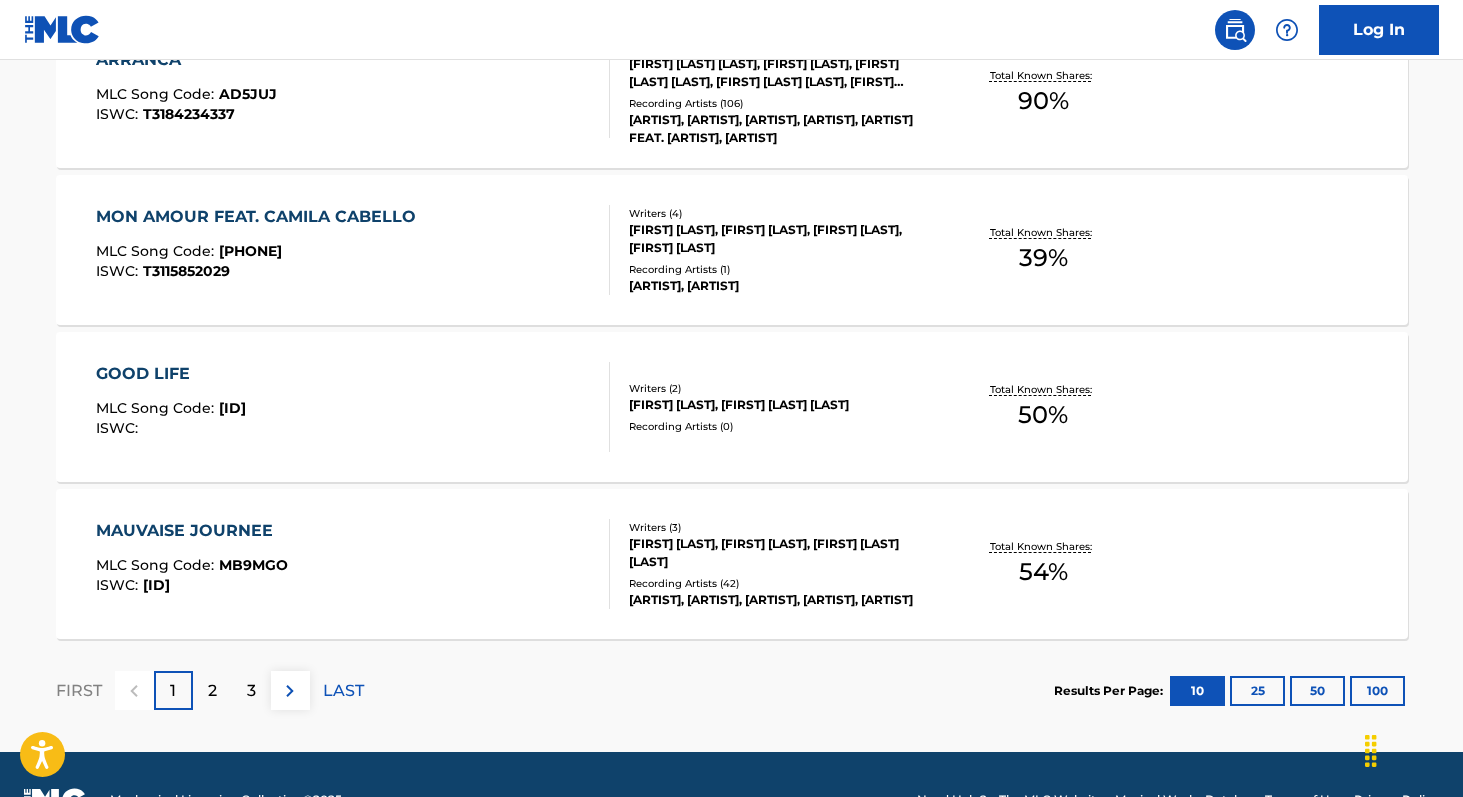 scroll, scrollTop: 1651, scrollLeft: 0, axis: vertical 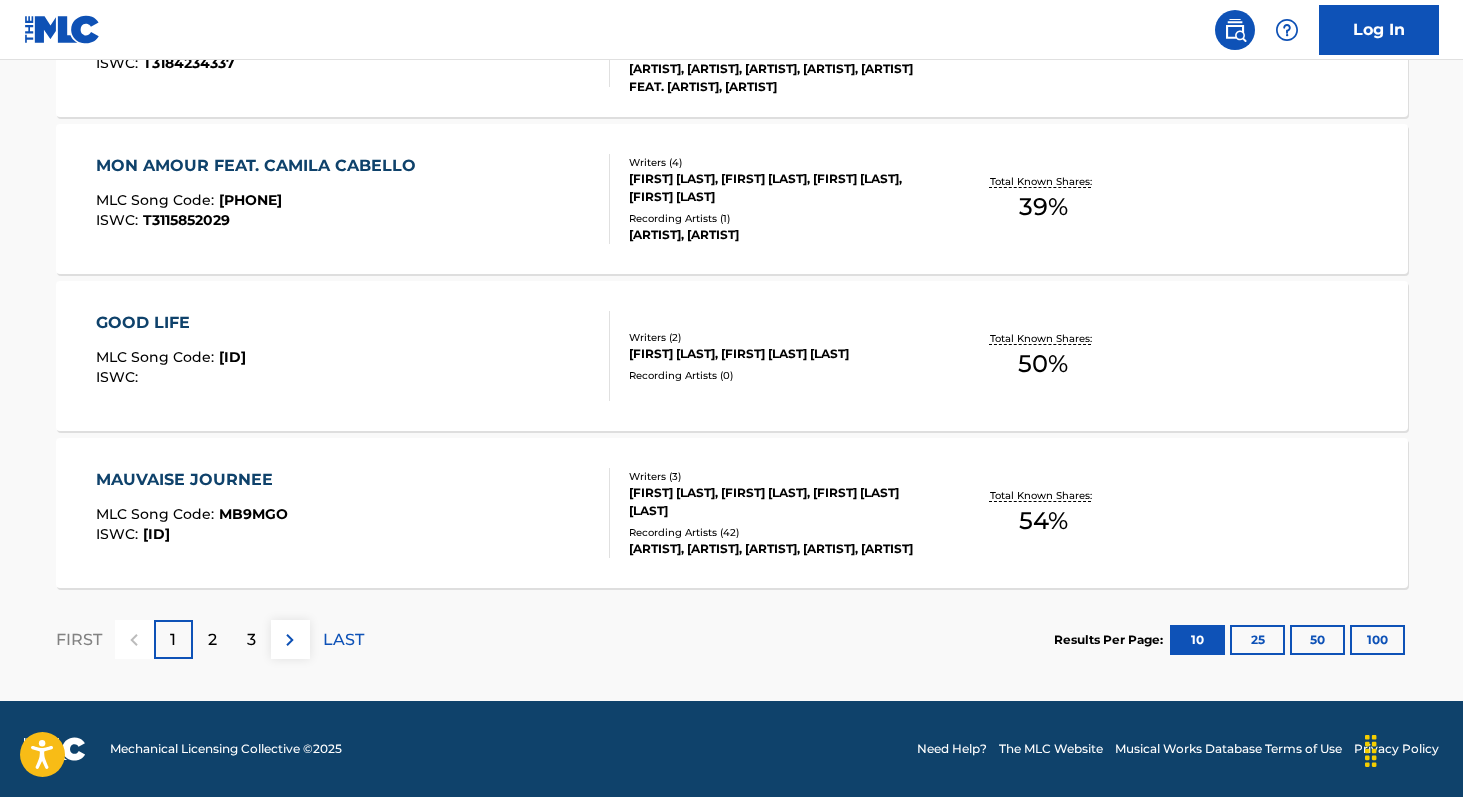 click on "50 %" at bounding box center [1043, 364] 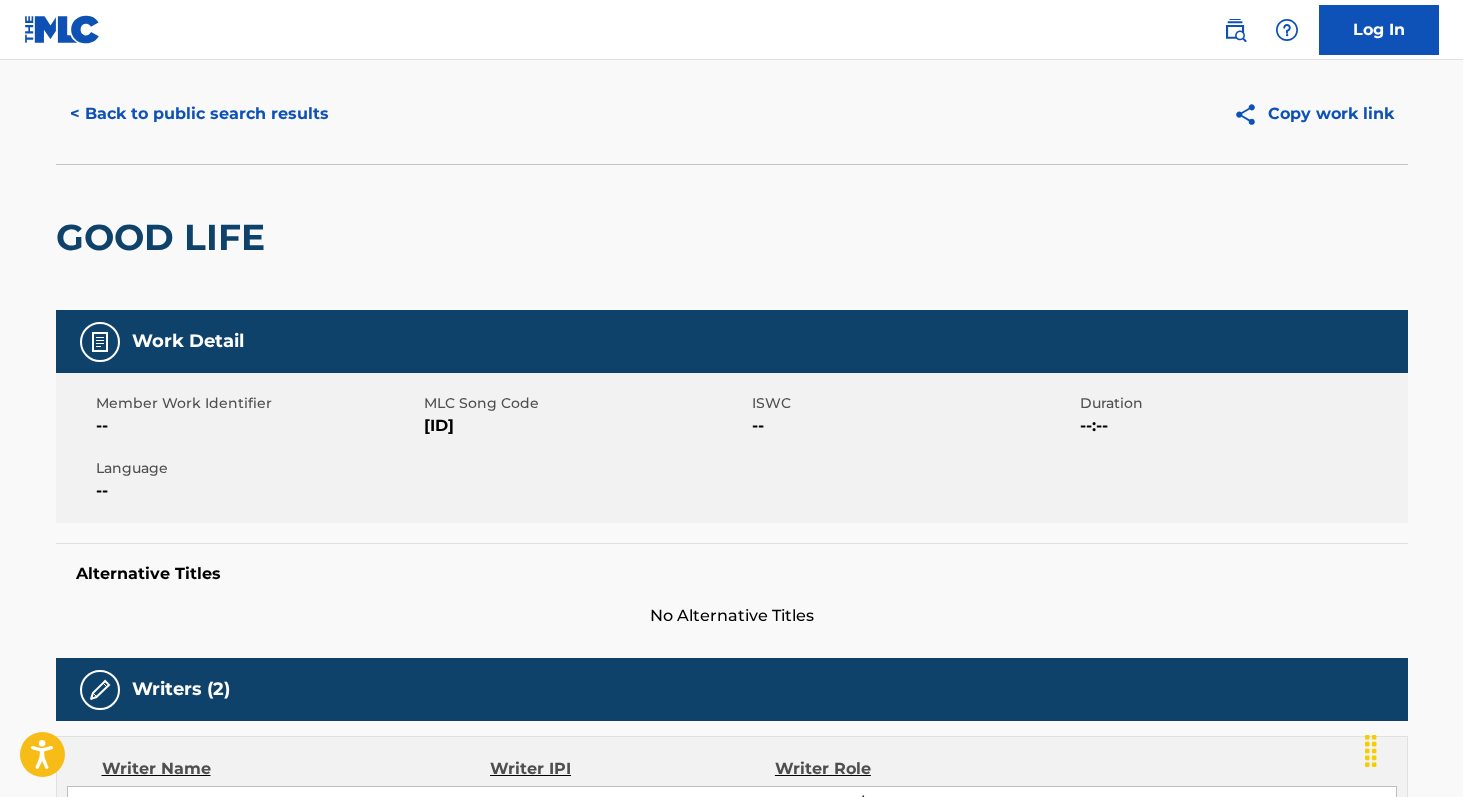 scroll, scrollTop: 0, scrollLeft: 0, axis: both 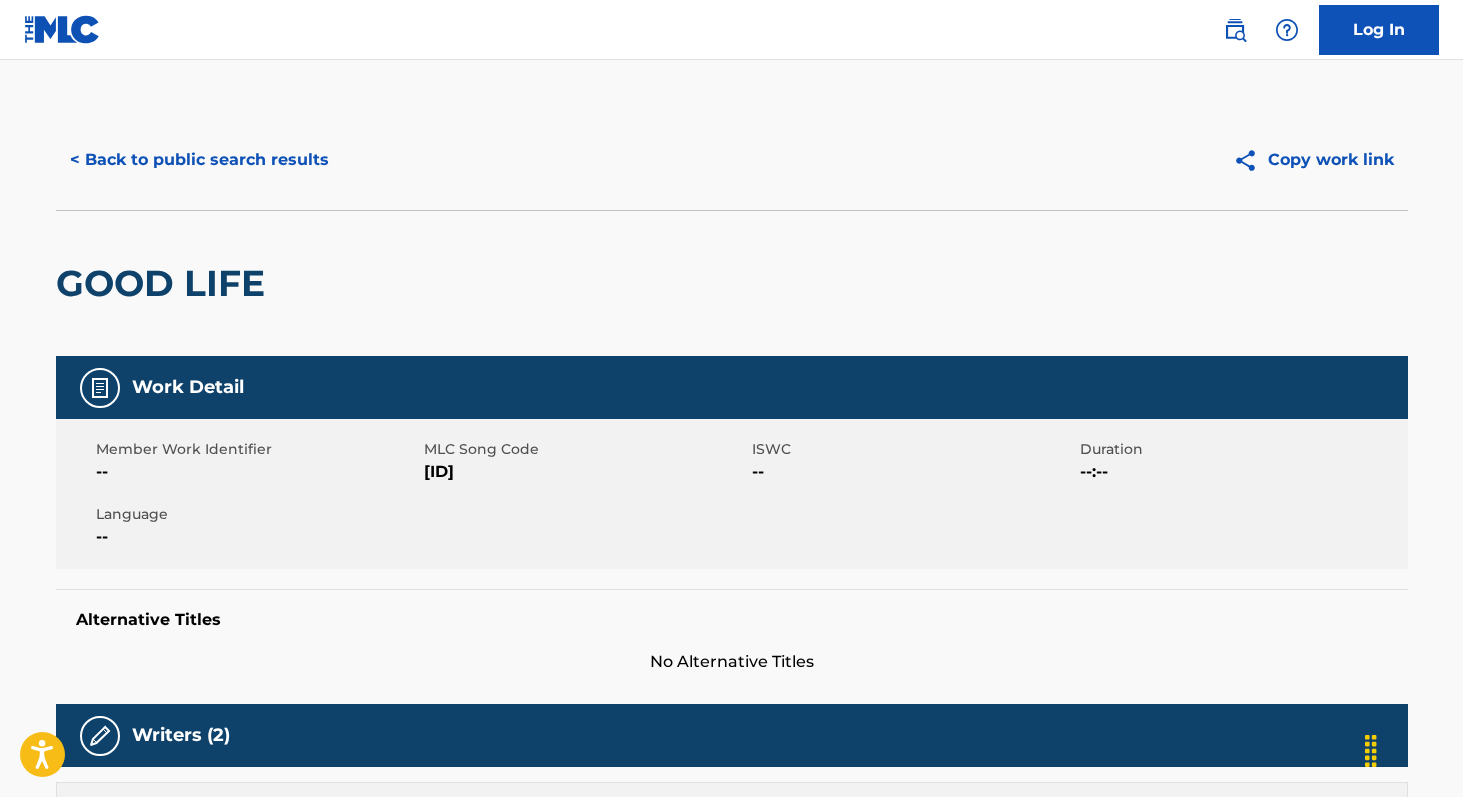 click on "< Back to public search results" at bounding box center [199, 160] 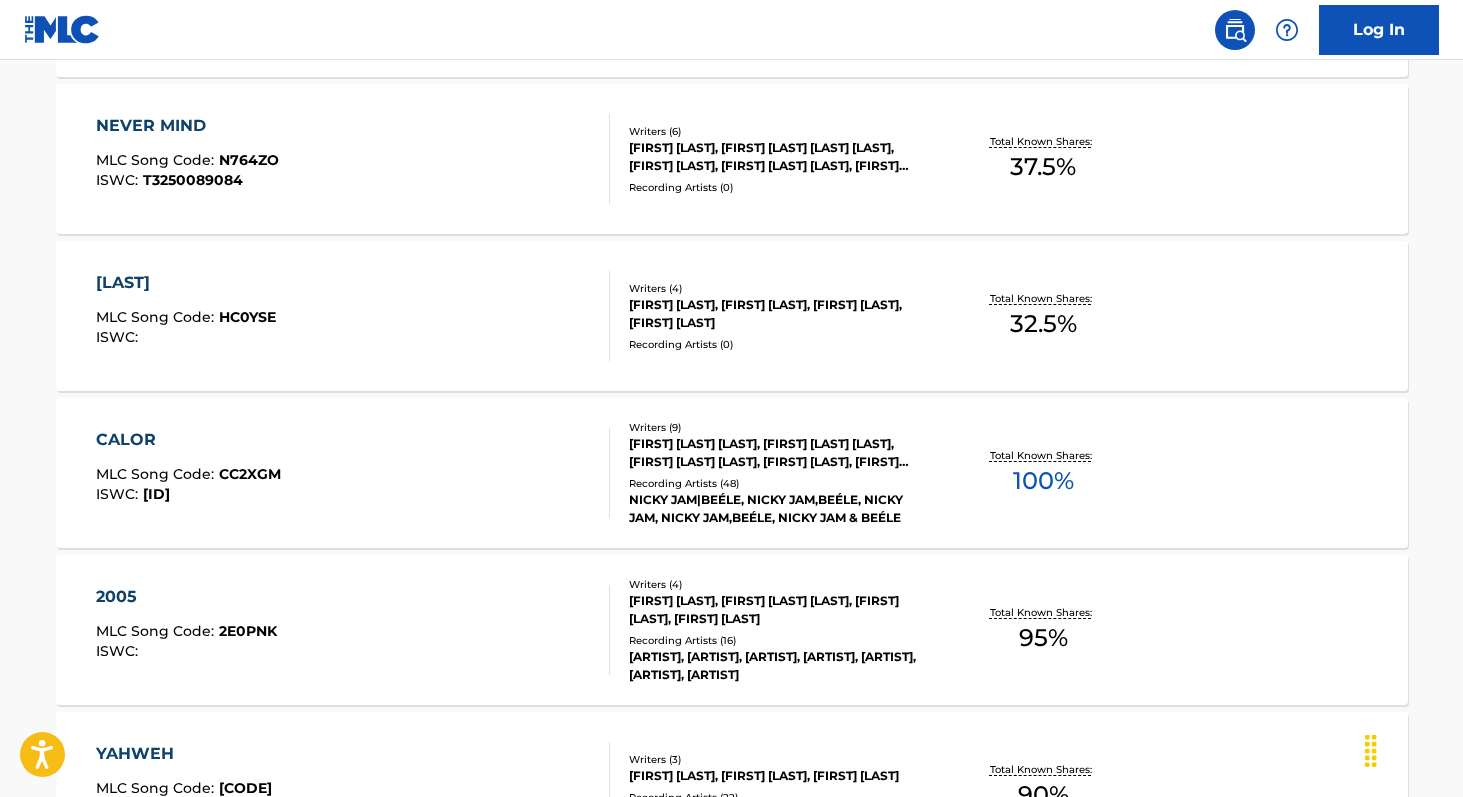 scroll, scrollTop: 802, scrollLeft: 0, axis: vertical 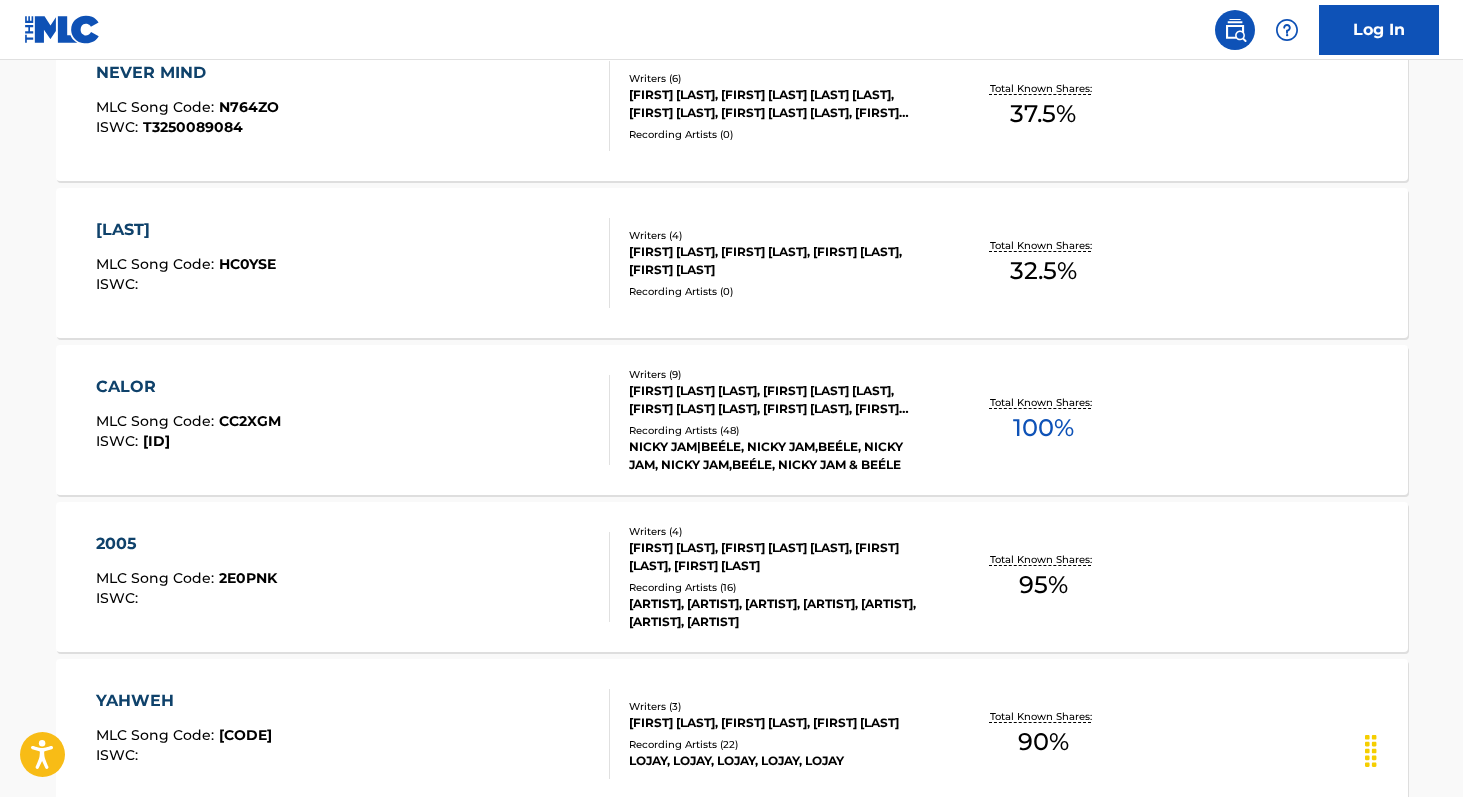 click on "CALOR MLC Song Code : CC2XGM ISWC : T3213870903 Writers ( 9 ) [FIRST] [LAST], [FIRST] [LAST] [LAST], [FIRST] [LAST], [FIRST] [LAST], [FIRST] [LAST], [FIRST] [LAST], [FIRST] [LAST] [LAST], [FIRST] [LAST] [LAST], [FIRST] [LAST] Recording Artists ( 48 ) [FIRST] [LAST]|[FIRST], [FIRST] [LAST], [FIRST] [LAST], [FIRST] [LAST]|[FIRST] & [FIRST] Total Known Shares: 100 %" at bounding box center (732, 420) 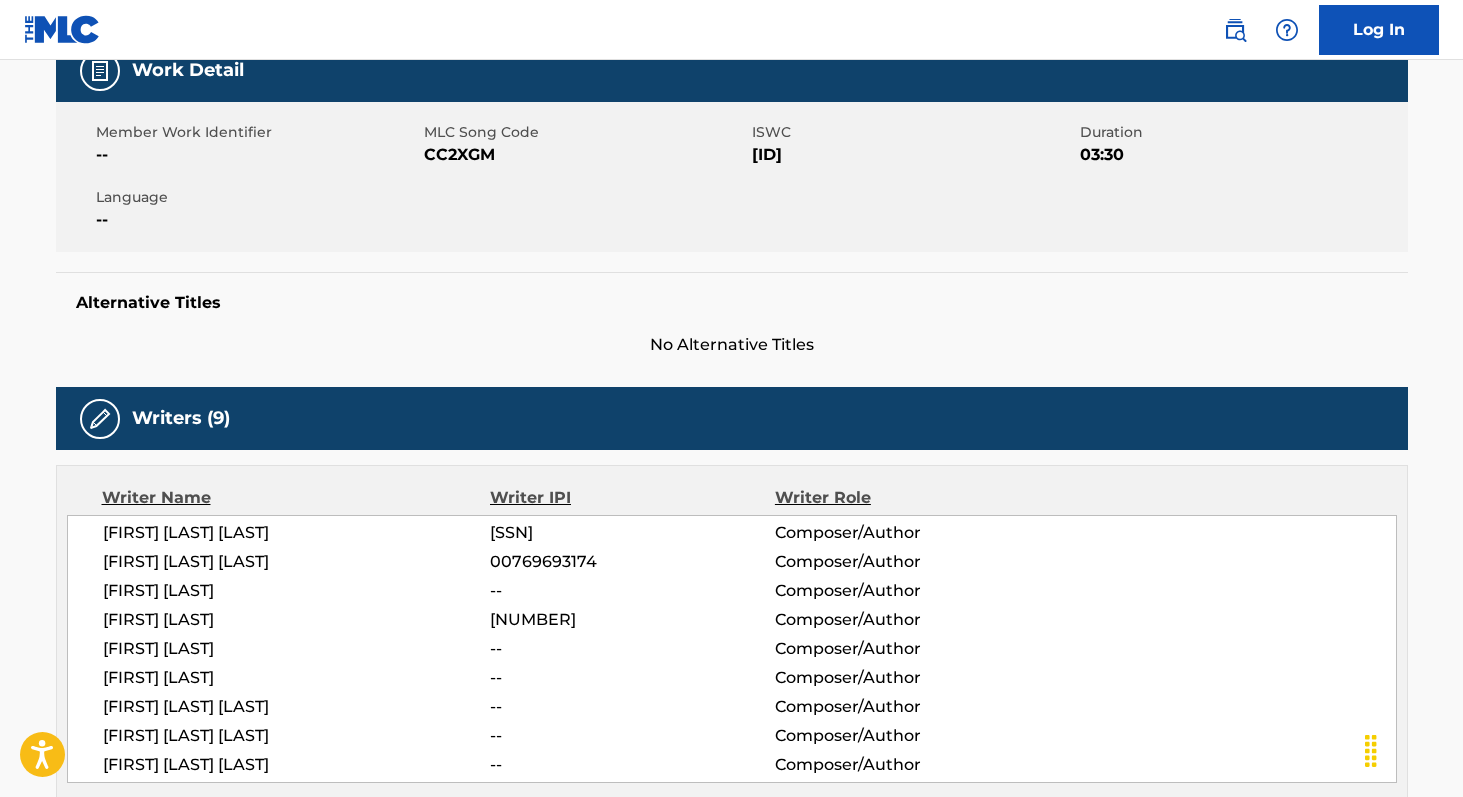 scroll, scrollTop: 288, scrollLeft: 0, axis: vertical 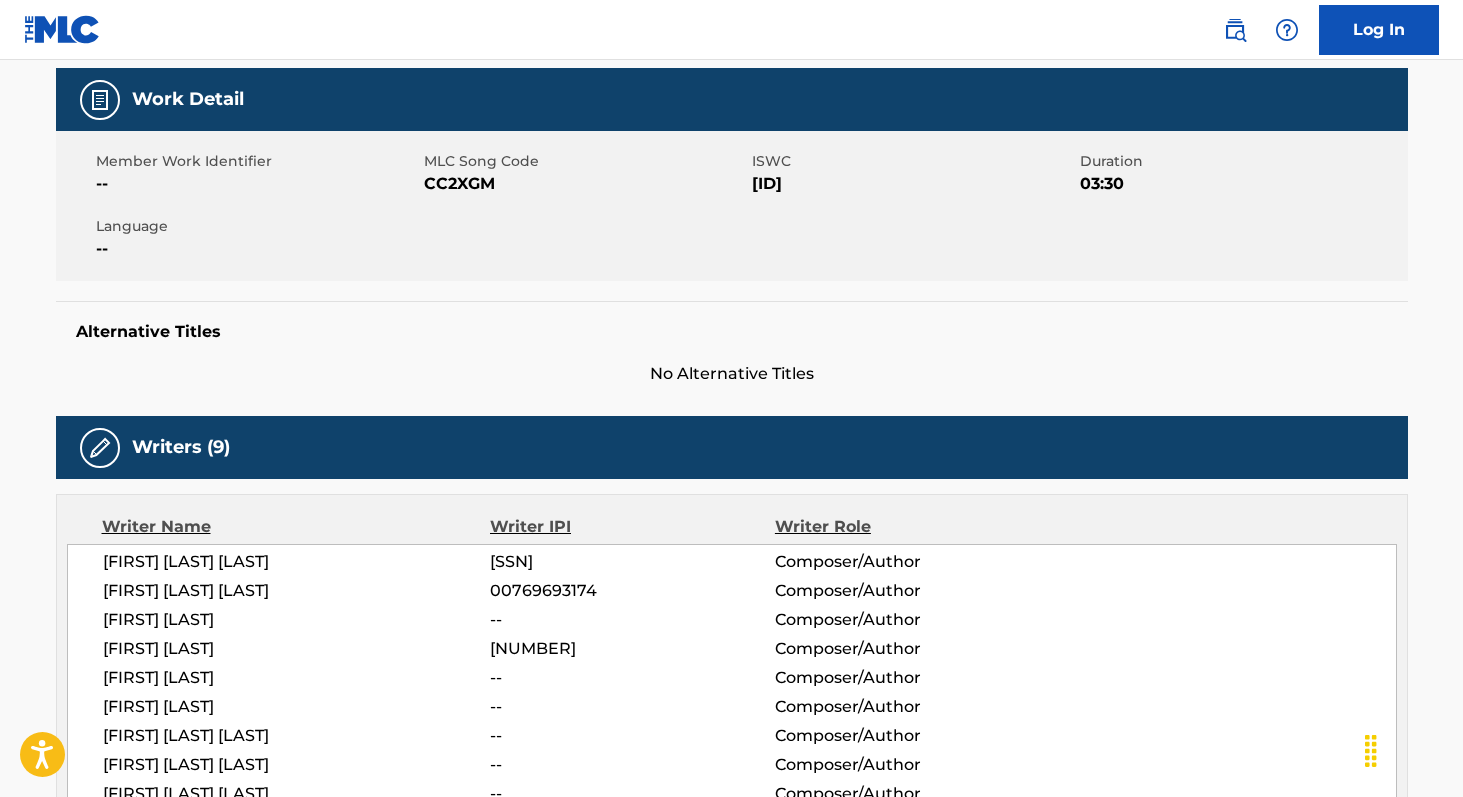 click on "CC2XGM" at bounding box center [585, 184] 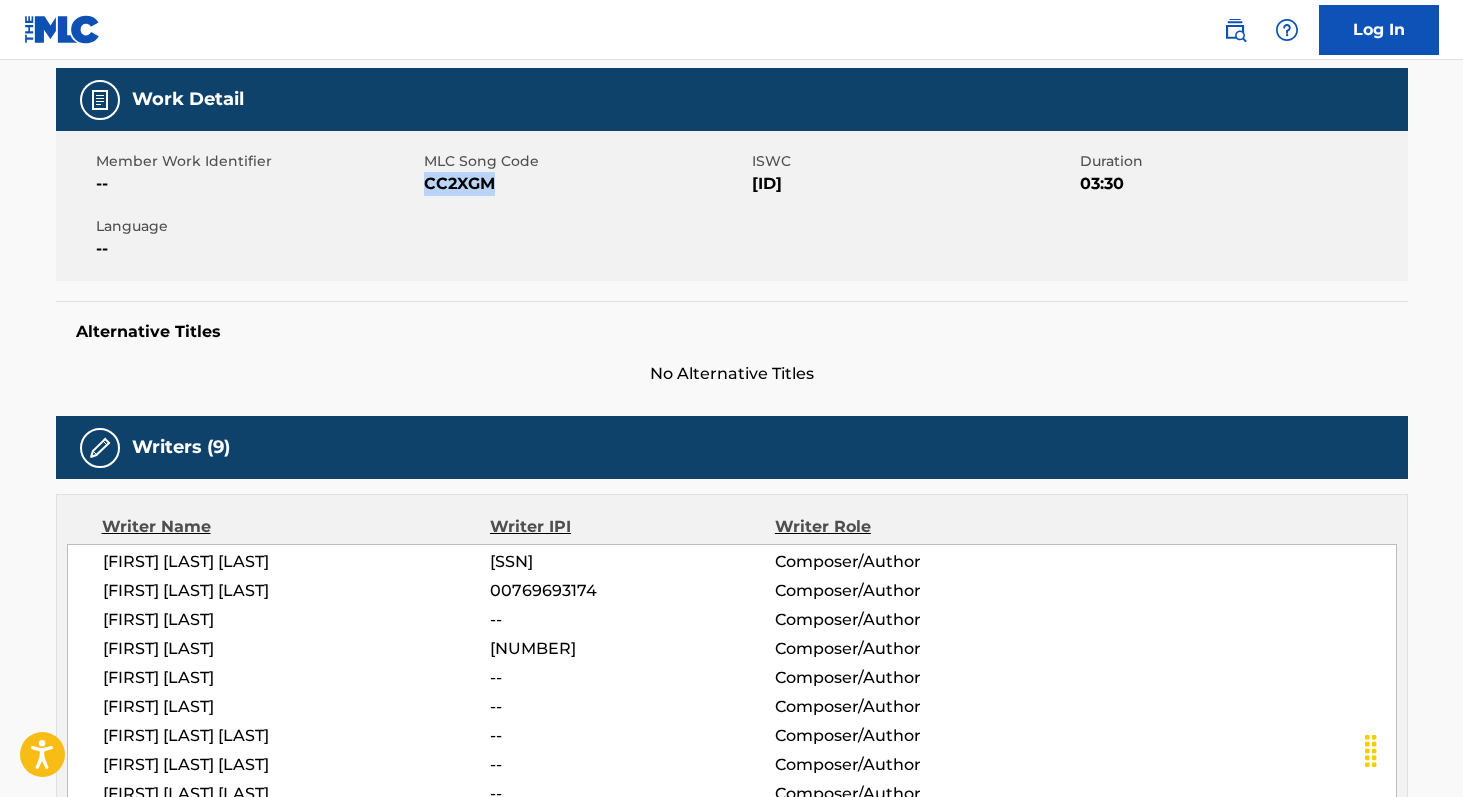 click on "CC2XGM" at bounding box center [585, 184] 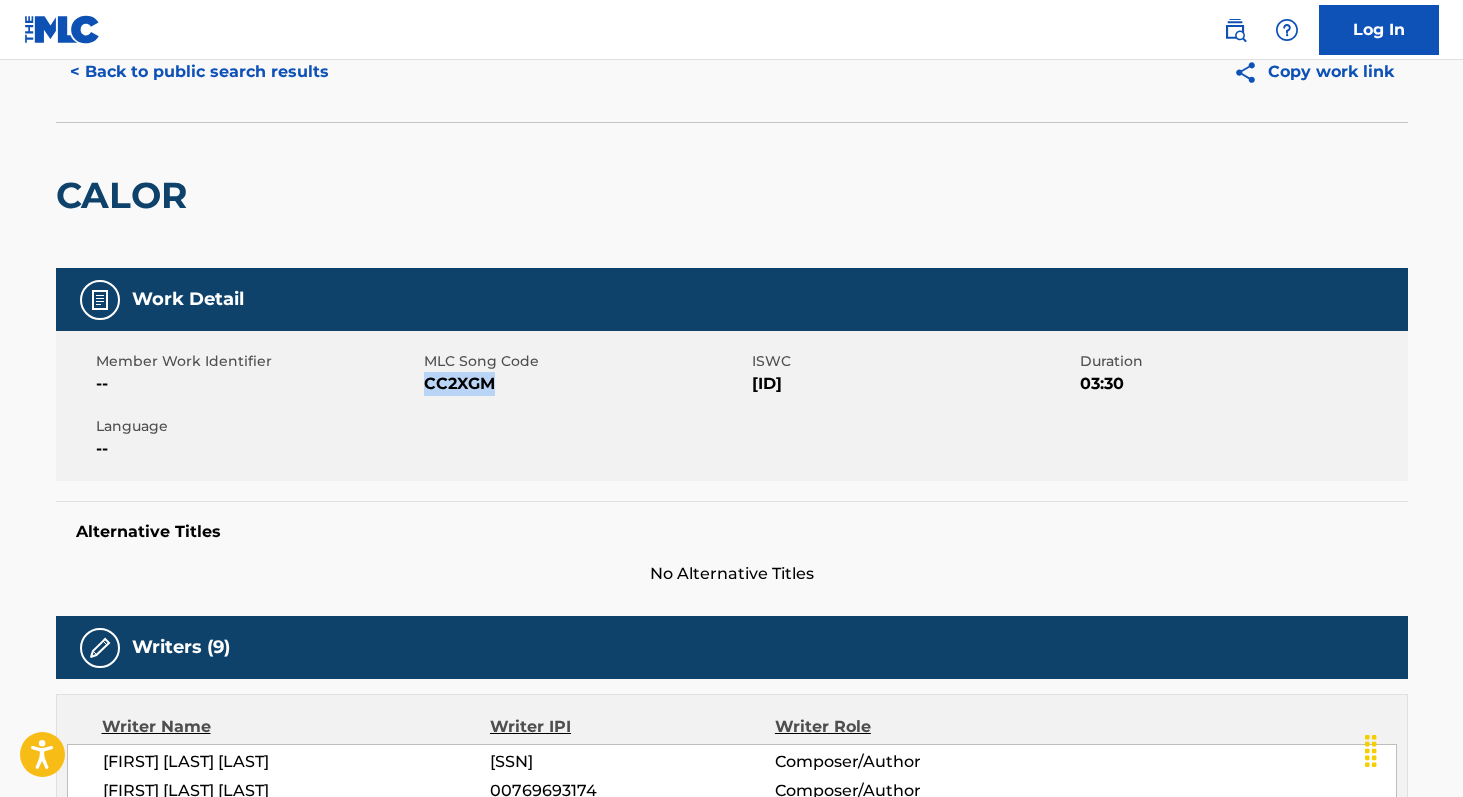 scroll, scrollTop: 0, scrollLeft: 0, axis: both 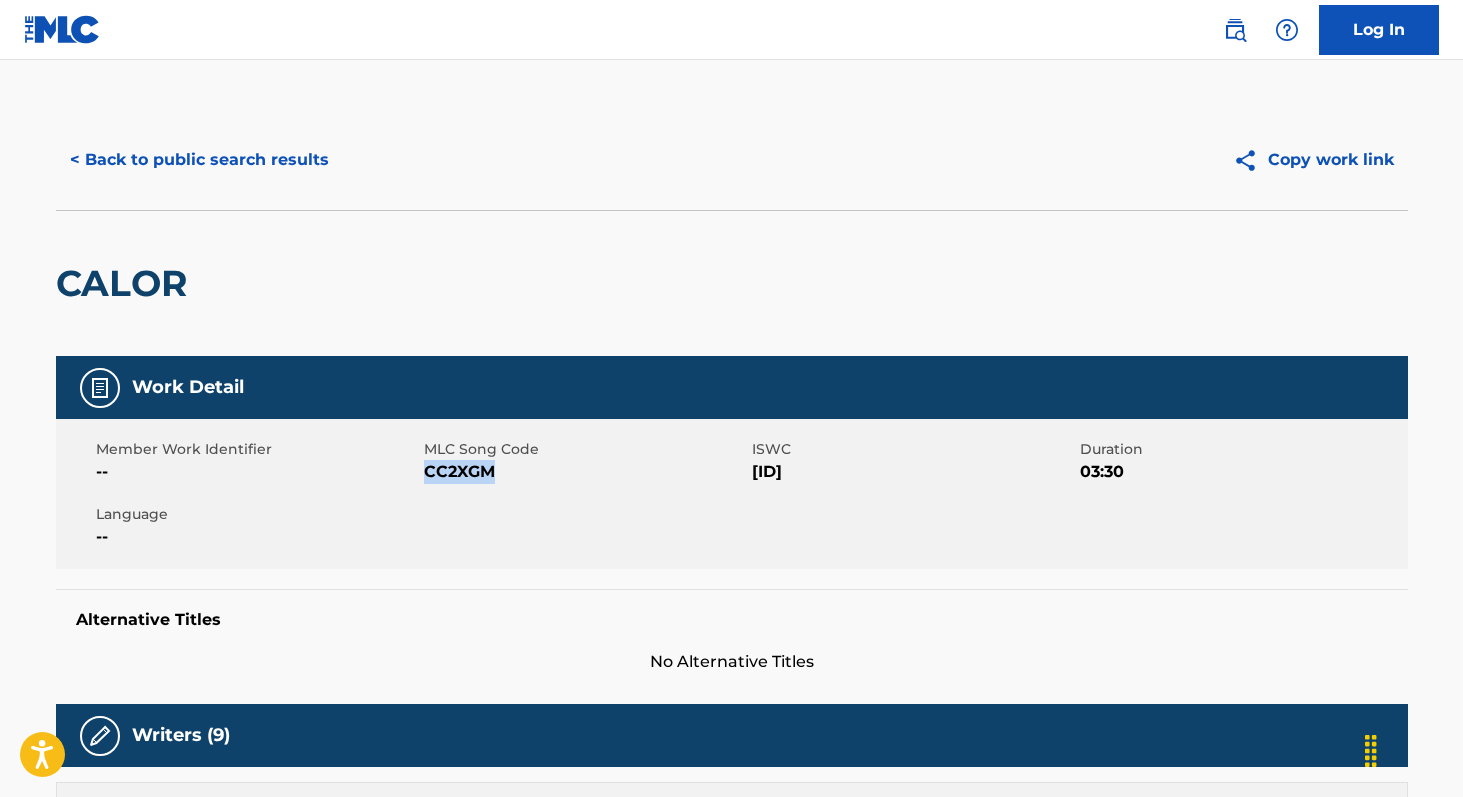 click on "< Back to public search results" at bounding box center (199, 160) 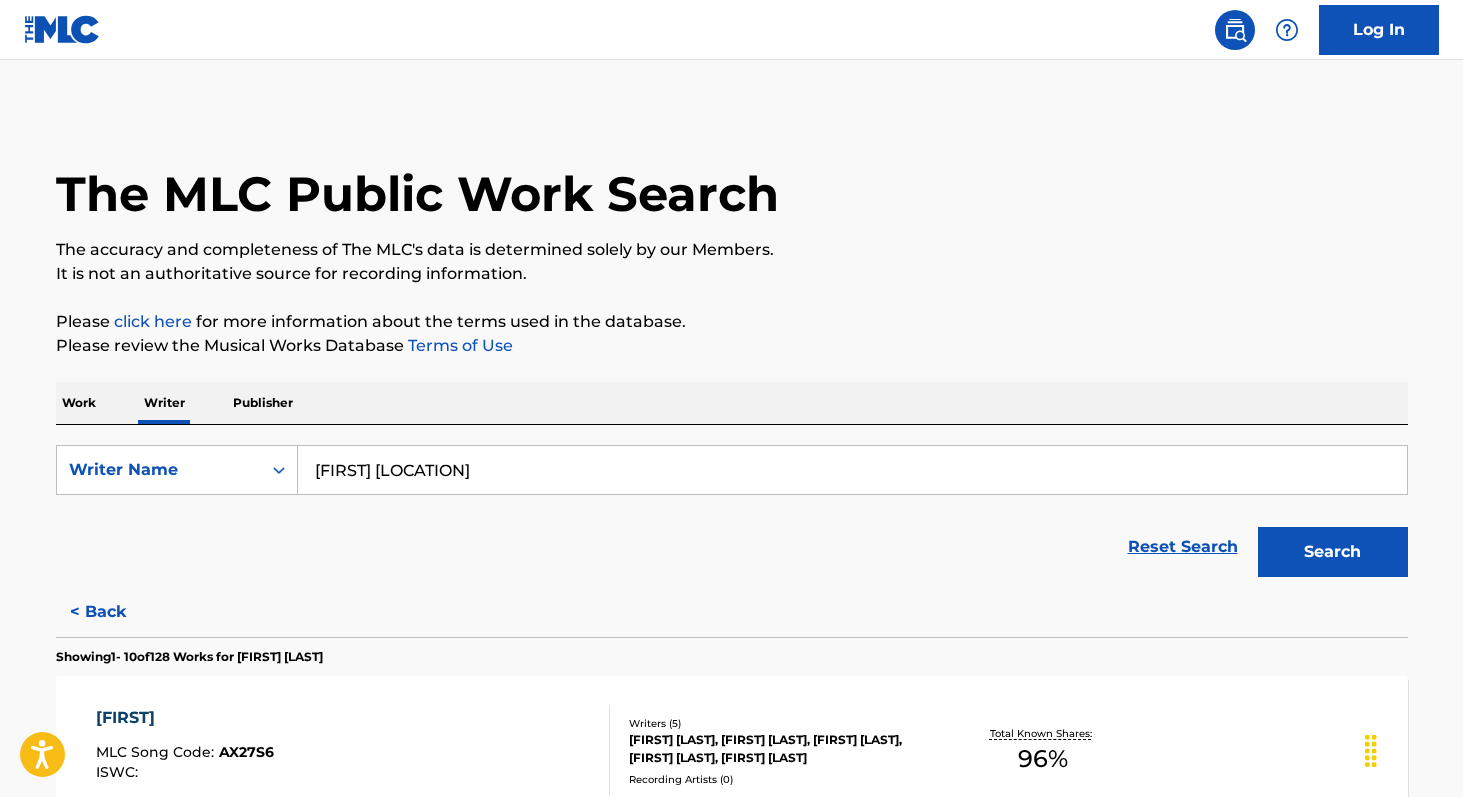 click on "[FIRST] [LOCATION]" at bounding box center (852, 470) 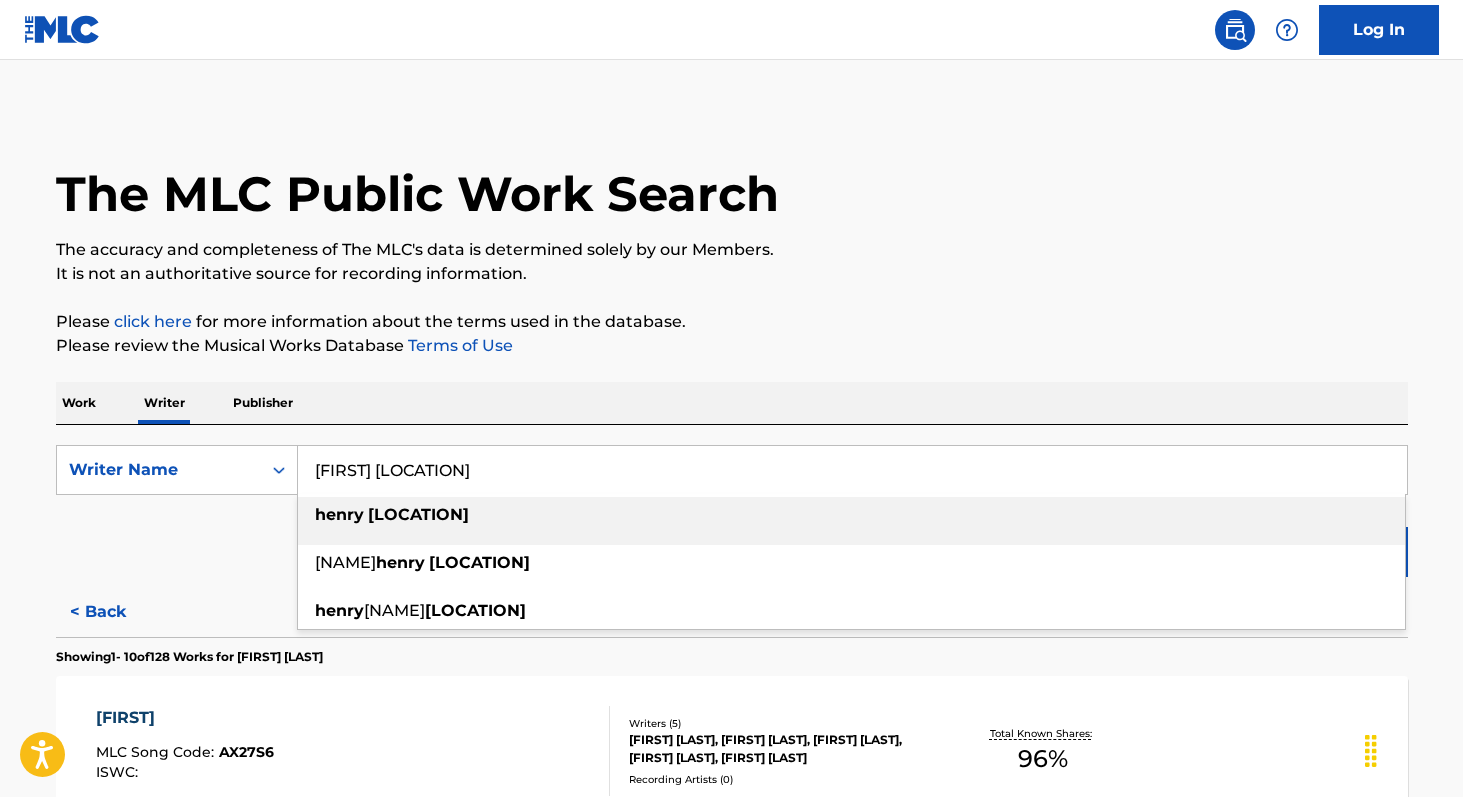 paste on "Los Aristogatos" 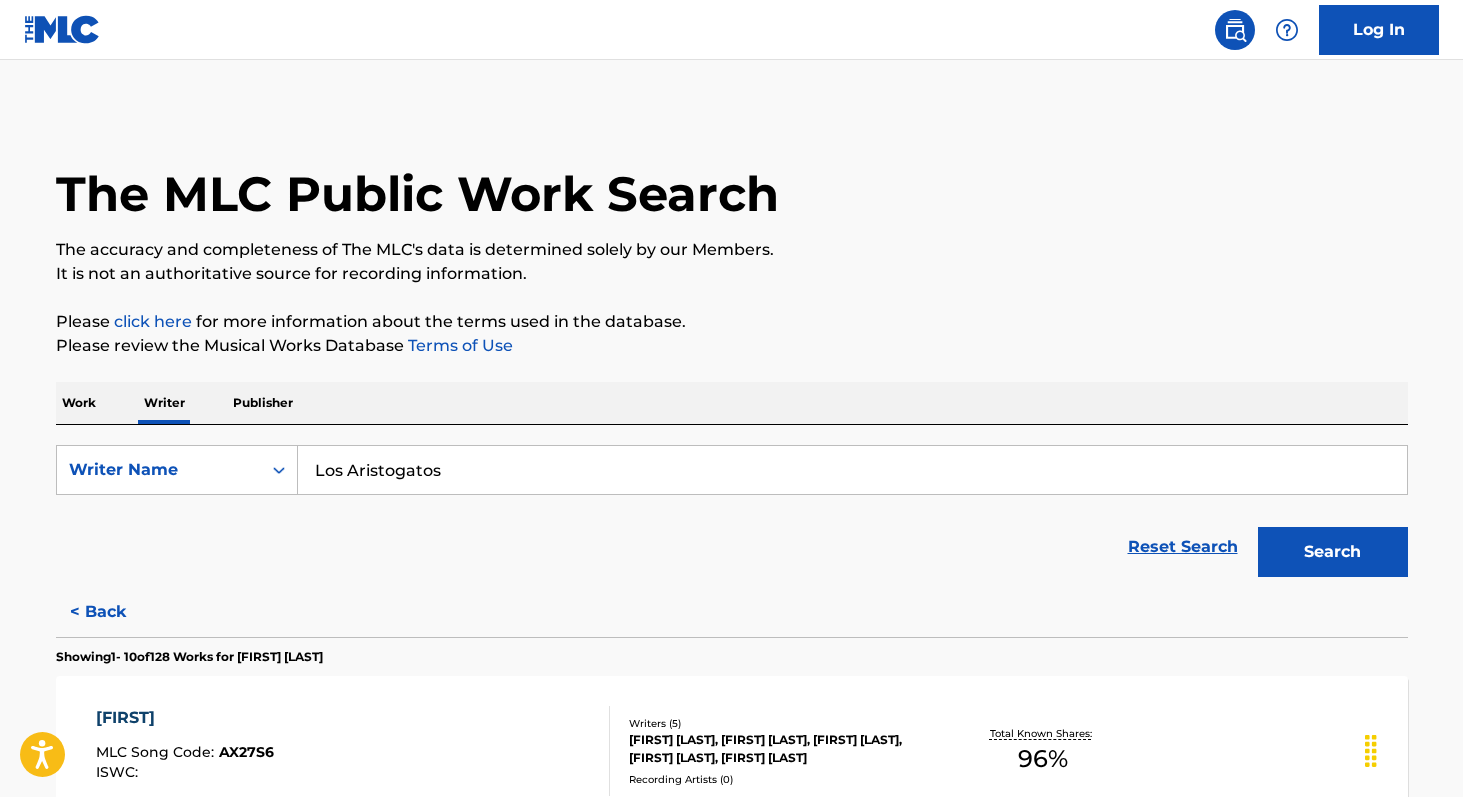 type on "Los Aristogatos" 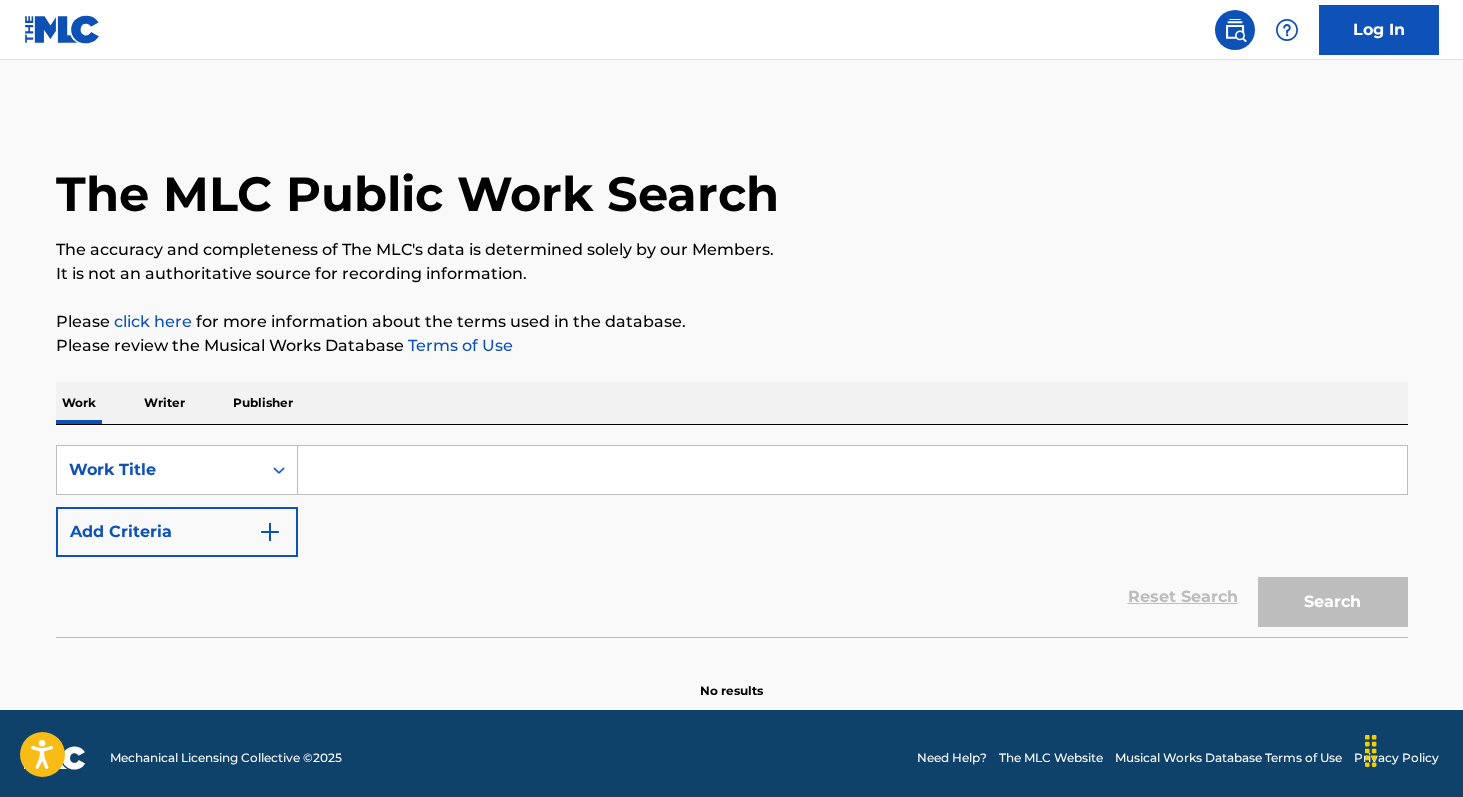 click at bounding box center [852, 470] 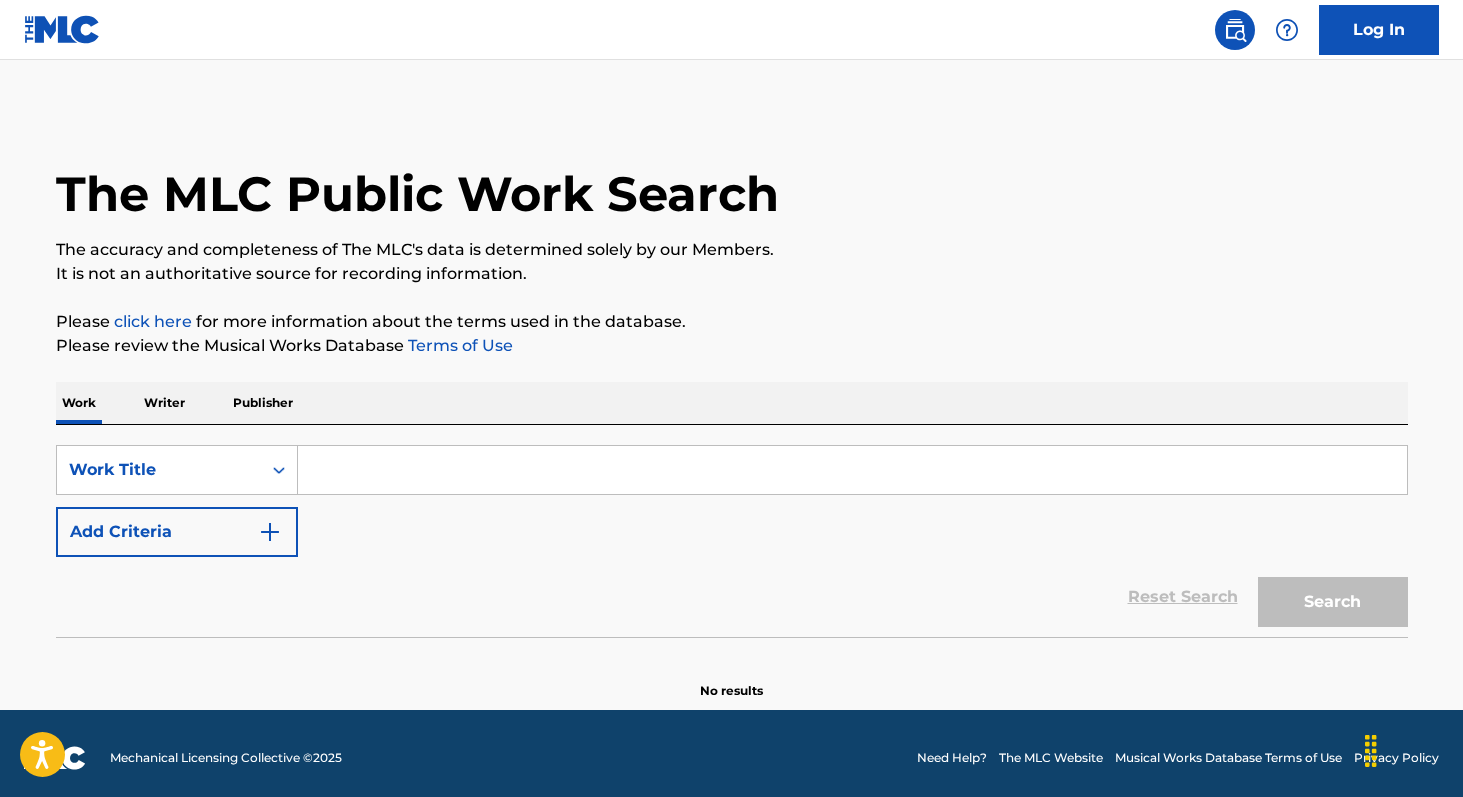 paste on "Los Aristogatos" 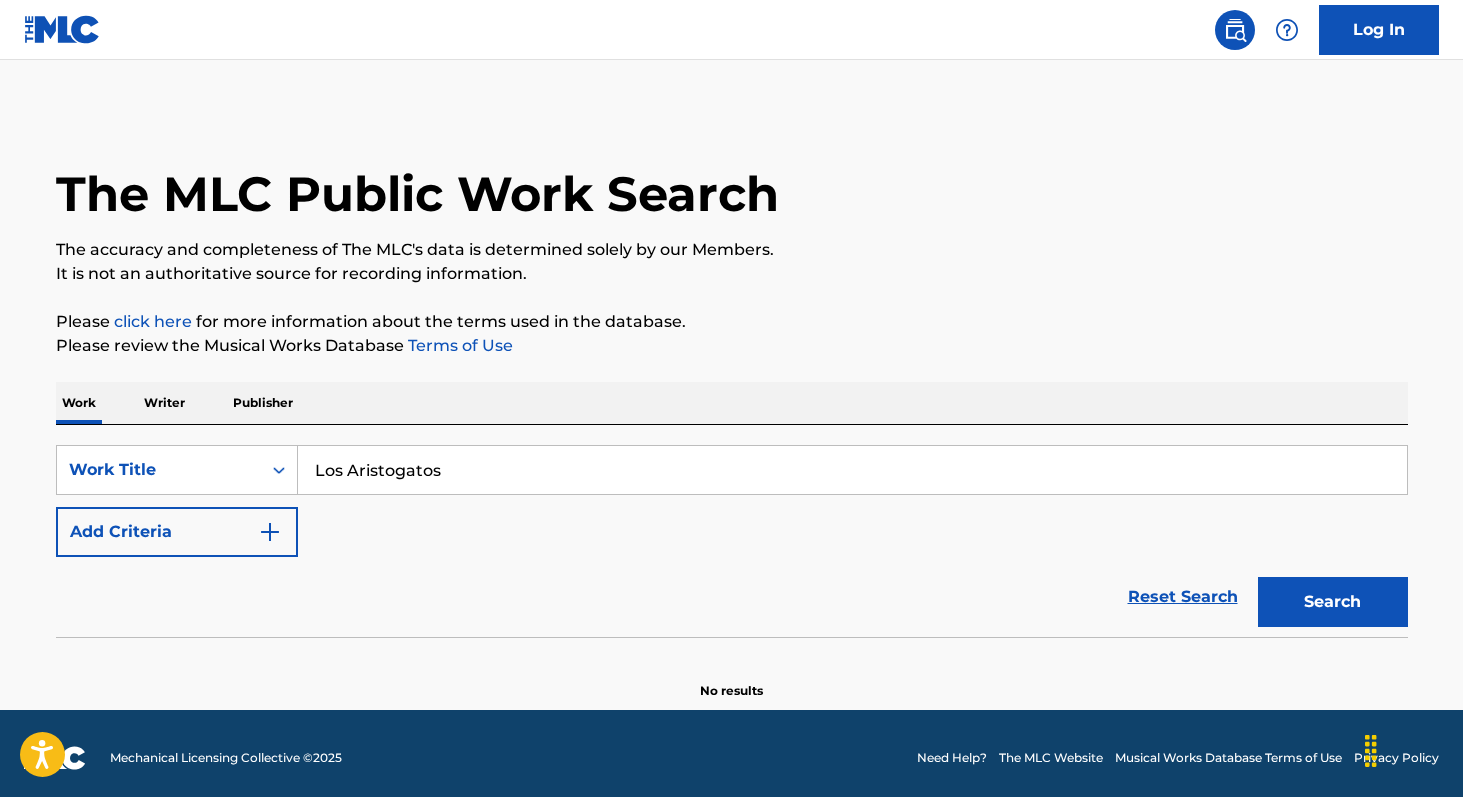 type on "Los Aristogatos" 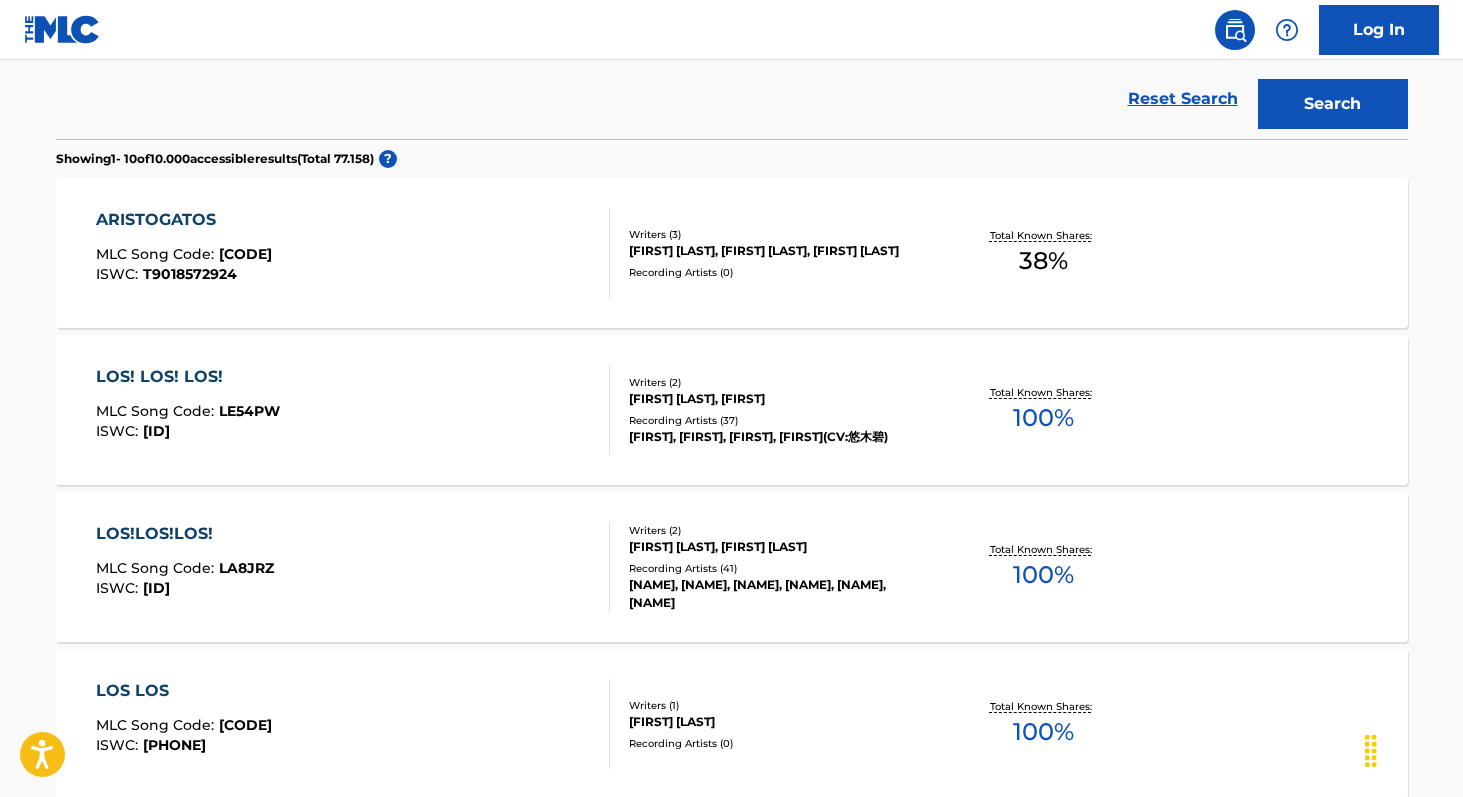 scroll, scrollTop: 490, scrollLeft: 0, axis: vertical 